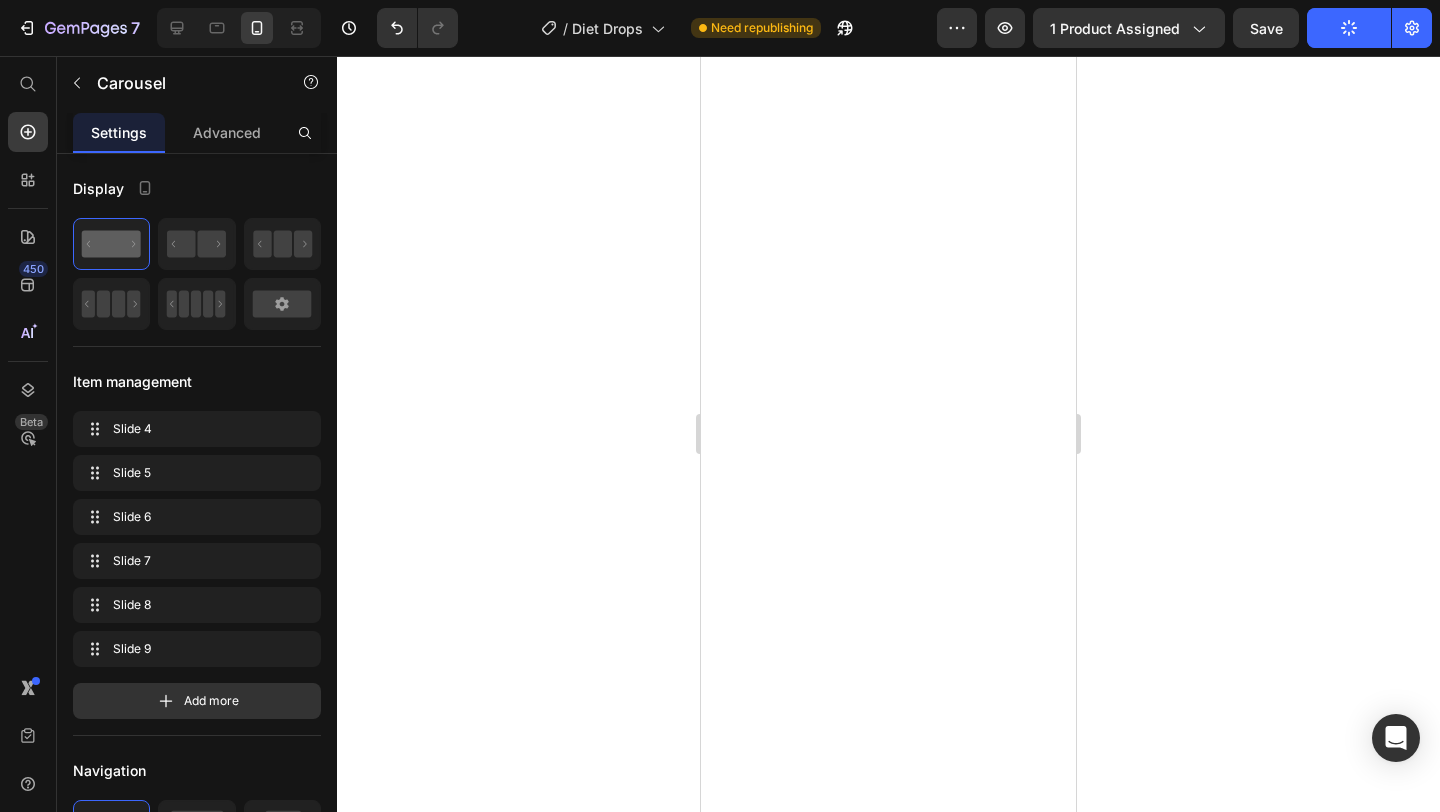 scroll, scrollTop: 0, scrollLeft: 0, axis: both 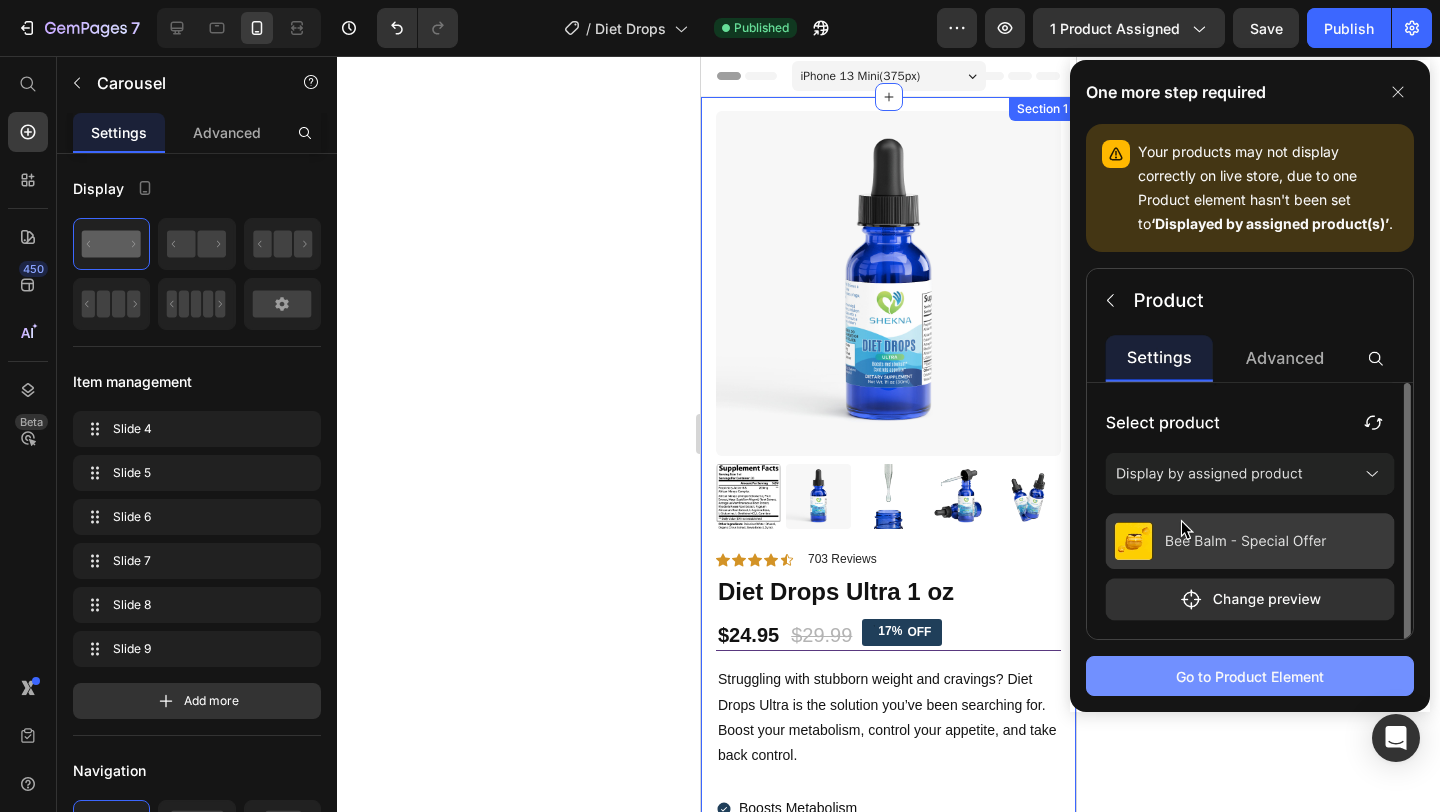 click on "Go to Product Element" at bounding box center [1250, 676] 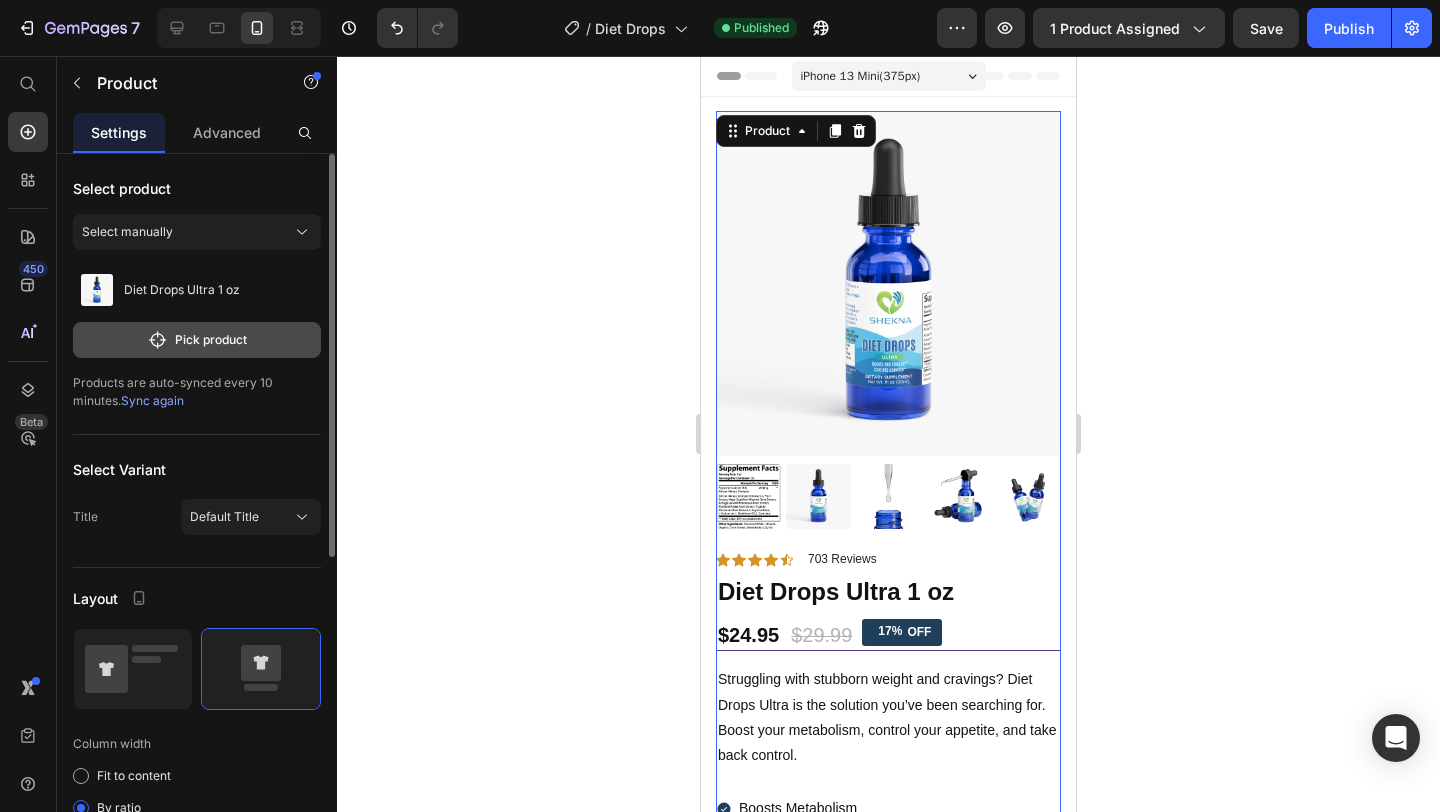 click on "Pick product" at bounding box center (197, 340) 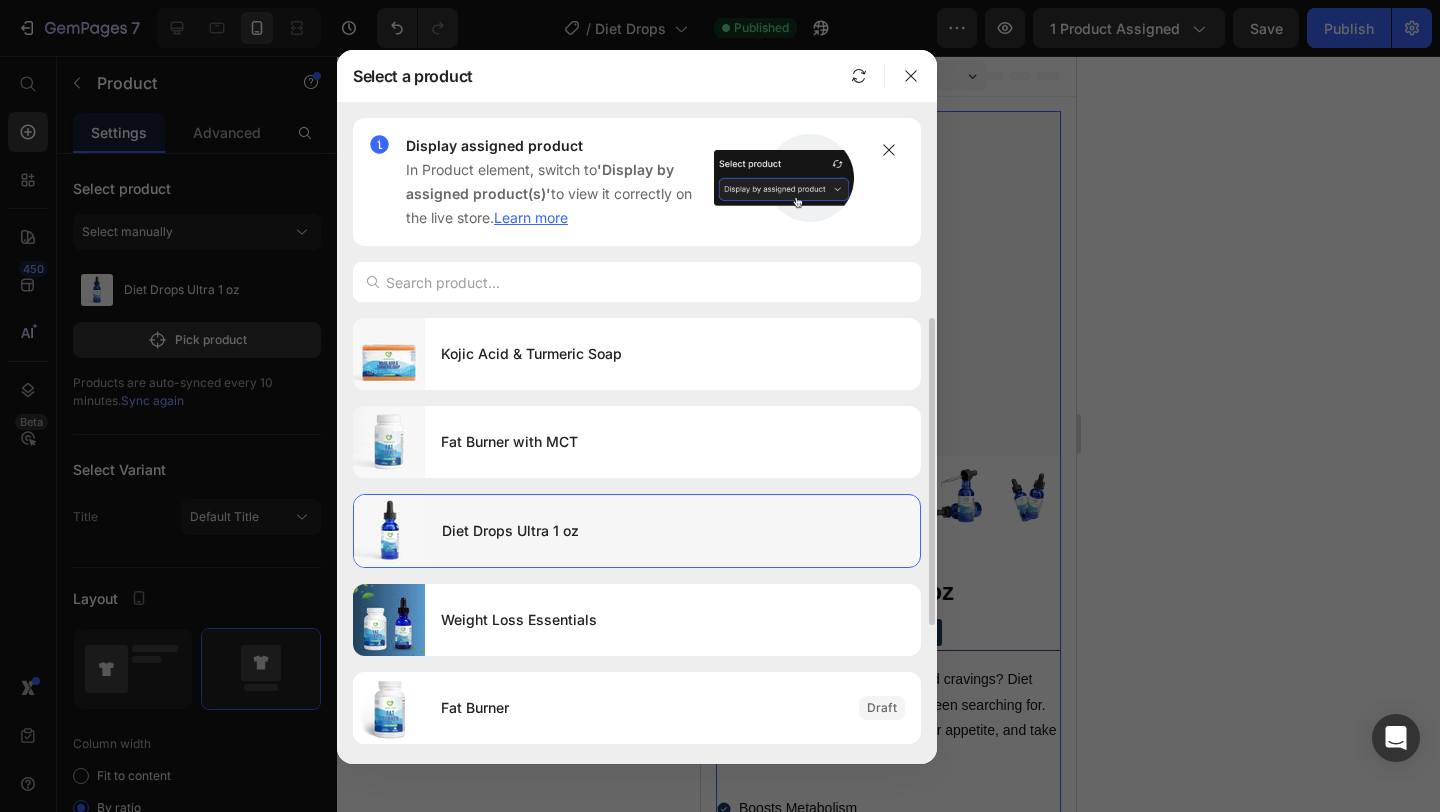 click on "Diet Drops Ultra 1 oz" at bounding box center (673, 531) 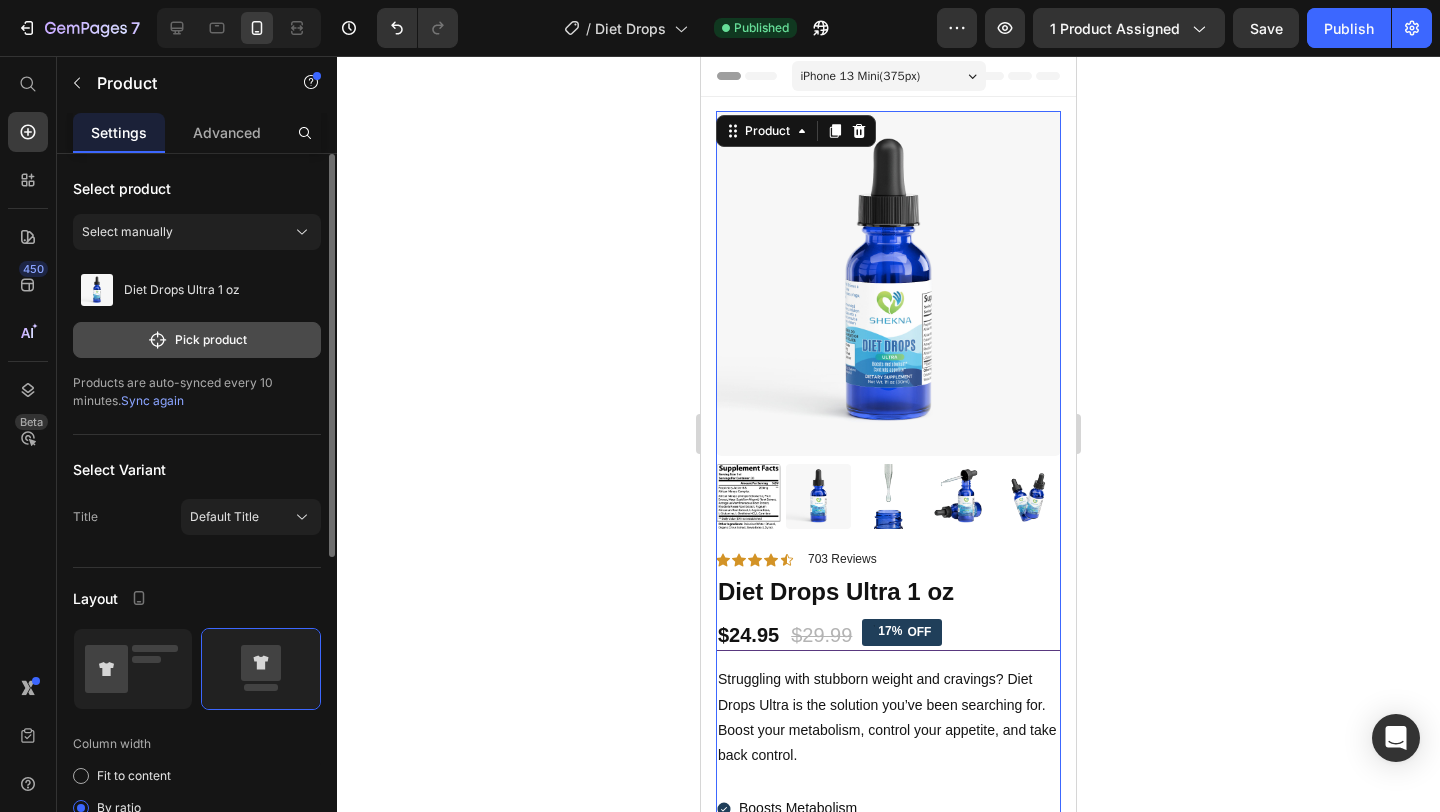 click on "Pick product" 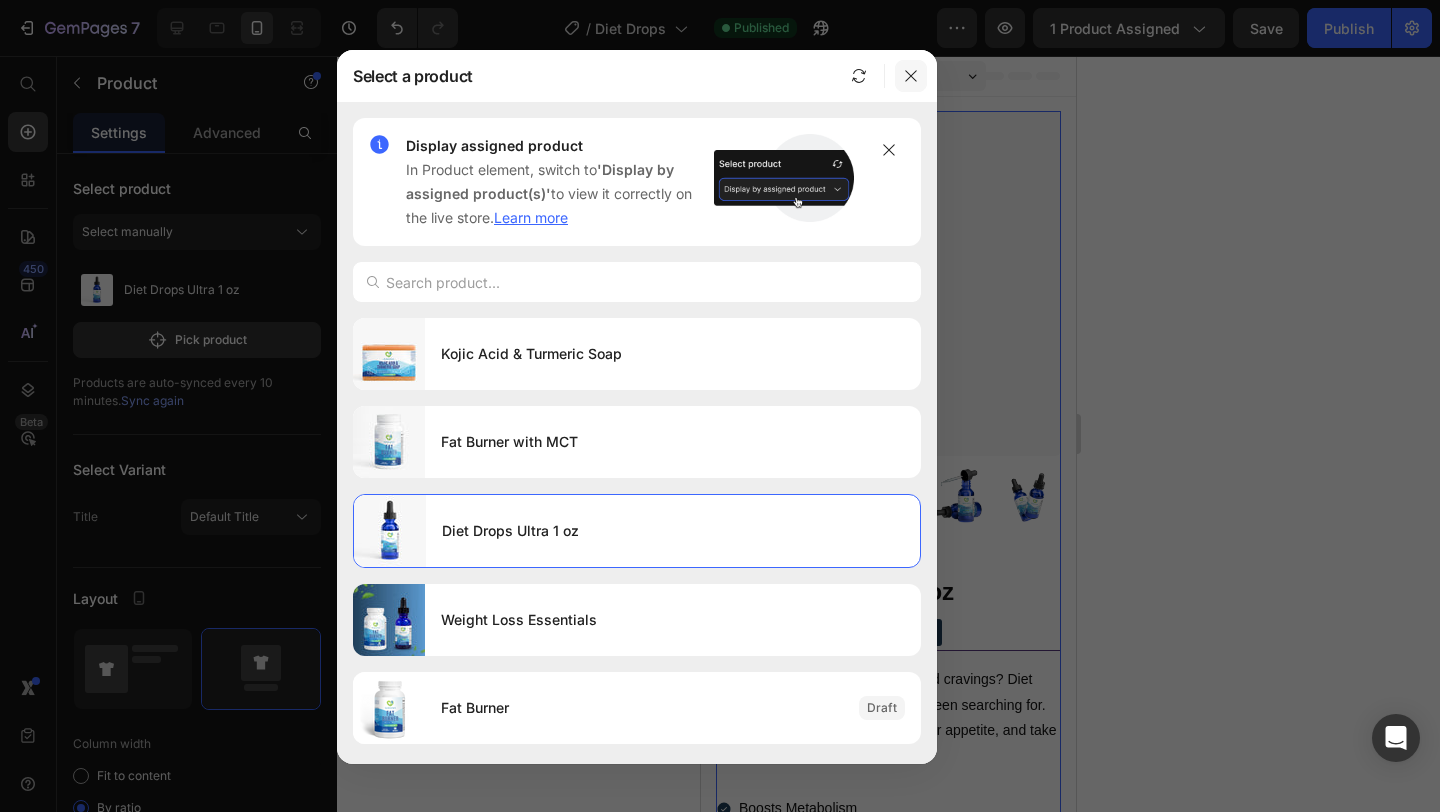 click 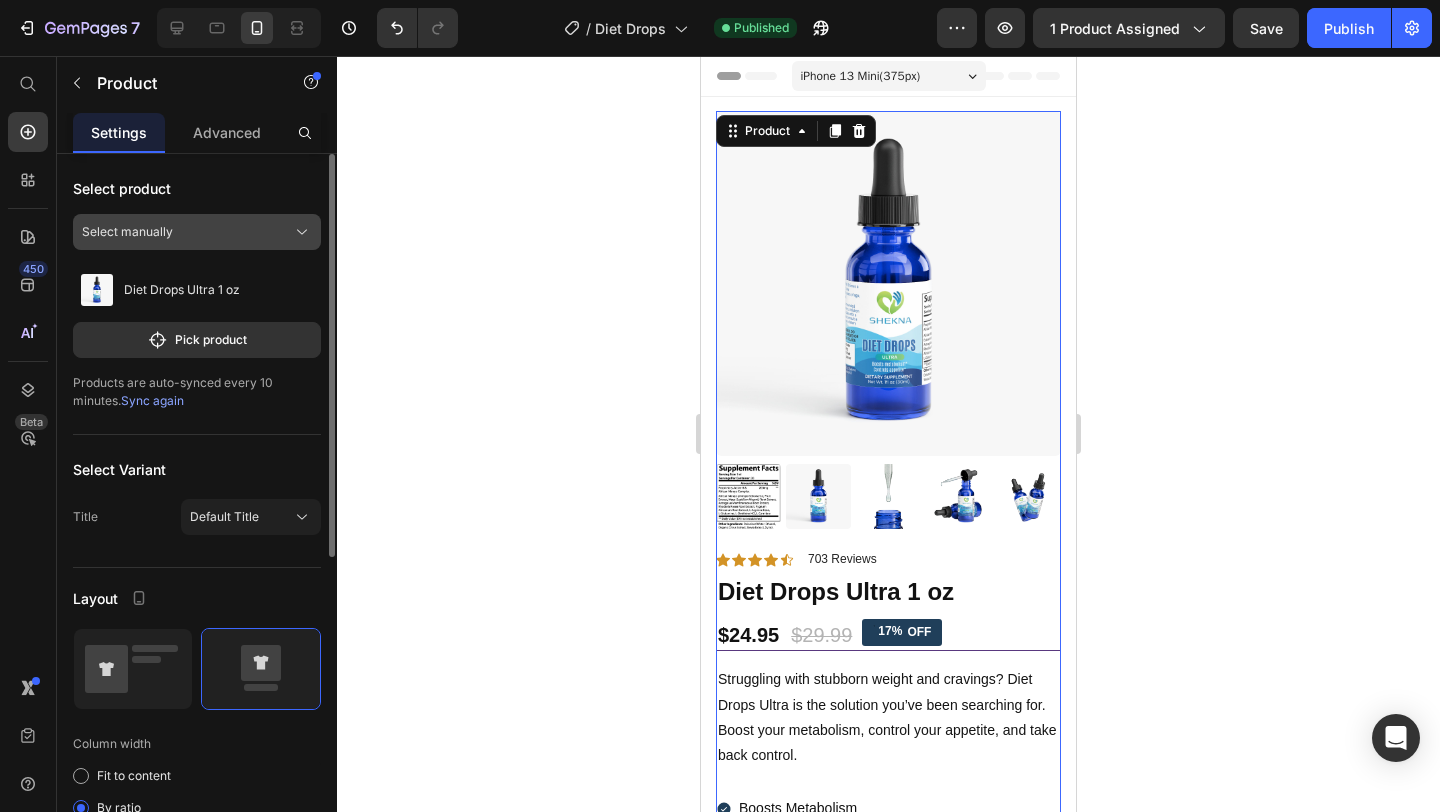 click on "Select manually" at bounding box center (127, 232) 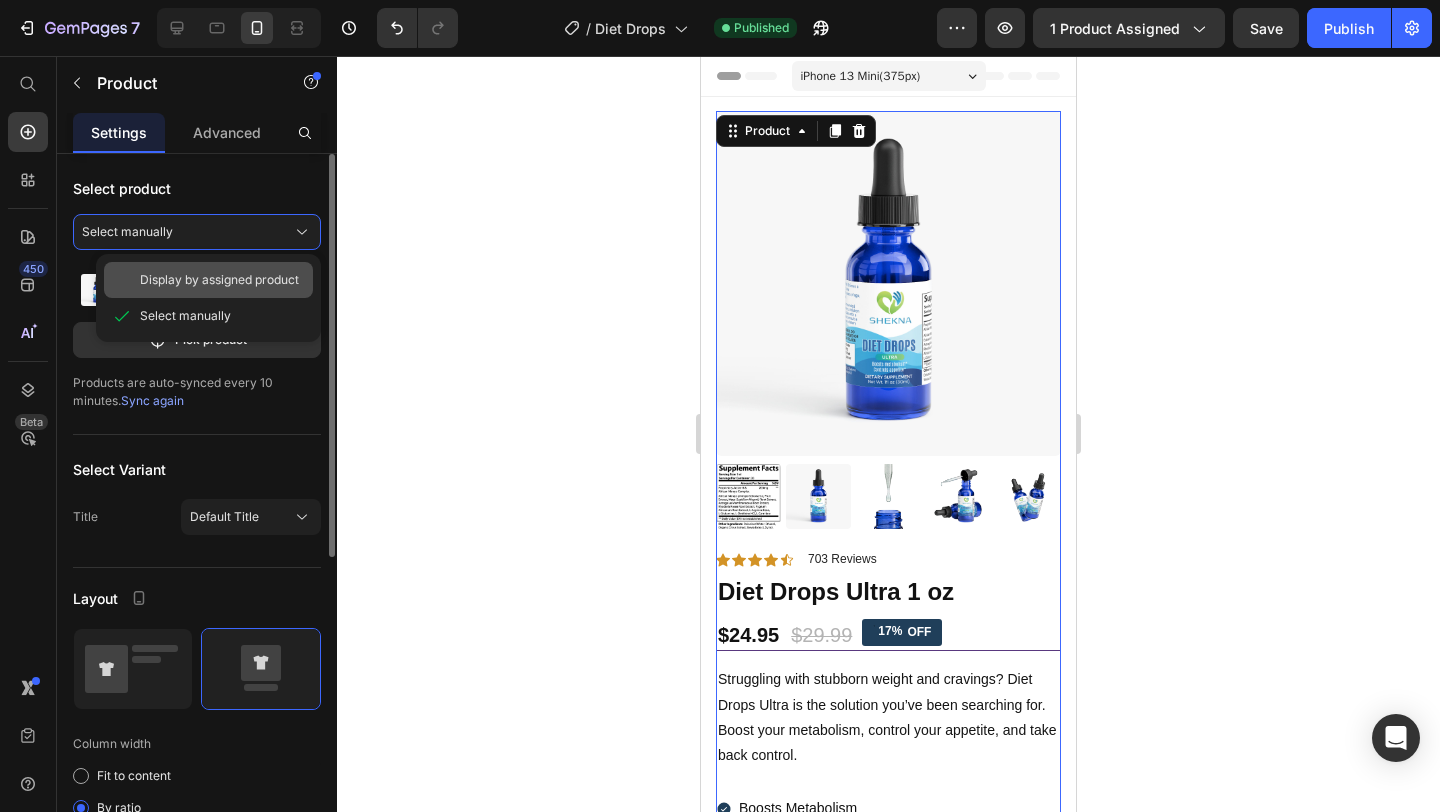 click on "Display by assigned product" 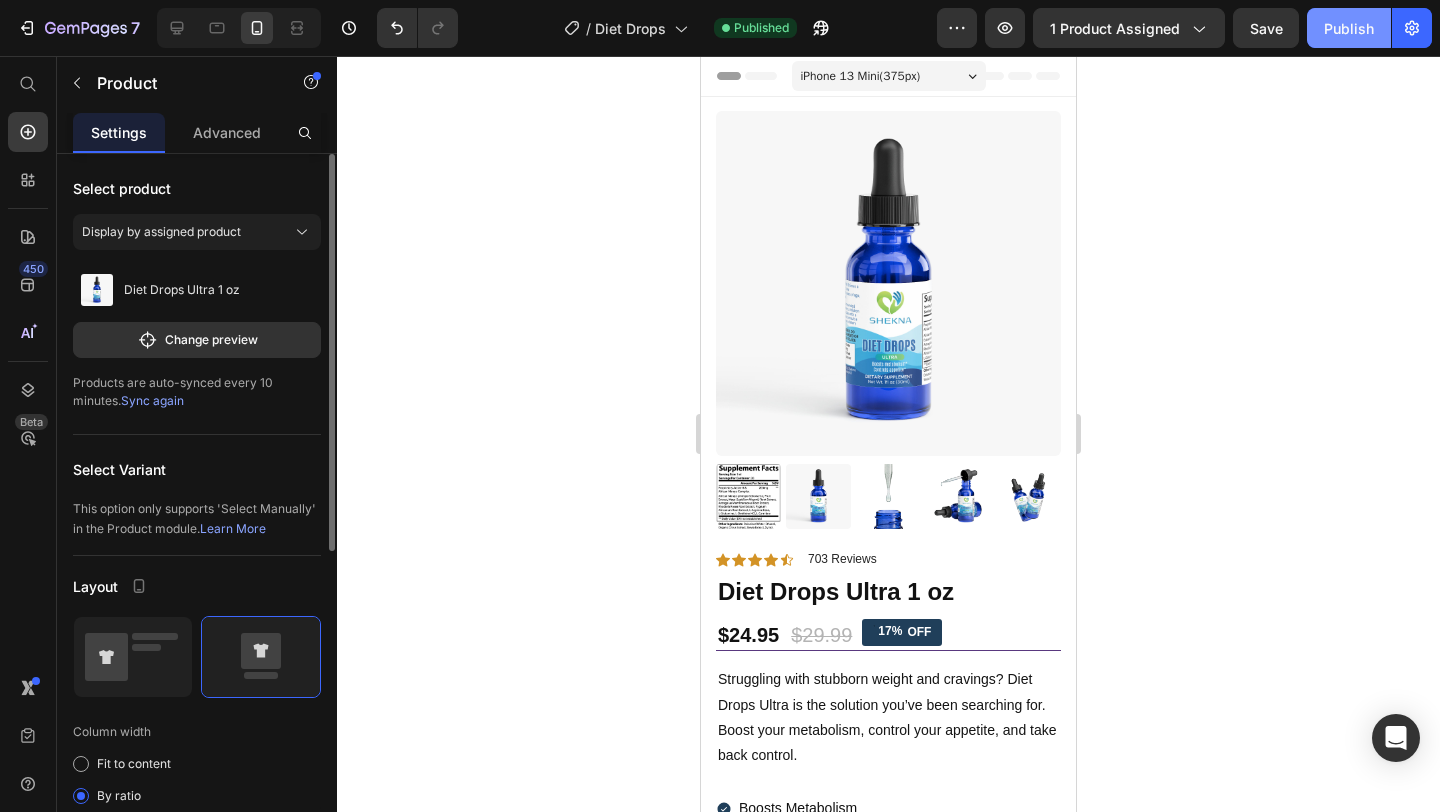 click on "Publish" 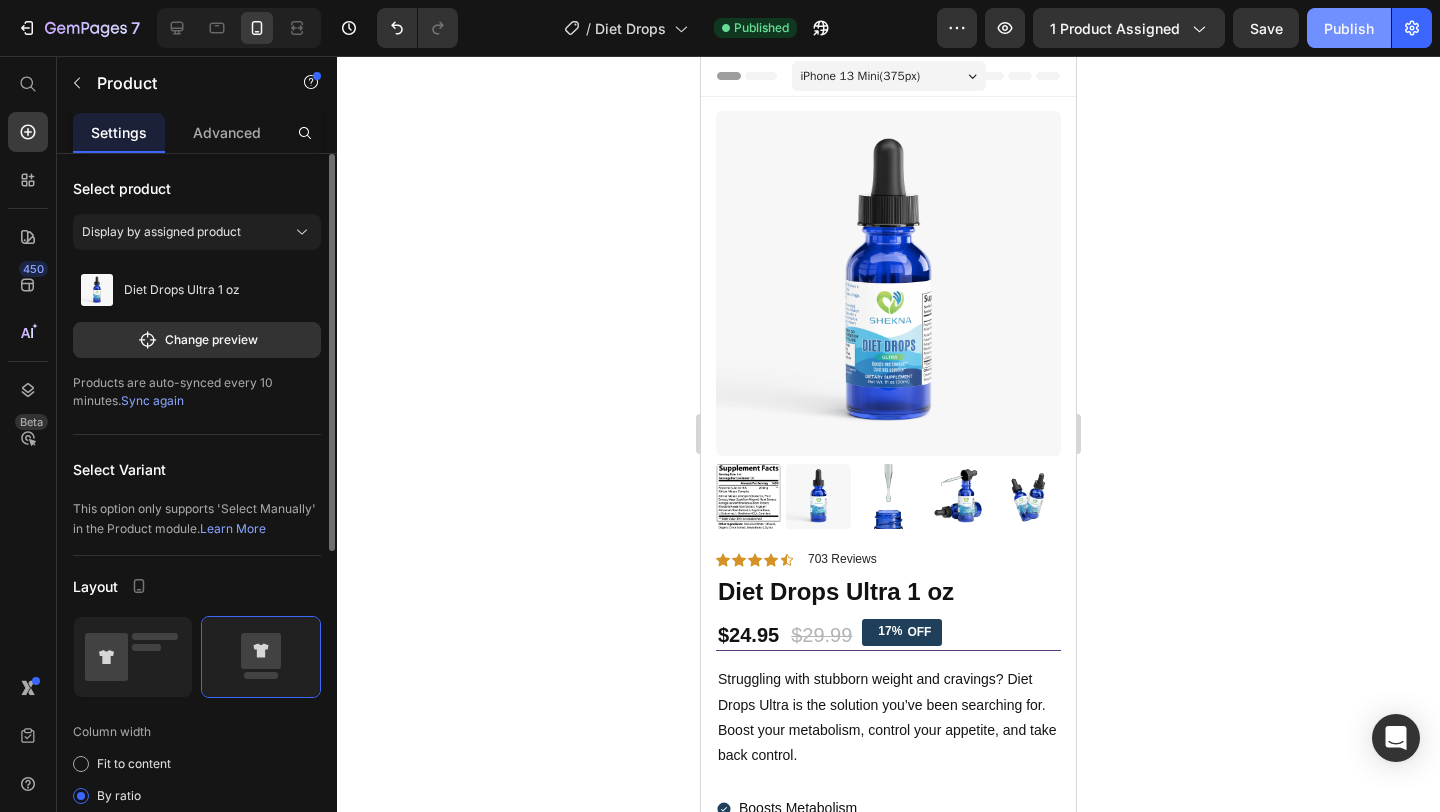 click on "Publish" at bounding box center (1349, 28) 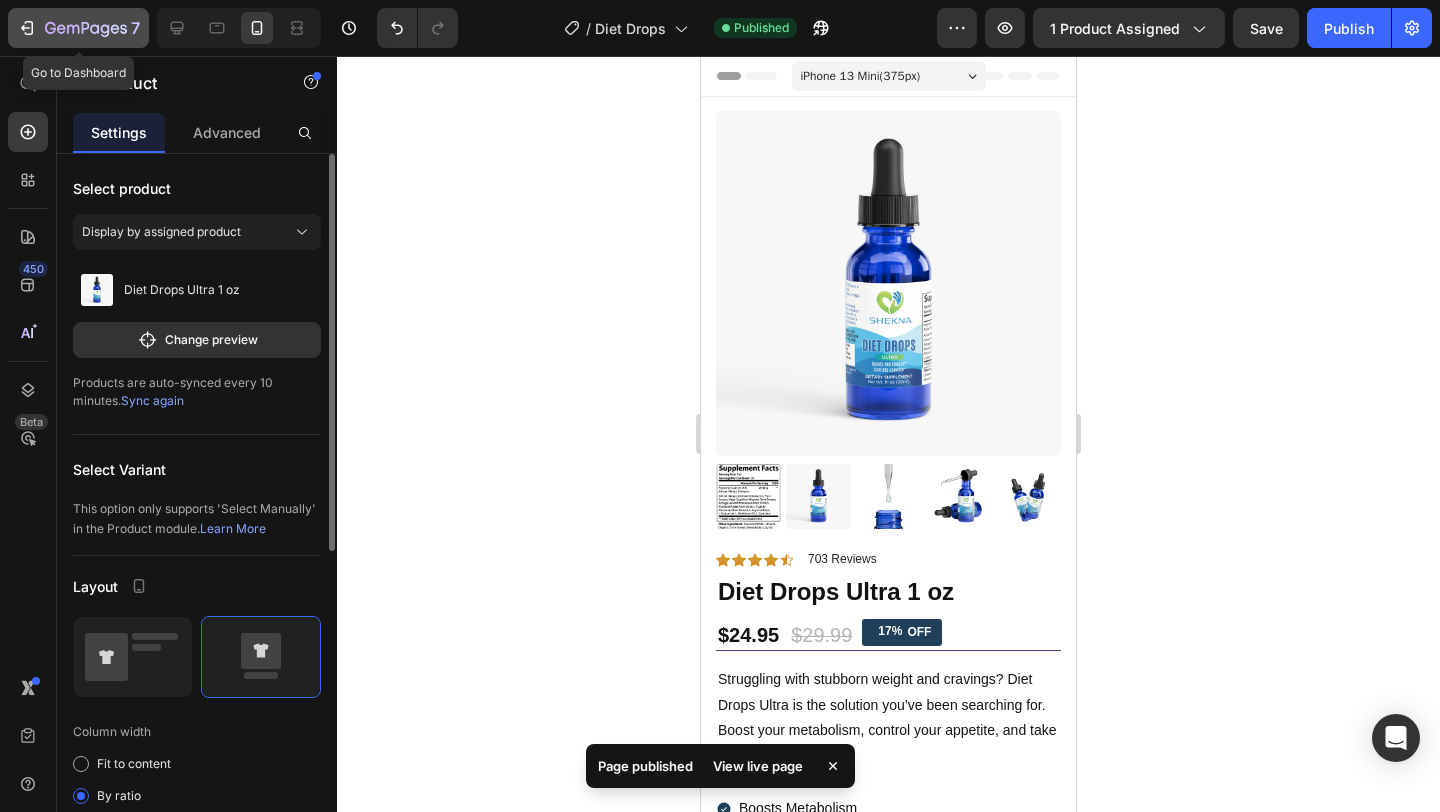 click on "7" at bounding box center (78, 28) 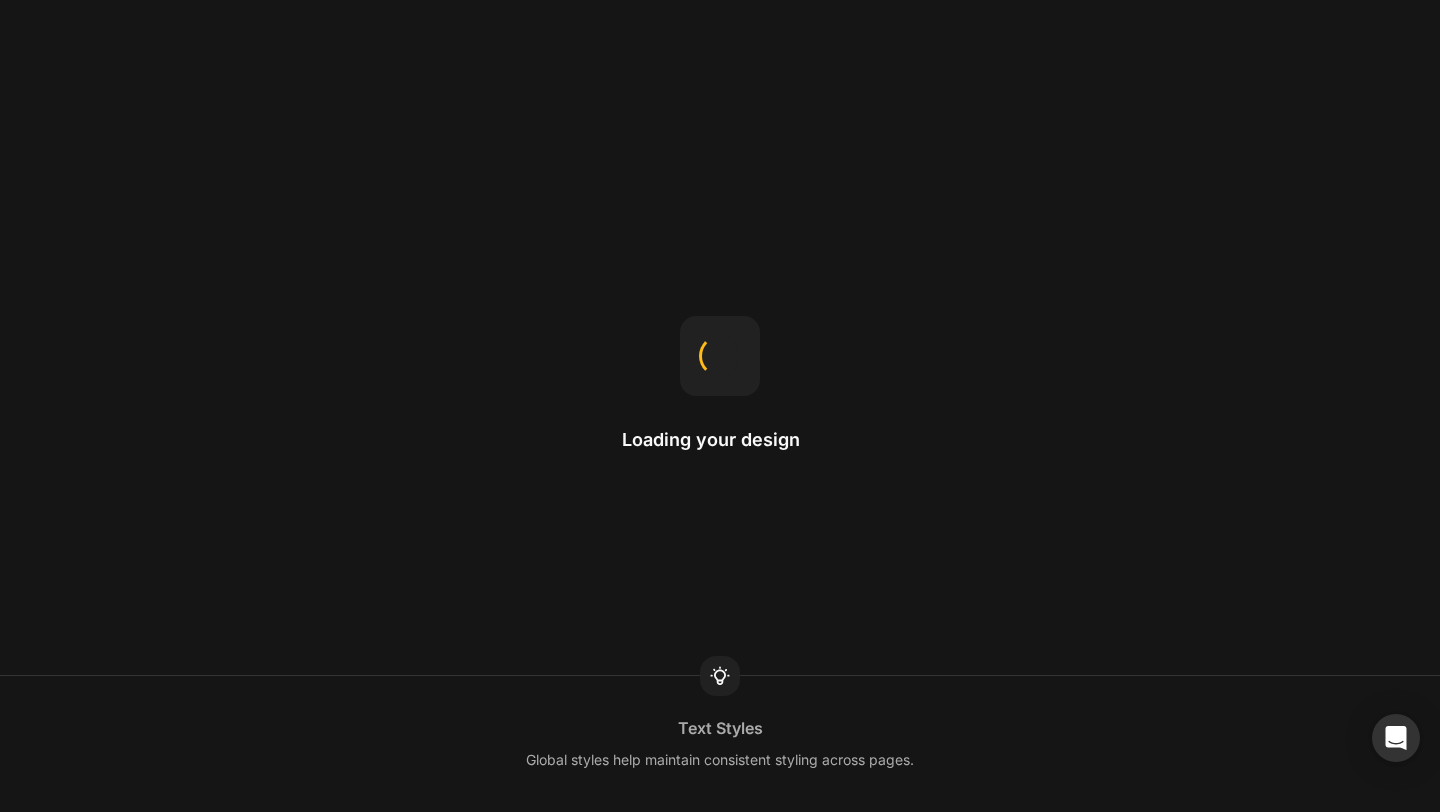 scroll, scrollTop: 0, scrollLeft: 0, axis: both 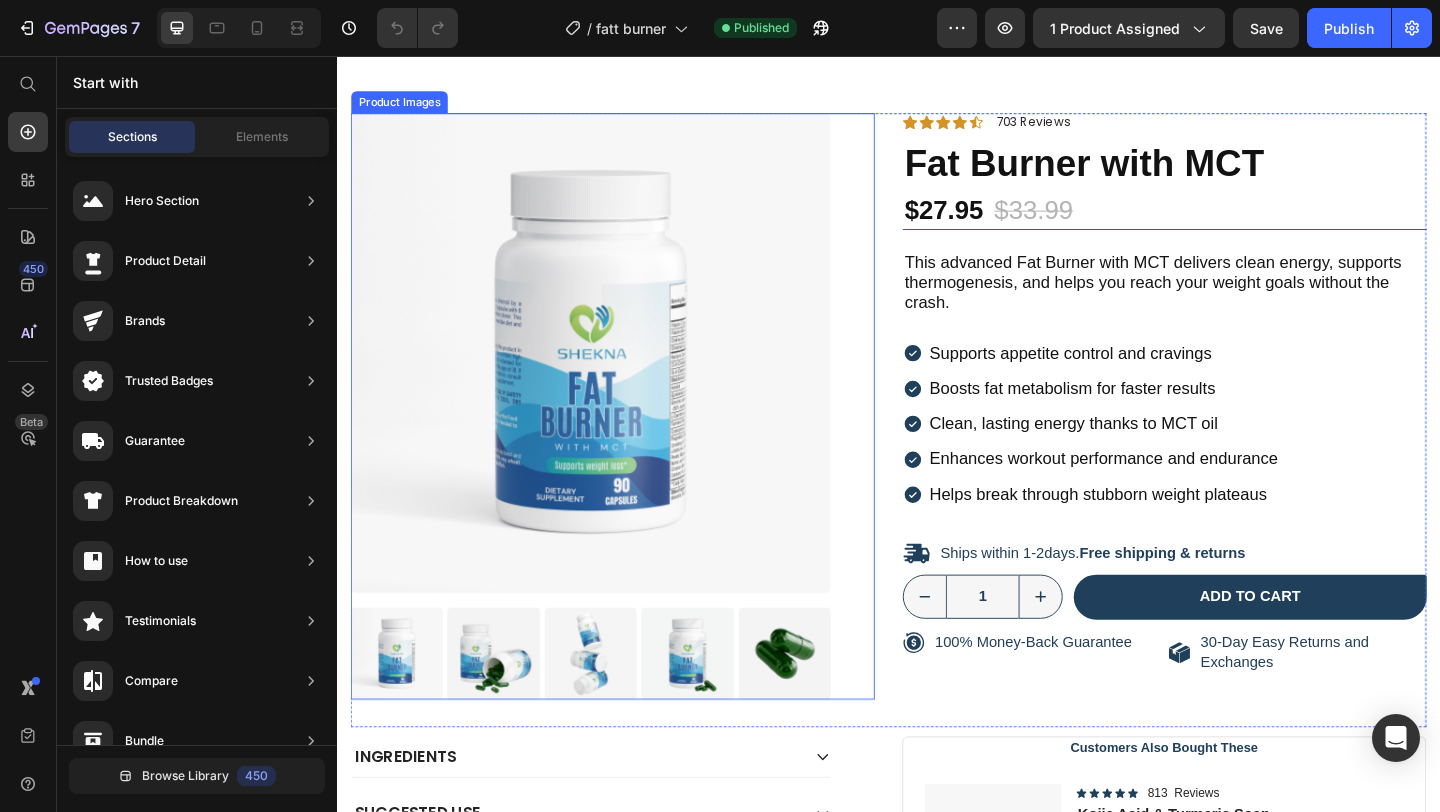 click at bounding box center [613, 379] 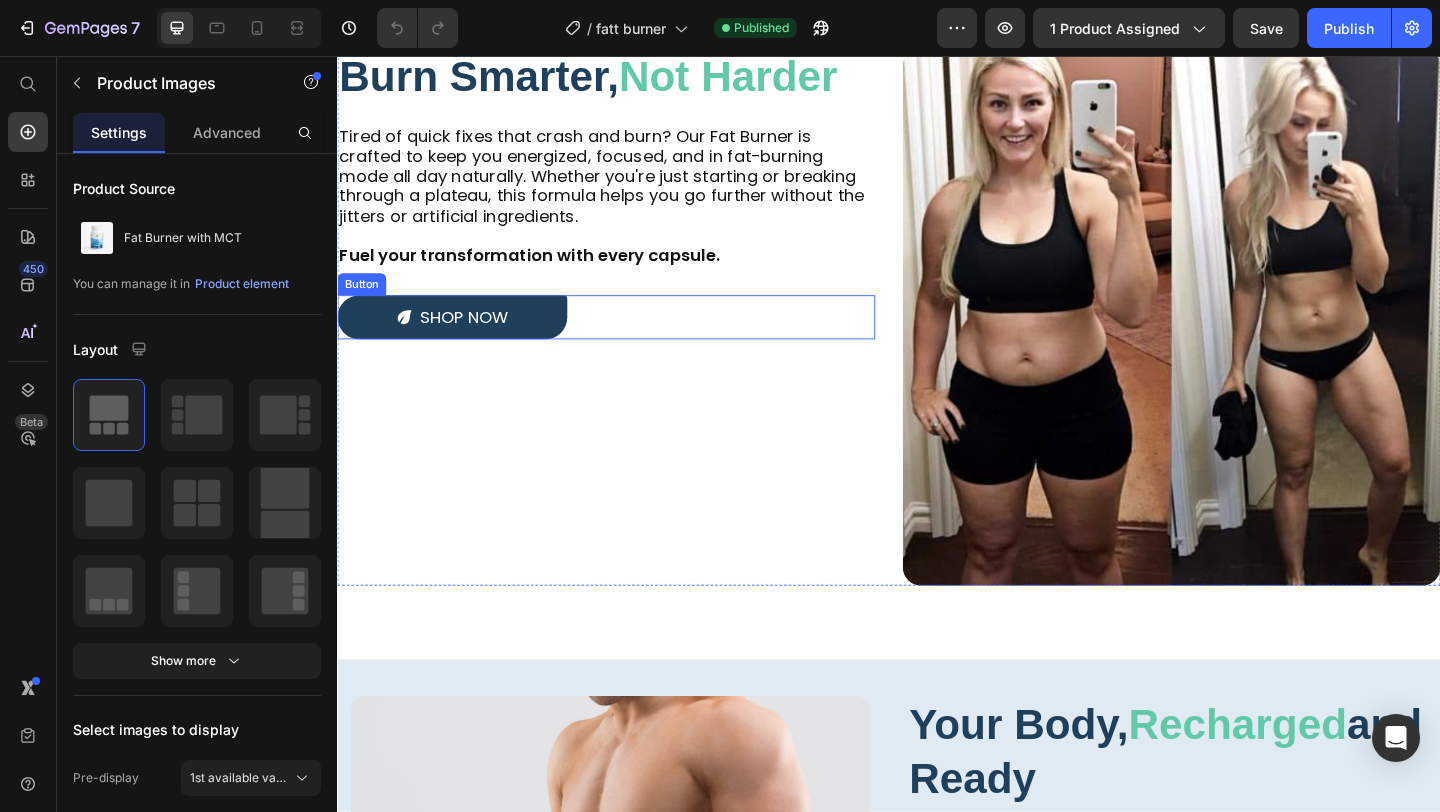 scroll, scrollTop: 1213, scrollLeft: 0, axis: vertical 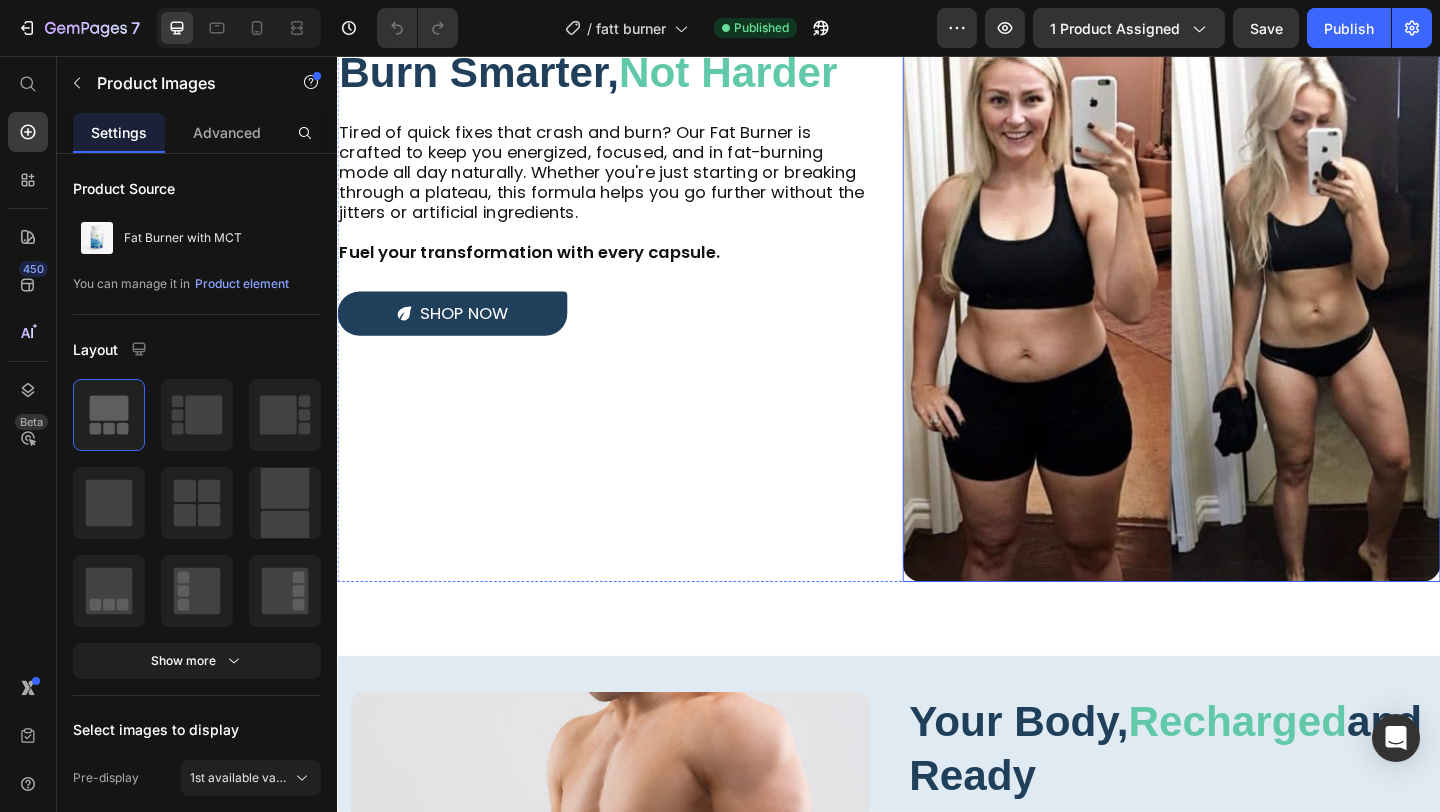 click at bounding box center [1244, 335] 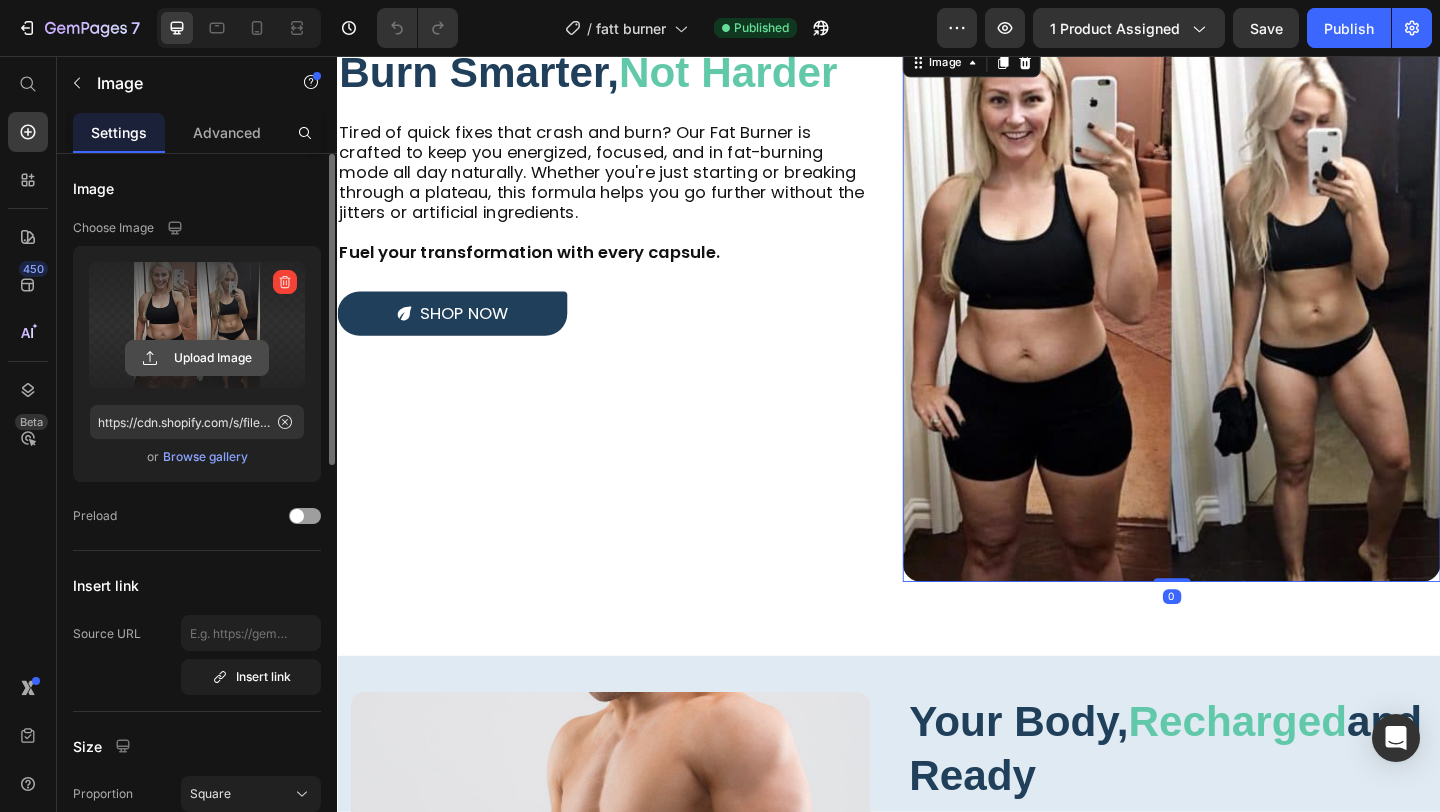 click 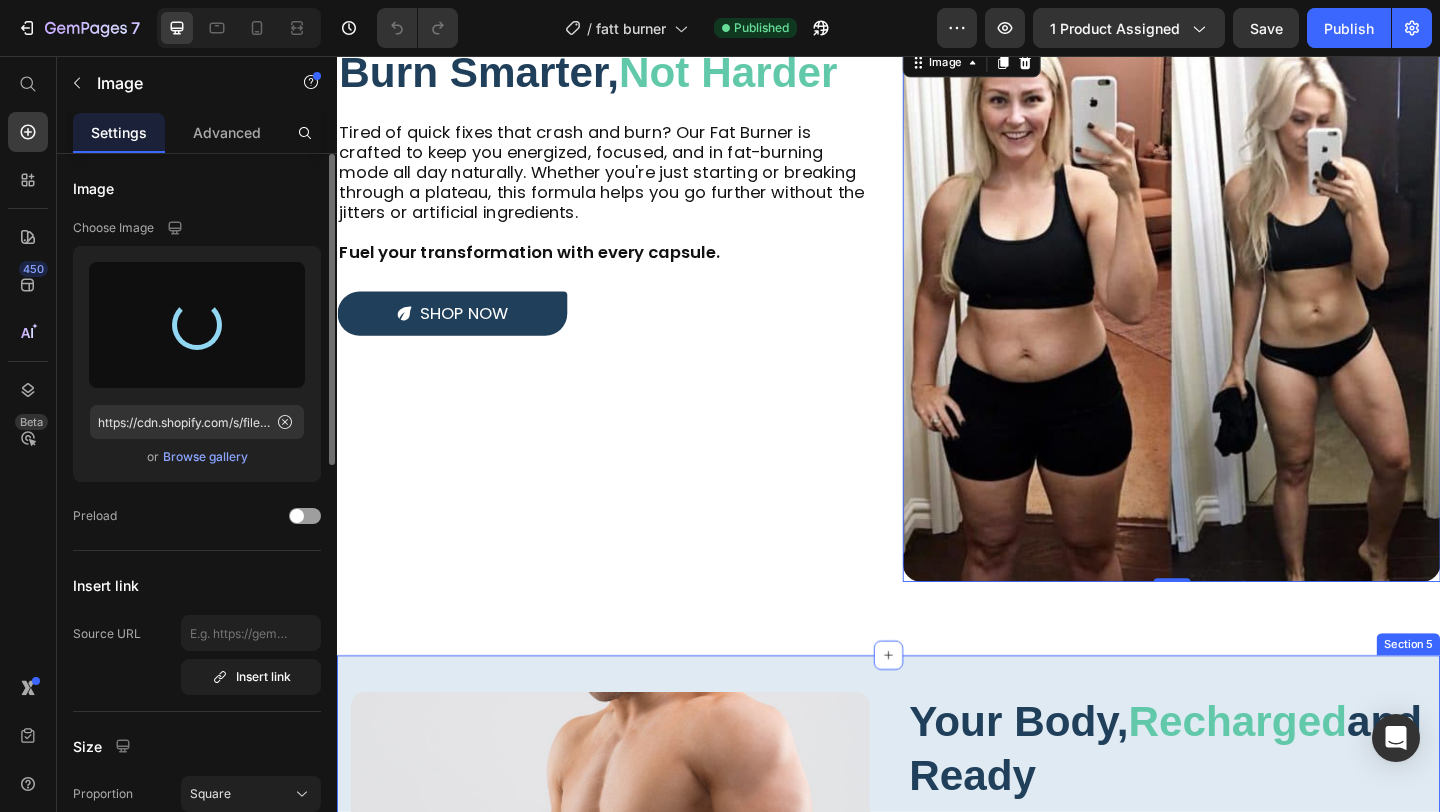 type on "https://cdn.shopify.com/s/files/1/0680/2685/9656/files/gempages_564408370014978867-0016dd47-2853-4e32-9c5a-4068a7206335.jpg" 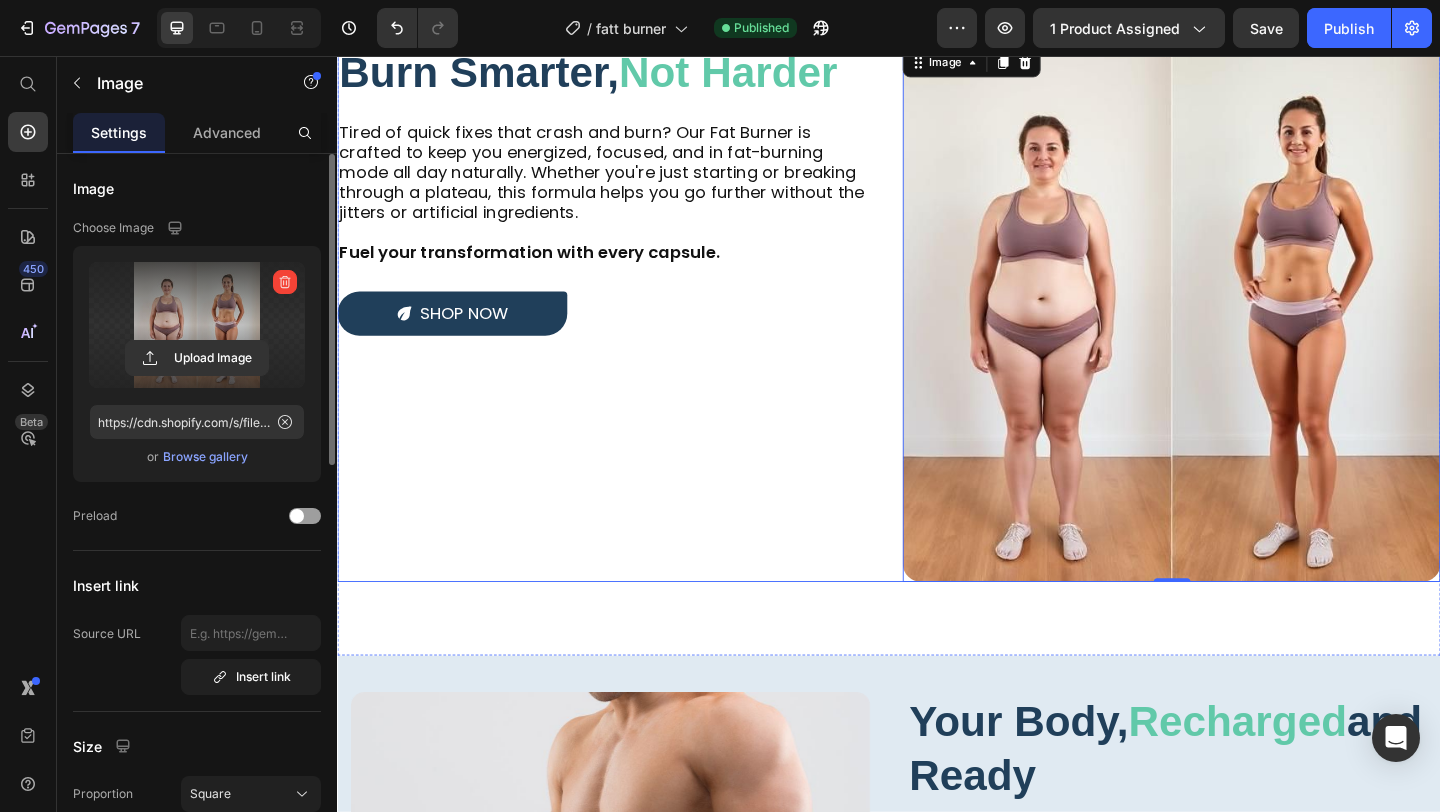 click on "Image Burn Smarter,  Not Harder Heading Tired of quick fixes that crash and burn? Our Fat Burner is crafted to keep you energized, focused, and in fat-burning mode all day naturally. Whether you're just starting or breaking through a plateau, this formula helps you go further without the jitters or artificial ingredients.   Fuel your transformation with every capsule. Text Block
shop now Button" at bounding box center (629, 335) 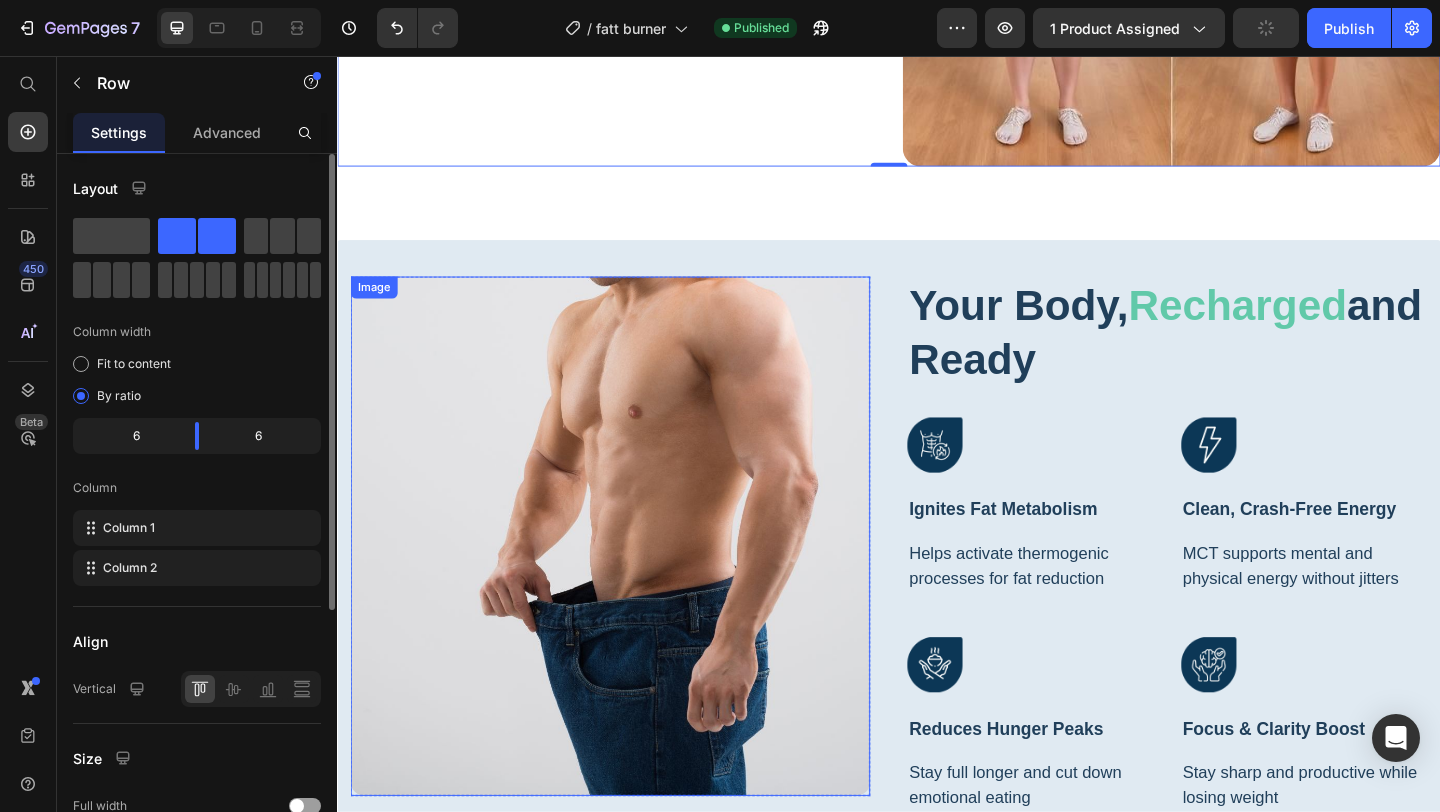 scroll, scrollTop: 1971, scrollLeft: 0, axis: vertical 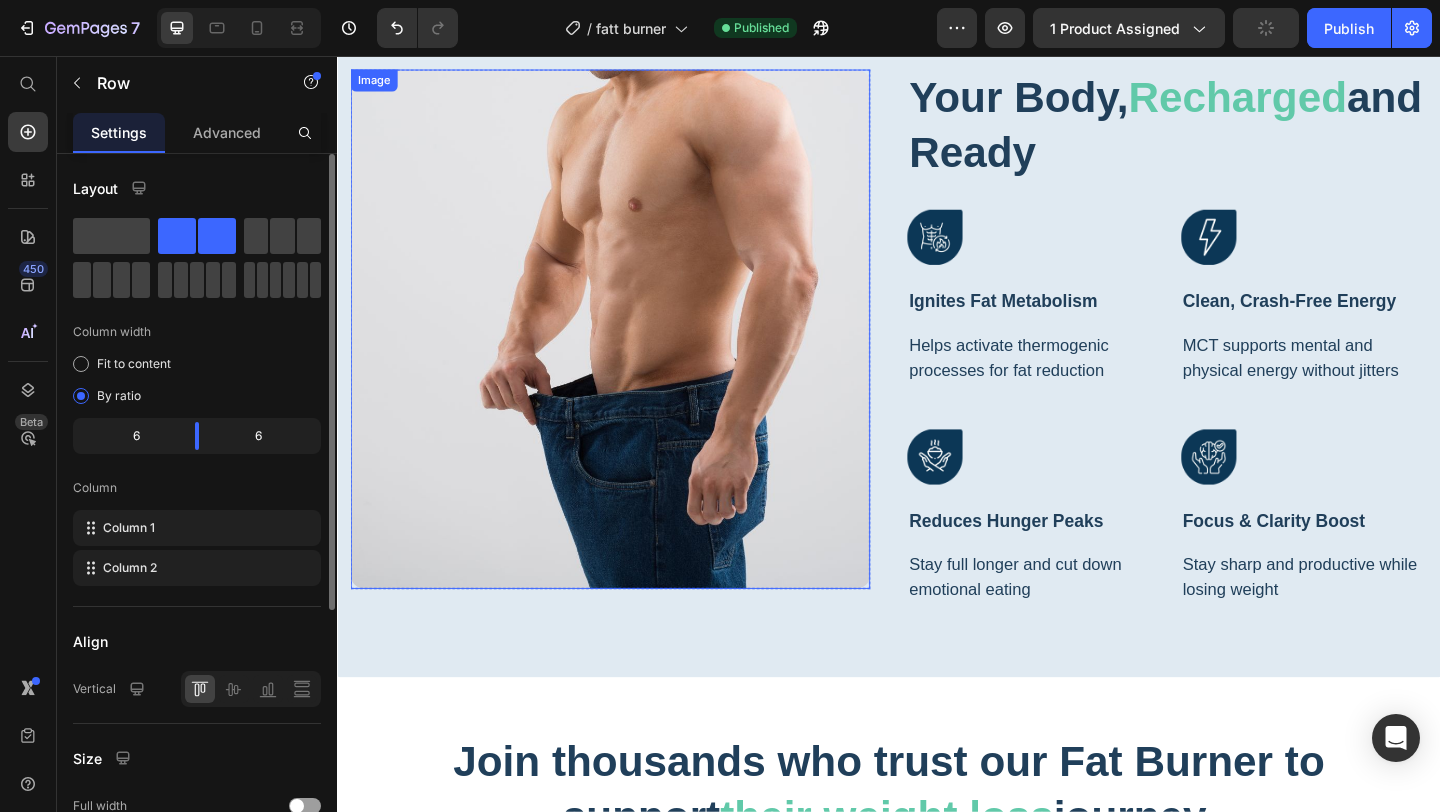 click at bounding box center (634, 352) 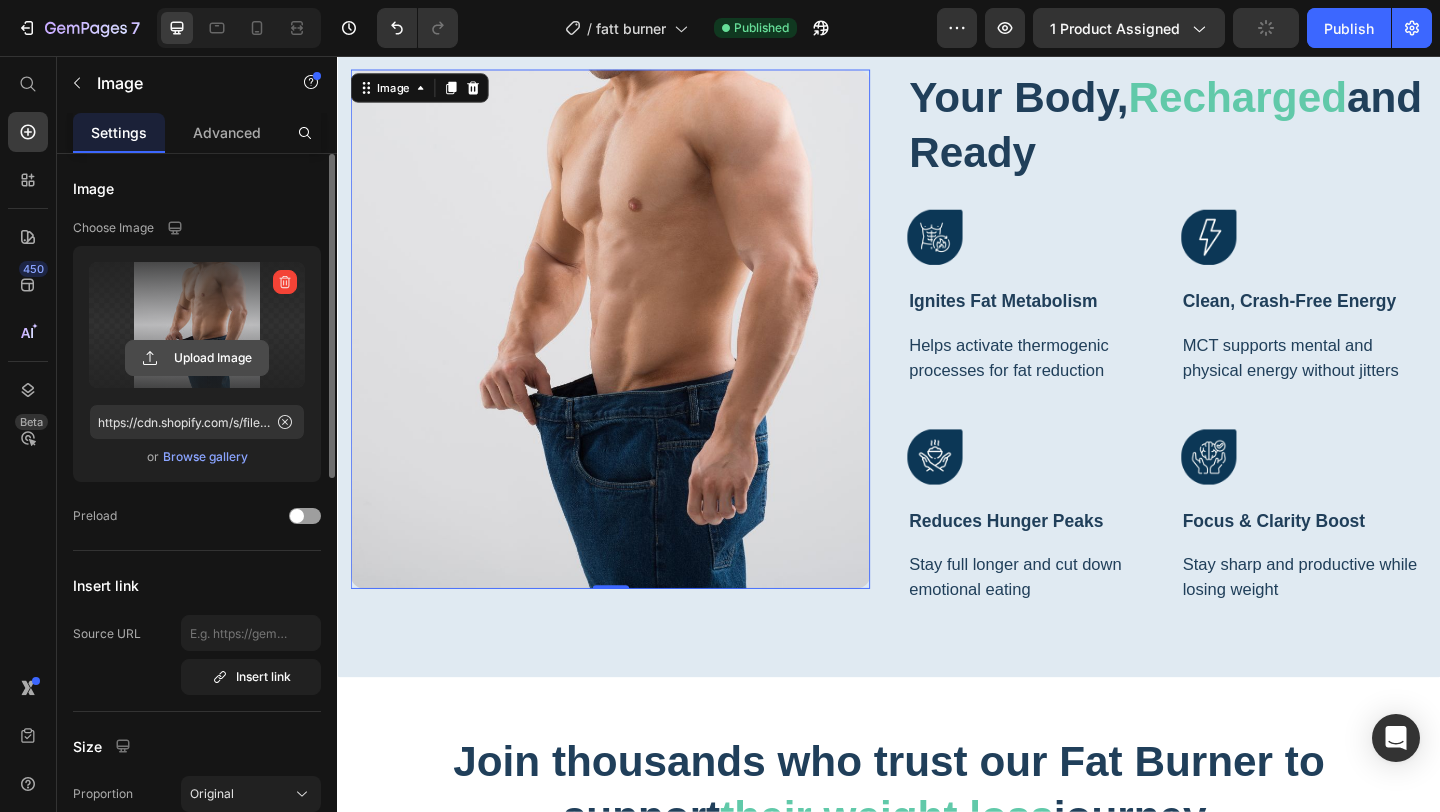 click 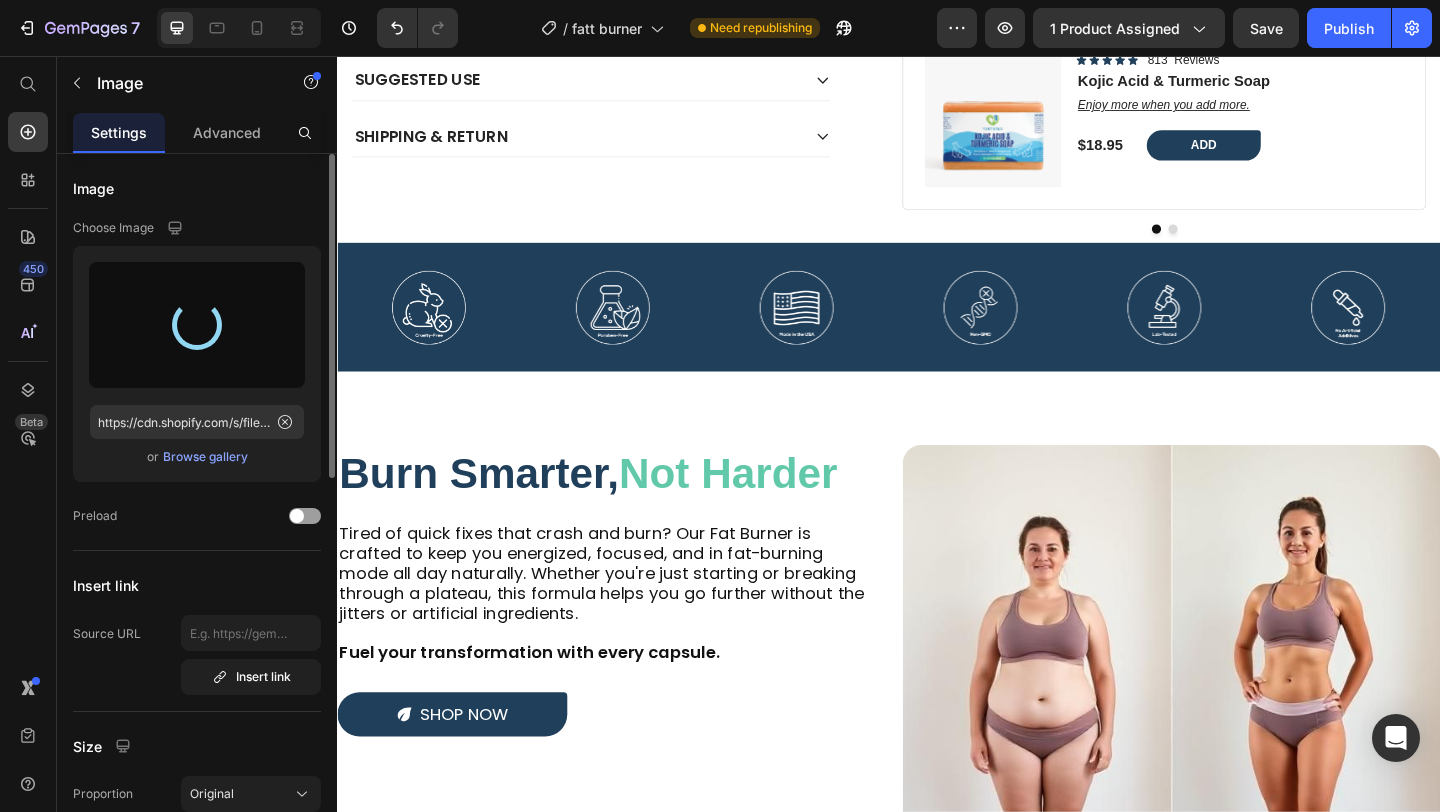 scroll, scrollTop: 866, scrollLeft: 0, axis: vertical 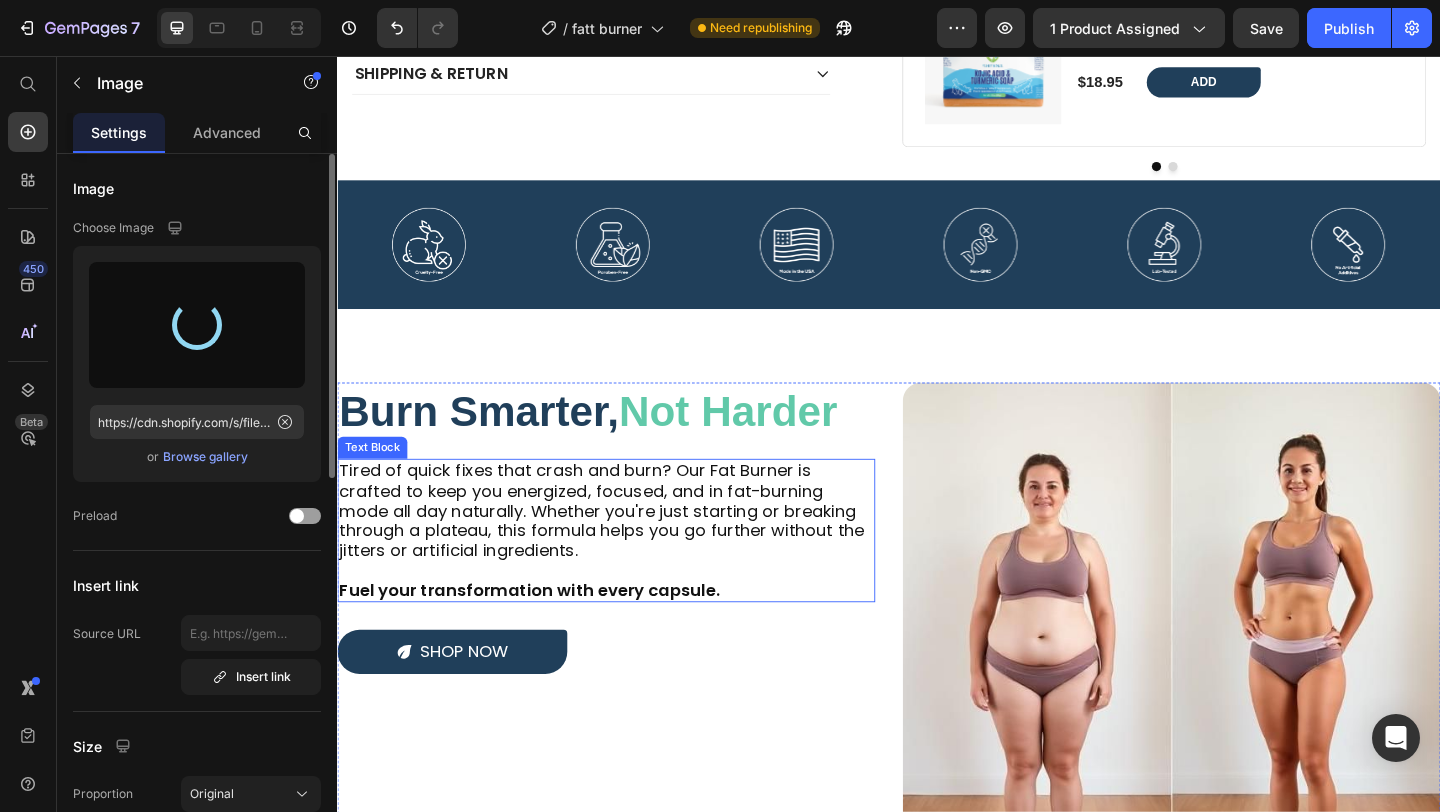 type on "https://cdn.shopify.com/s/files/1/0680/2685/9656/files/gempages_564408370014978867-8fb726f7-4909-4459-8dd7-c397bfaa45ce.jpg" 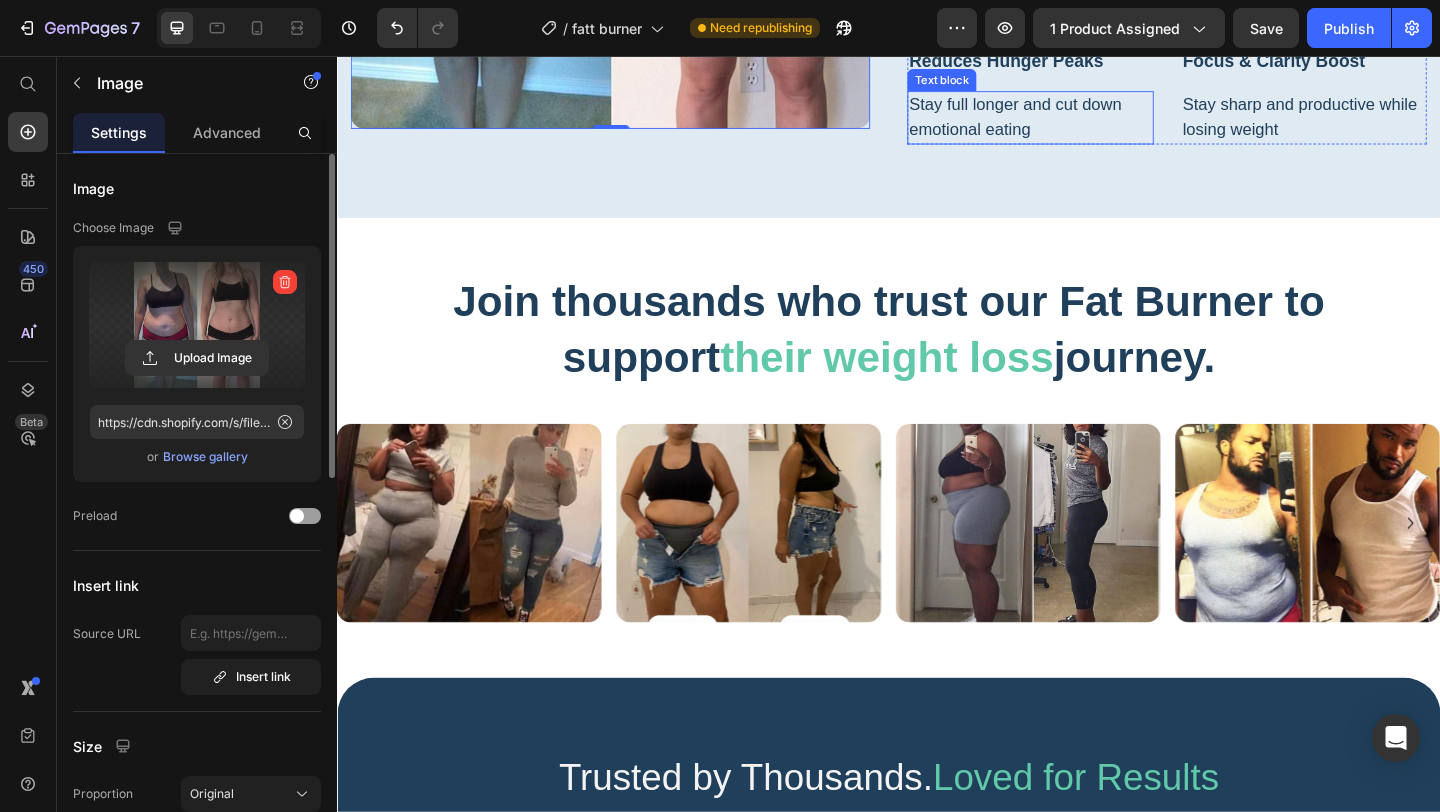 scroll, scrollTop: 2500, scrollLeft: 0, axis: vertical 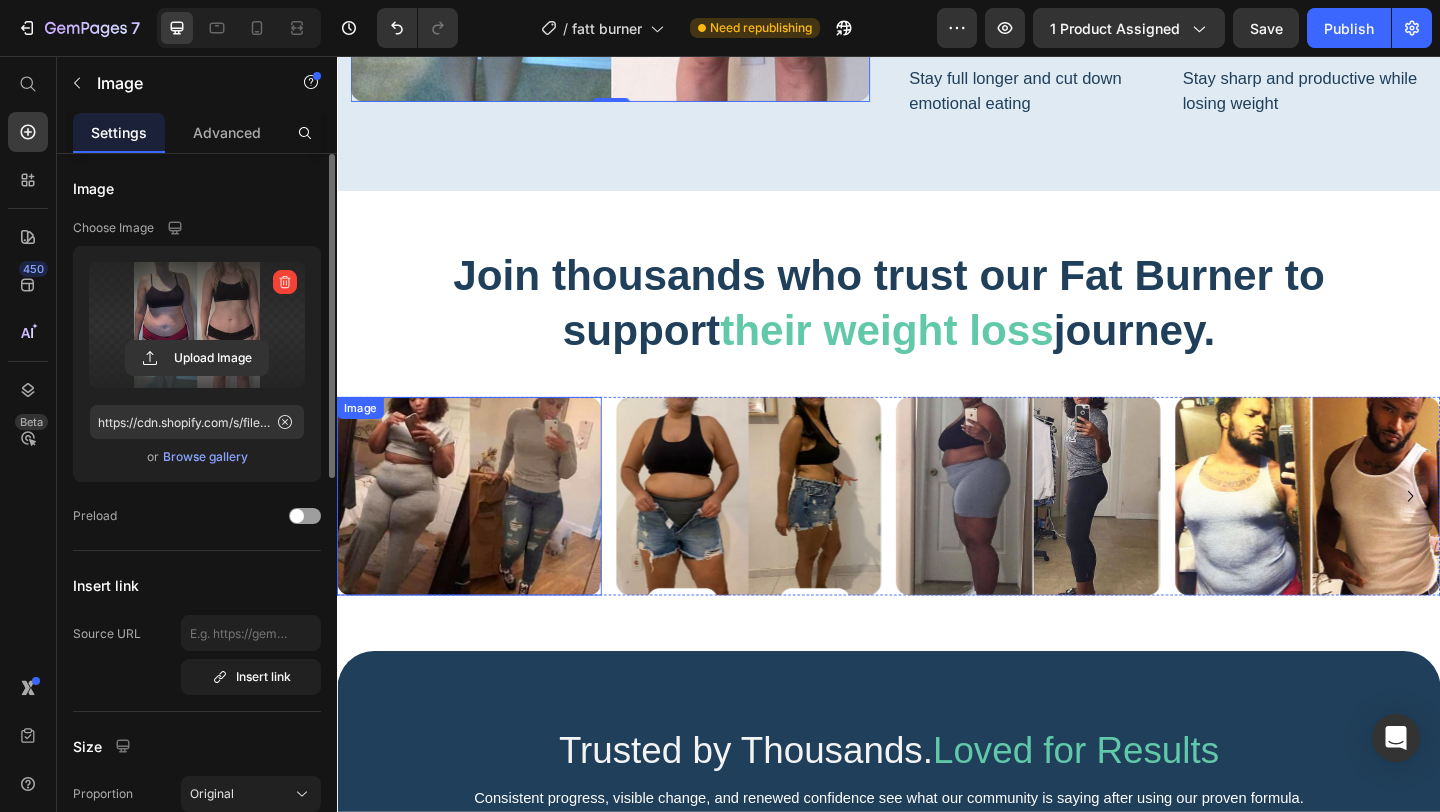 click at bounding box center [481, 535] 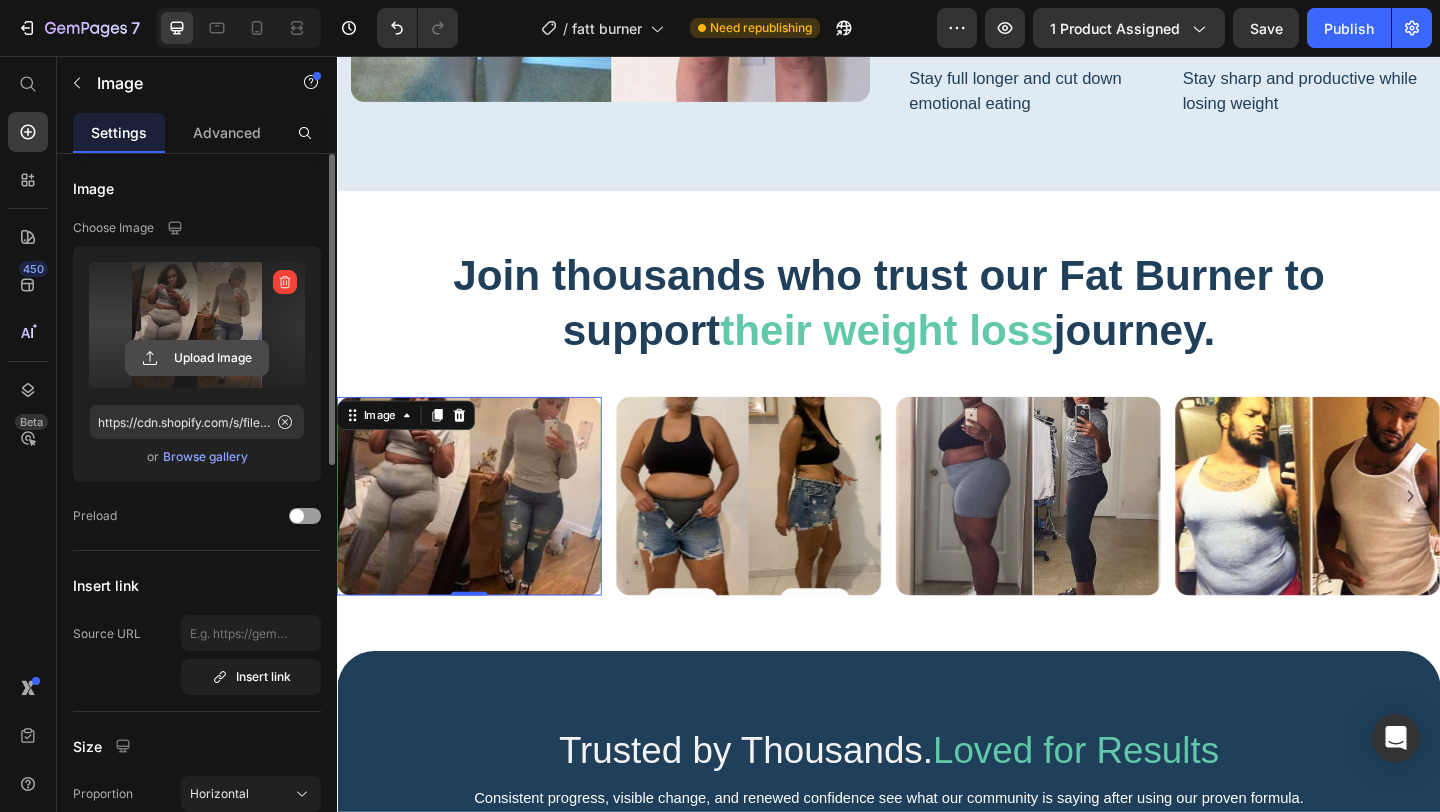 click 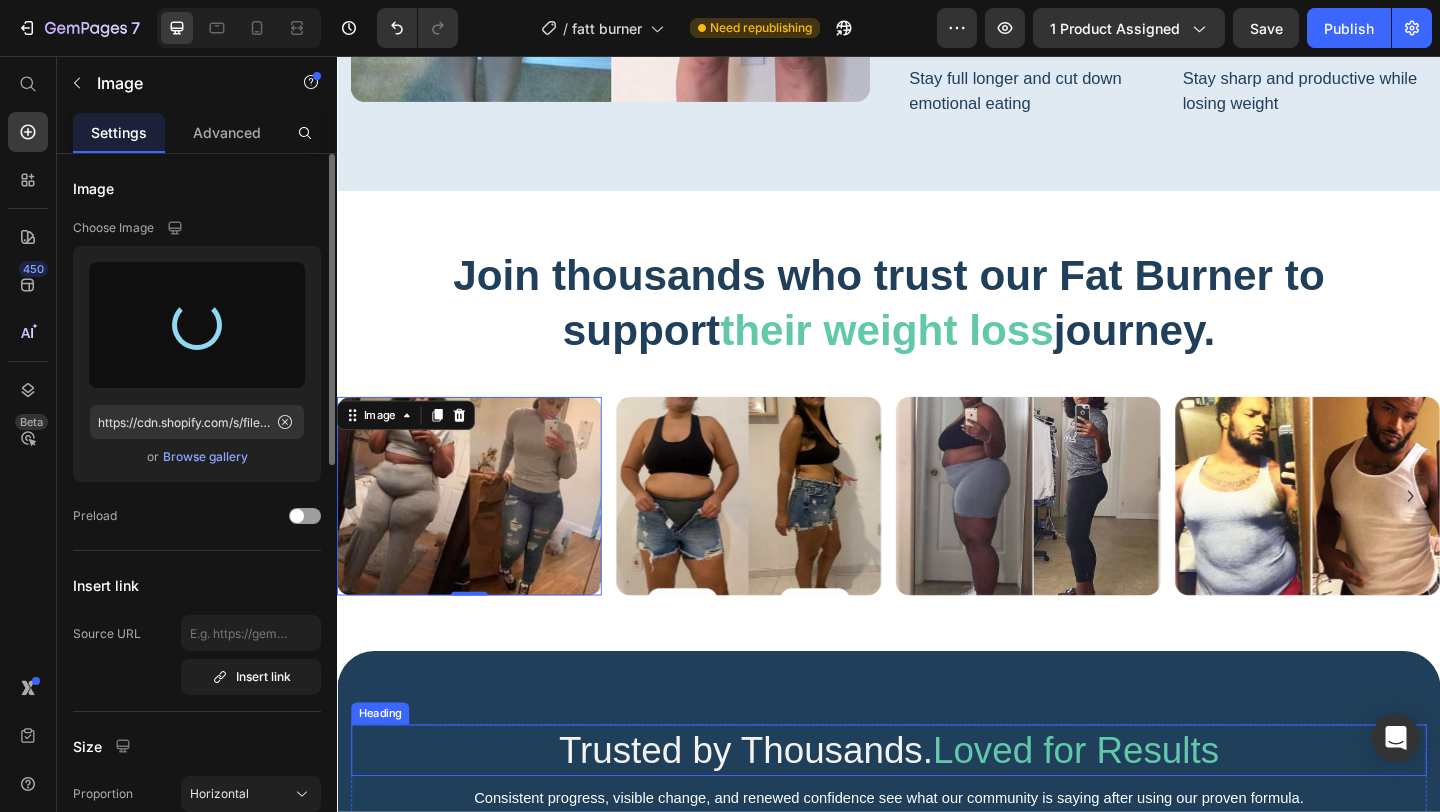 type on "https://cdn.shopify.com/s/files/1/0680/2685/9656/files/gempages_564408370014978867-66440287-756c-4275-84f5-5c385c637f17.jpg" 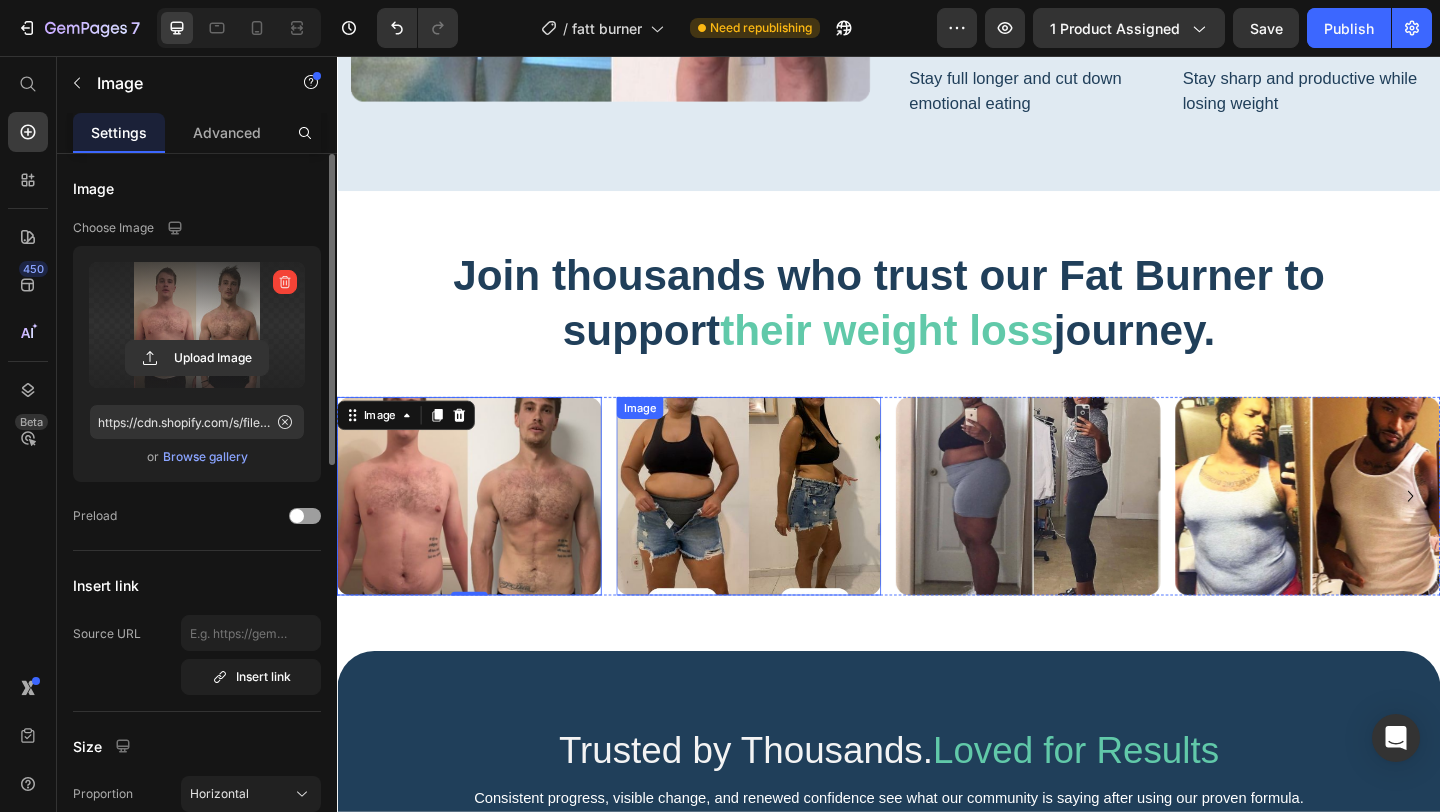 click at bounding box center [785, 535] 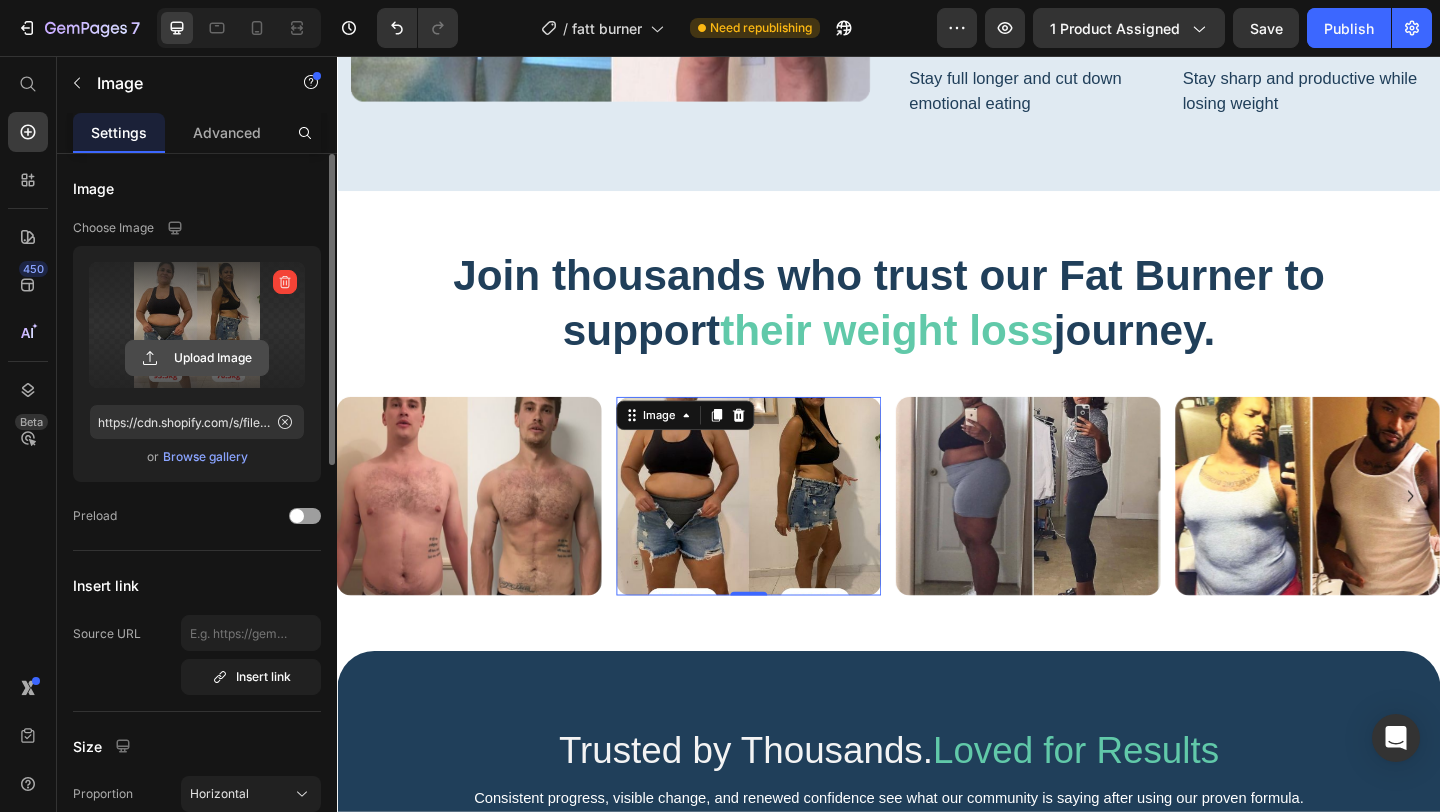 click 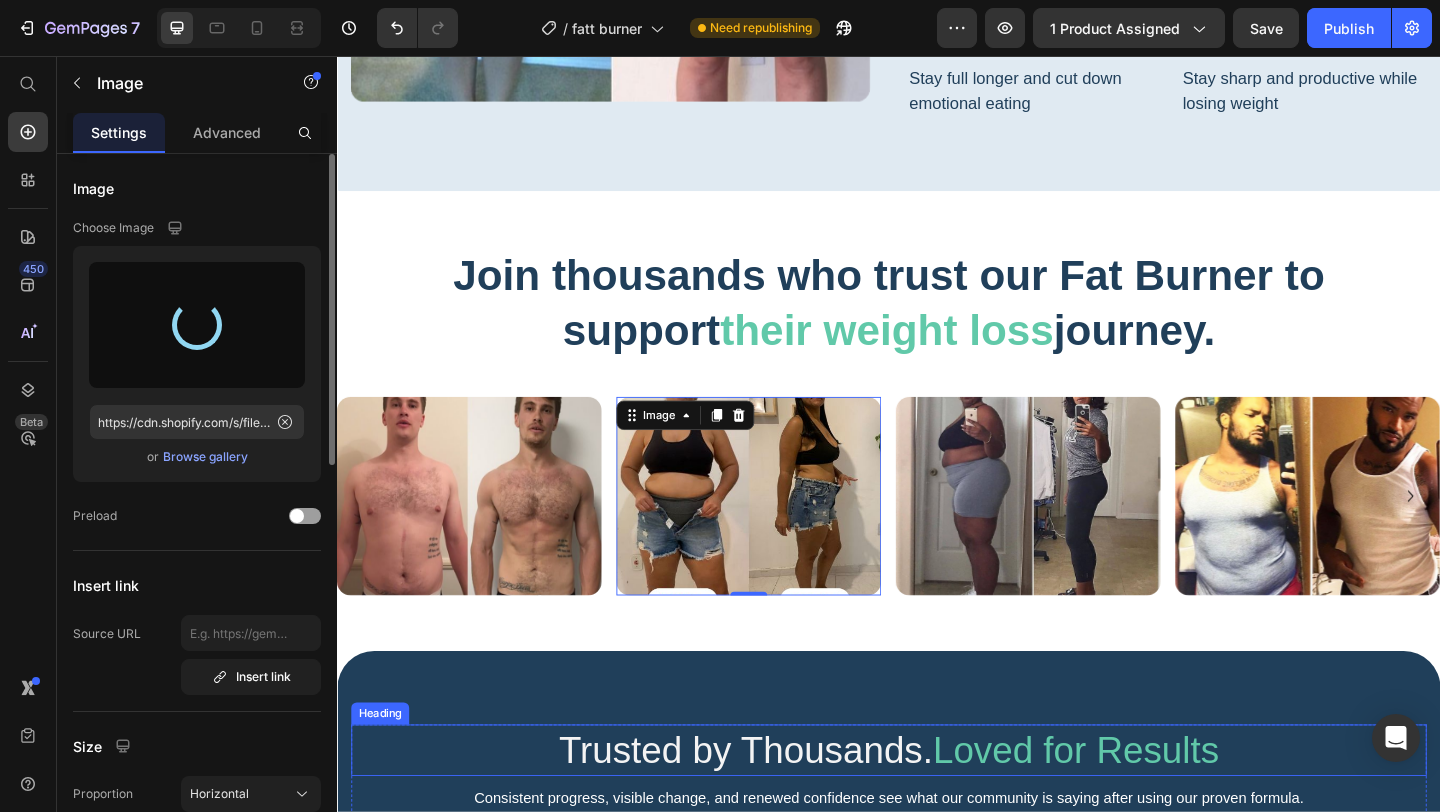 type on "https://cdn.shopify.com/s/files/1/0680/2685/9656/files/gempages_564408370014978867-eeb96852-5a5c-43d7-9930-19198465f992.jpg" 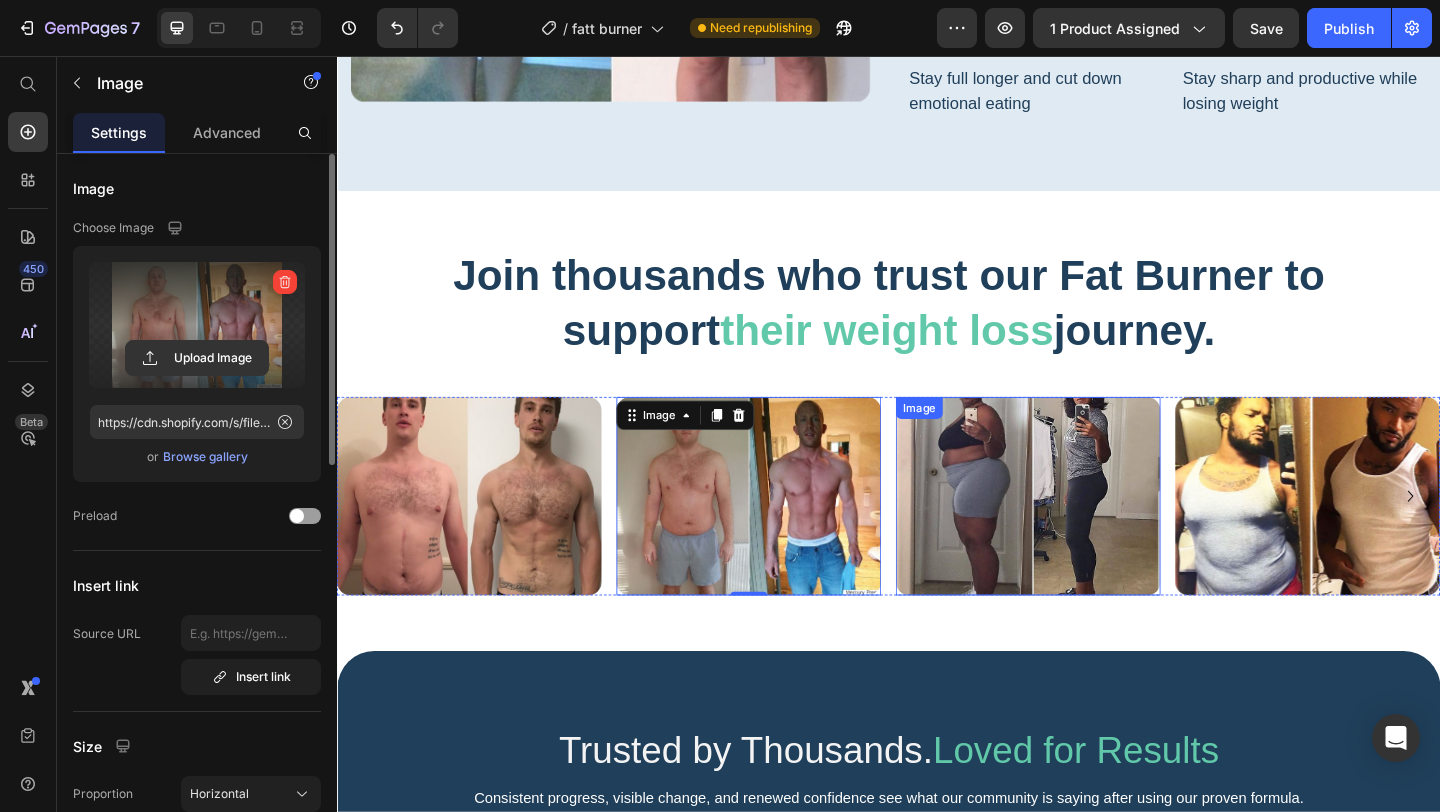 click at bounding box center (1089, 535) 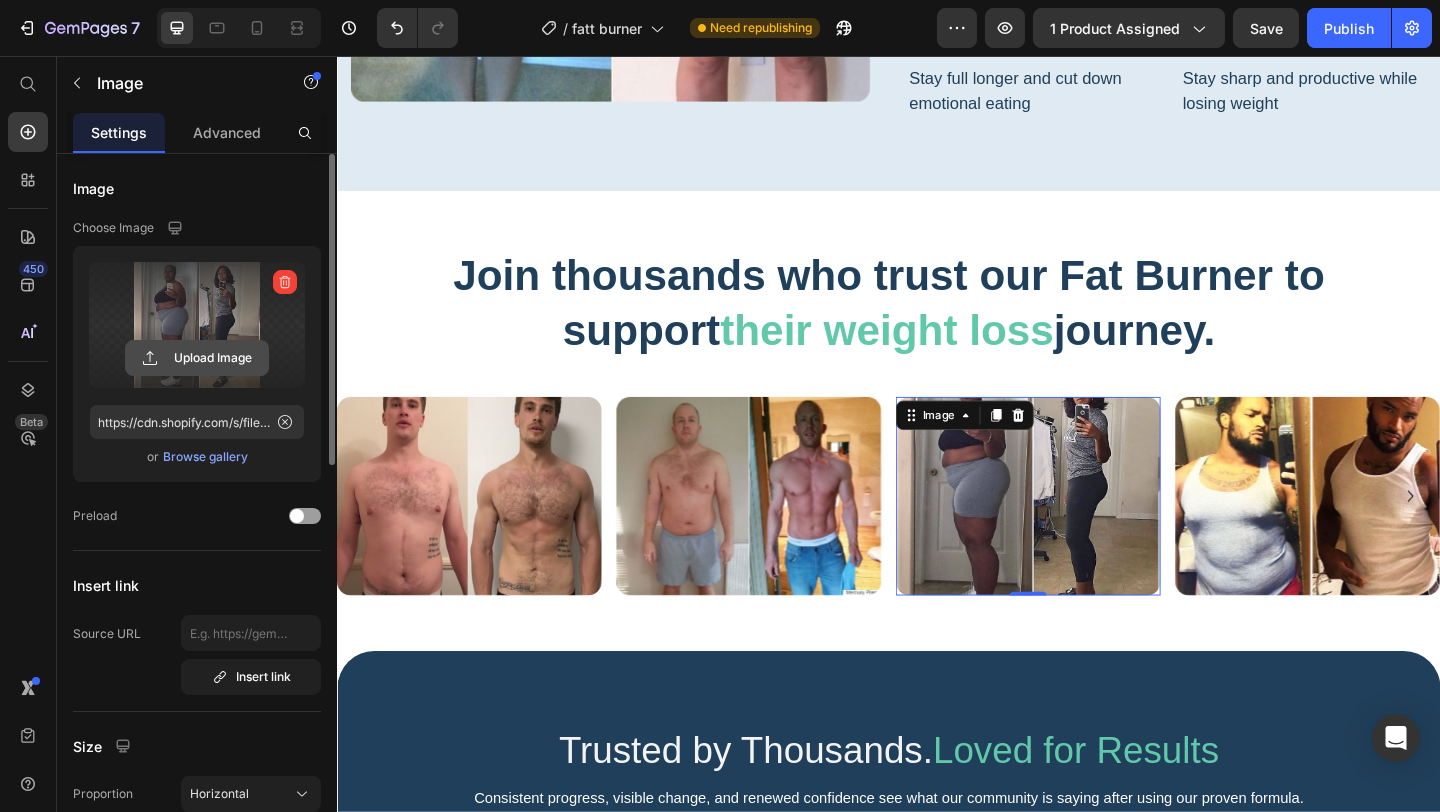 click 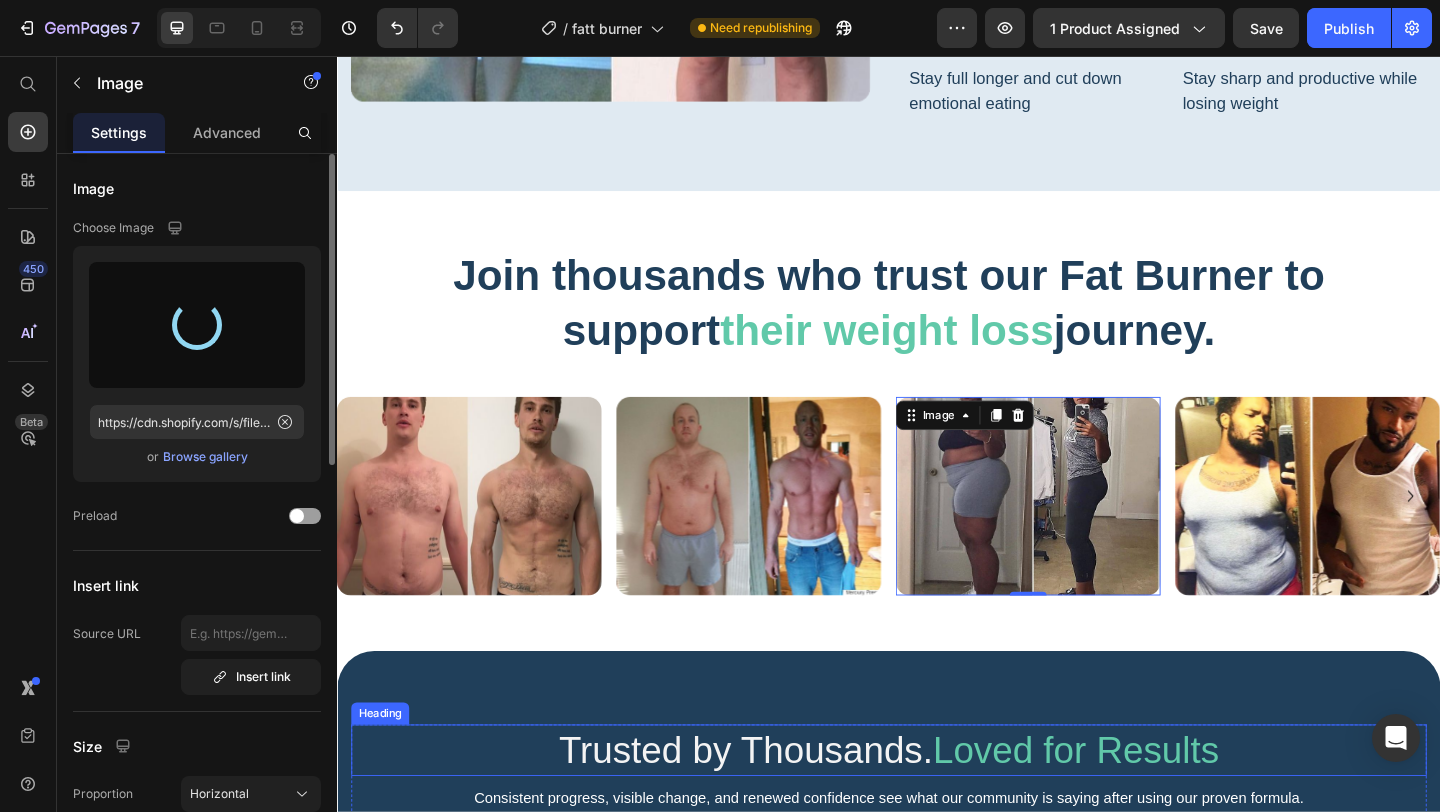 type on "https://cdn.shopify.com/s/files/1/0680/2685/9656/files/gempages_564408370014978867-91842a51-ce7c-486a-a498-deba6bf80571.jpg" 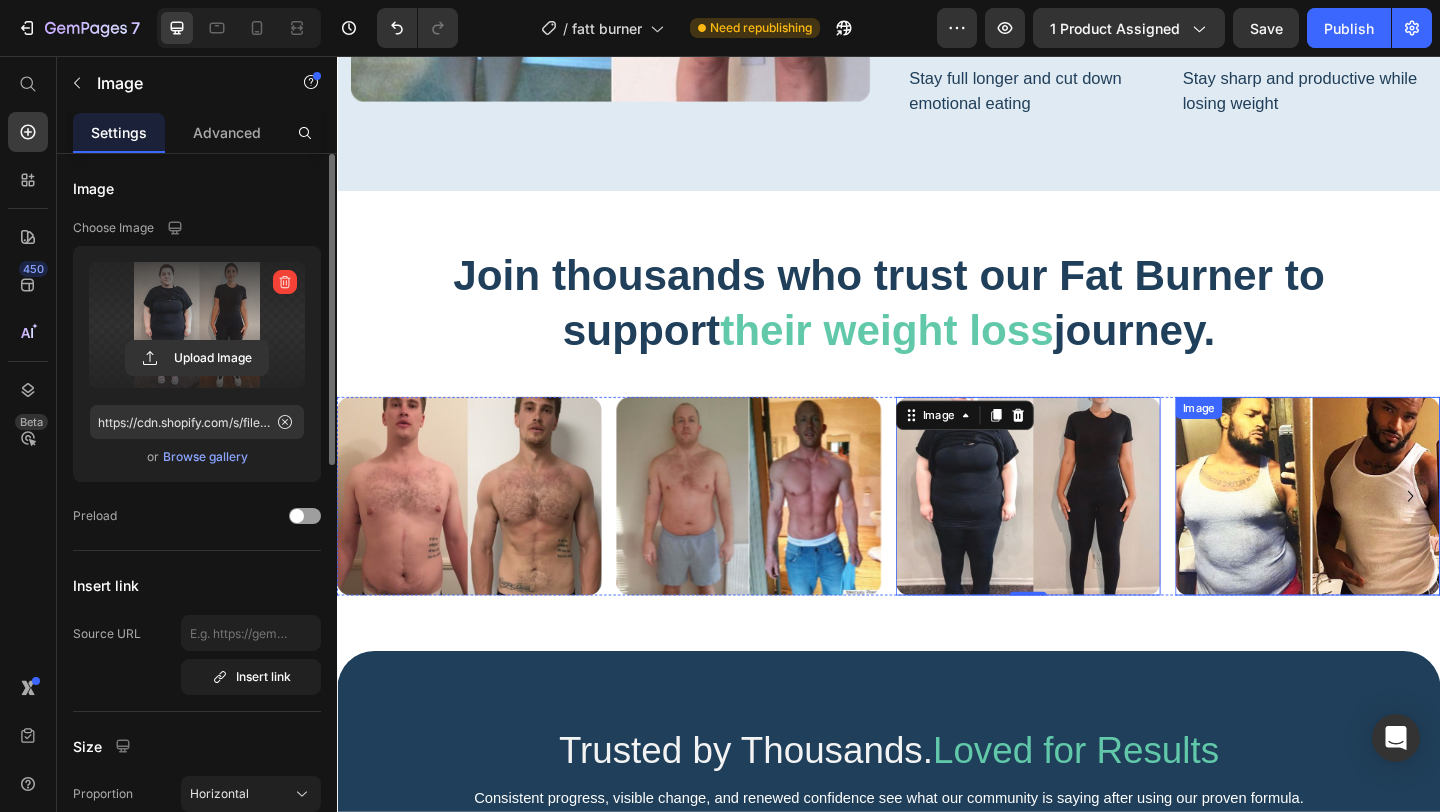 click at bounding box center [1393, 535] 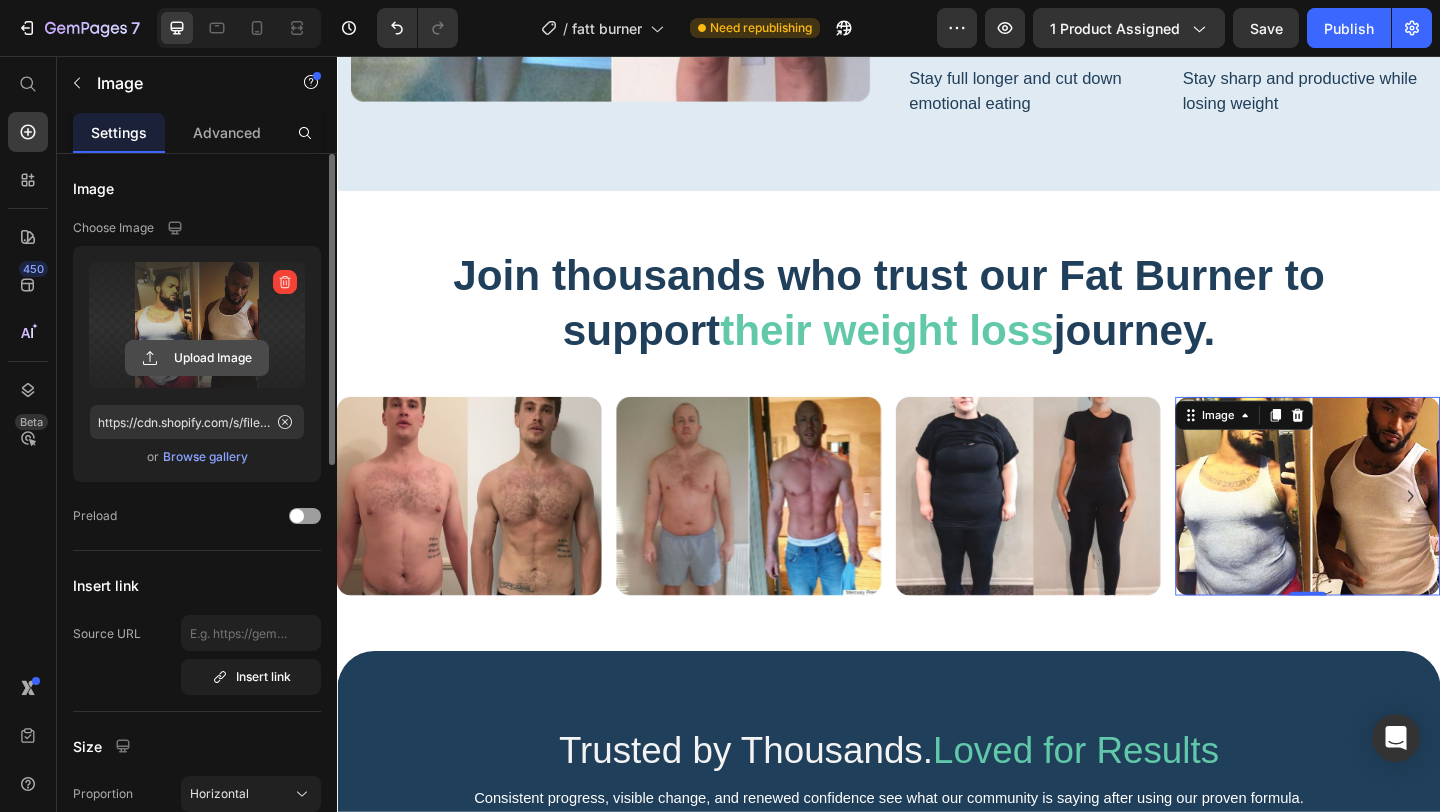 click 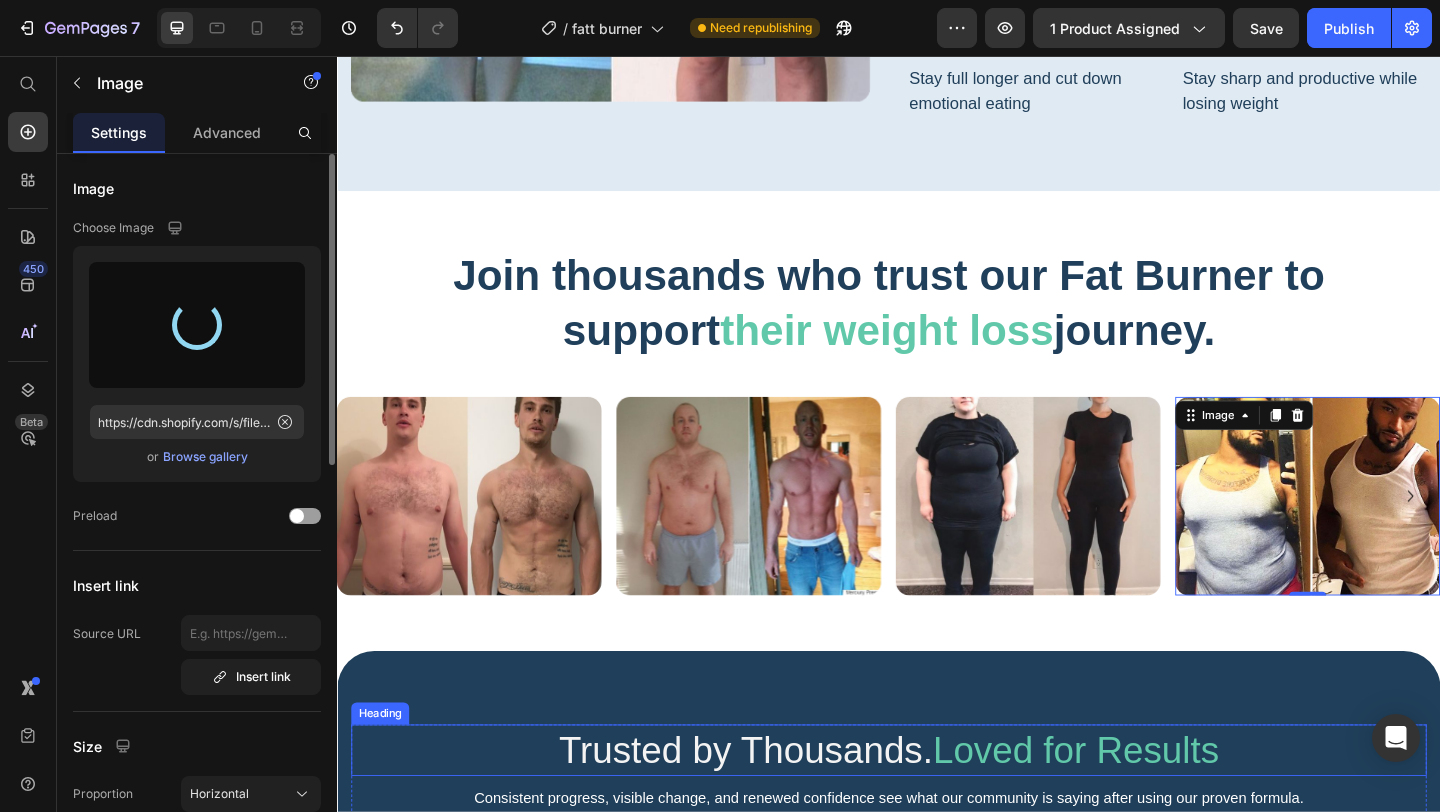 type on "https://cdn.shopify.com/s/files/1/0680/2685/9656/files/gempages_564408370014978867-56e0576f-9c52-45d9-a02f-1fd16526431a.jpg" 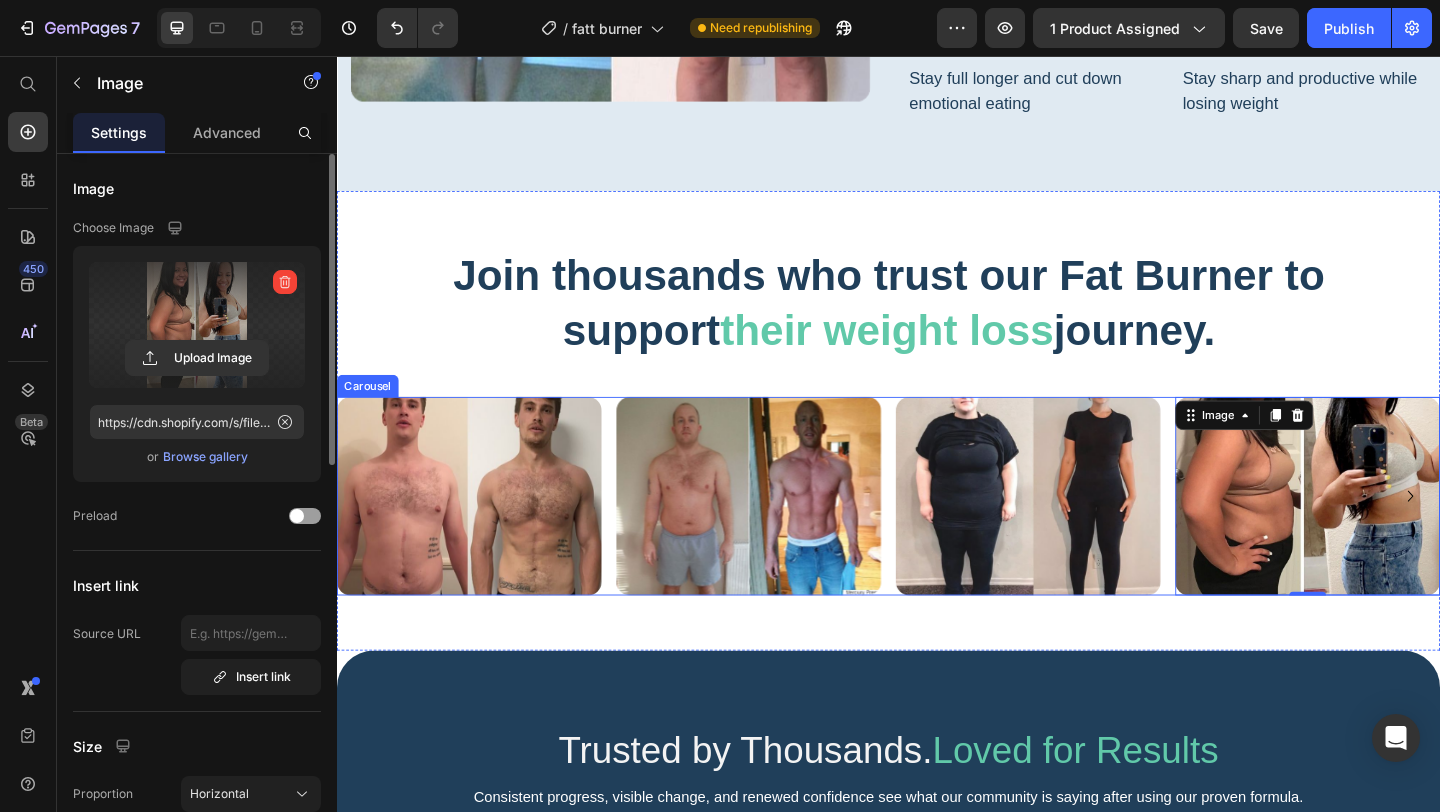 click 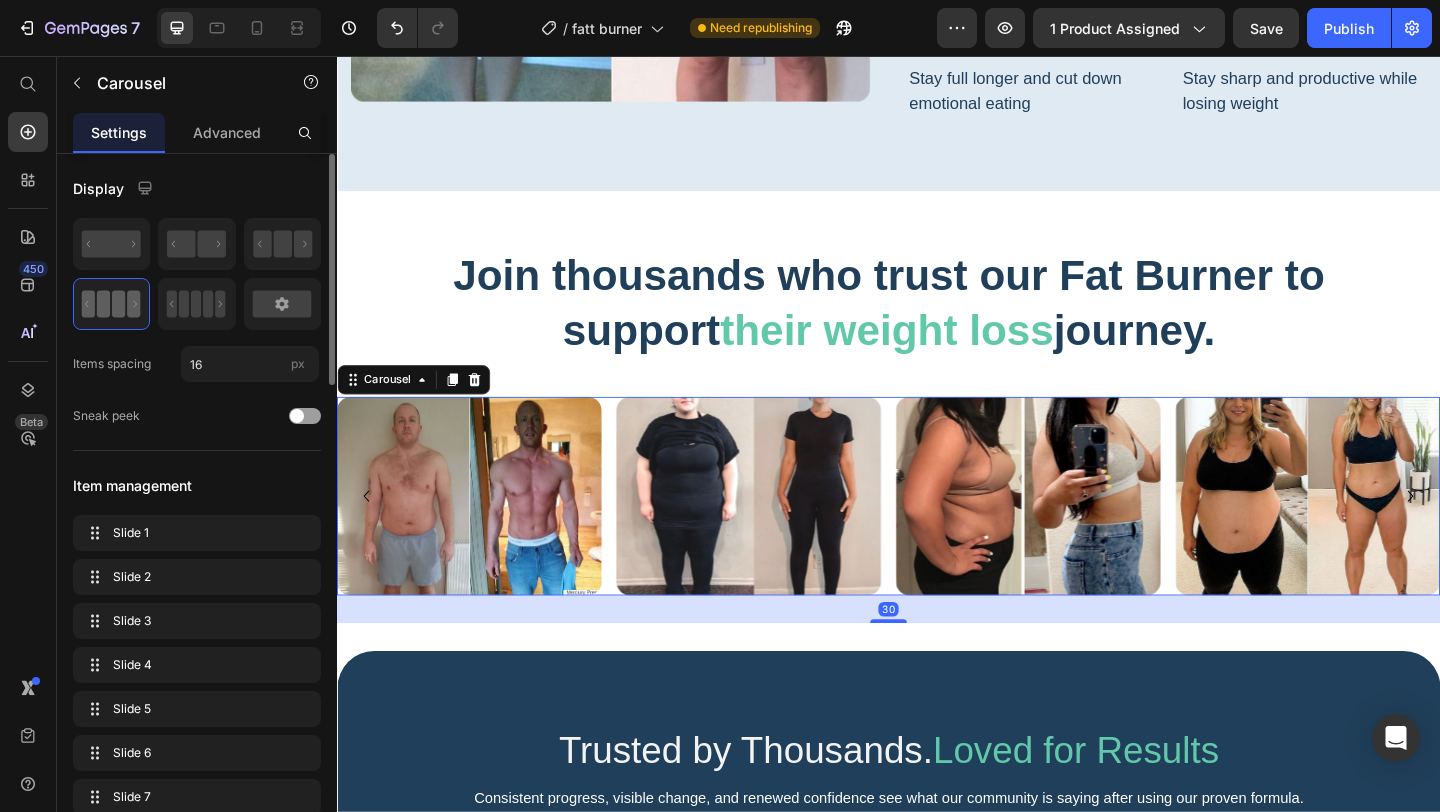 click 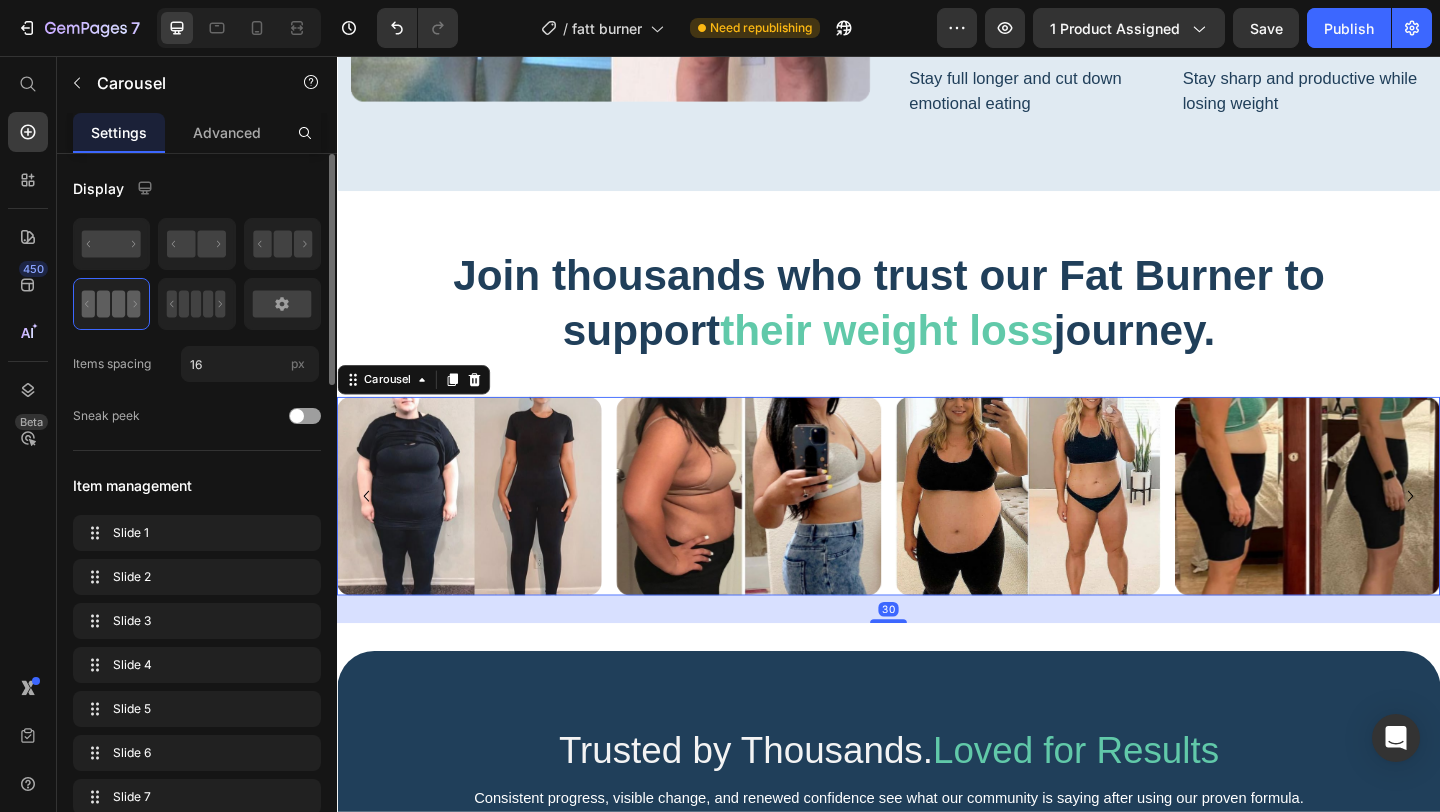 click 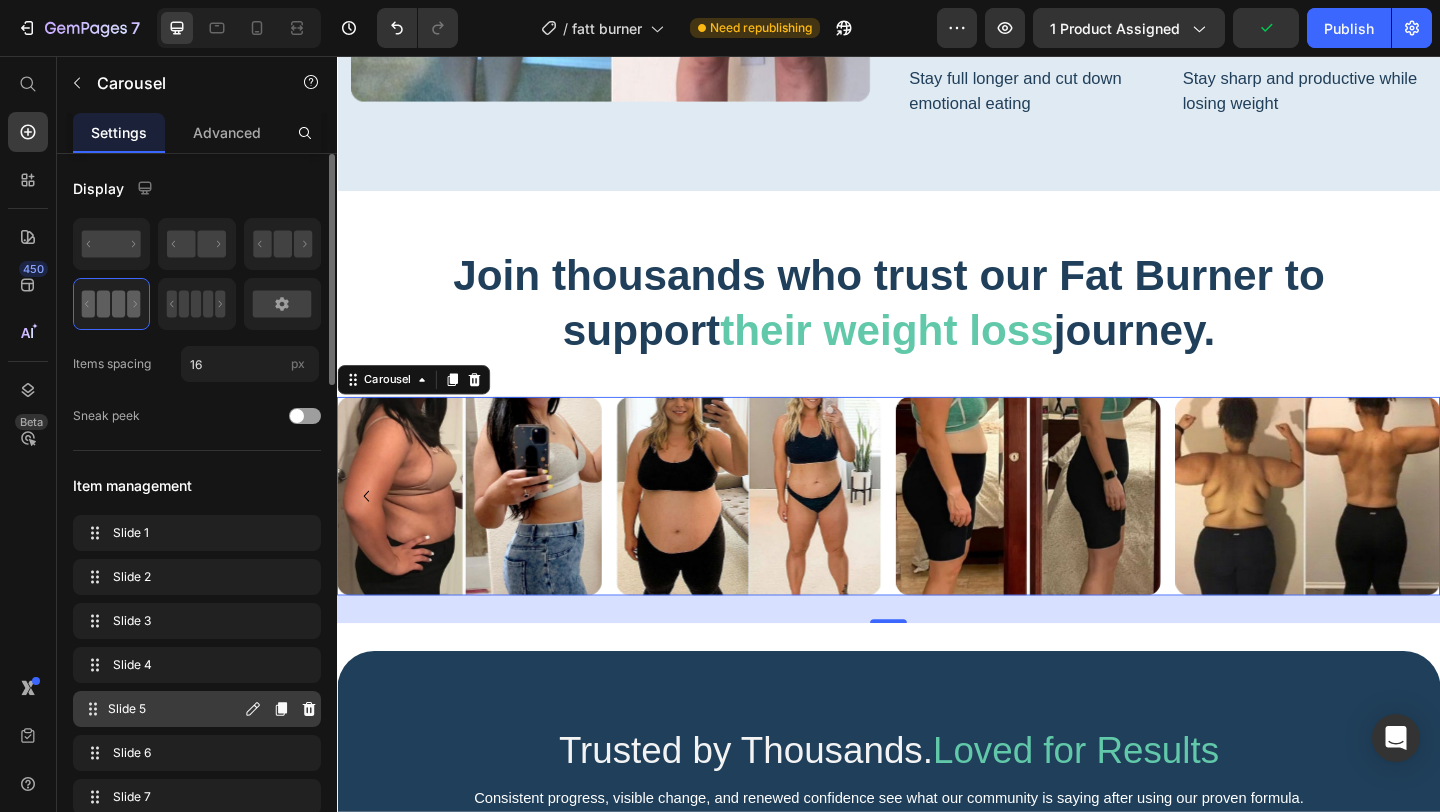 click on "Slide 5" at bounding box center (174, 709) 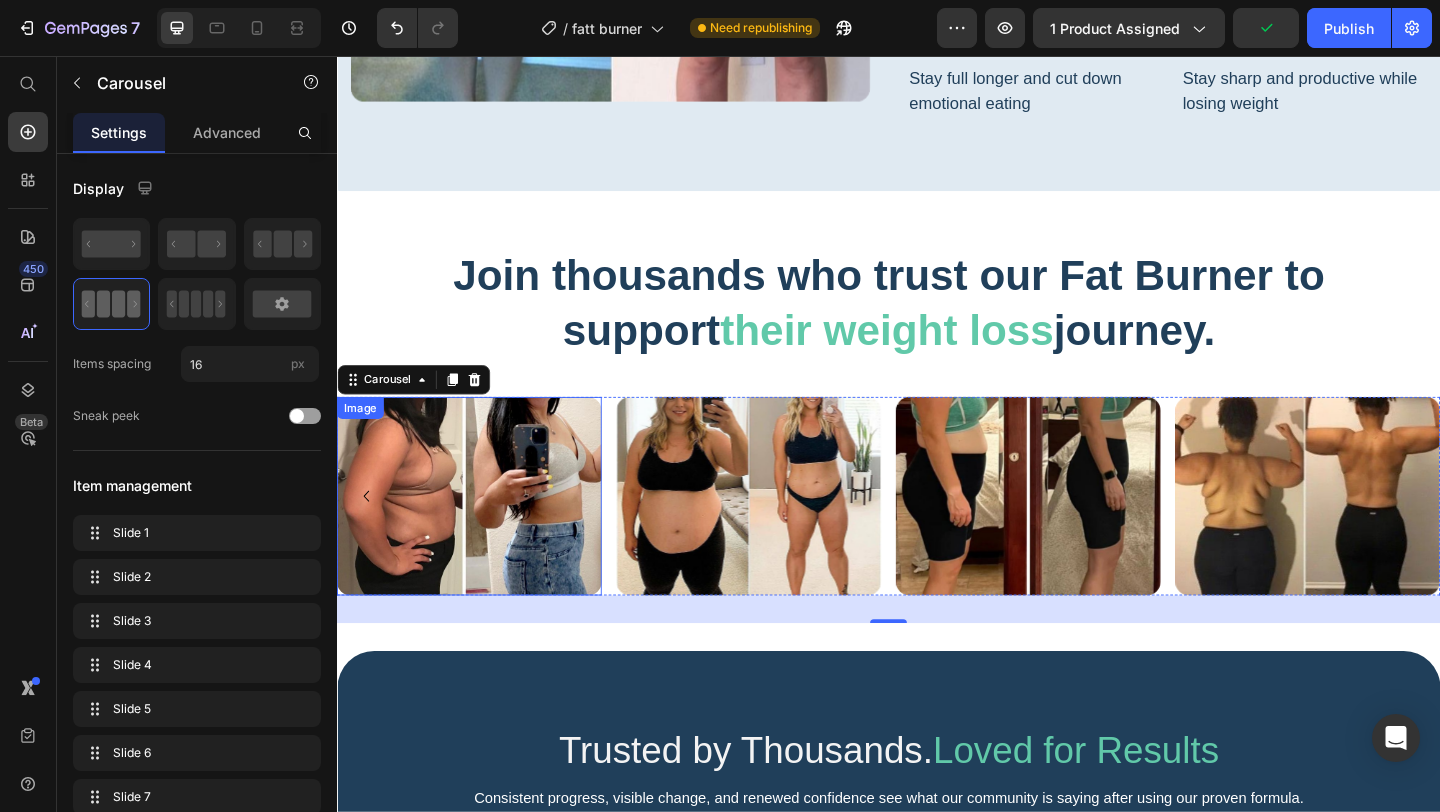 click at bounding box center (481, 535) 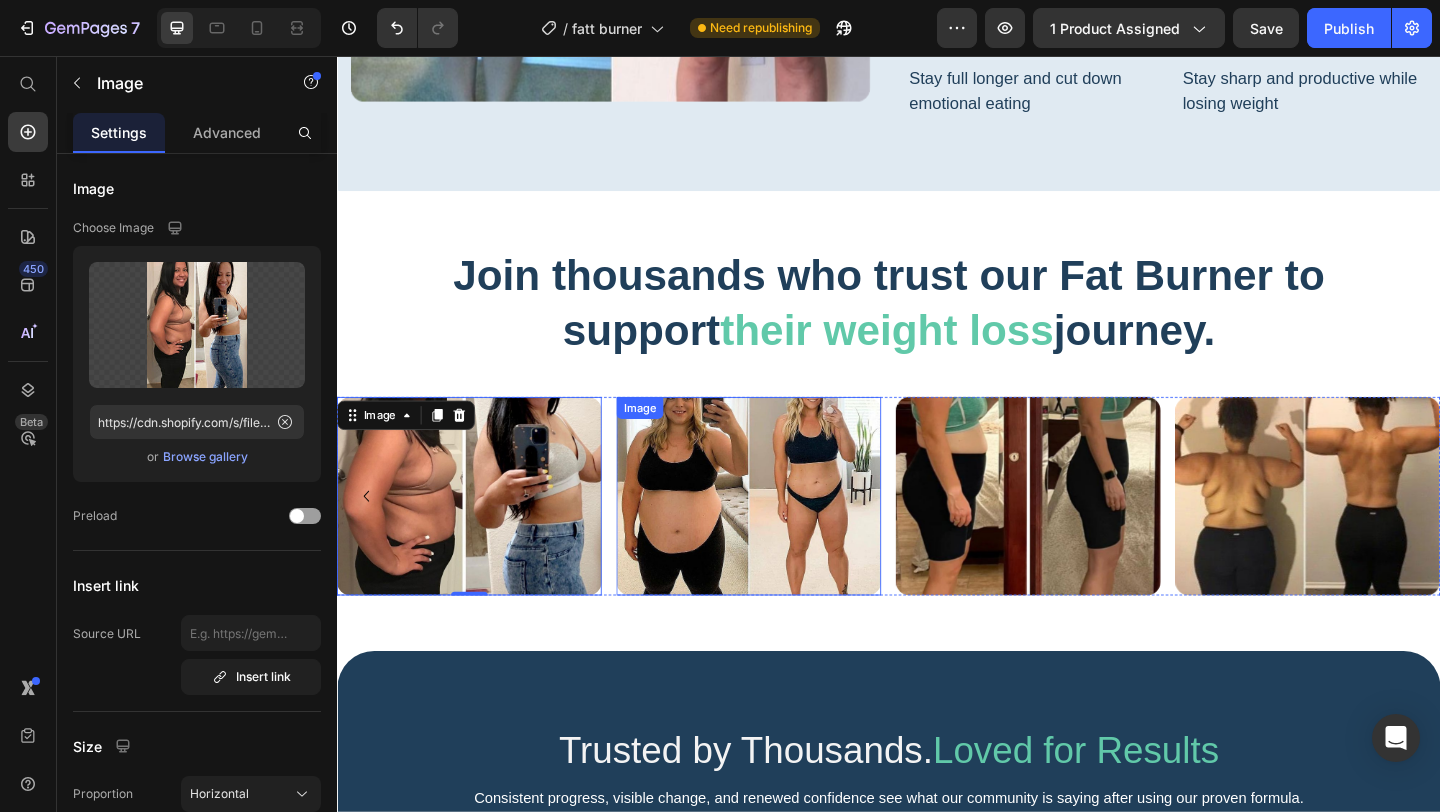 click at bounding box center [785, 535] 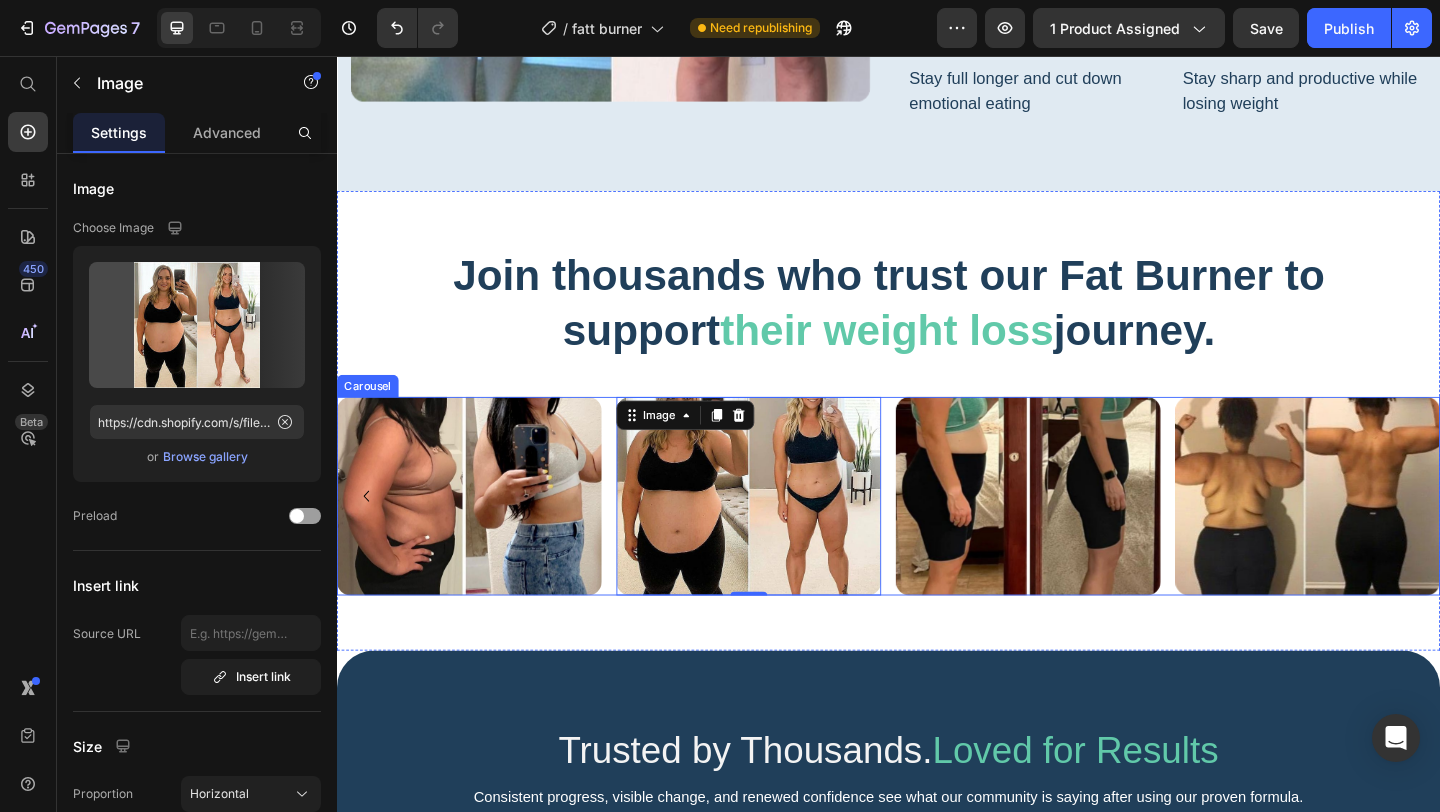 click 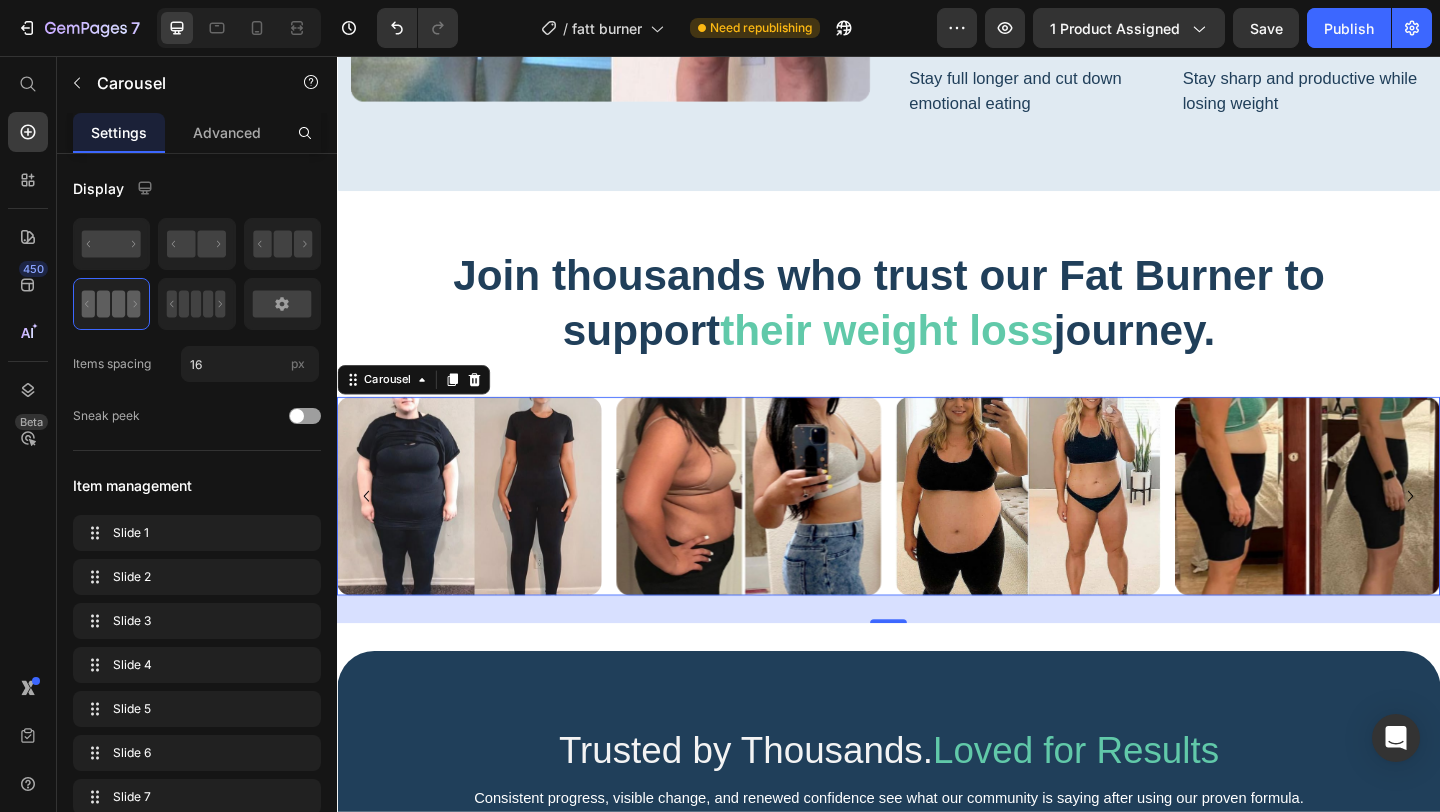 click 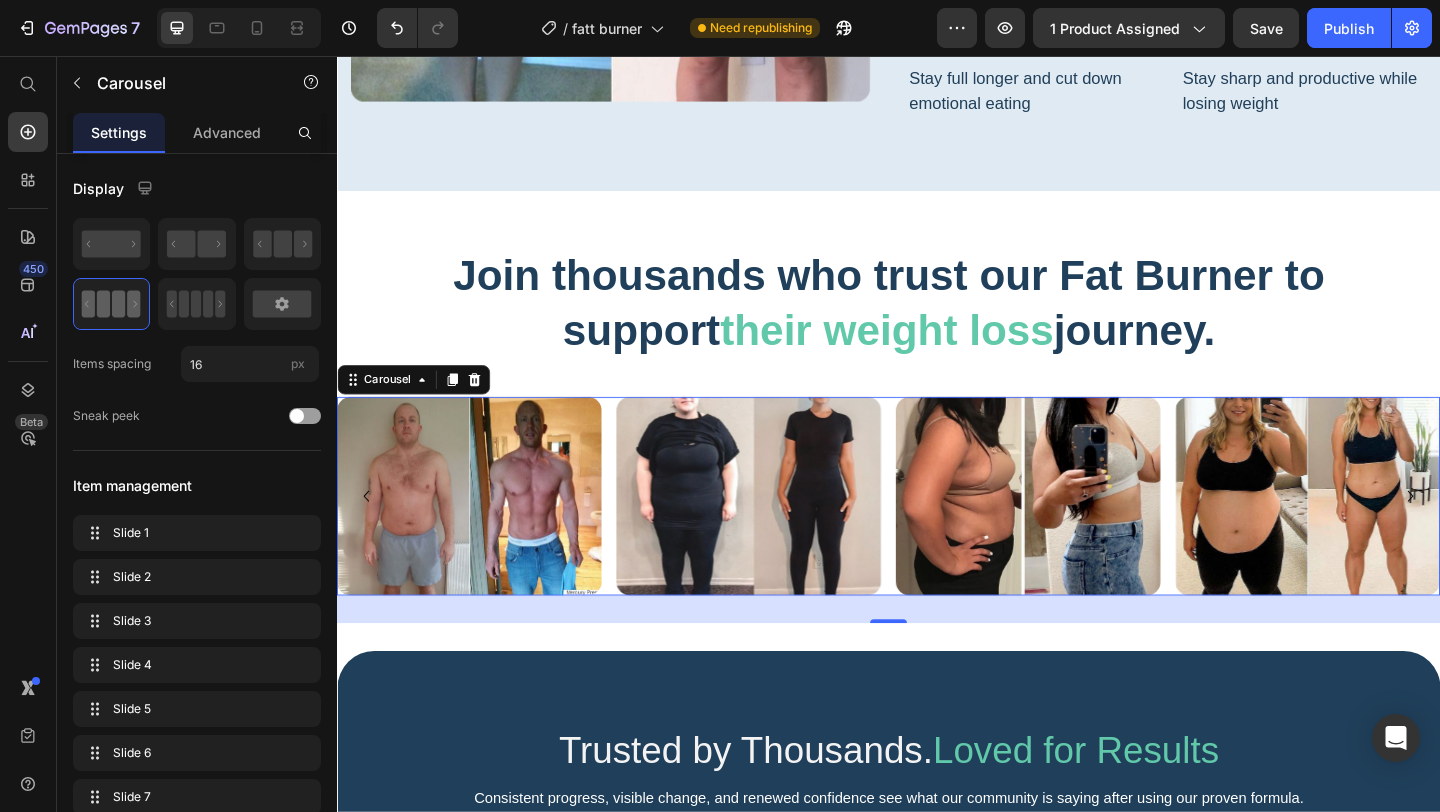 click 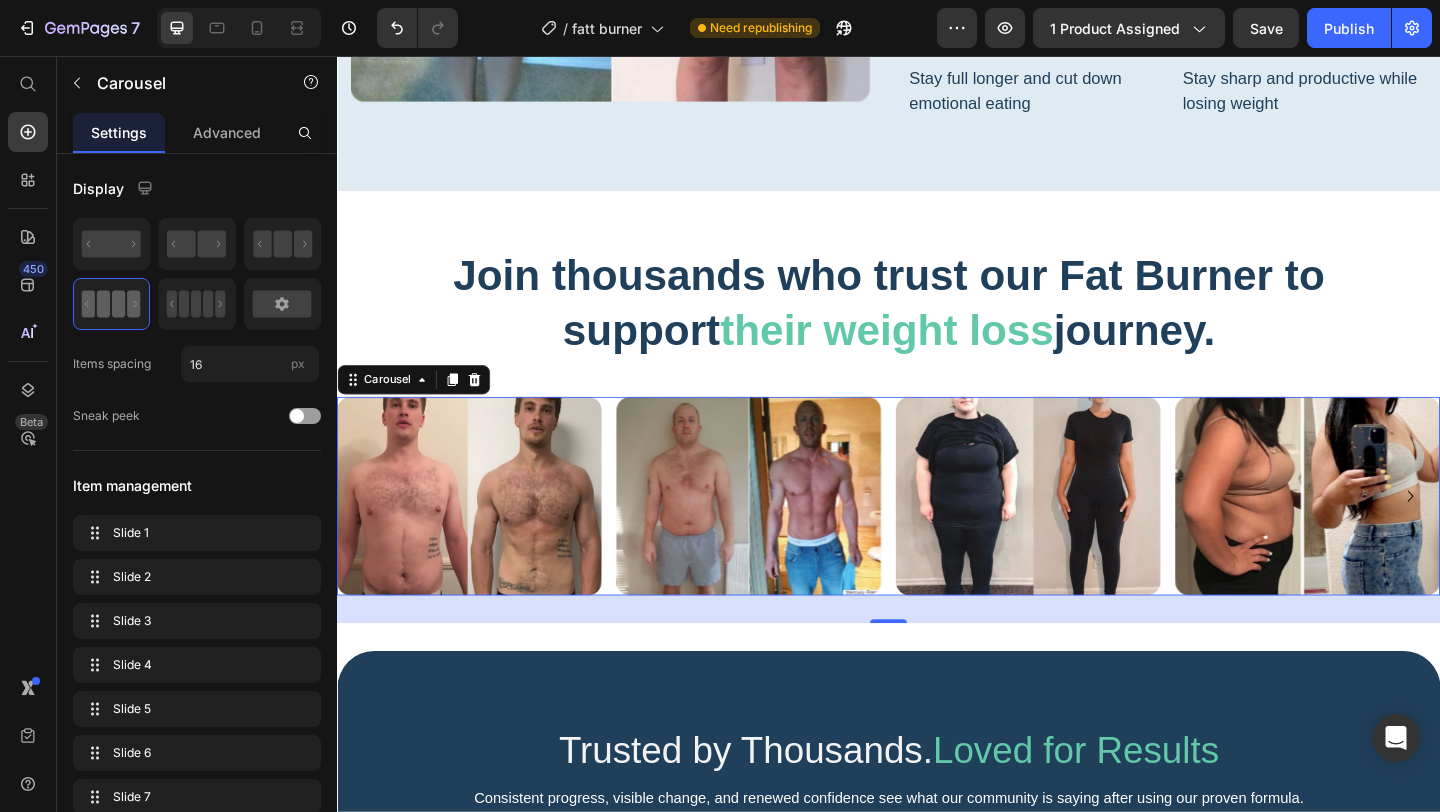 click 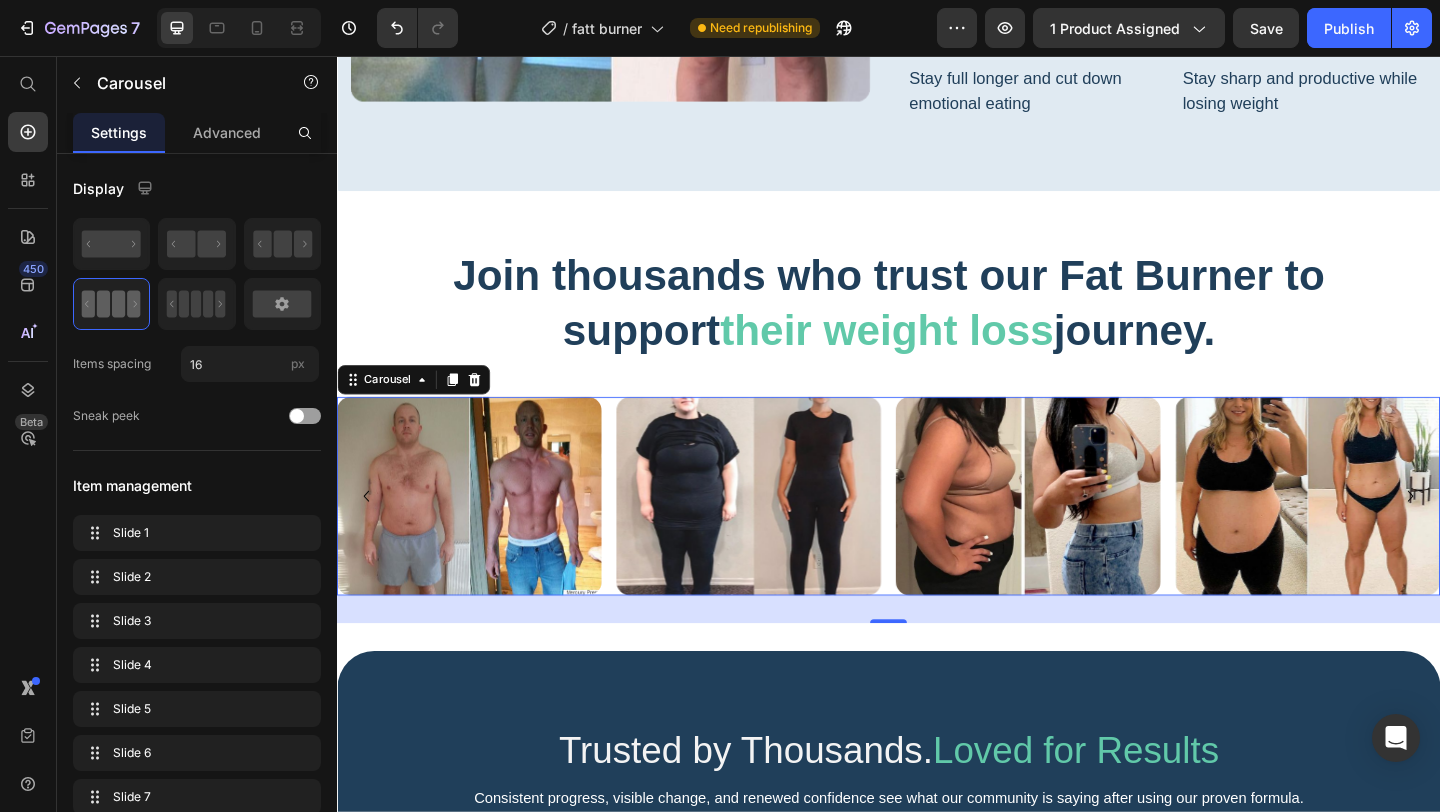 click 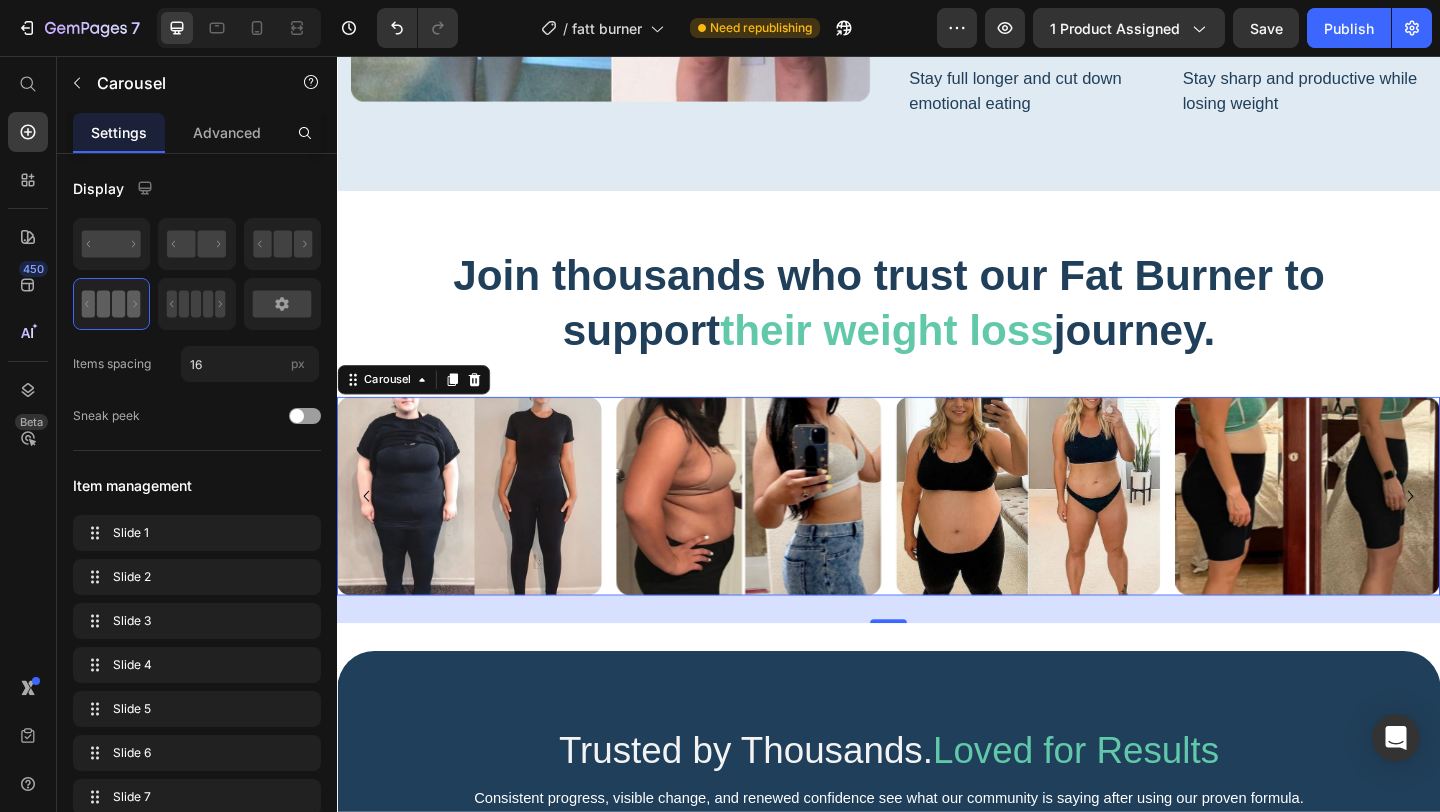 click 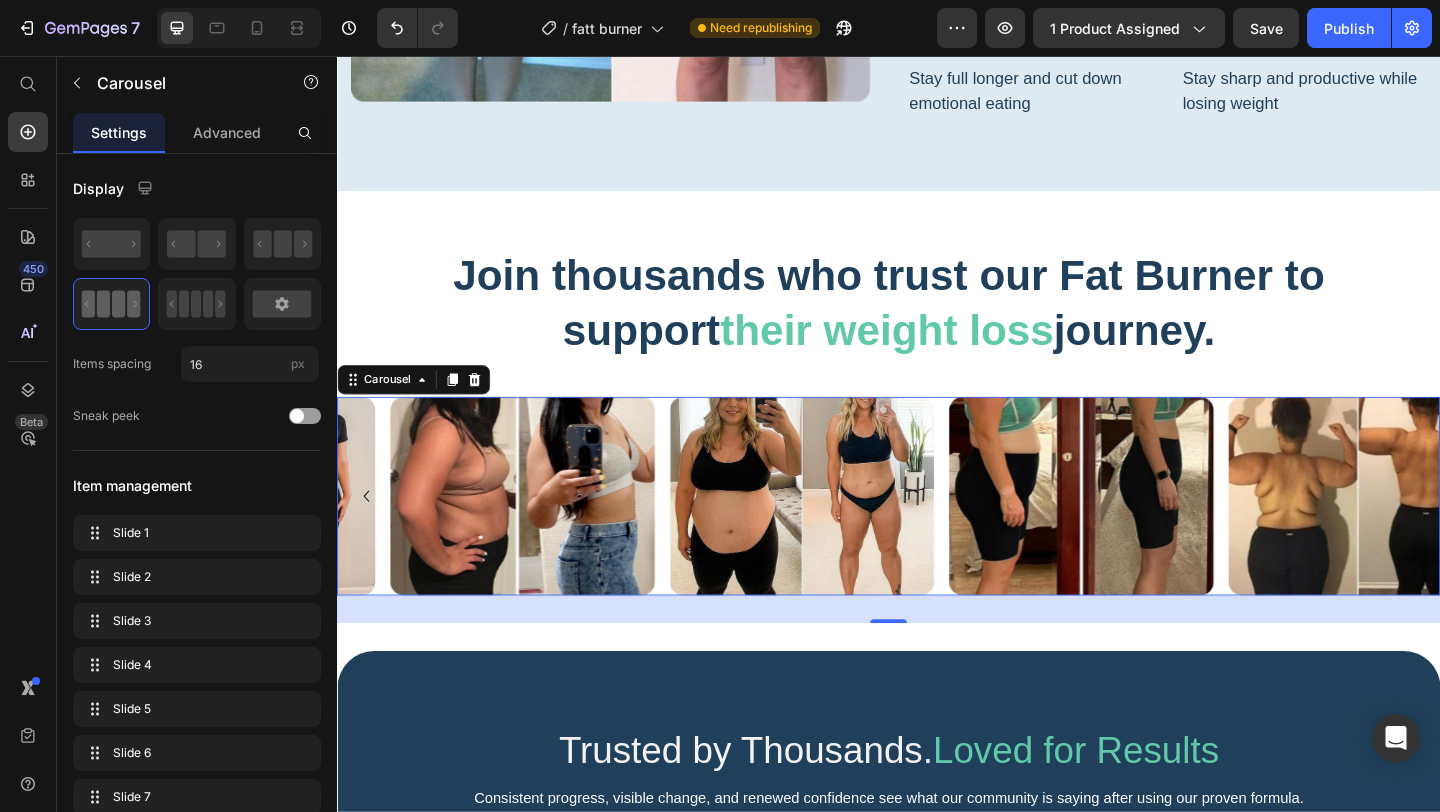 click at bounding box center (1451, 535) 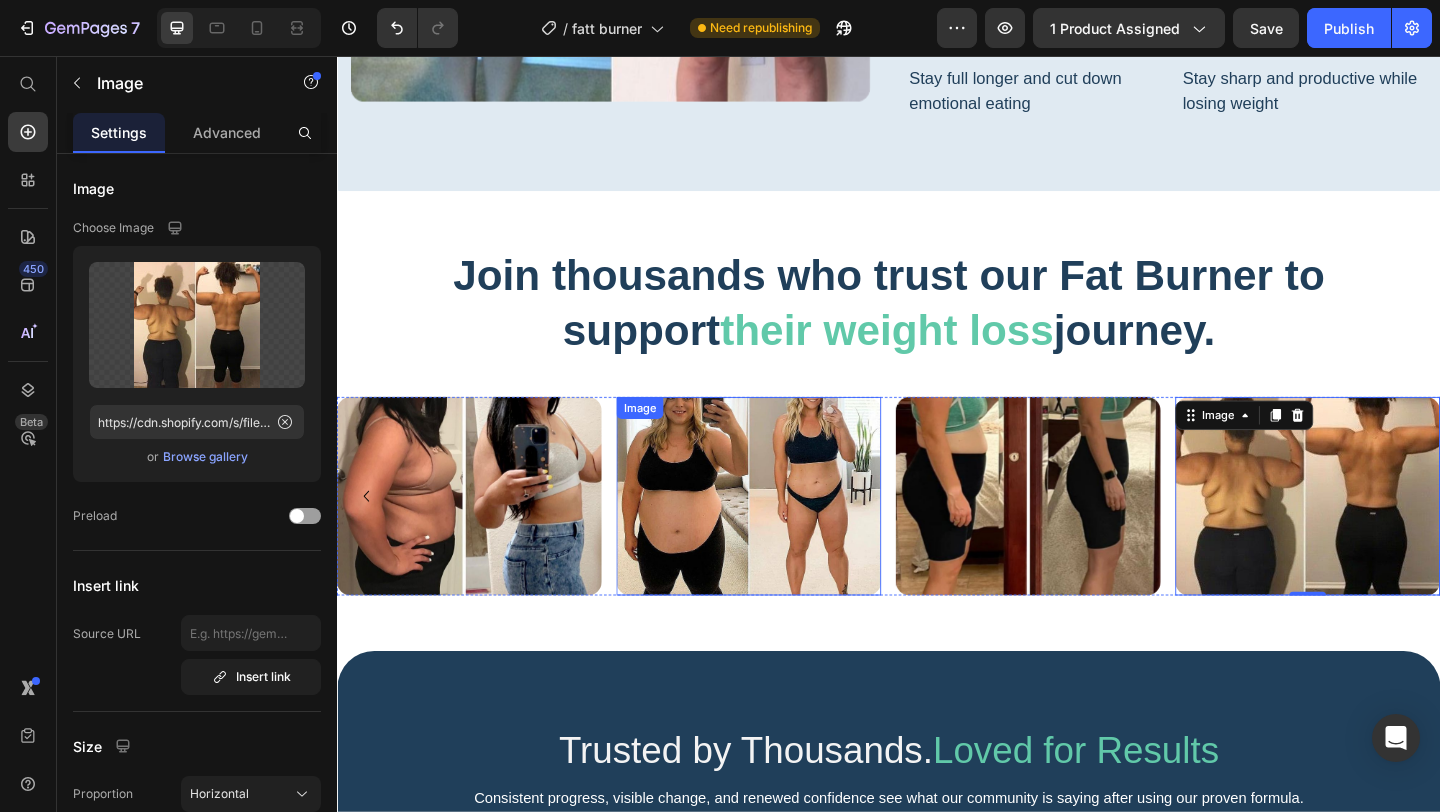 click at bounding box center (785, 535) 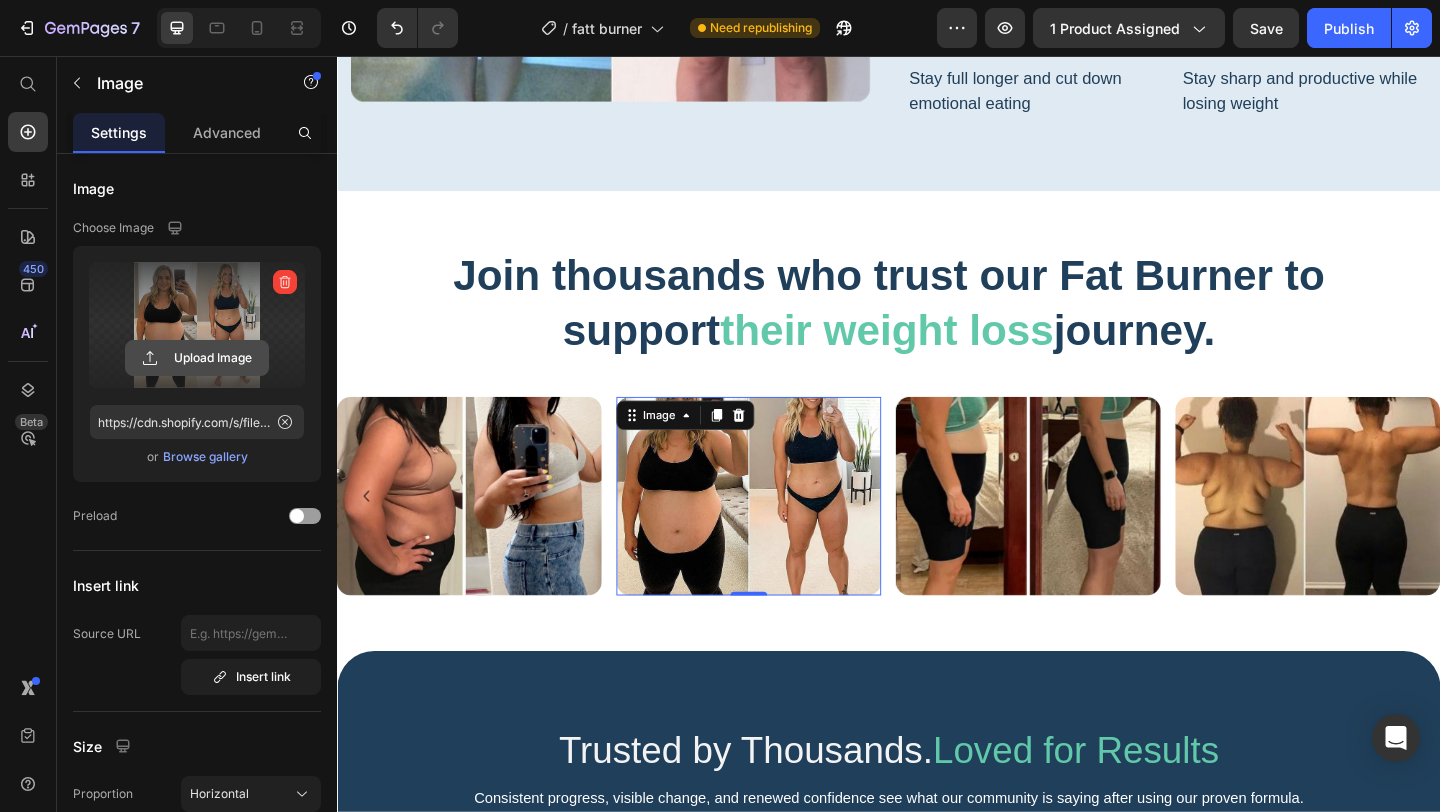 click 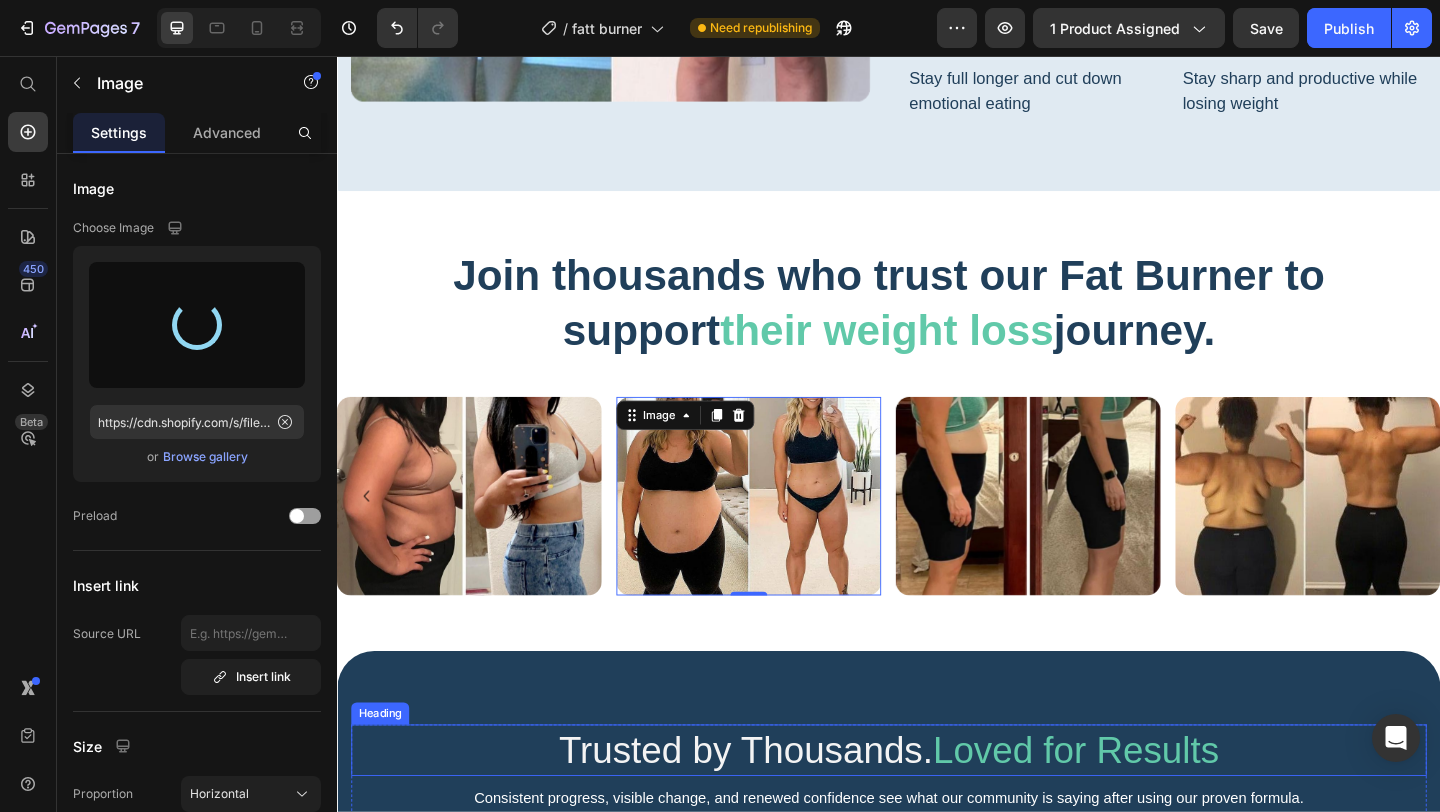 type on "https://cdn.shopify.com/s/files/1/0680/2685/9656/files/gempages_564408370014978867-4a11658e-640b-4840-adfc-1b505f366d0a.jpg" 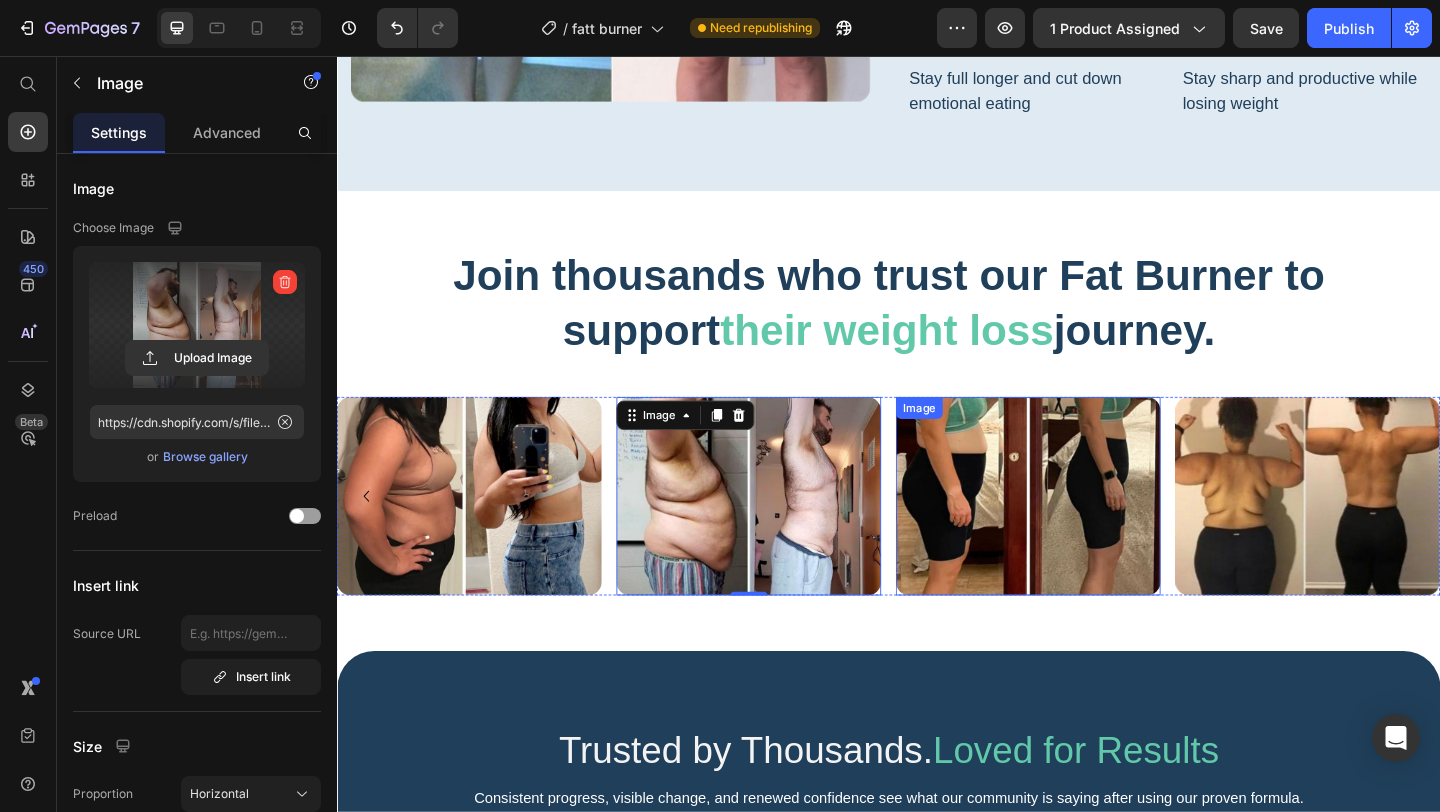 click at bounding box center [1089, 535] 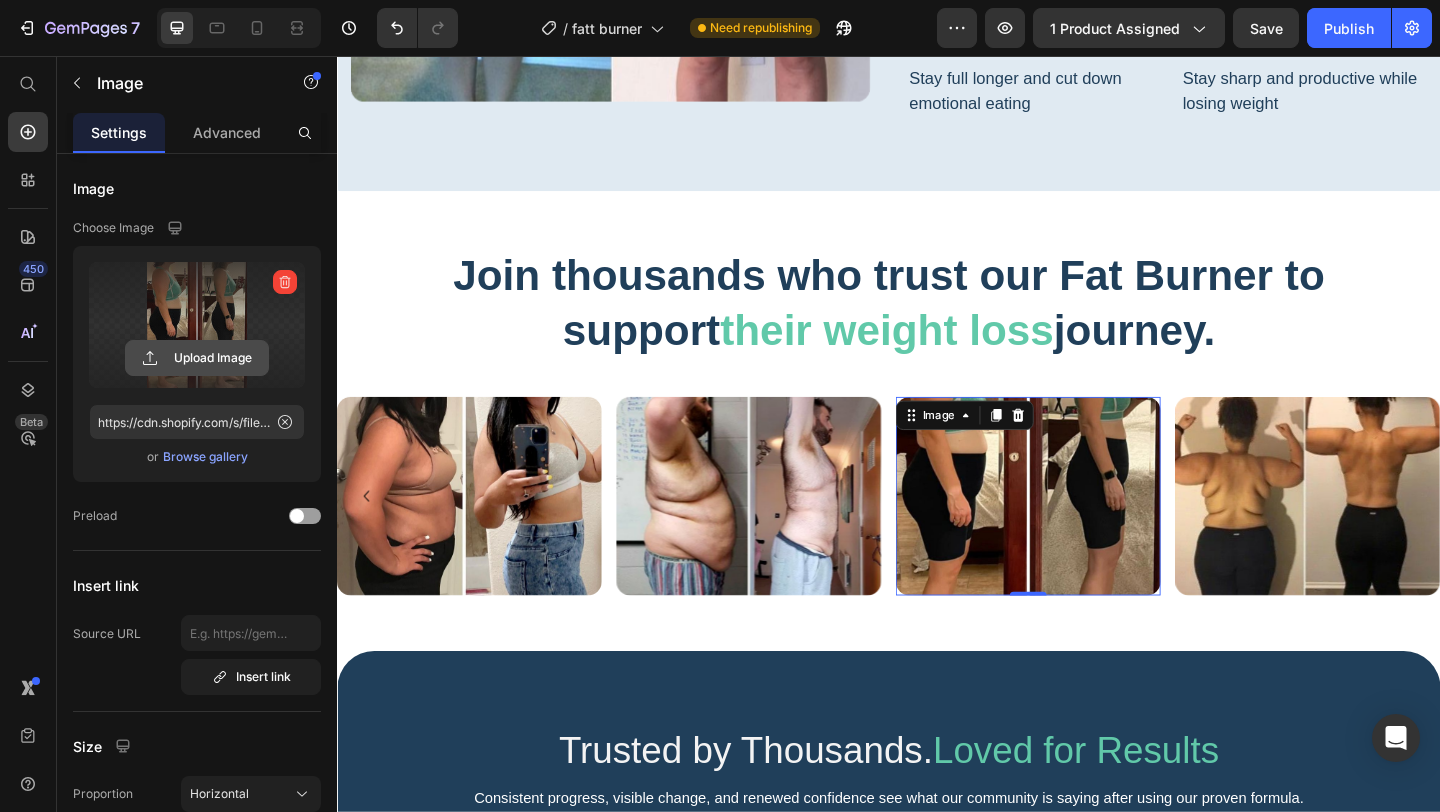 click 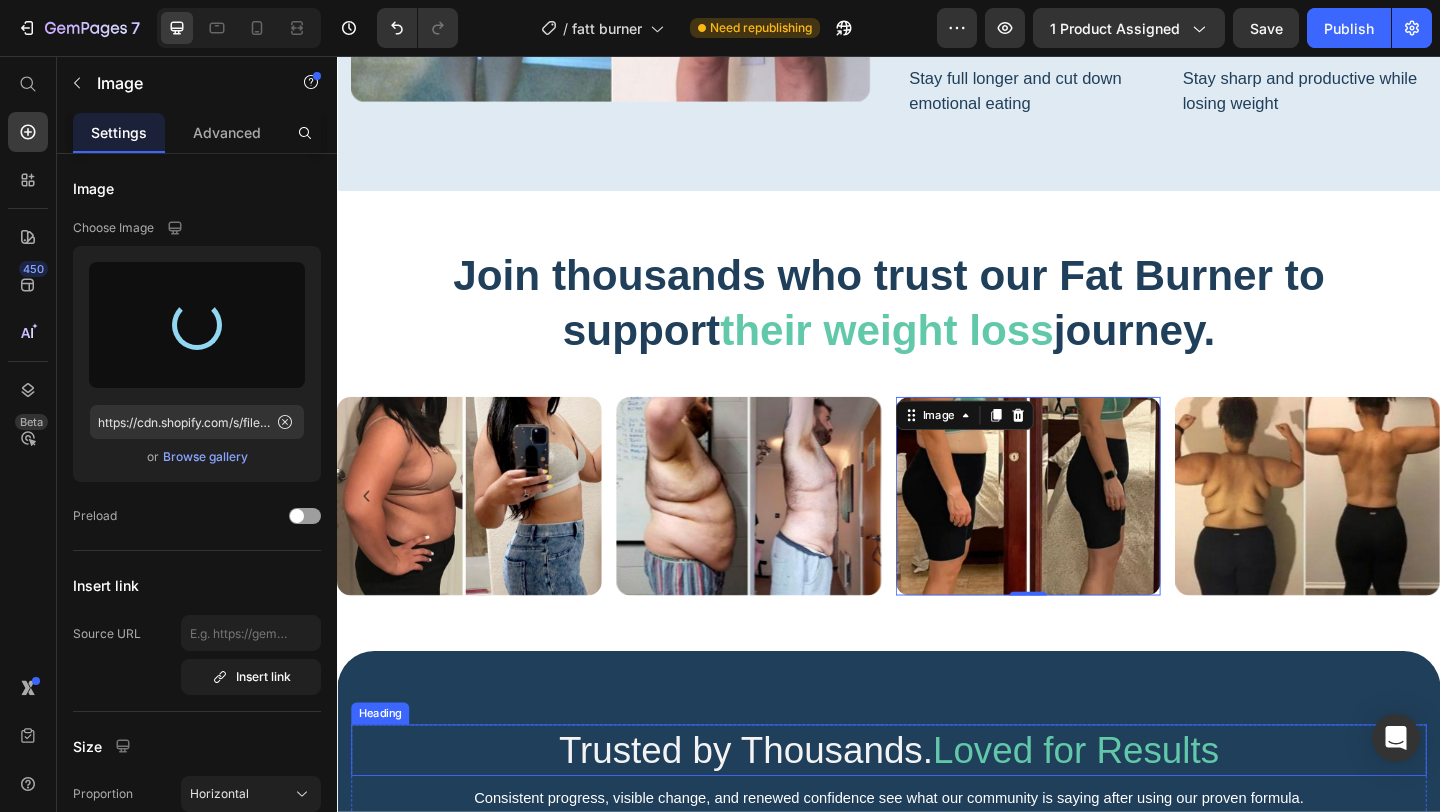 type on "https://cdn.shopify.com/s/files/1/0680/2685/9656/files/gempages_564408370014978867-b51fd321-6ae2-436d-bdaa-f383cfb4553f.jpg" 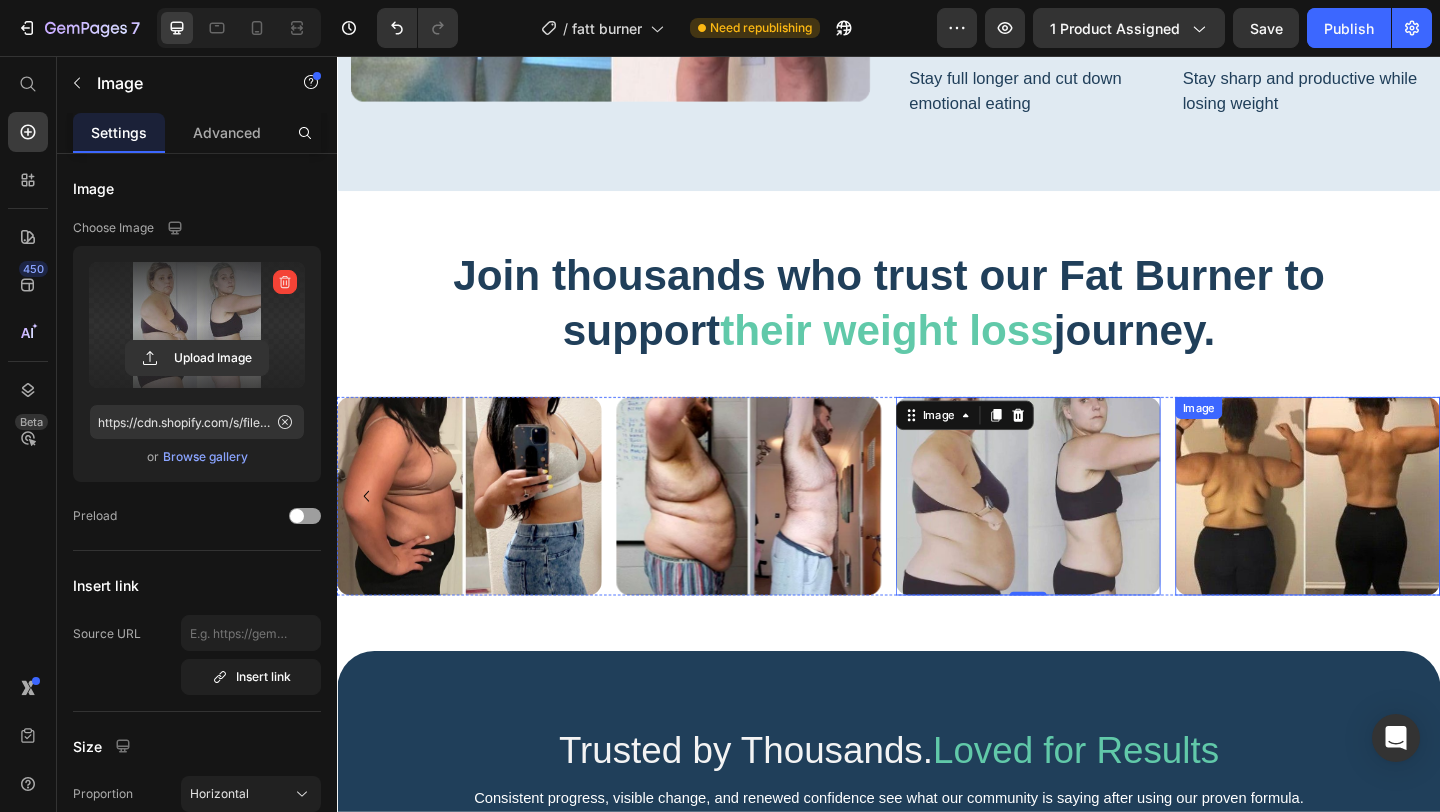 click at bounding box center (1393, 535) 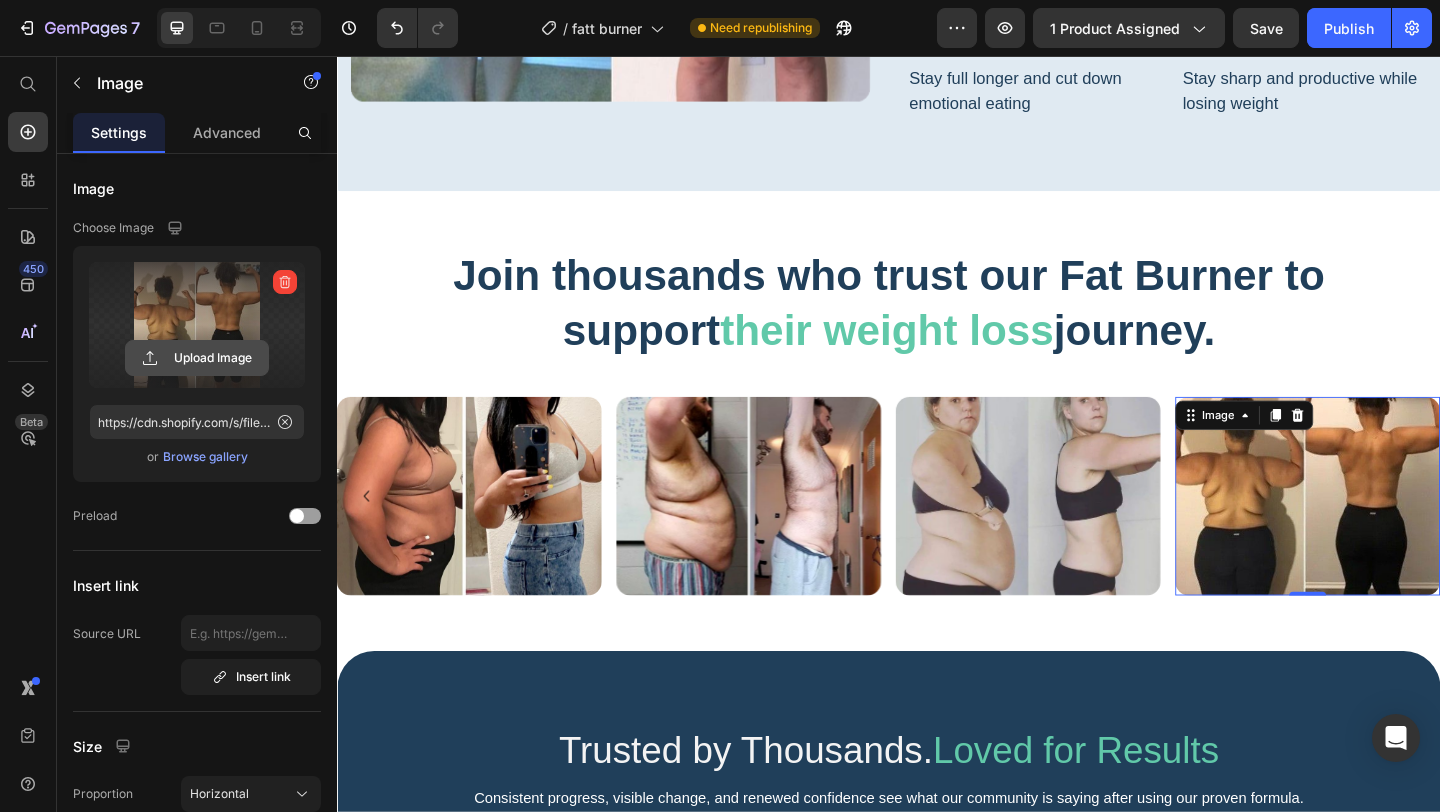 click 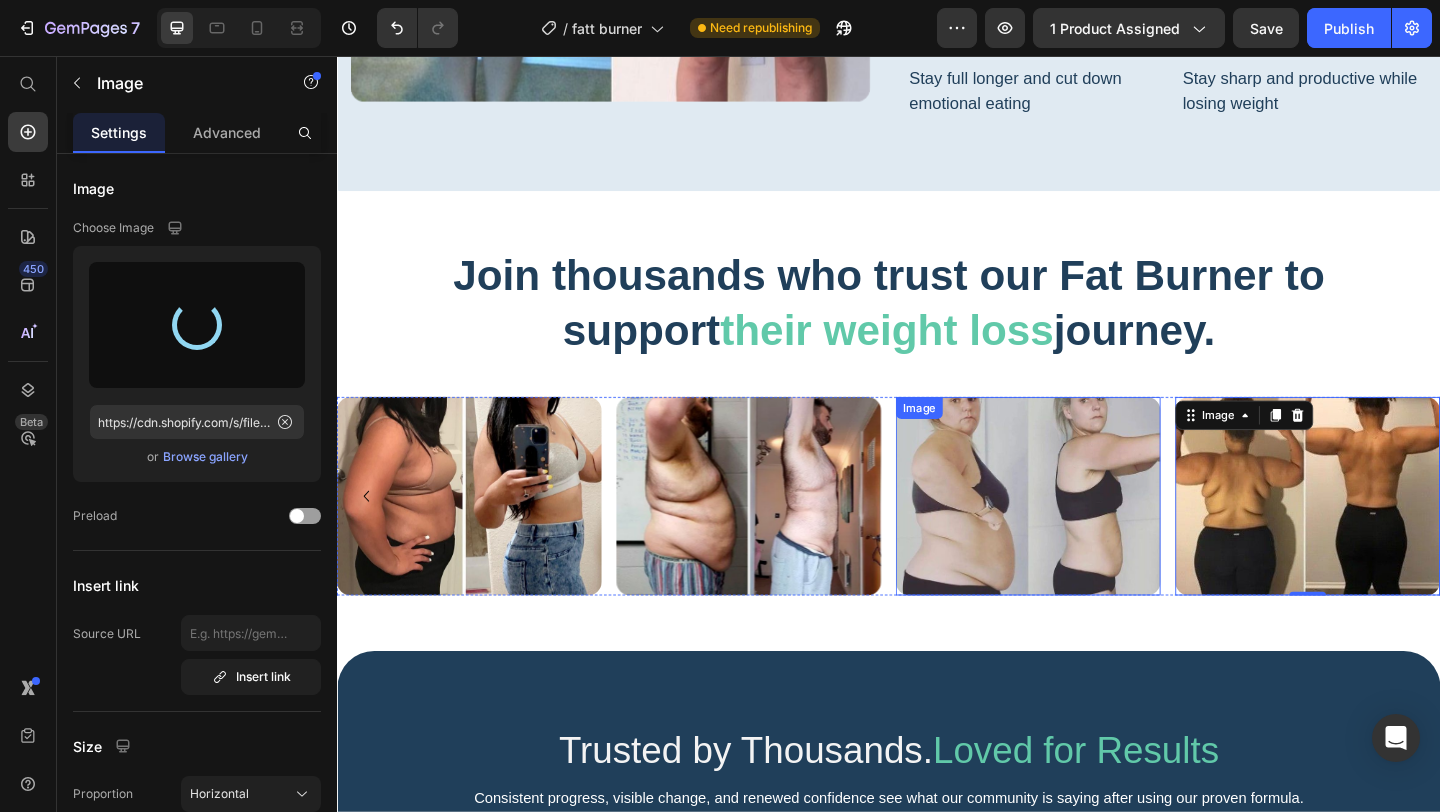 type on "https://cdn.shopify.com/s/files/1/0680/2685/9656/files/gempages_564408370014978867-dc08789f-e7a4-4fc2-965b-5ff39d9c7fa5.jpg" 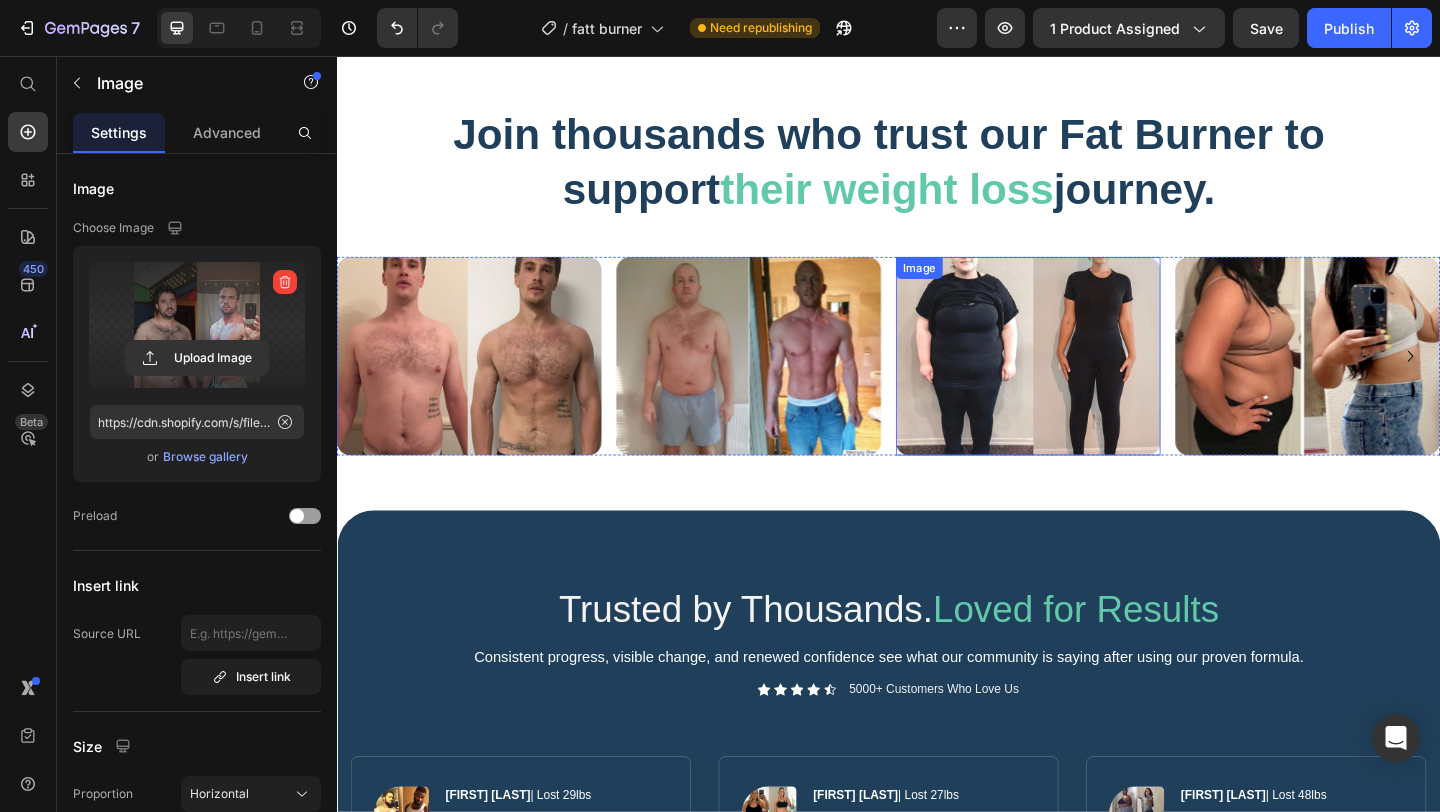 scroll, scrollTop: 2651, scrollLeft: 0, axis: vertical 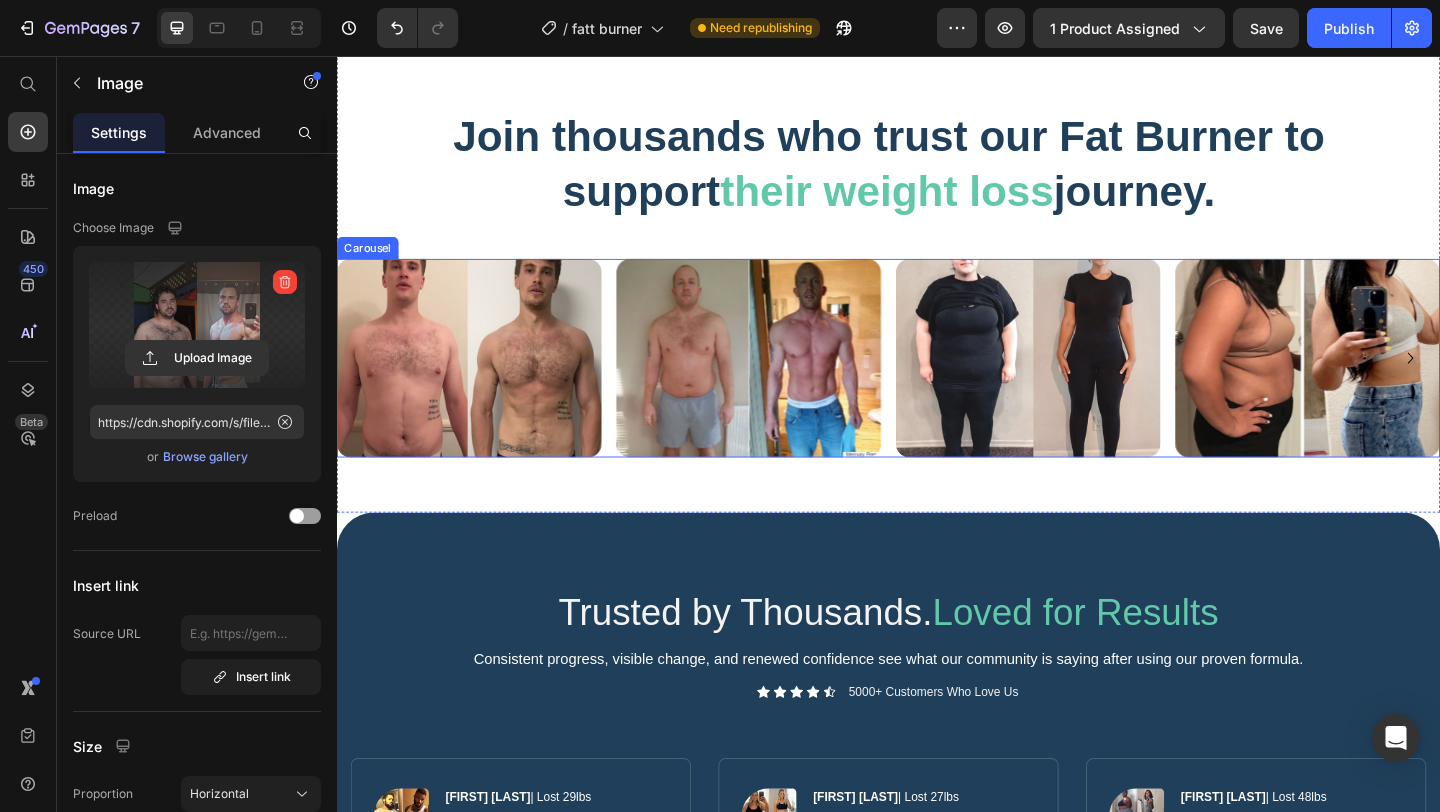click 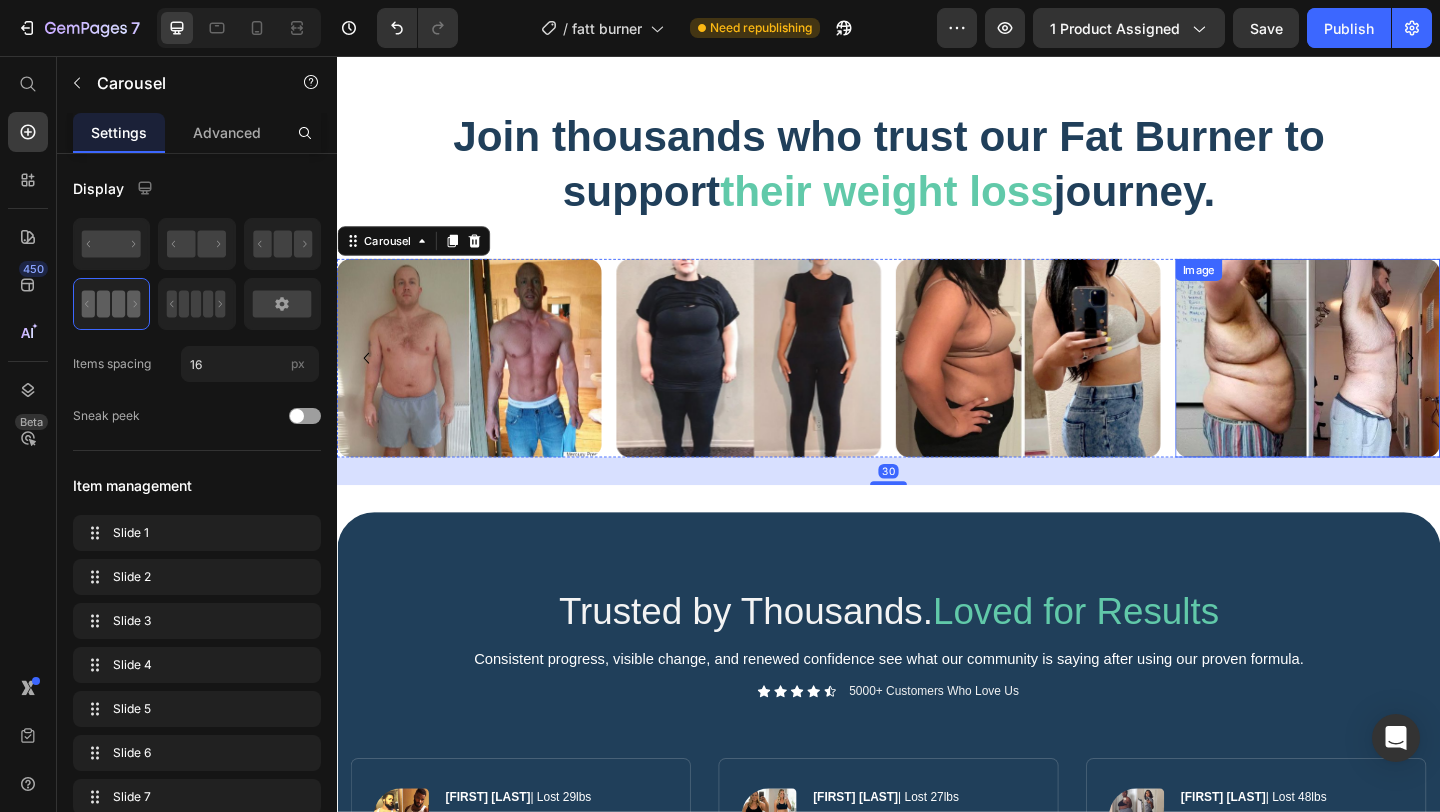click at bounding box center (1393, 384) 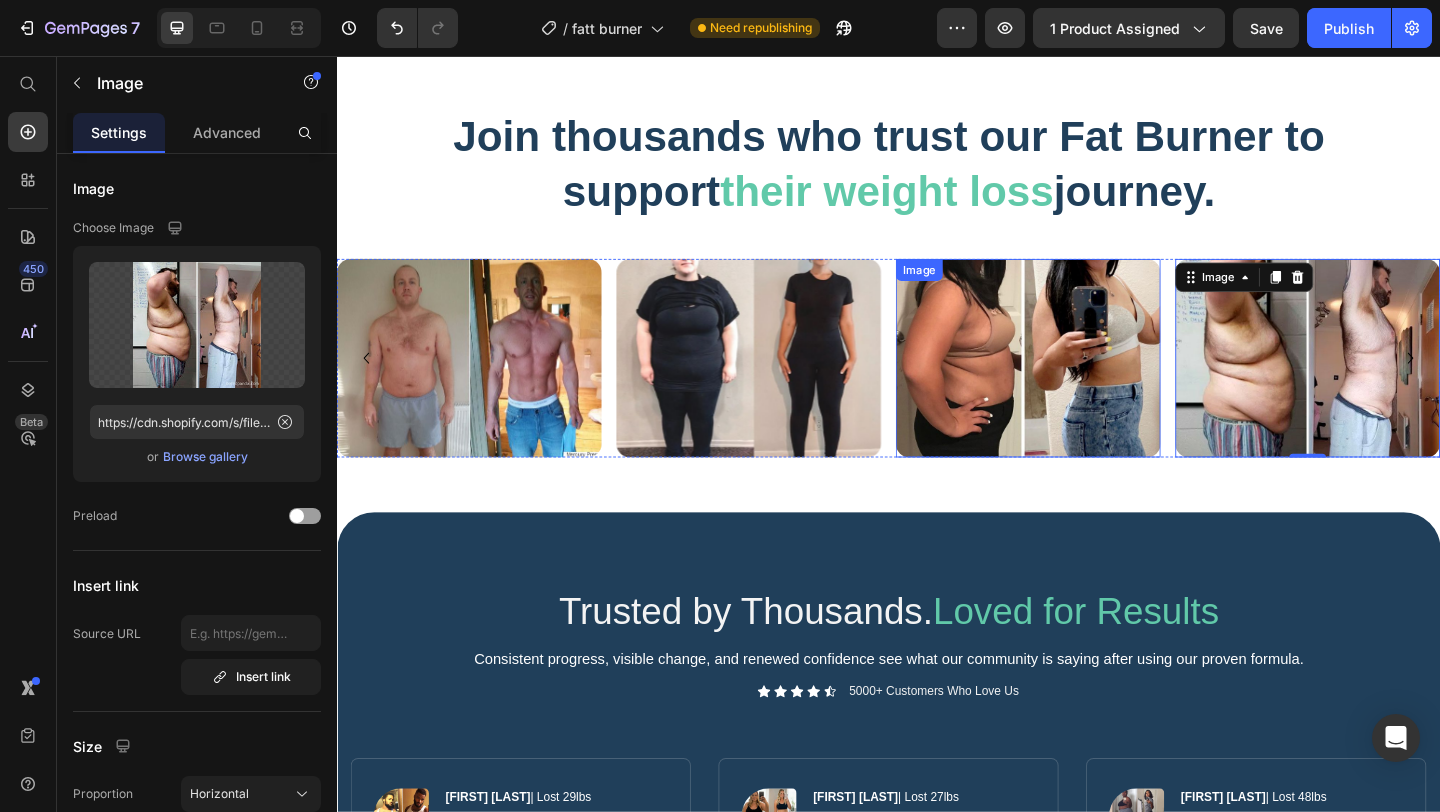 click at bounding box center (1089, 384) 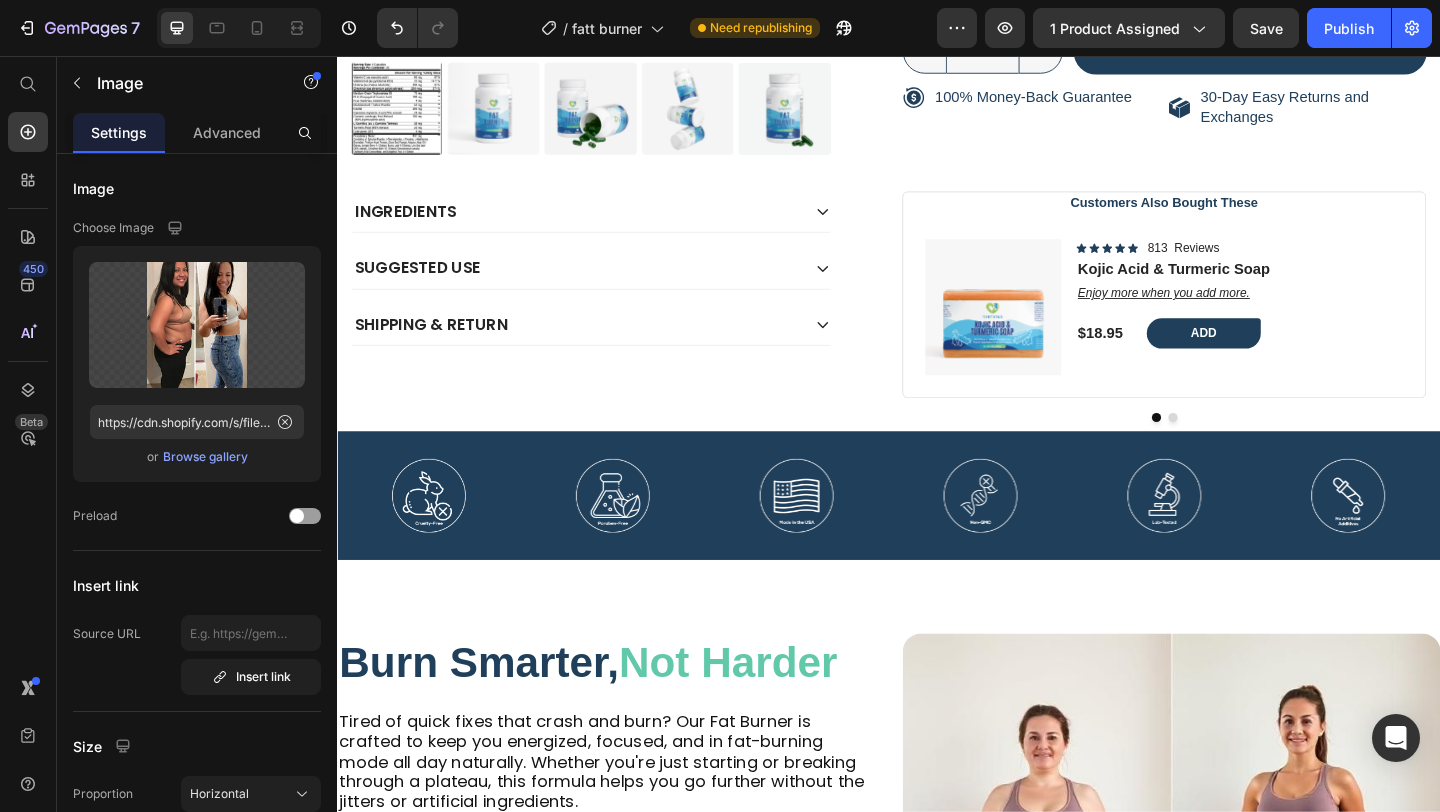 scroll, scrollTop: 915, scrollLeft: 0, axis: vertical 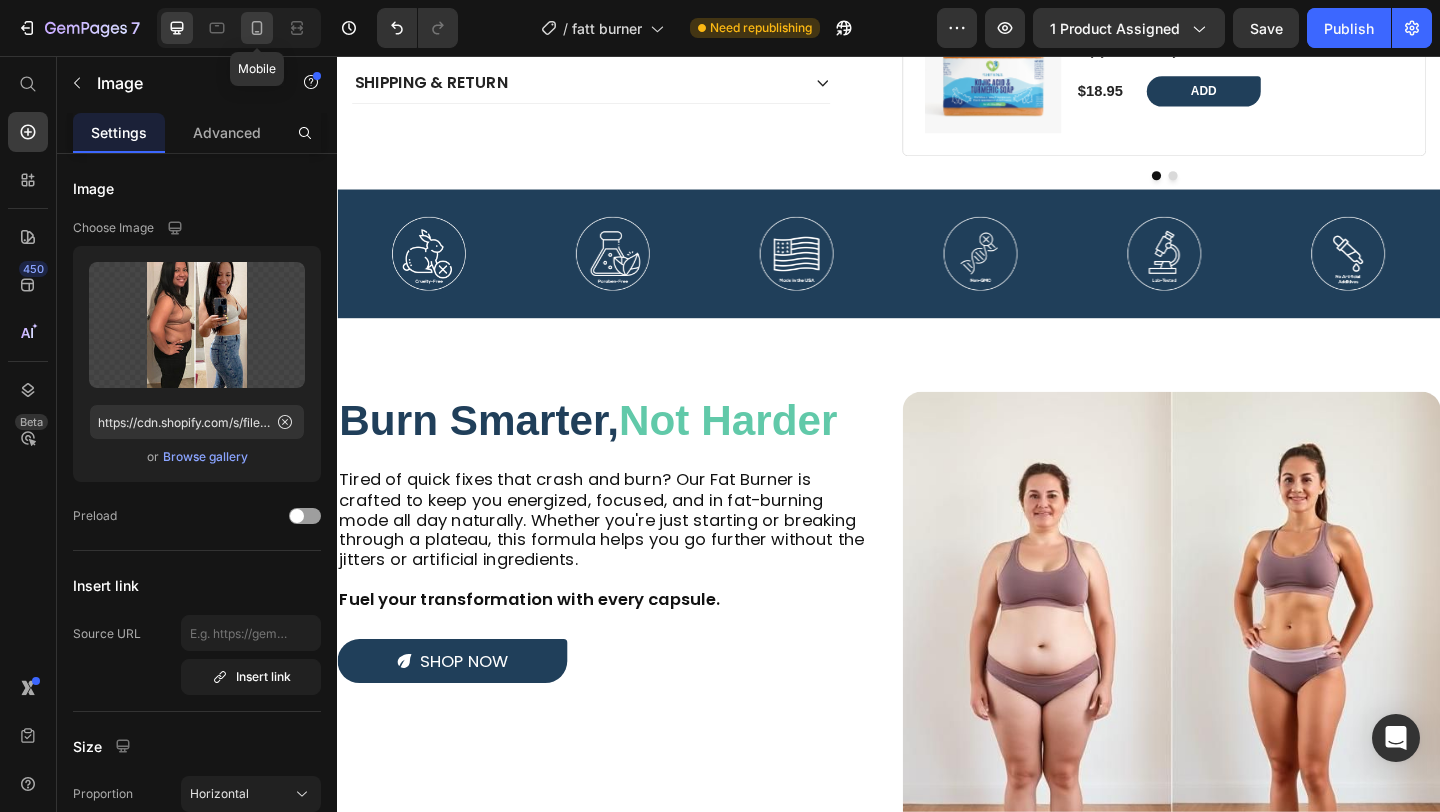 click 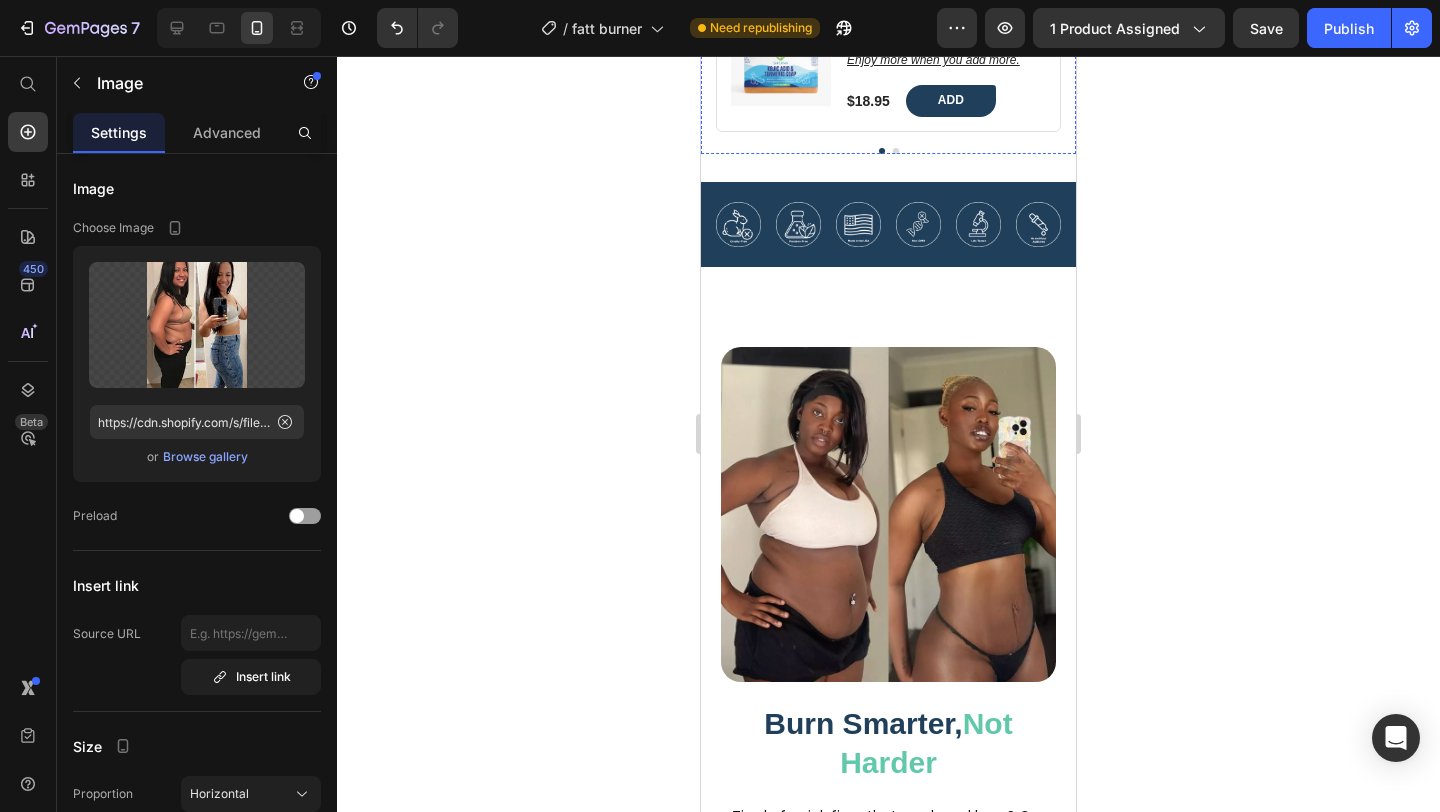 scroll, scrollTop: 1408, scrollLeft: 0, axis: vertical 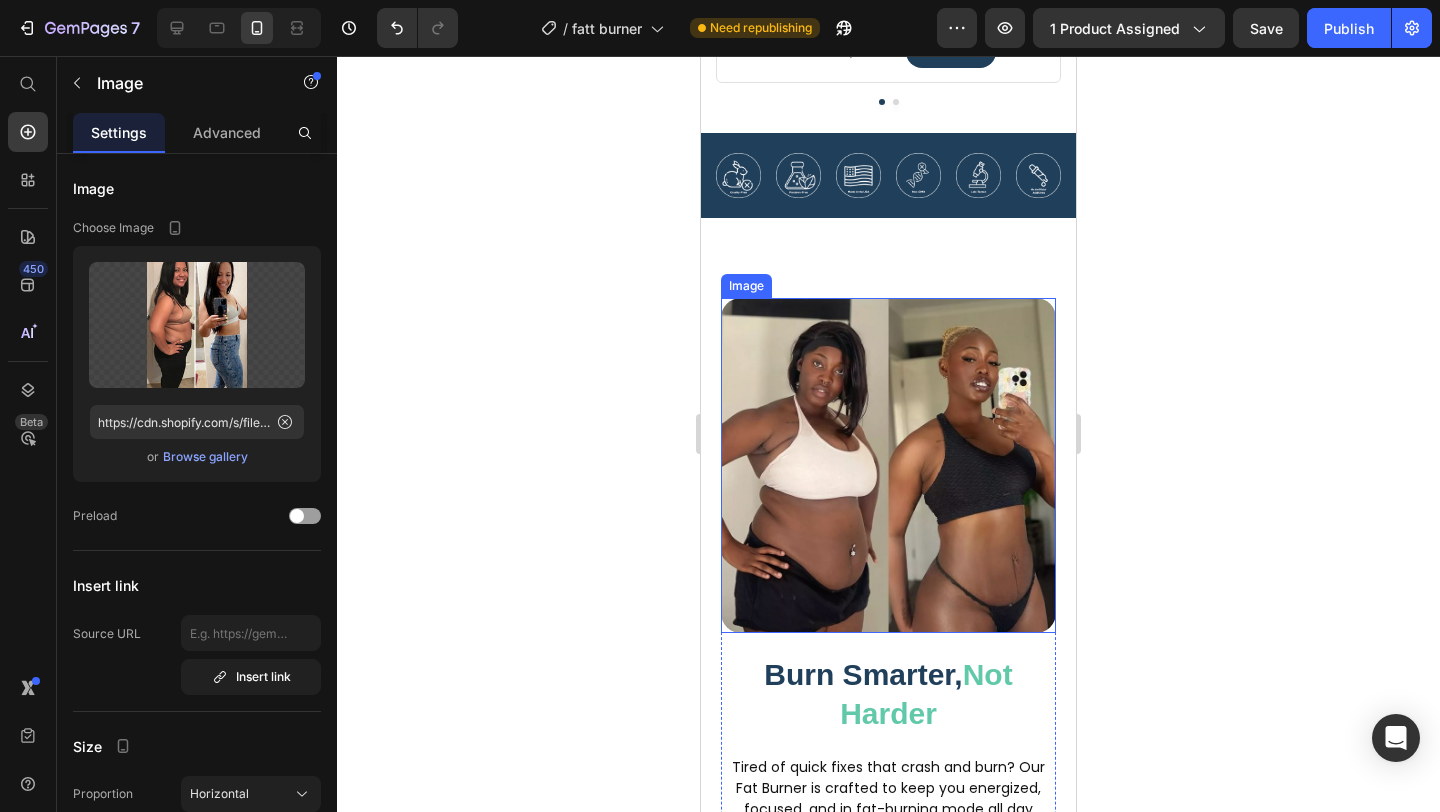 click at bounding box center (888, 465) 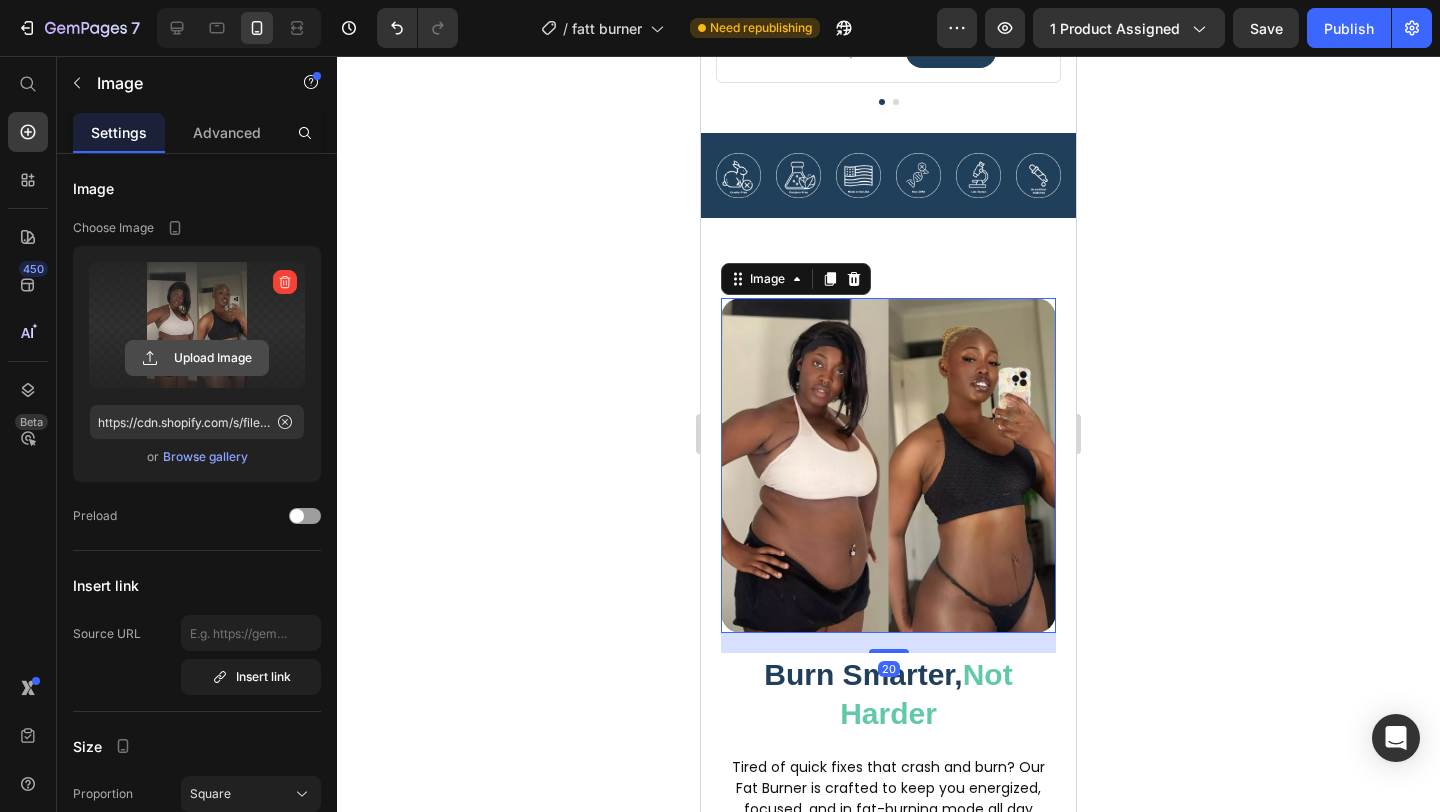 click 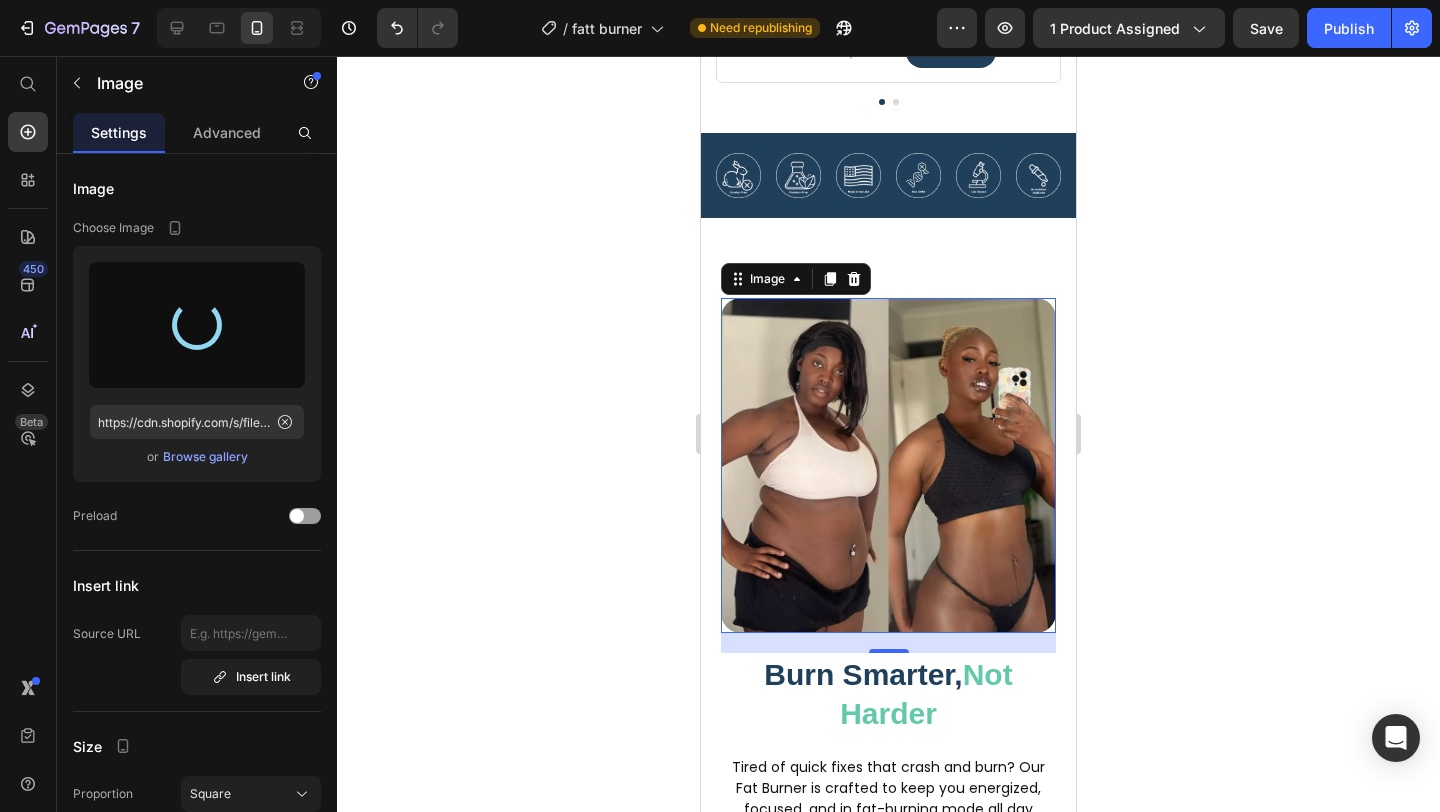 type on "https://cdn.shopify.com/s/files/1/0680/2685/9656/files/gempages_564408370014978867-0016dd47-2853-4e32-9c5a-4068a7206335.jpg" 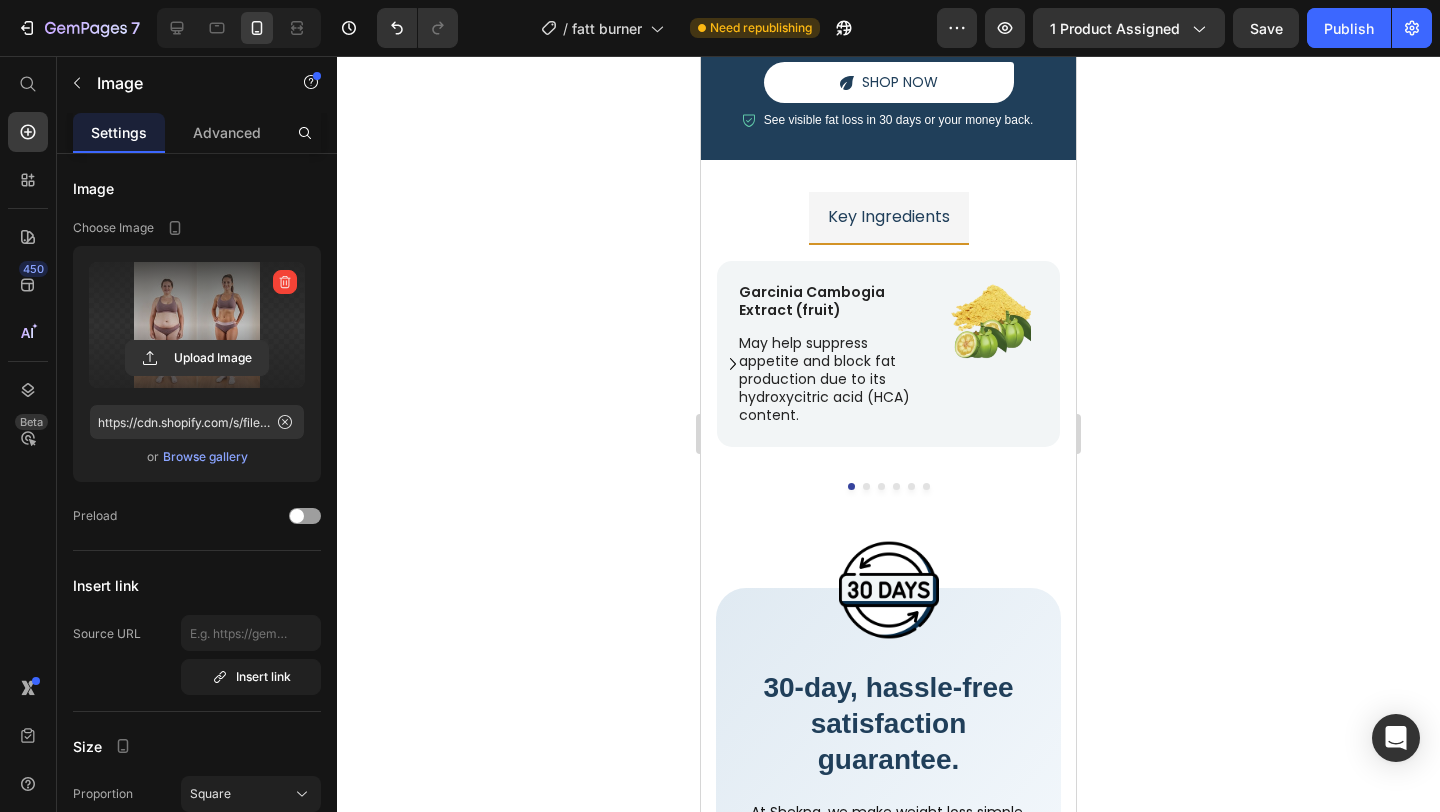 scroll, scrollTop: 4514, scrollLeft: 0, axis: vertical 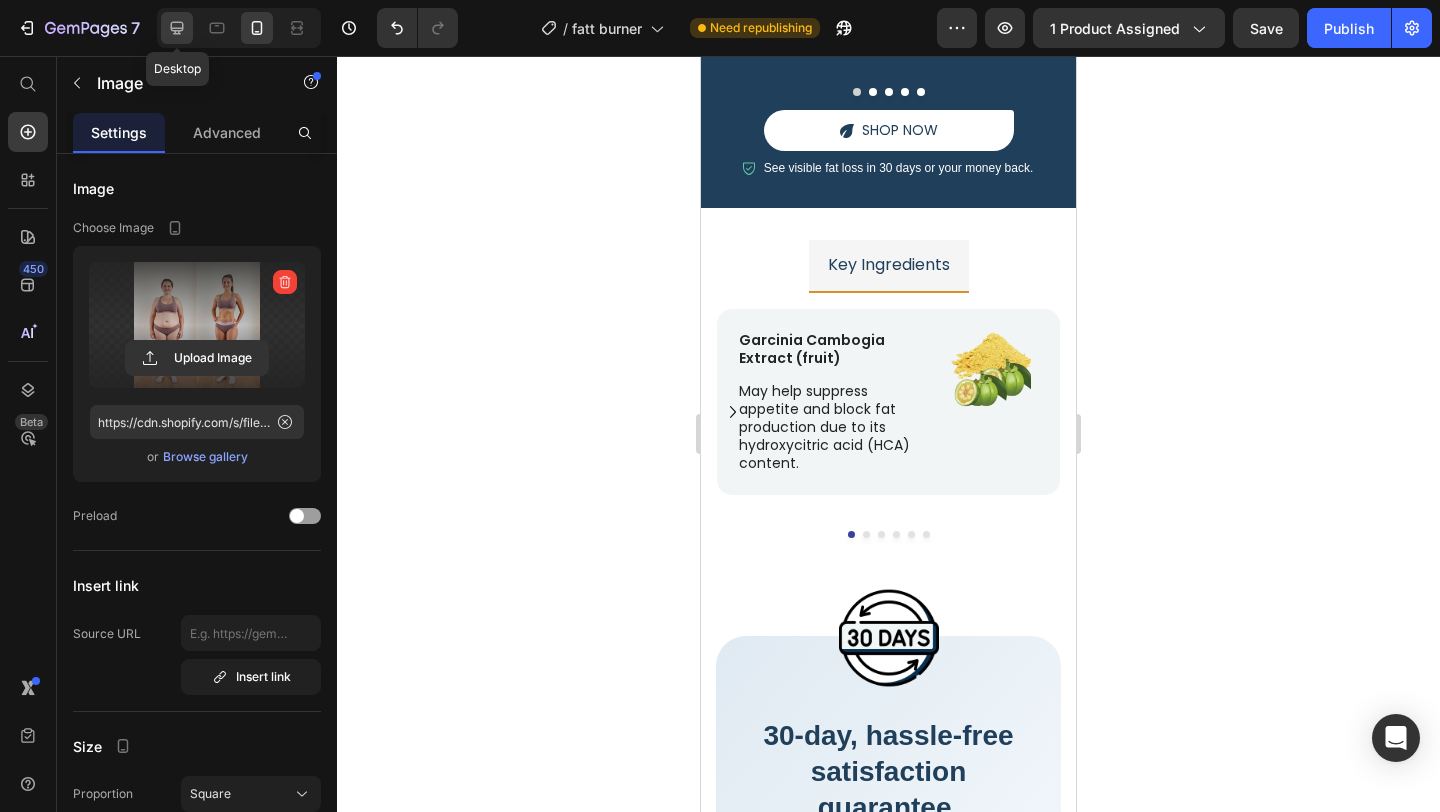 click 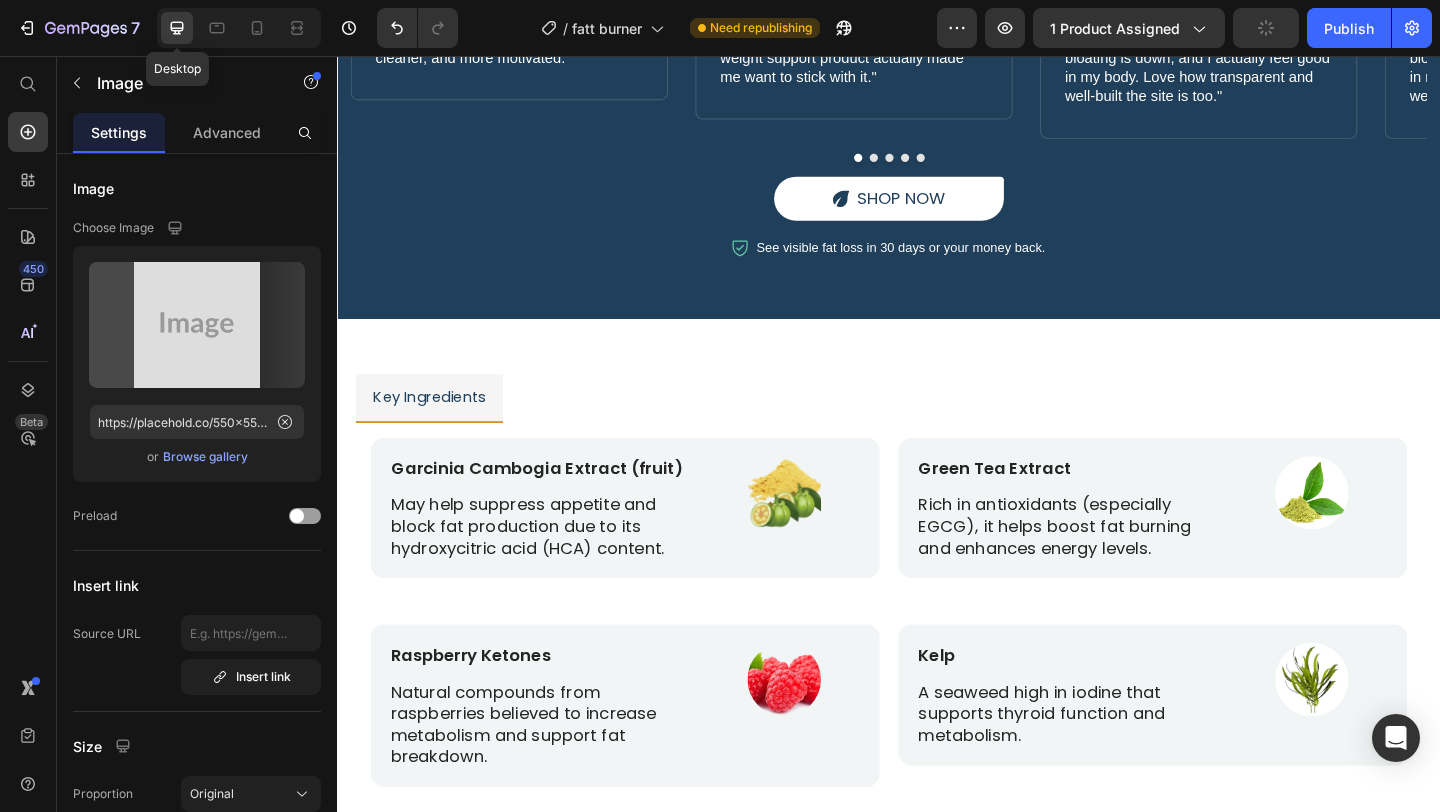 scroll, scrollTop: 4580, scrollLeft: 0, axis: vertical 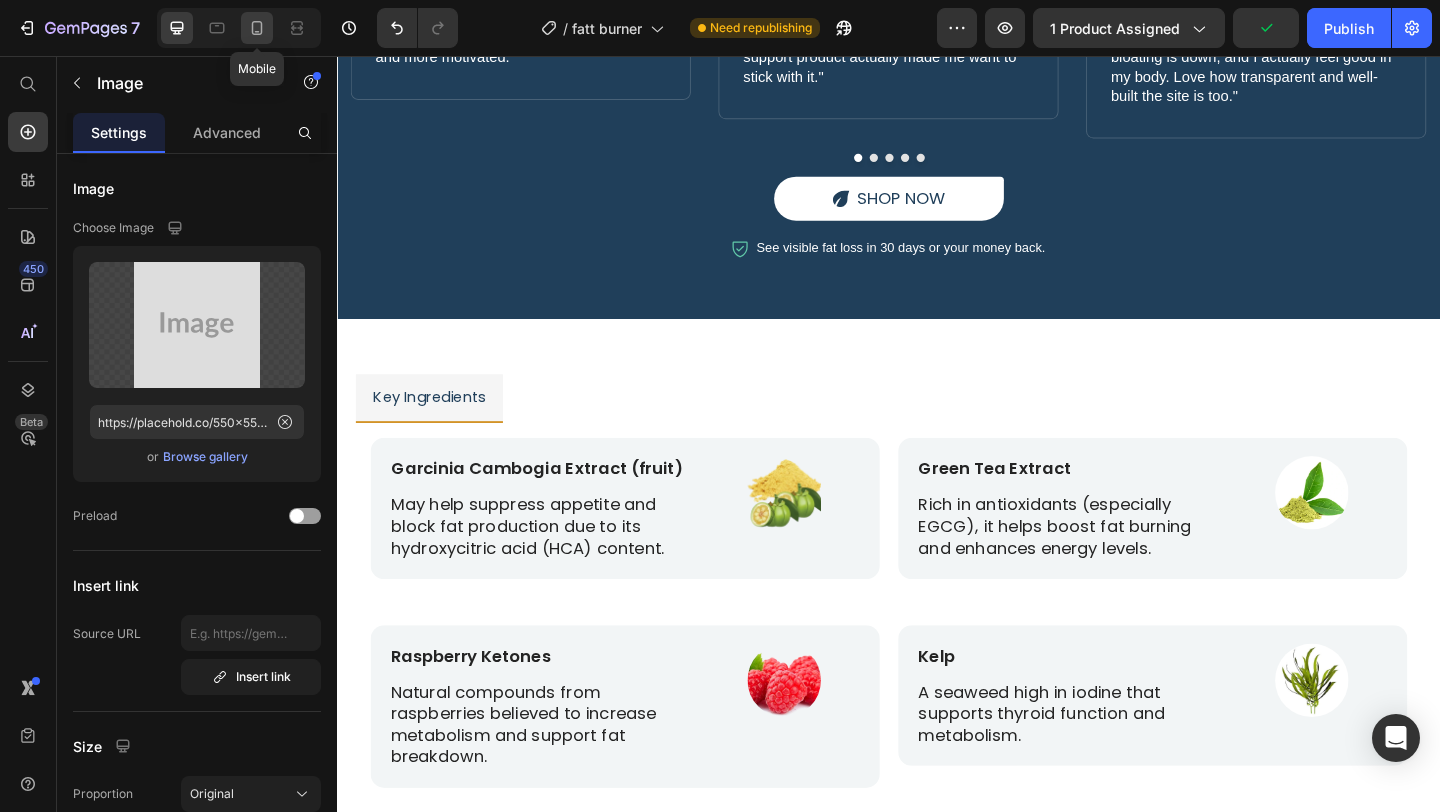 click 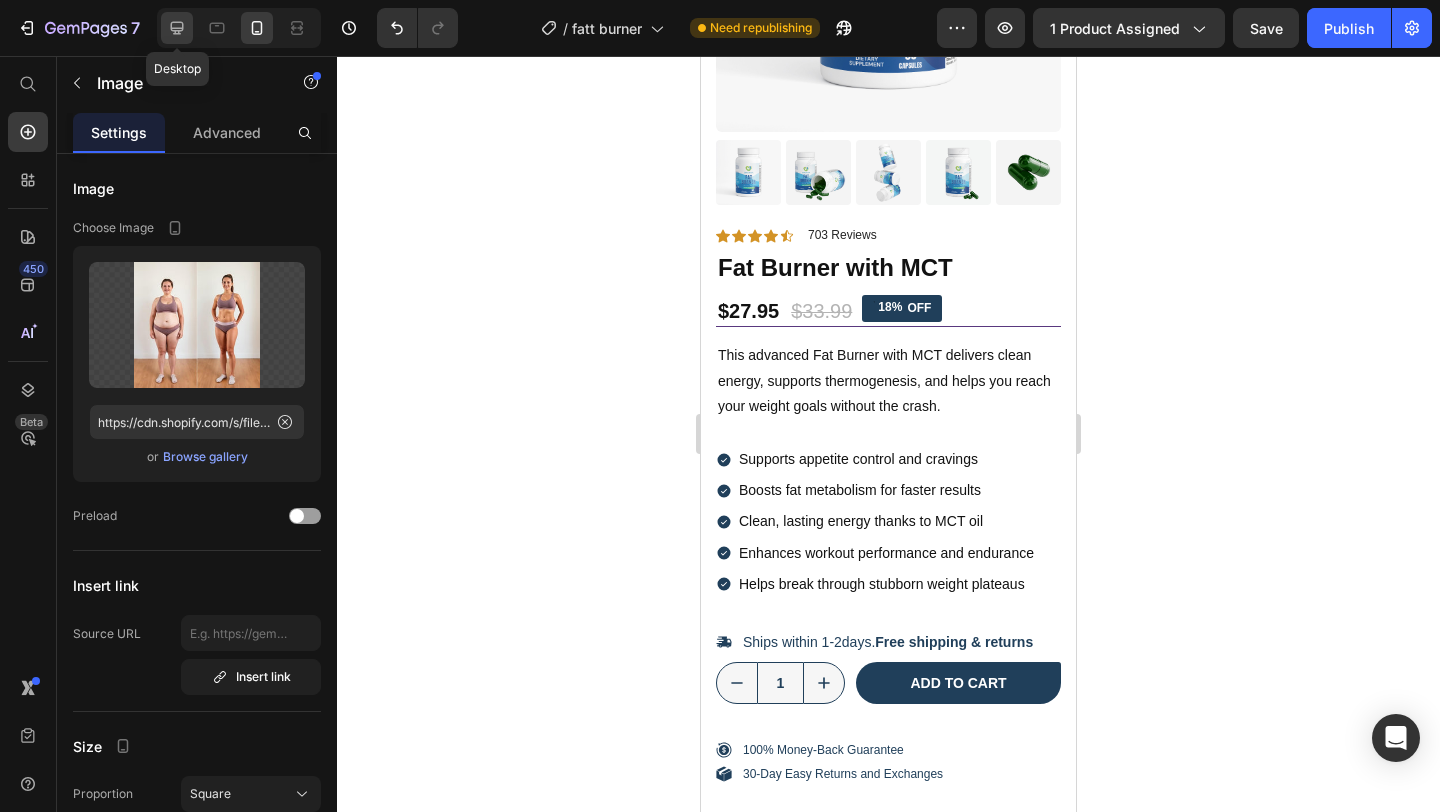 click 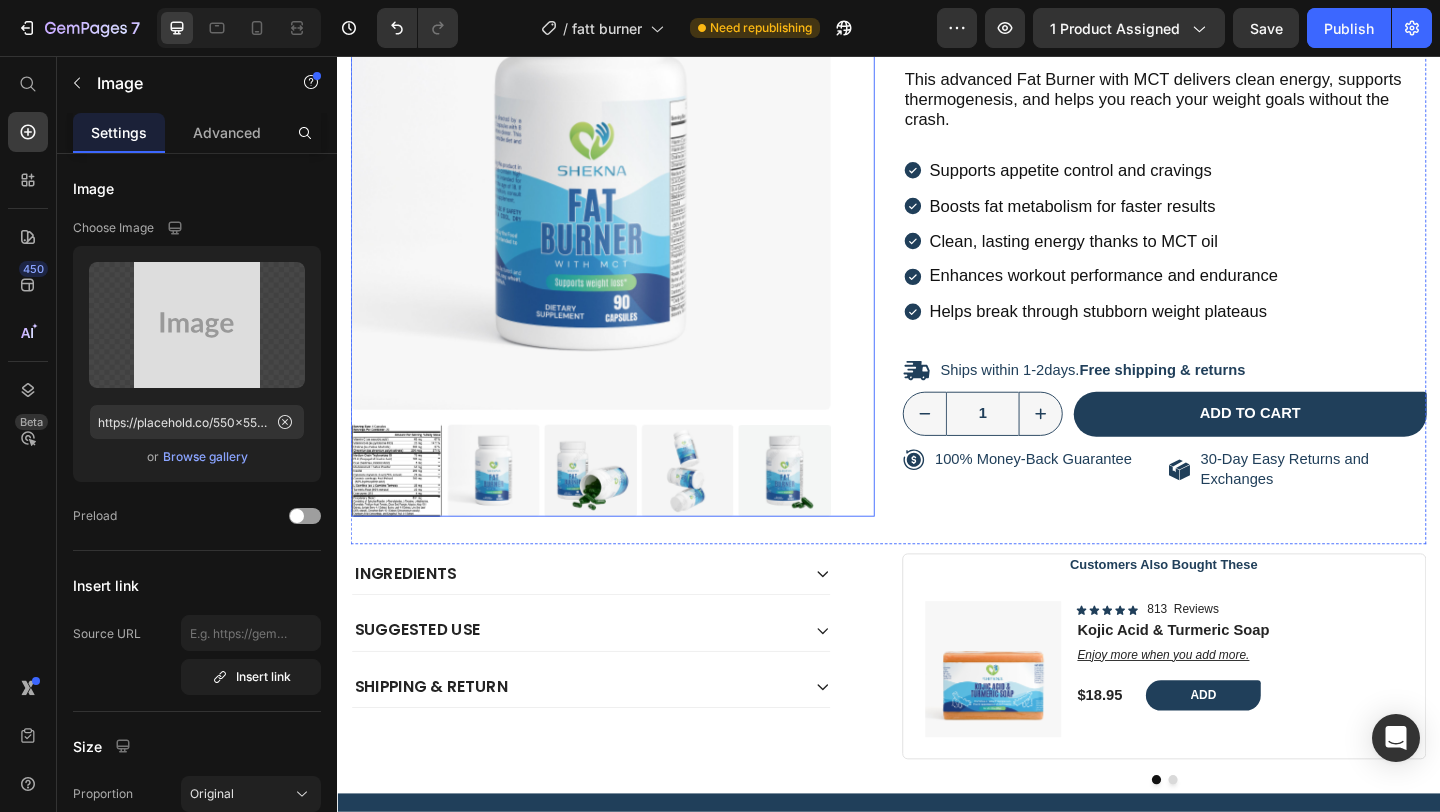 scroll, scrollTop: 254, scrollLeft: 0, axis: vertical 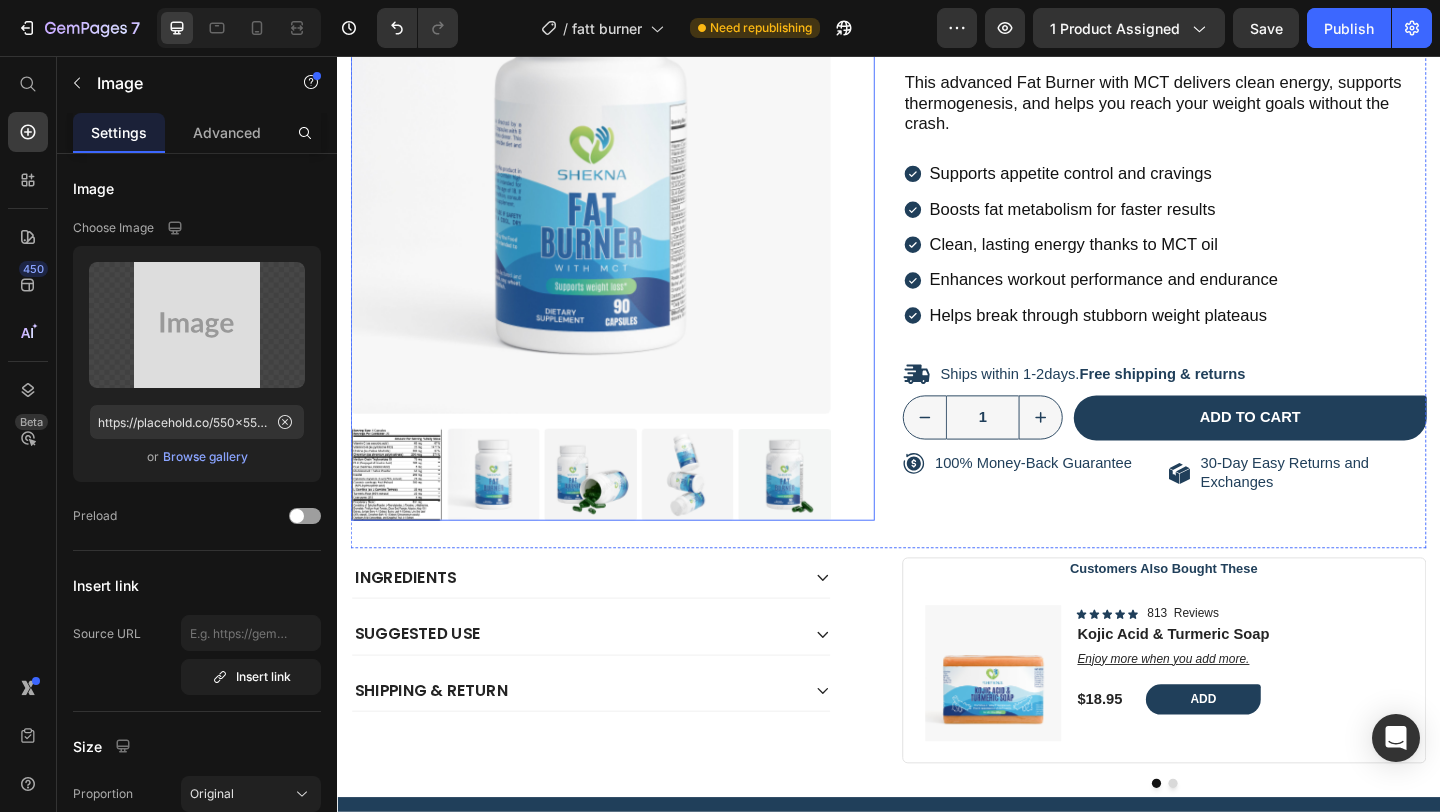 click at bounding box center (613, 184) 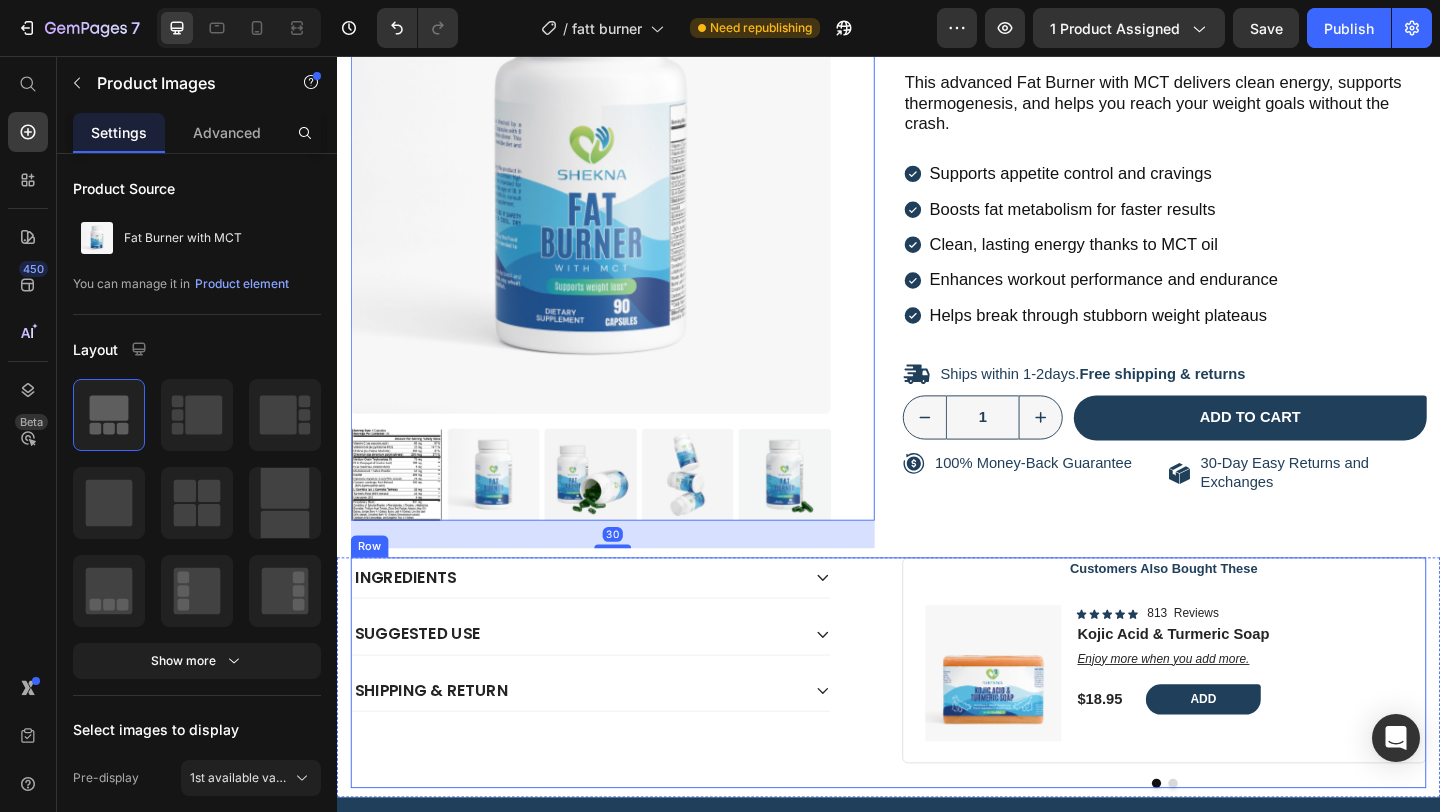 click on "Ingredients
SUGGESTED USE
Shipping & Return Accordion" at bounding box center [637, 726] 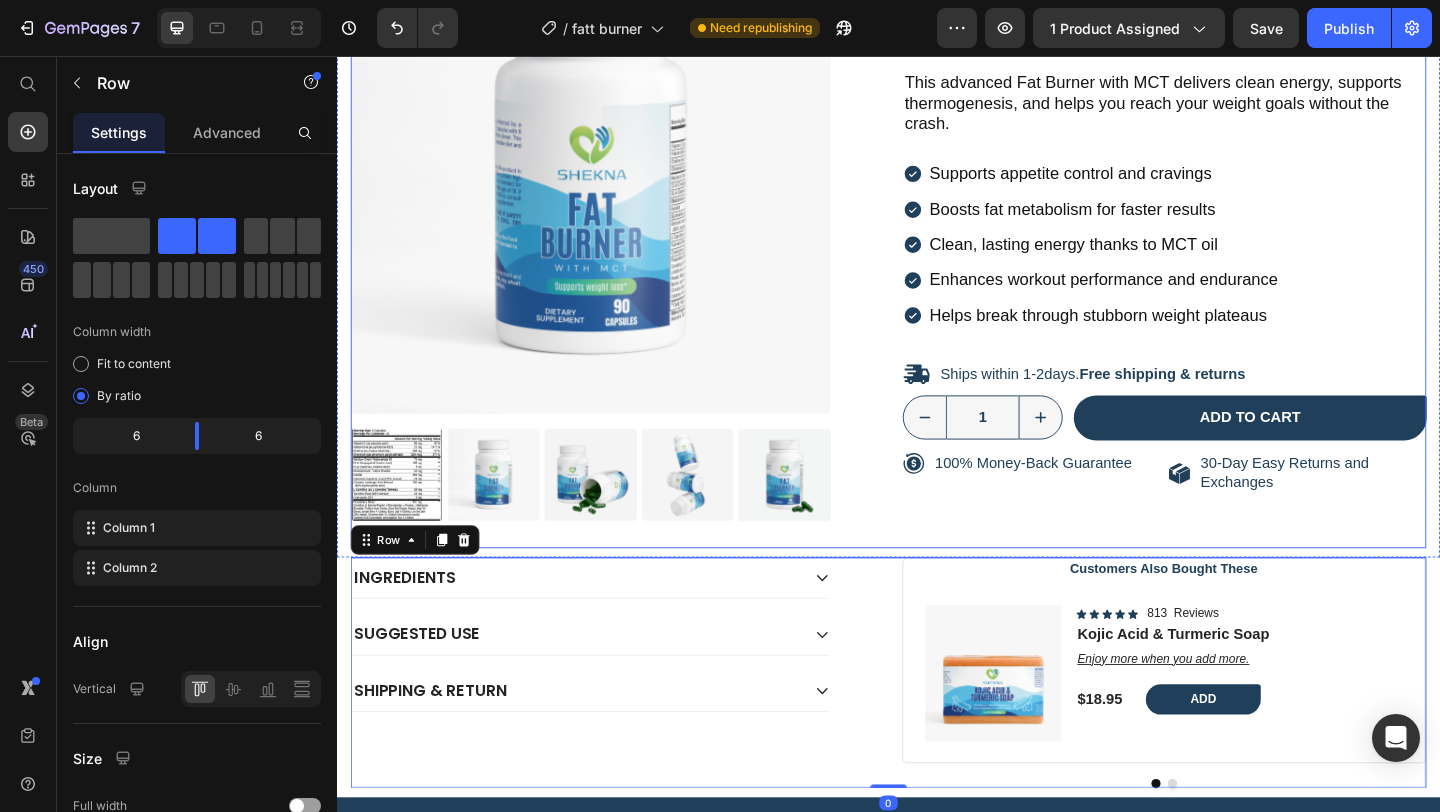 click on "Product Images Icon Icon Icon Icon
Icon Icon List 703 Reviews Text Block Row Icon Icon Icon Icon
Icon Icon List 703 Reviews Text Block Row Fat Burner with MCT Product Title $27.95 Product Price $33.99 Product Price 18% OFF Discount Tag Row This advanced Fat Burner with MCT delivers clean energy, supports thermogenesis, and helps you reach your weight goals without the crash.  Text Block Supports appetite control and cravings Boosts fat metabolism for faster results Clean, lasting energy thanks to MCT oil Enhances workout performance and endurance  Helps break through stubborn weight plateaus Item List
Ships within 1-2days.  Free shipping & returns Item List 1 Product Quantity Row Add to cart Add to Cart Row Row
100% Money-Back Guarantee Item List
30-Day Easy Returns and Exchanges Item List Row Product" at bounding box center (937, 257) 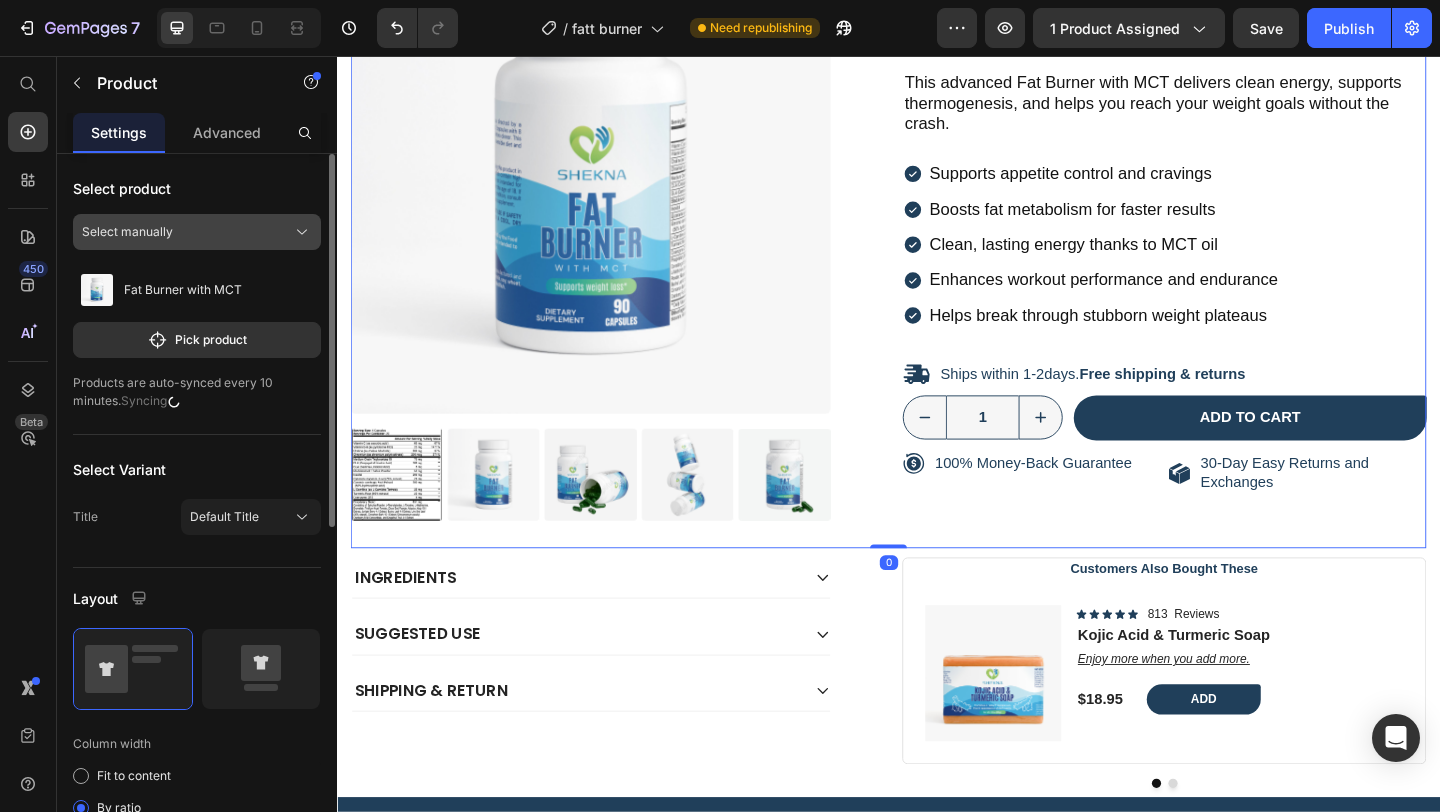click on "Select manually" at bounding box center (197, 232) 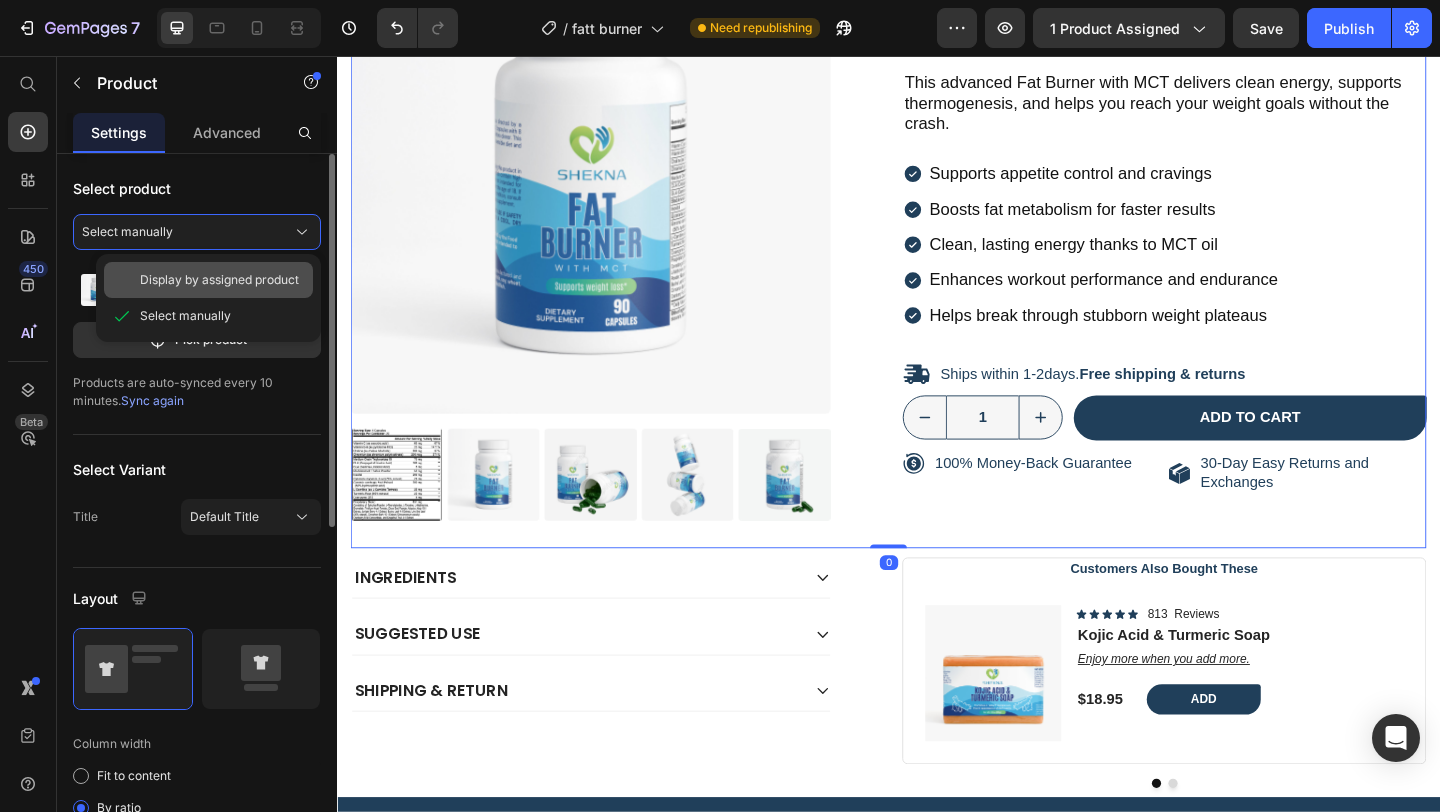 click on "Display by assigned product" 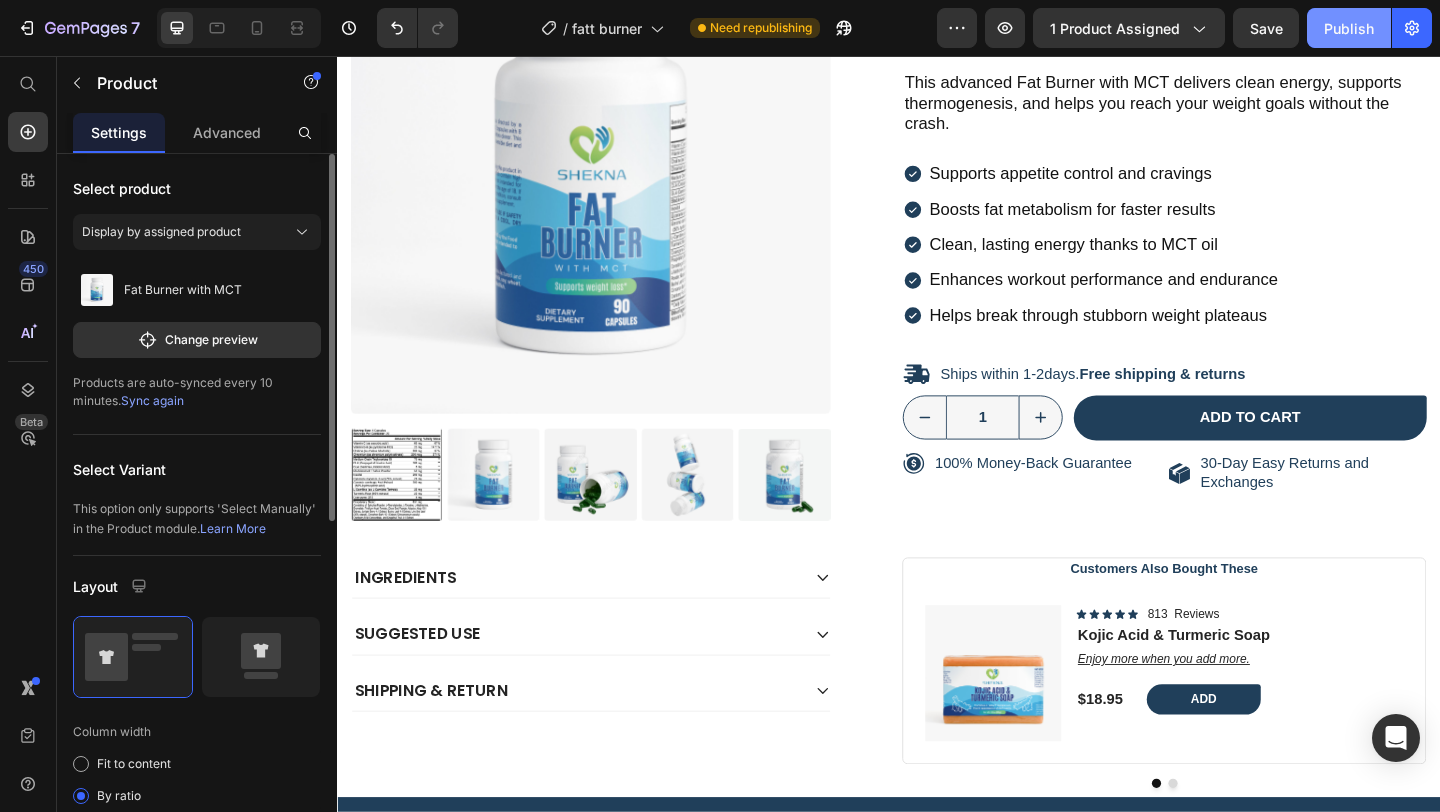 click on "Publish" 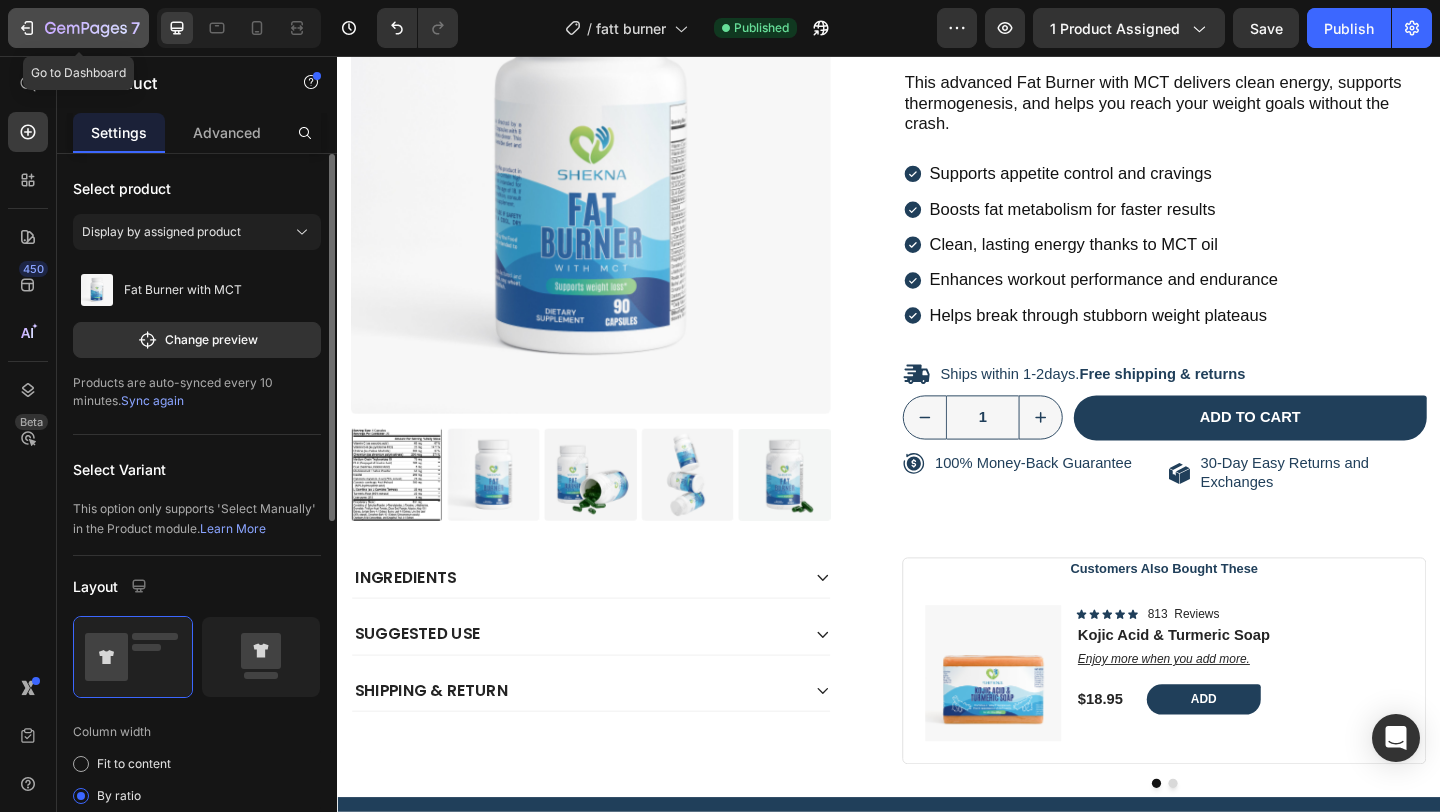 click 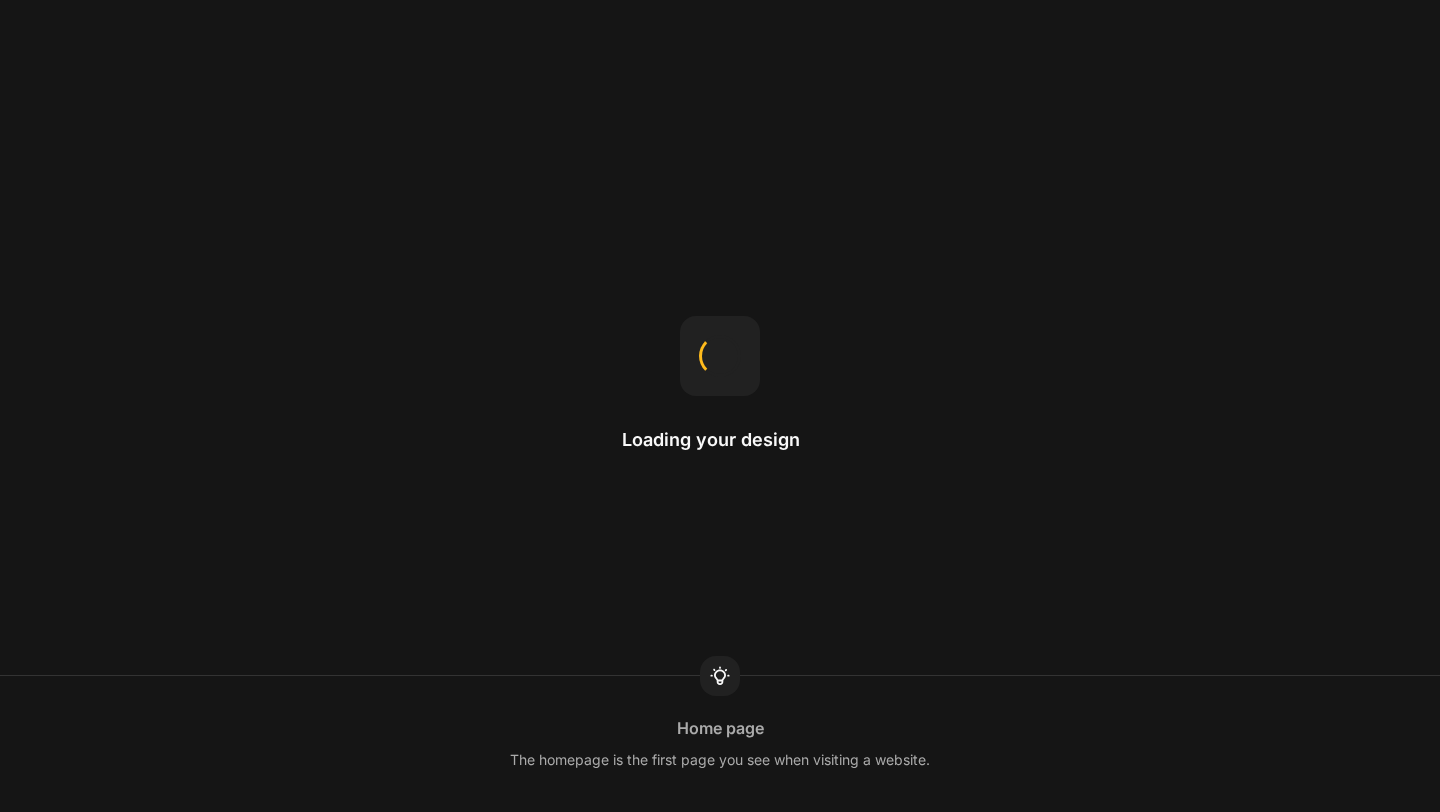 scroll, scrollTop: 0, scrollLeft: 0, axis: both 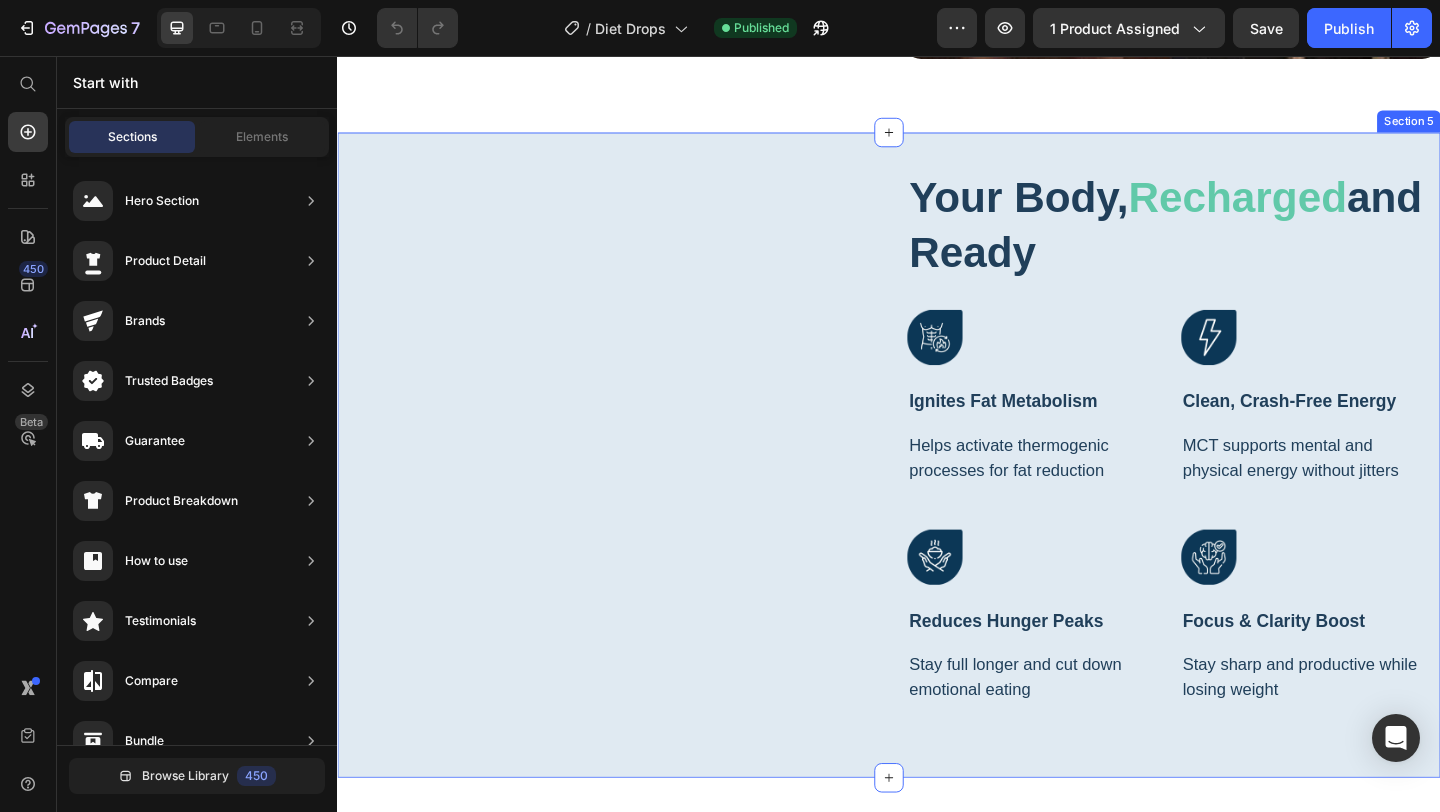 click on "Image Carousel Your Body,  Recharged  and Ready Heading Image Ignites Fat Metabolism Text Block Helps activate thermogenic processes for fat reduction Text block Image  Clean, Crash-Free Energy Text Block MCT supports mental and physical energy without jitters Text block Row Image Reduces Hunger Peaks Text Block Stay full longer and cut down emotional eating Text block Image Focus & Clarity Boost Text Block Stay sharp and productive while losing weight Text block Row Row Section 5" at bounding box center (937, 490) 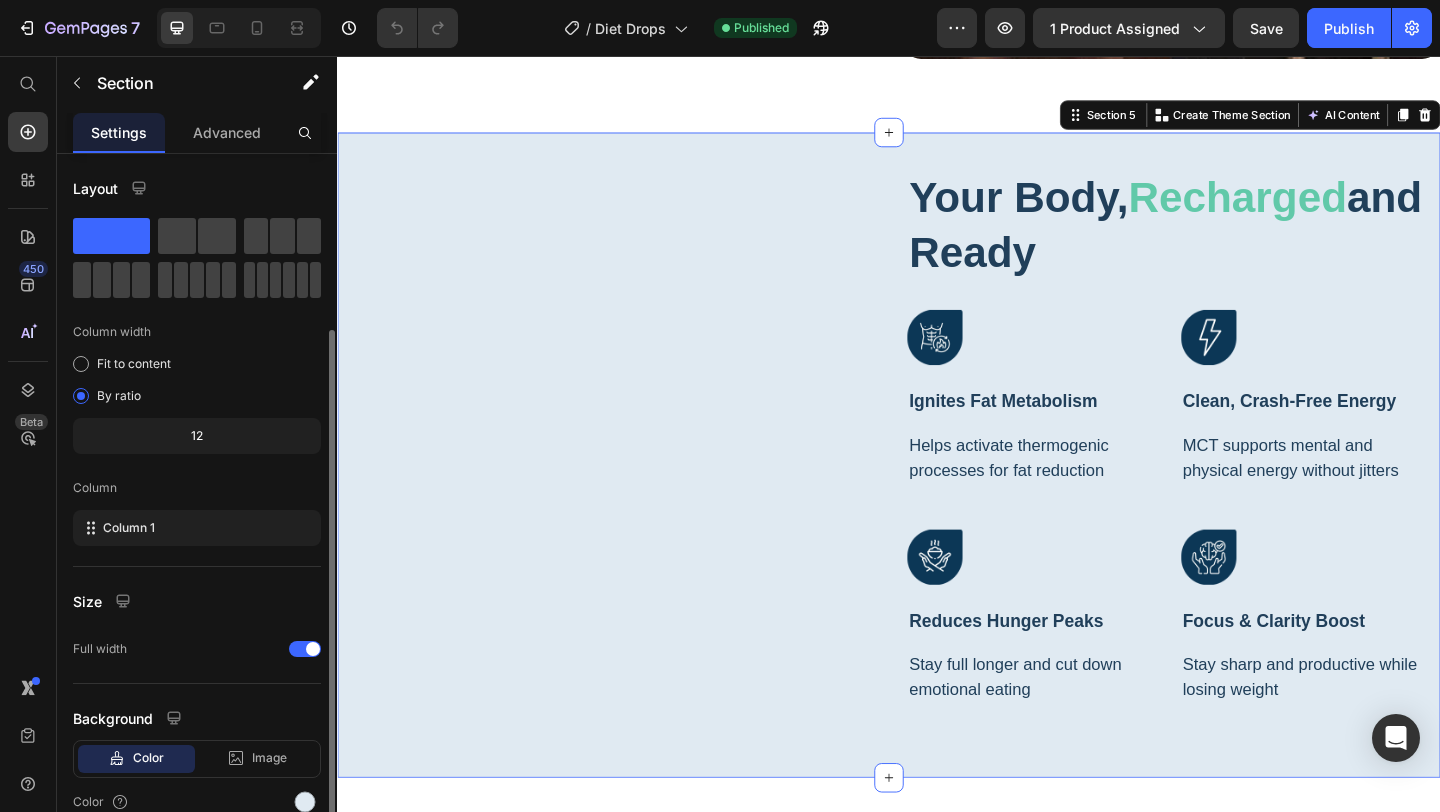 scroll, scrollTop: 93, scrollLeft: 0, axis: vertical 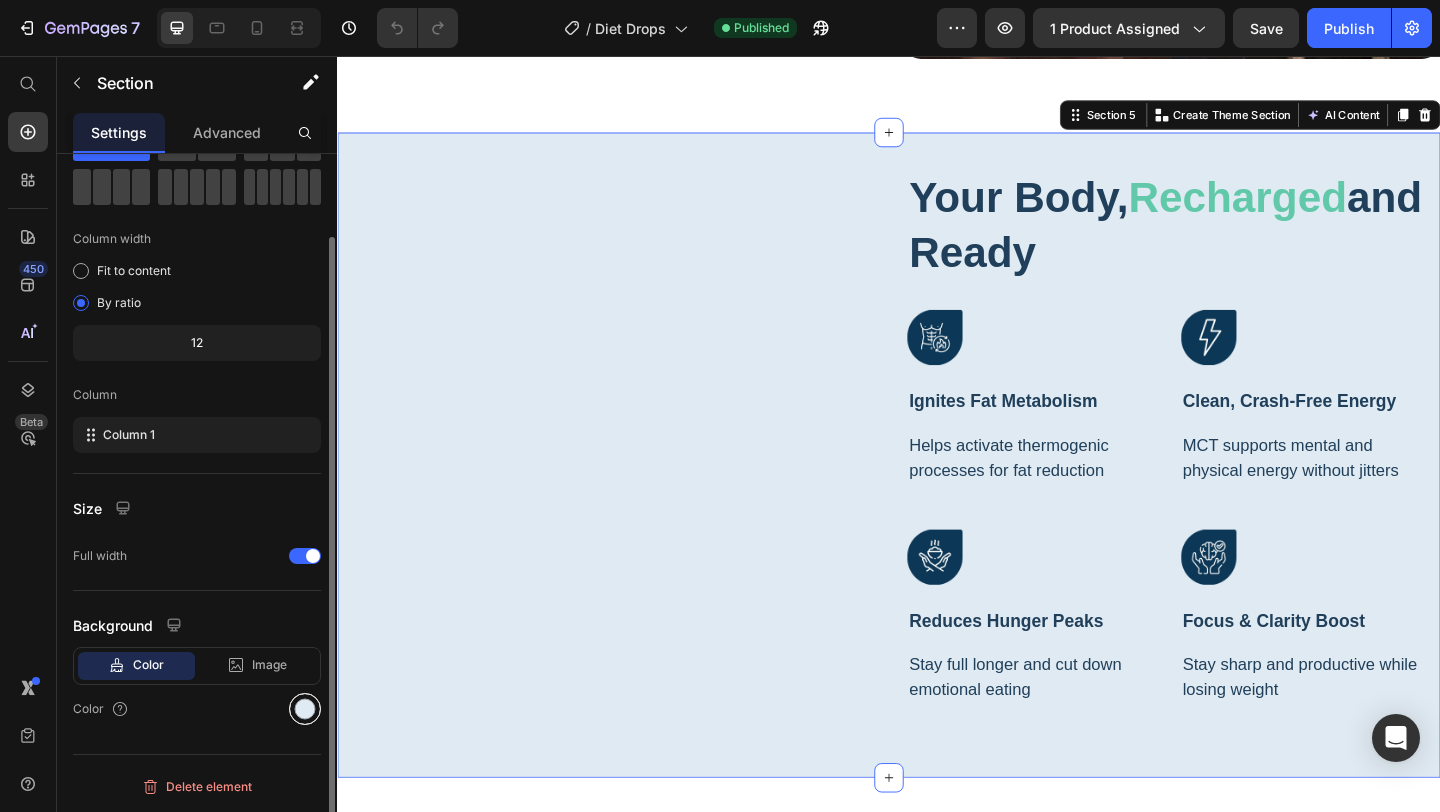 click at bounding box center (305, 709) 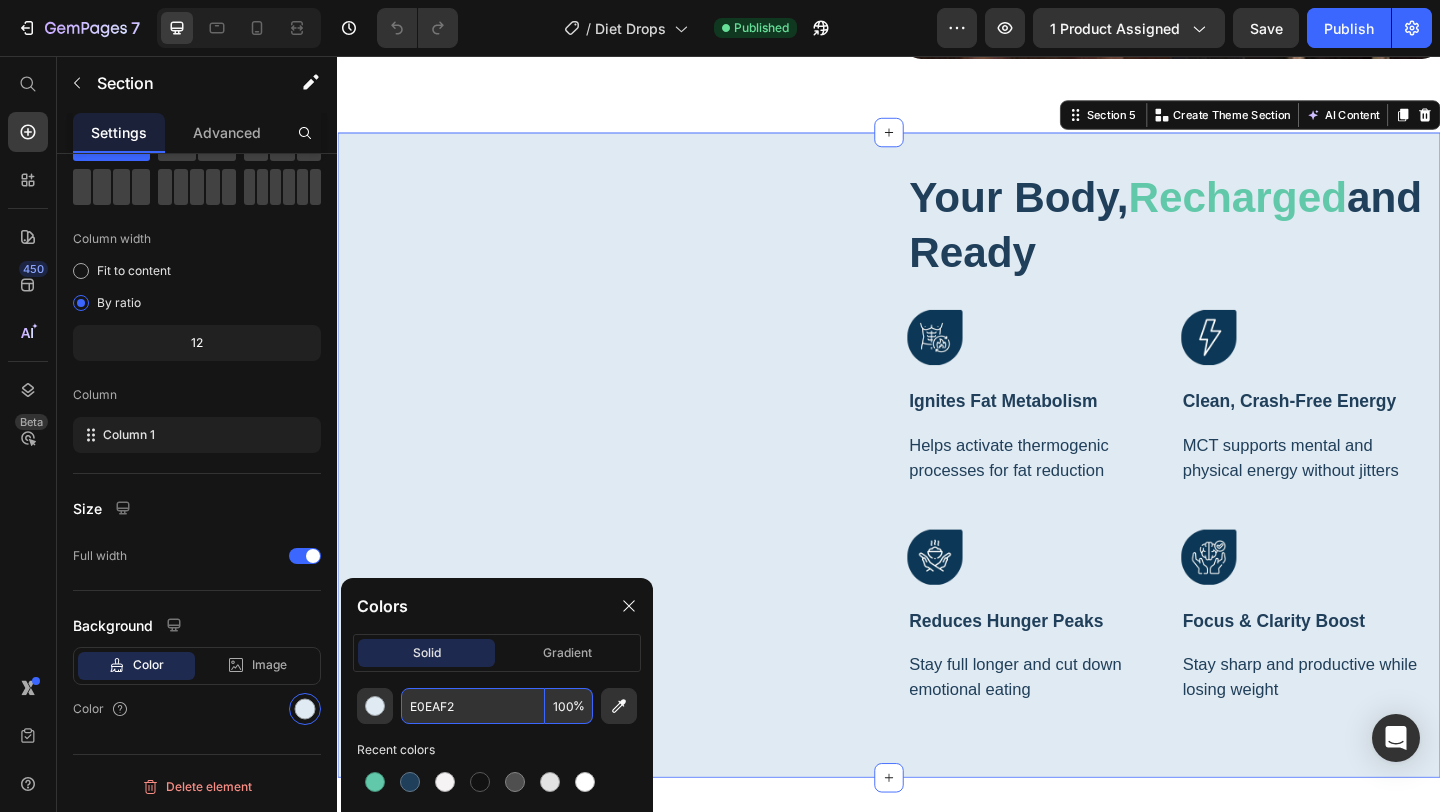 click on "E0EAF2" at bounding box center [473, 706] 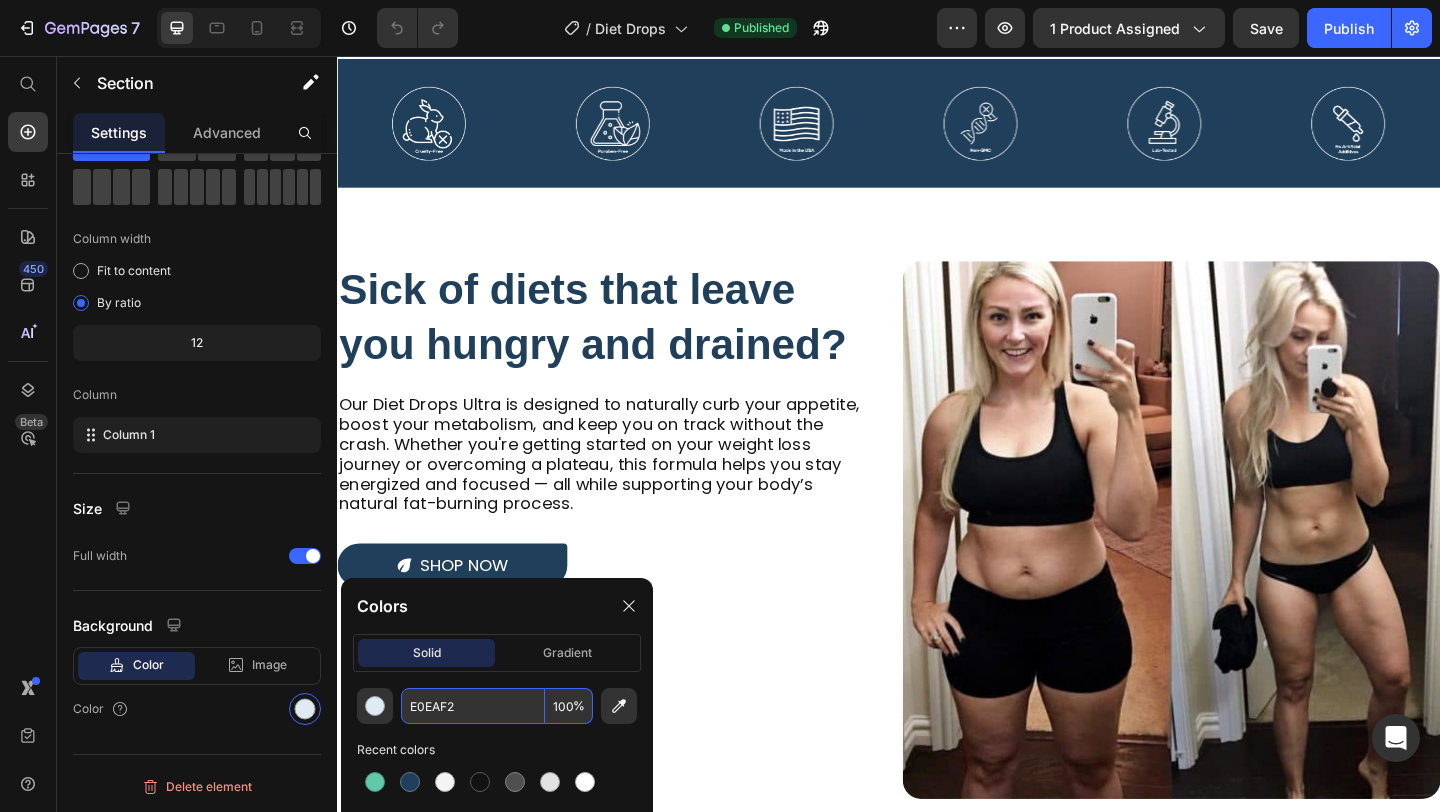 scroll, scrollTop: 1016, scrollLeft: 0, axis: vertical 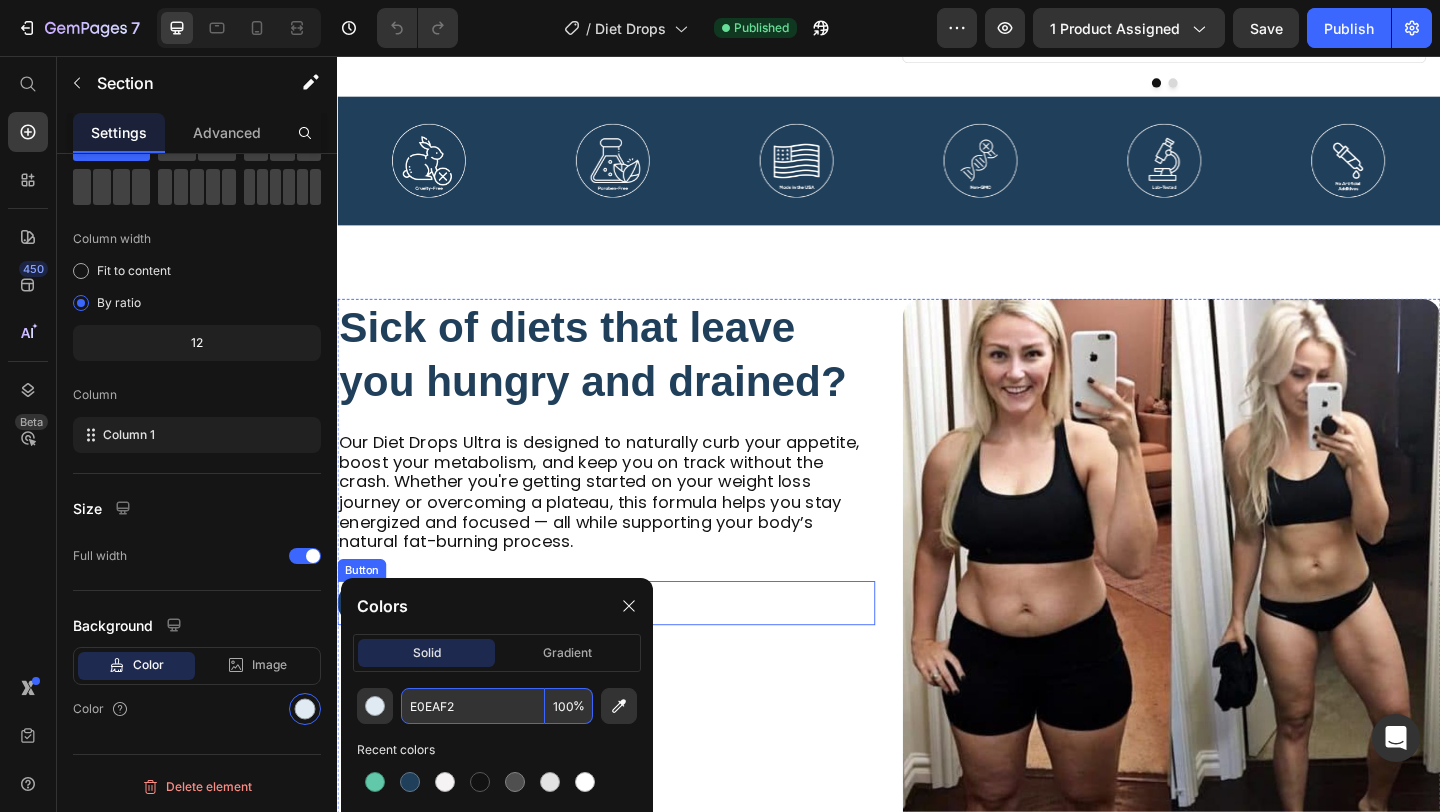 click on "shop now Button" at bounding box center (629, 651) 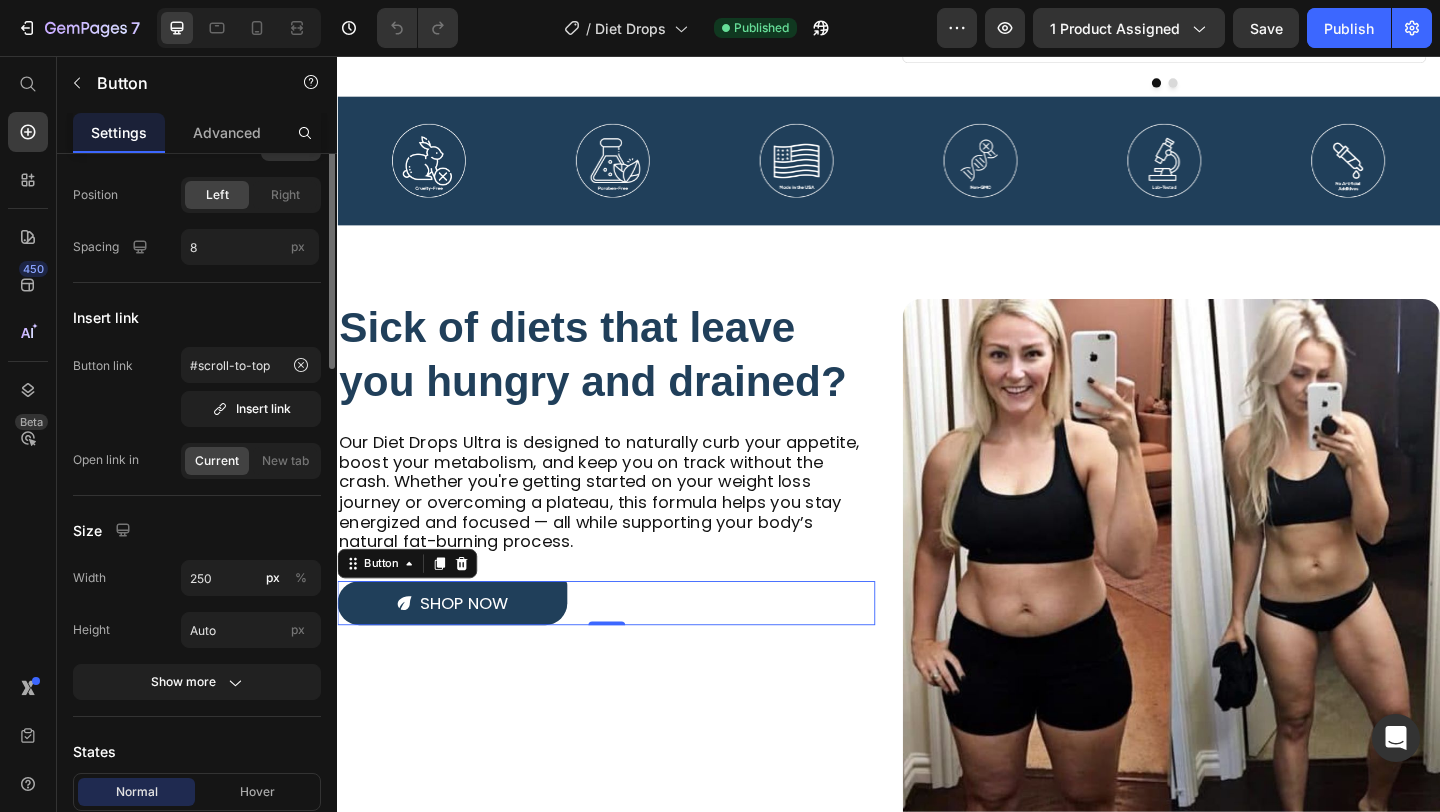 scroll, scrollTop: 0, scrollLeft: 0, axis: both 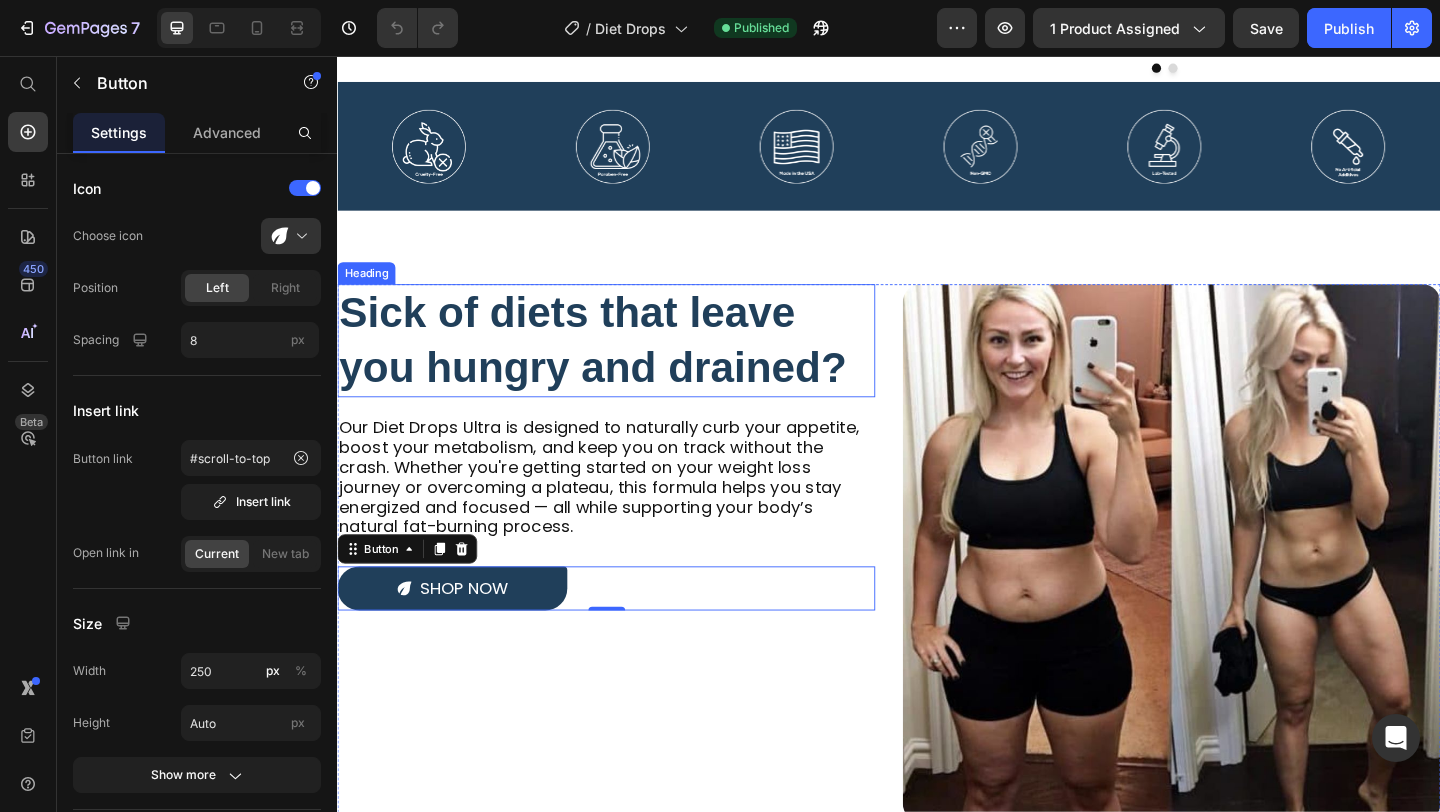click on "Sick of diets that leave you hungry and drained?" at bounding box center [615, 365] 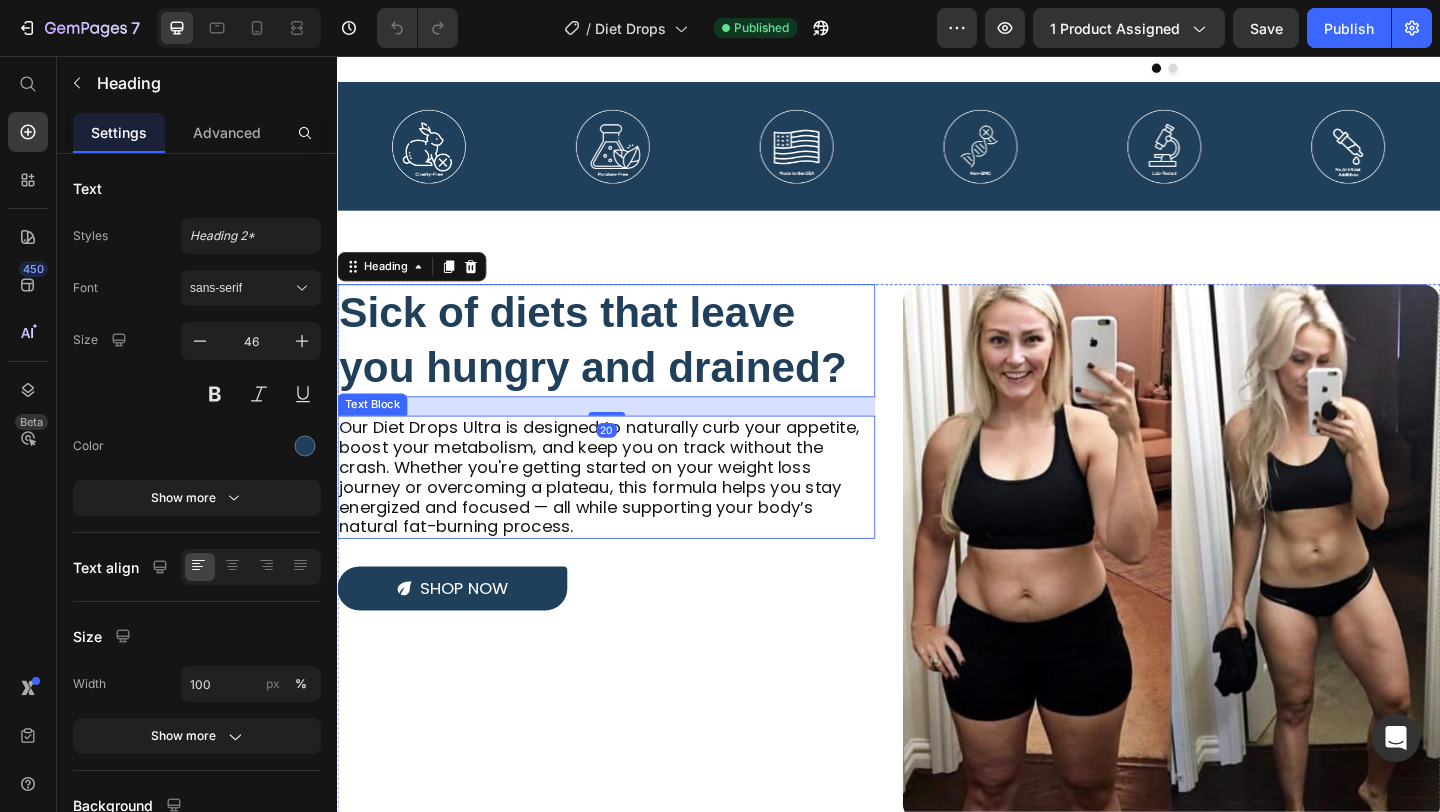 click on "Our Diet Drops Ultra is designed to naturally curb your appetite, boost your metabolism, and keep you on track without the crash. Whether you're getting started on your weight loss journey or overcoming a plateau, this formula helps you stay energized and focused — all while supporting your body’s natural fat-burning process." at bounding box center (629, 514) 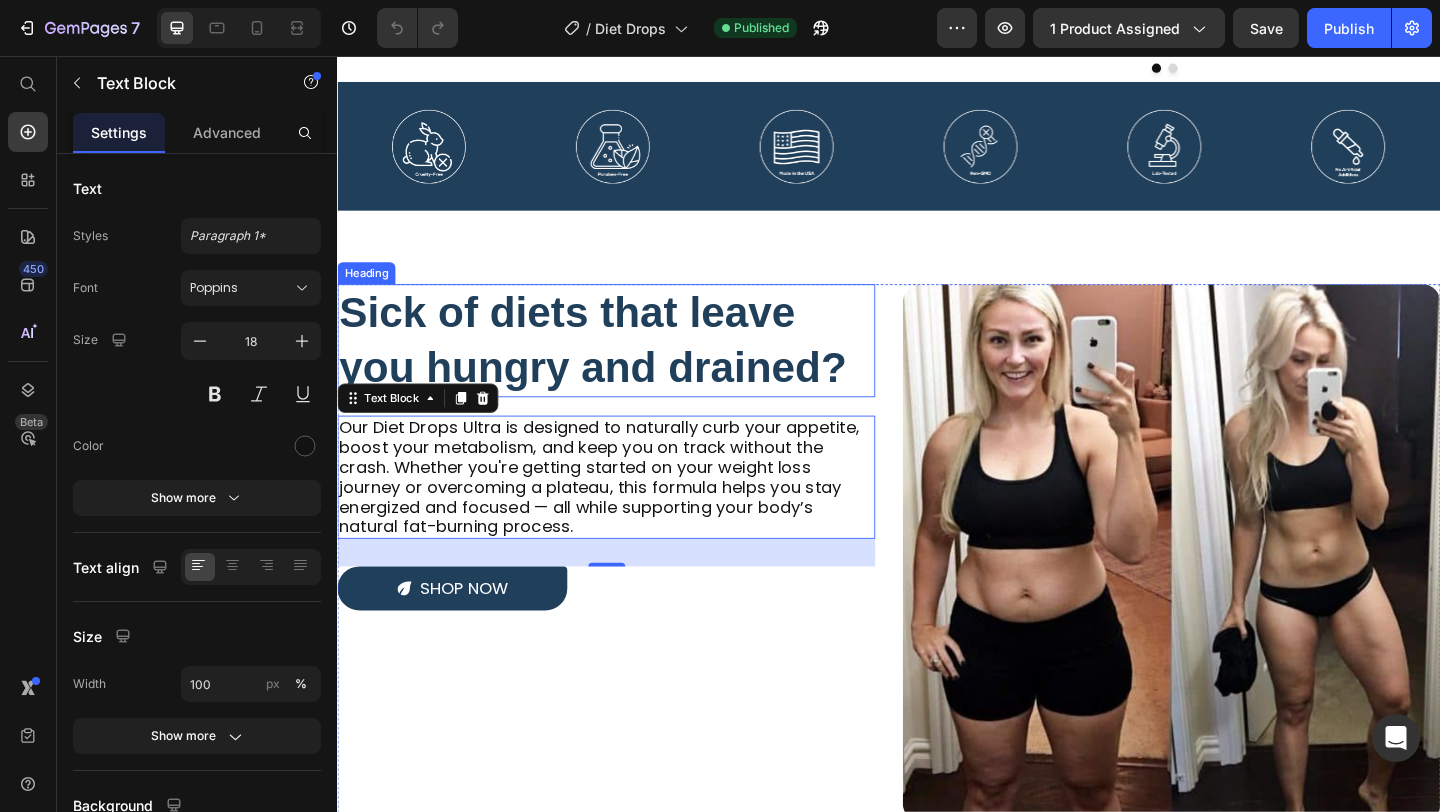 click on "Sick of diets that leave you hungry and drained?" at bounding box center [615, 365] 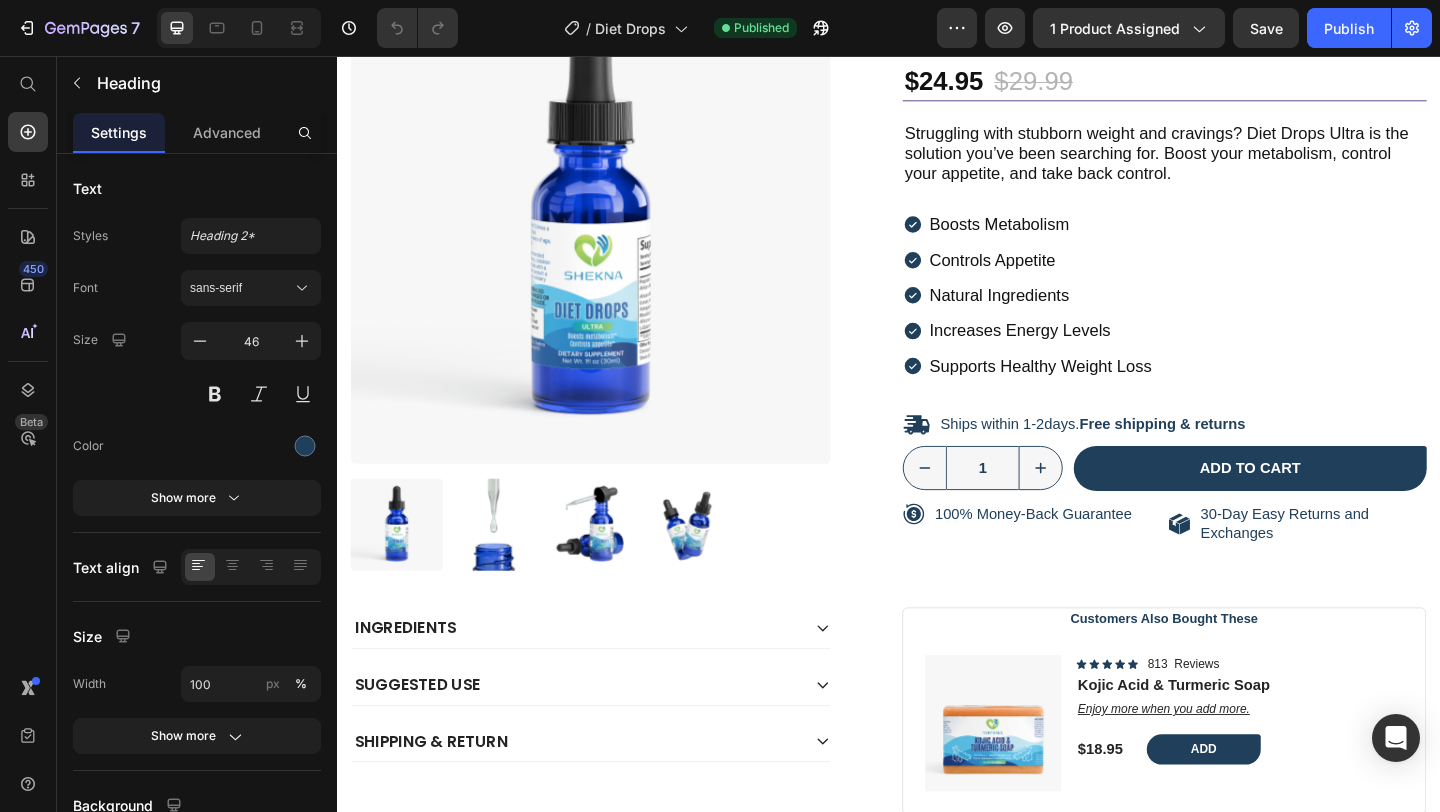 scroll, scrollTop: 0, scrollLeft: 0, axis: both 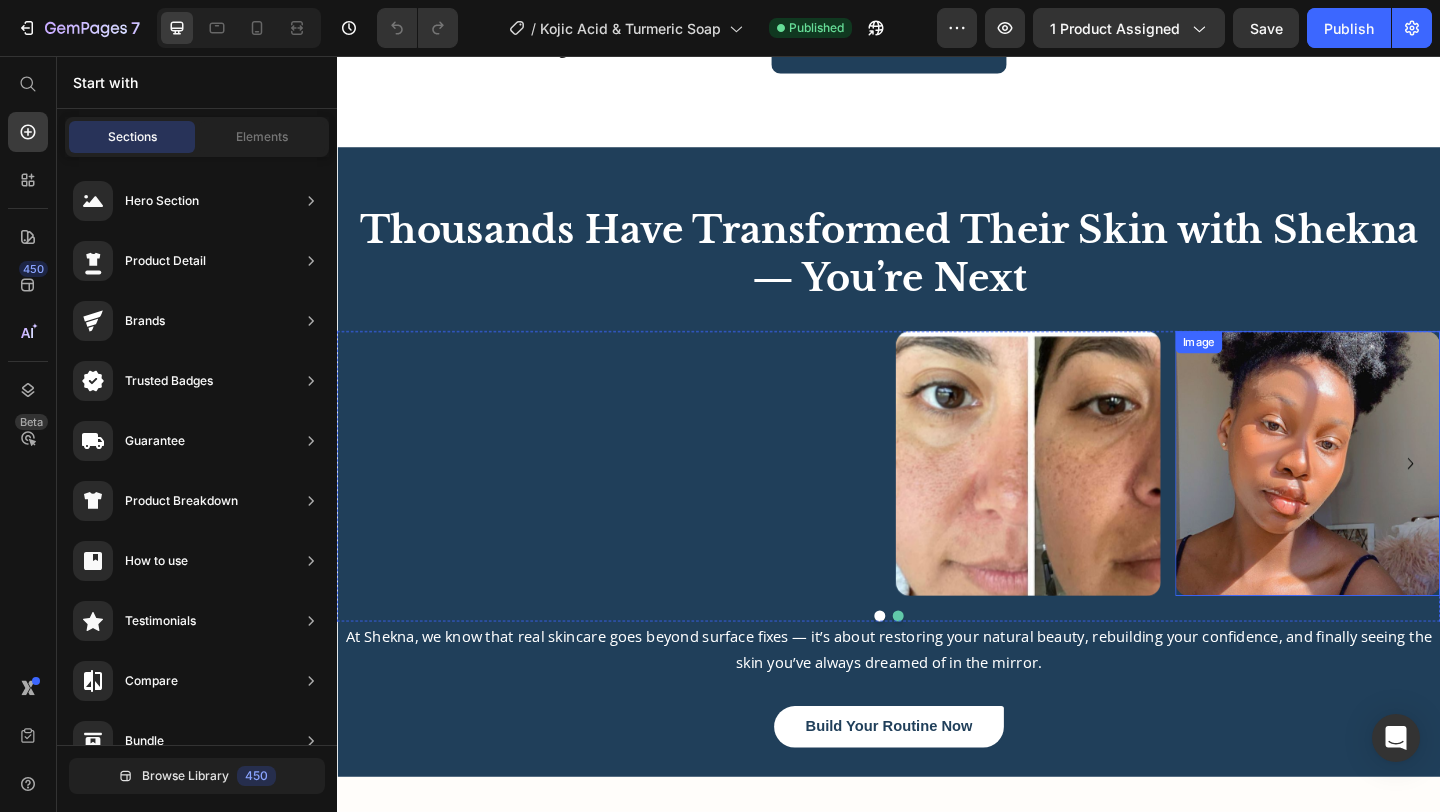 click at bounding box center (1393, 499) 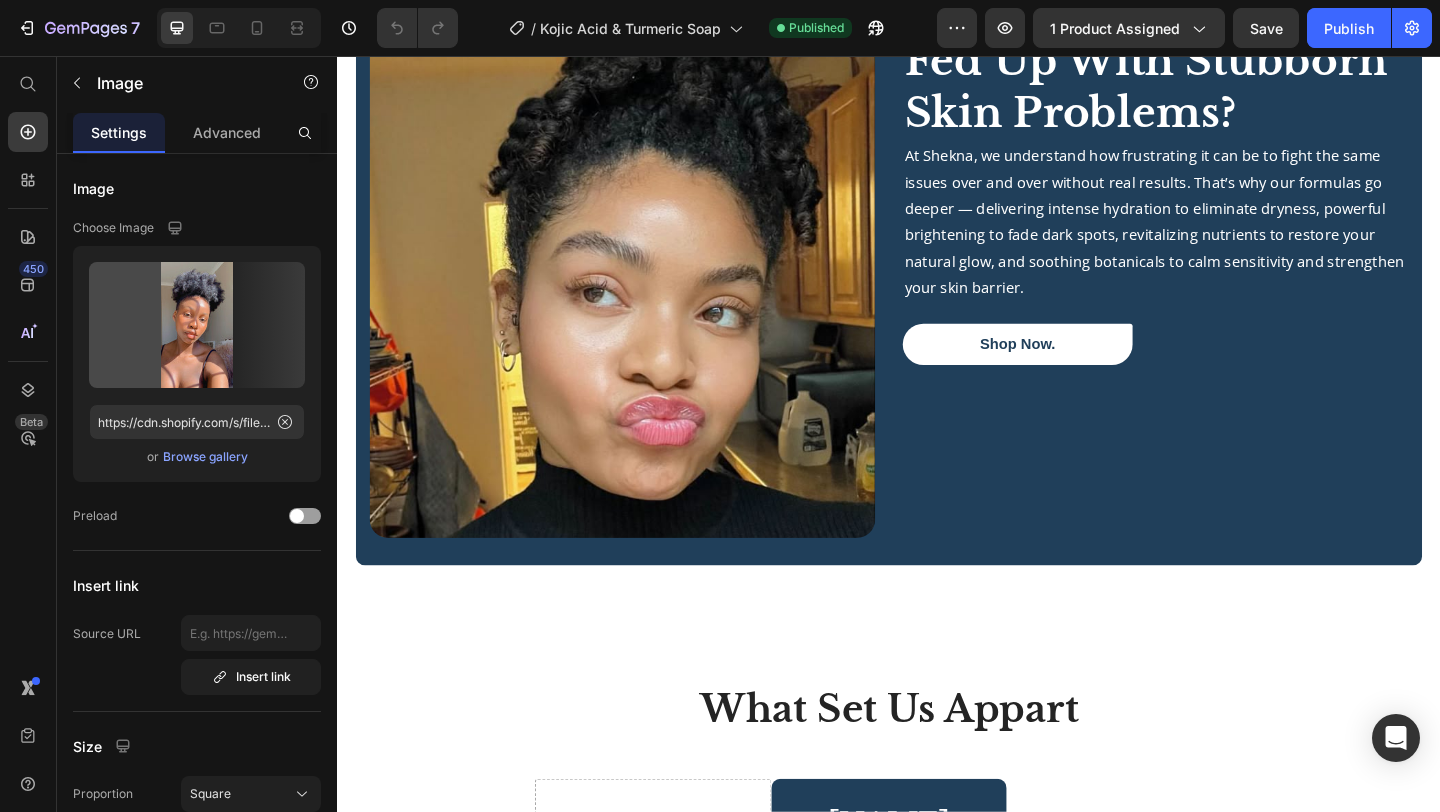 scroll, scrollTop: 0, scrollLeft: 0, axis: both 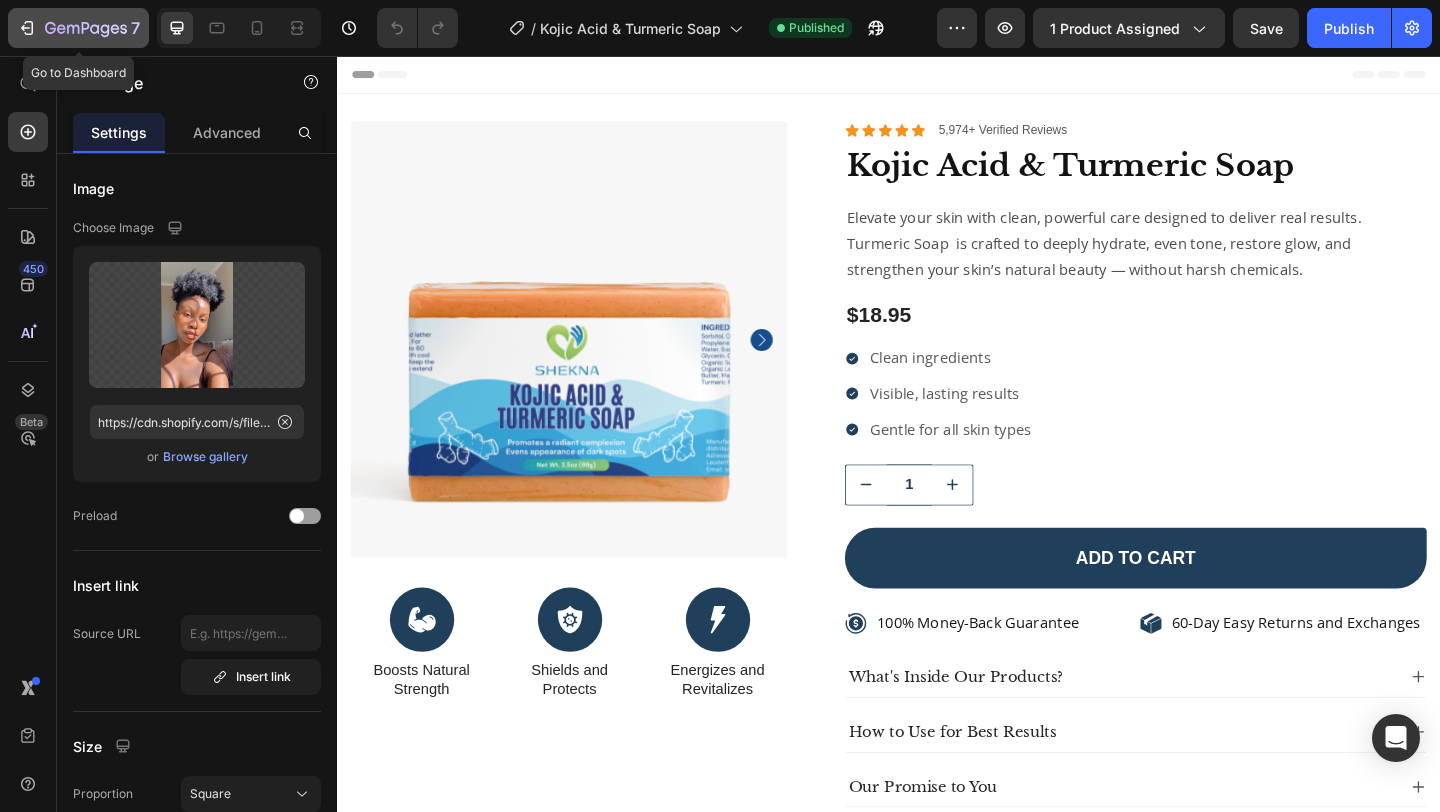 click 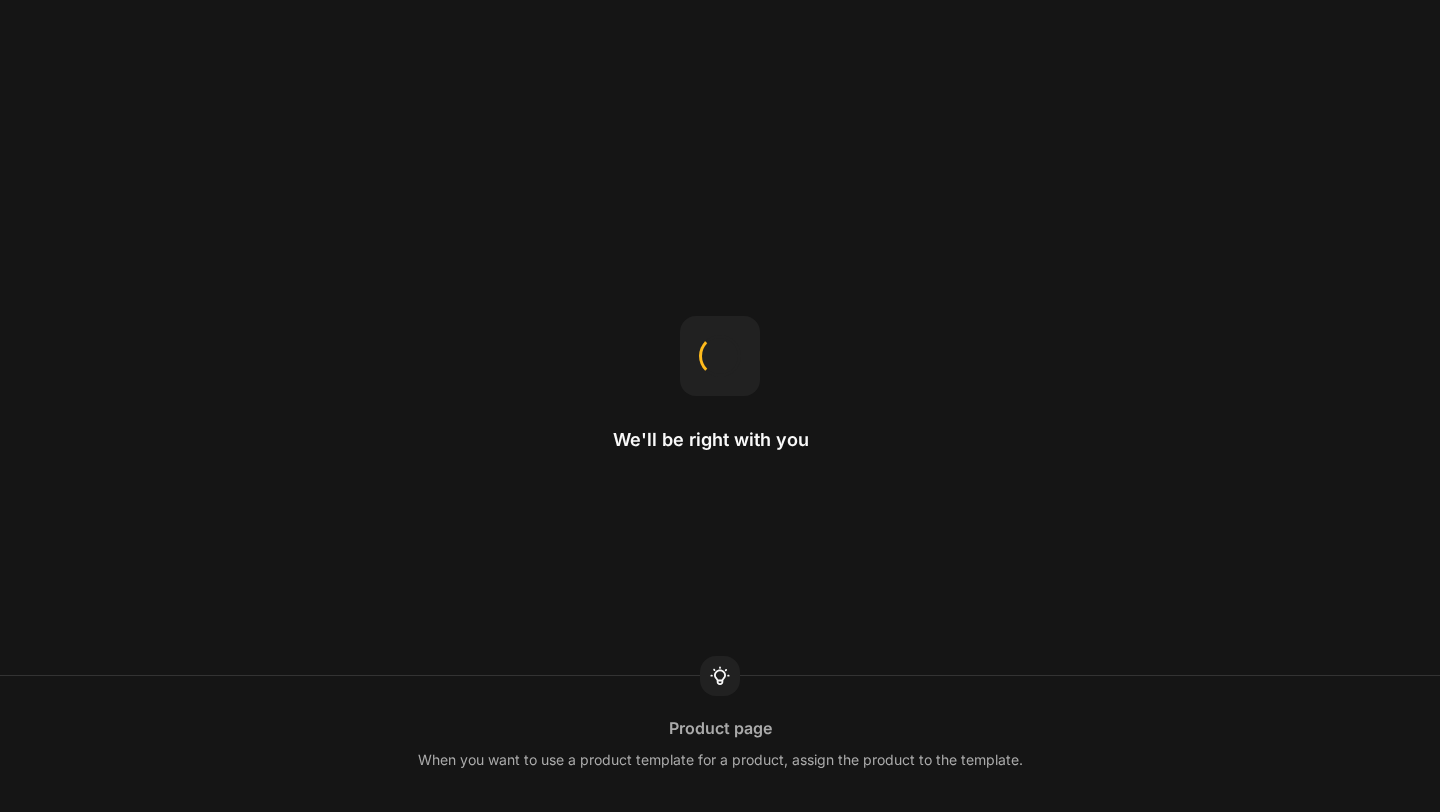 scroll, scrollTop: 0, scrollLeft: 0, axis: both 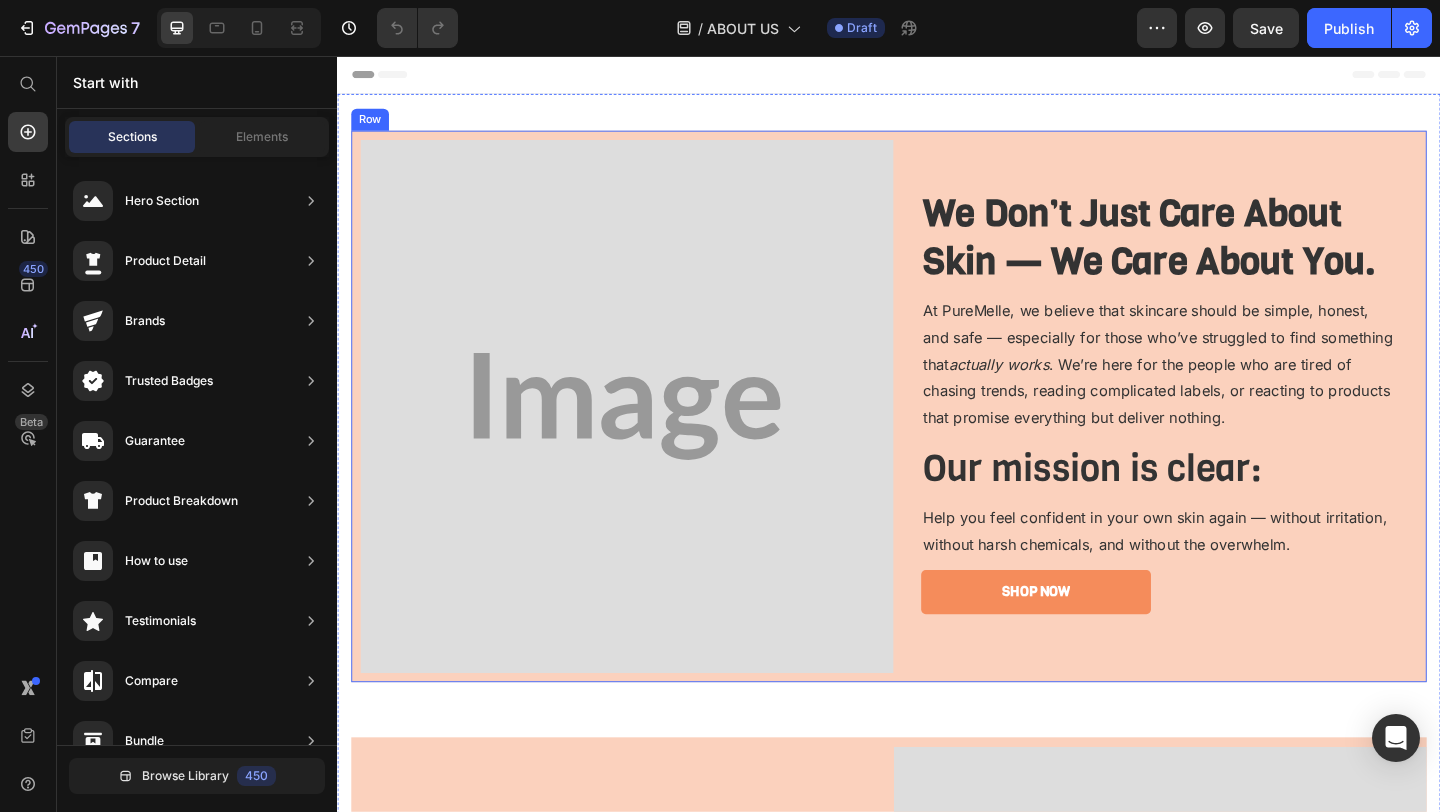 click on "Image We Don’t Just Care About Skin — We Care About You. Heading At PureMelle, we believe that skincare should be simple, honest, and safe — especially for those who’ve struggled to find something that  actually works . We’re here for the people who are tired of chasing trends, reading complicated labels, or reacting to products that promise everything but deliver nothing. Text block Our mission is clear: Heading Help you feel confident in your own skin again — without irritation, without harsh chemicals, and without the overwhelm. Text block Shop Now Button Row Row" at bounding box center (937, 437) 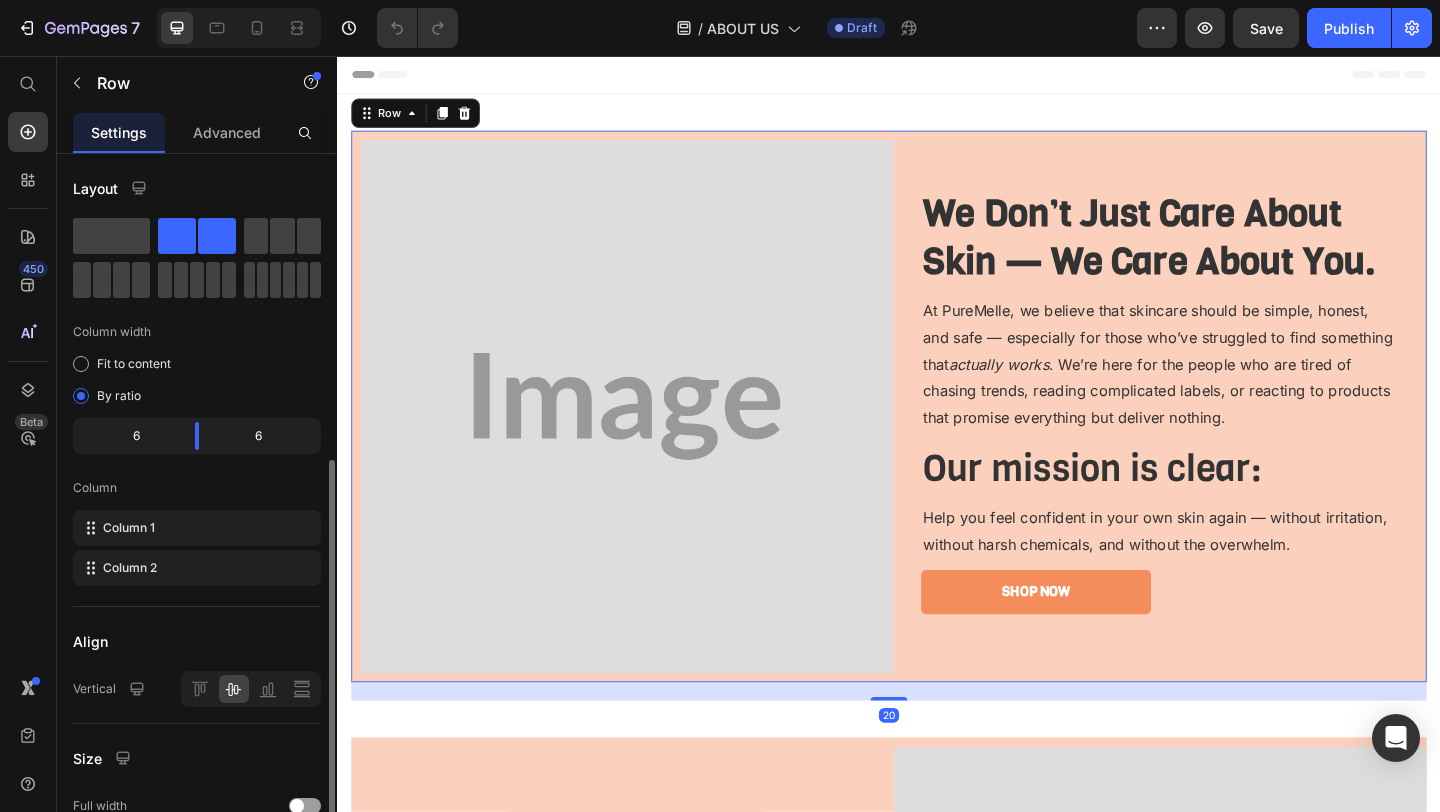 scroll, scrollTop: 406, scrollLeft: 0, axis: vertical 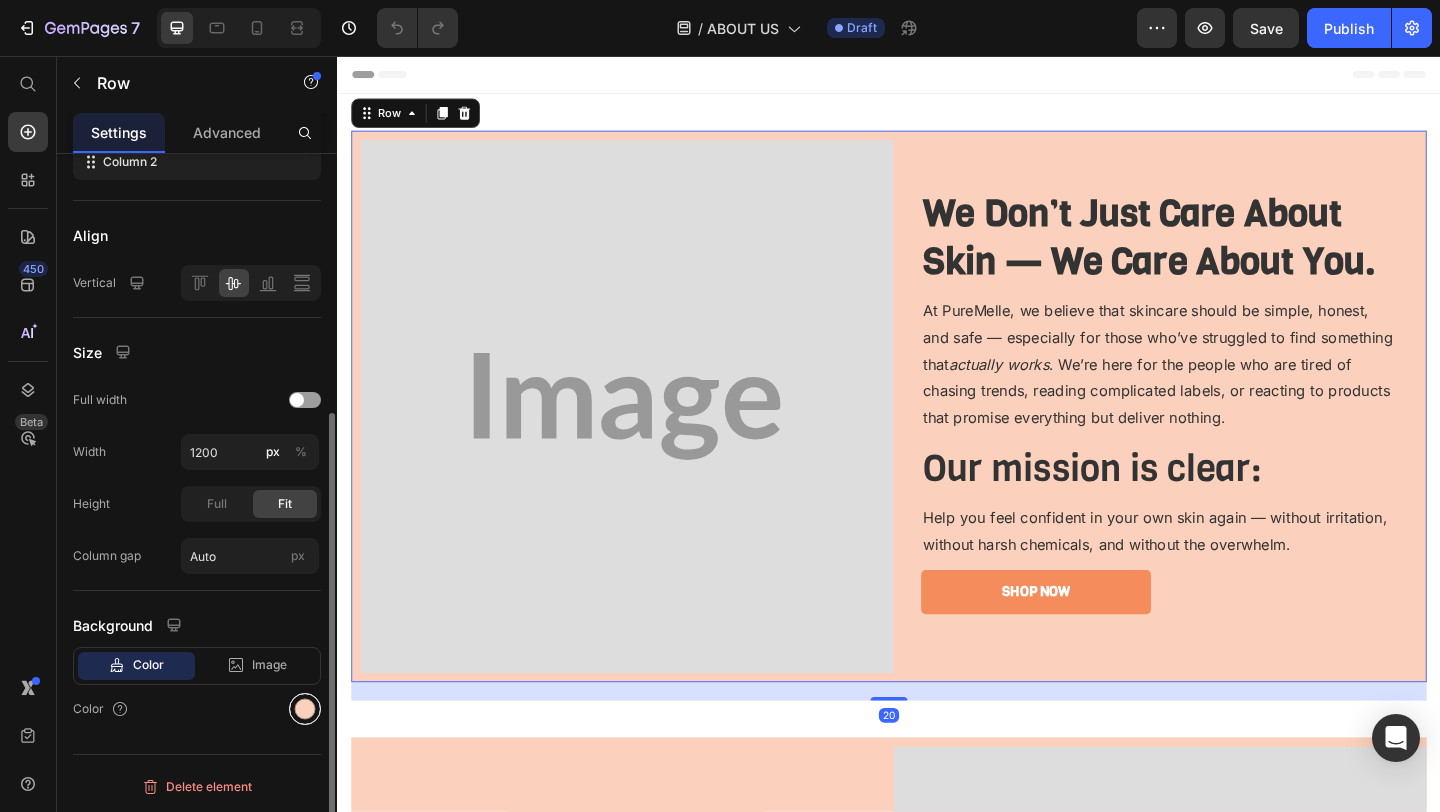 click at bounding box center [305, 709] 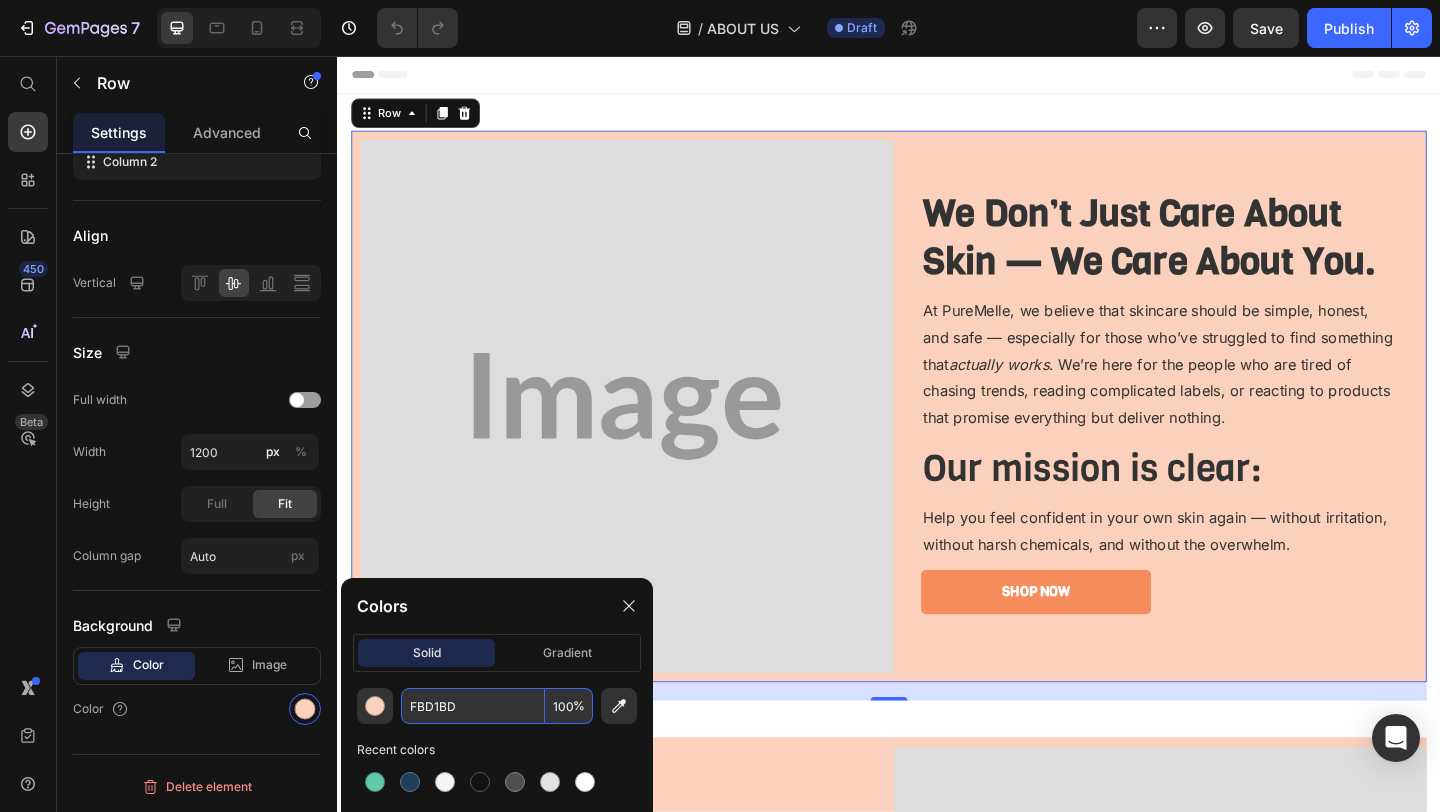 click on "FBD1BD" at bounding box center [473, 706] 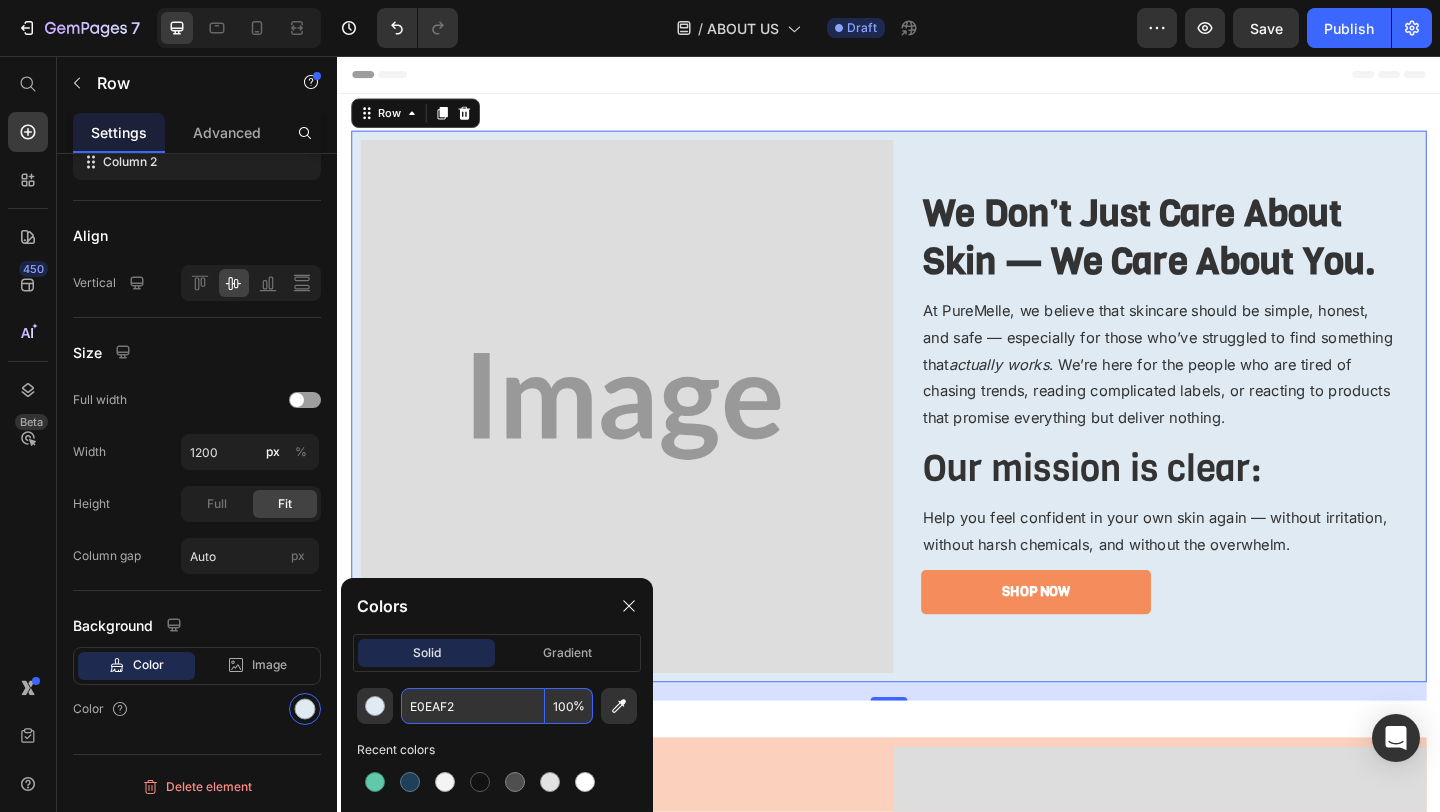 type on "E0EAF2" 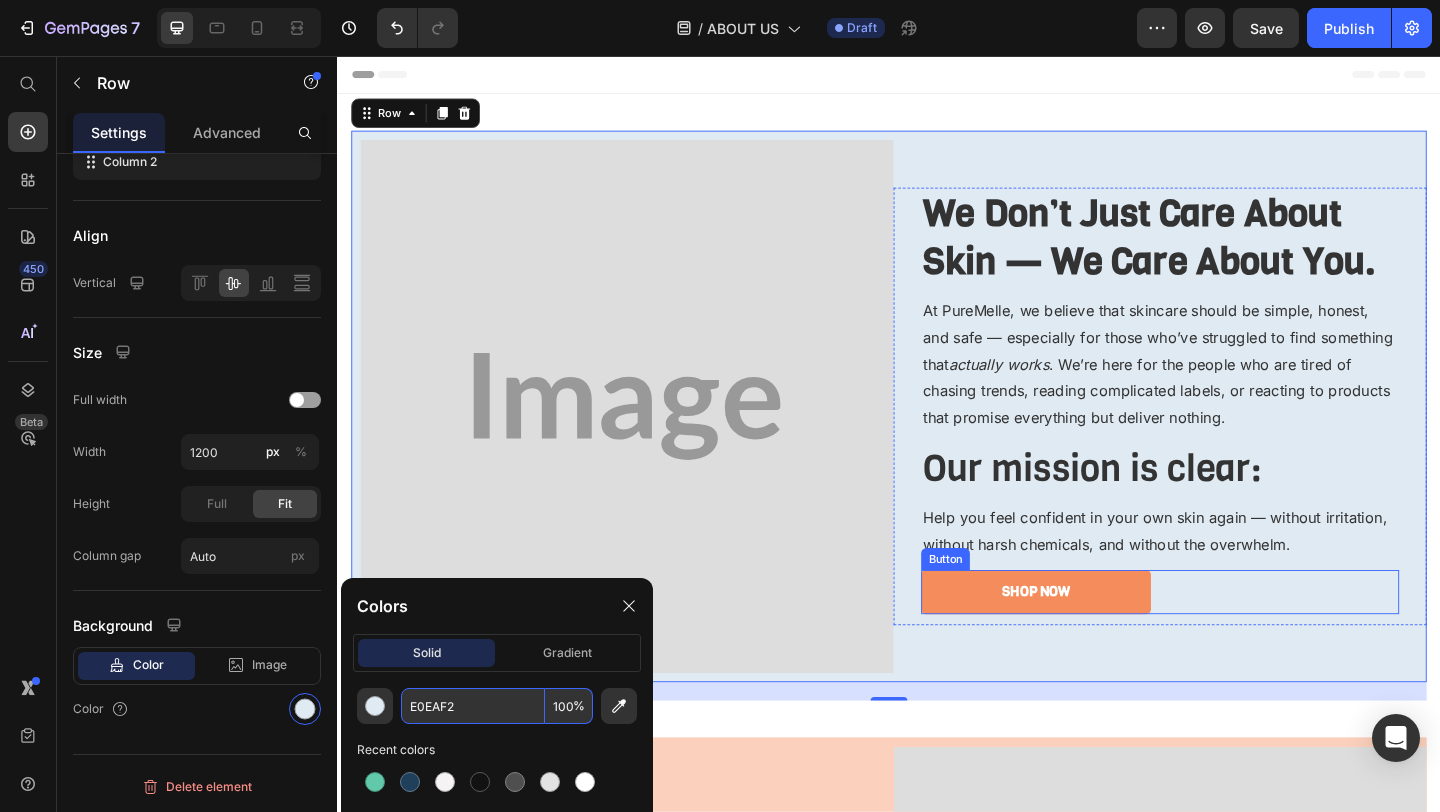 click on "Shop Now Button" at bounding box center [1232, 639] 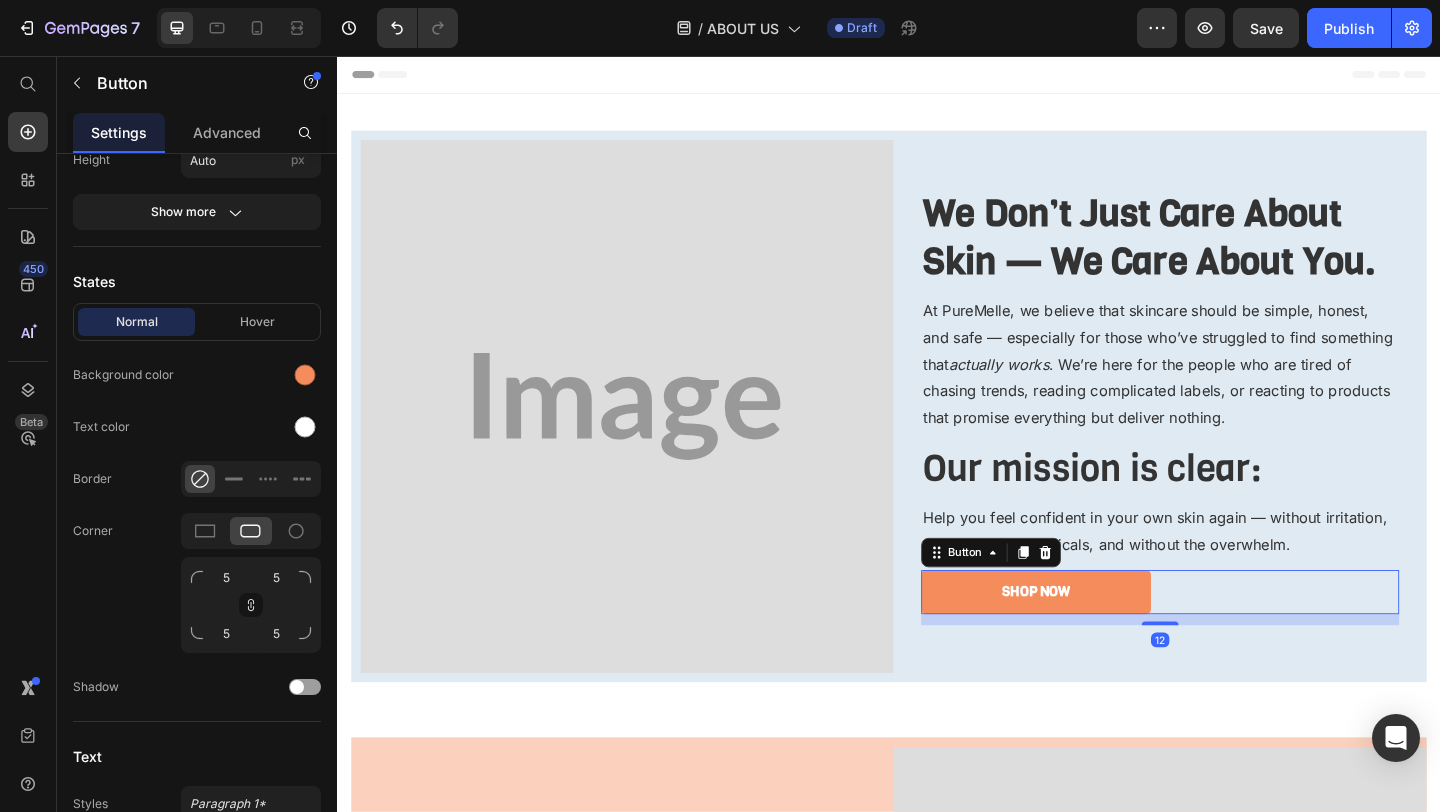 scroll, scrollTop: 0, scrollLeft: 0, axis: both 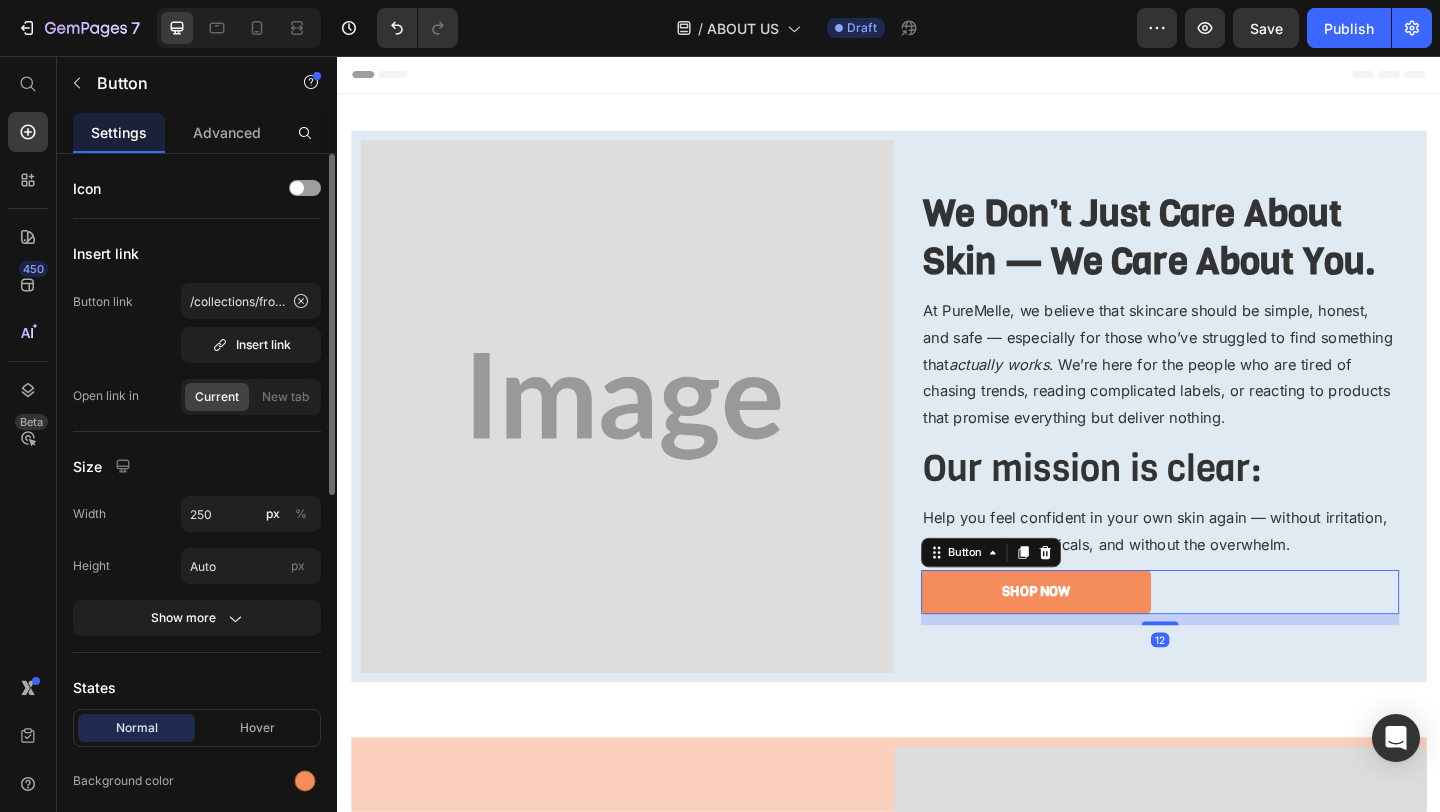 type on "60" 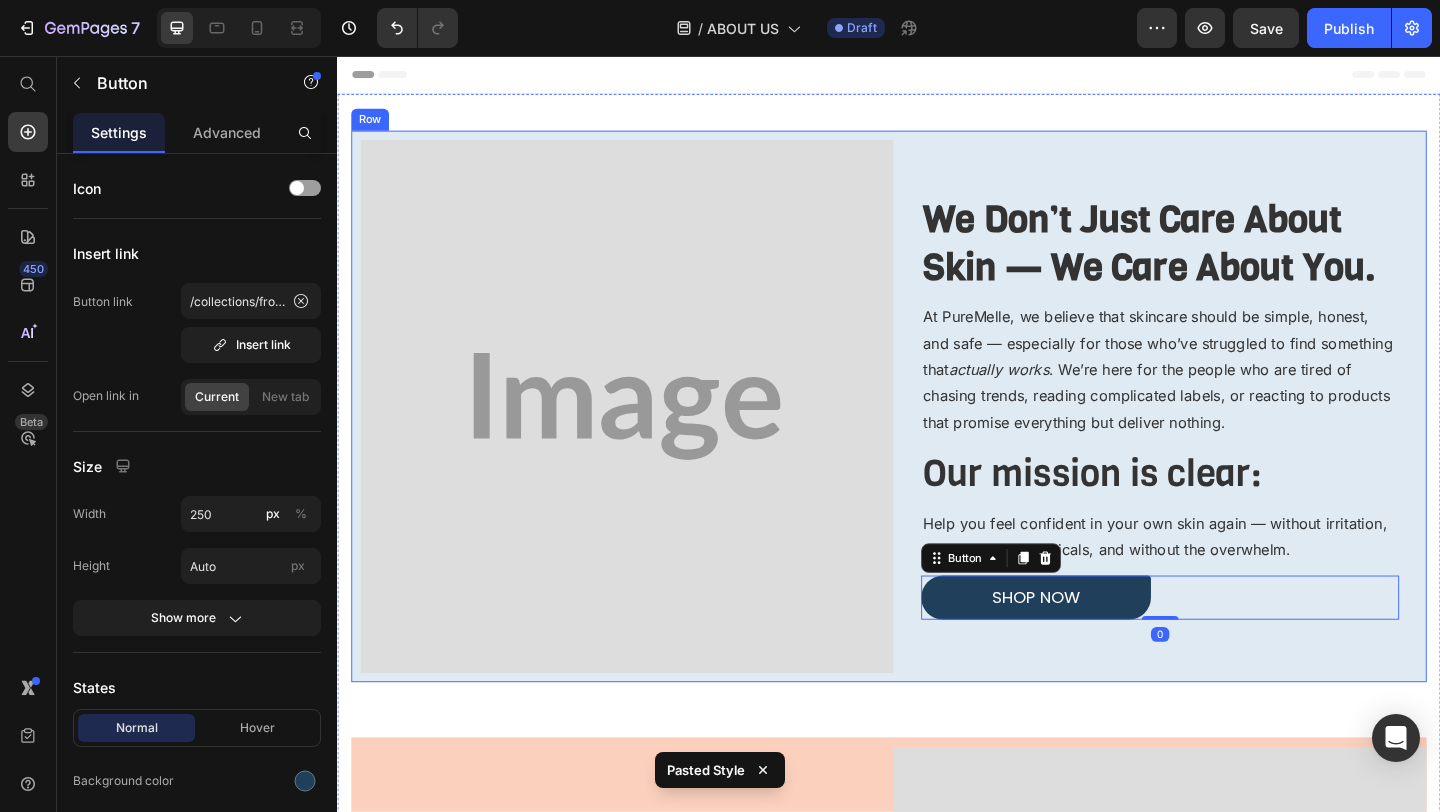 click on "Image We Don’t Just Care About Skin — We Care About You. Heading At PureMelle, we believe that skincare should be simple, honest, and safe — especially for those who’ve struggled to find something that  actually works . We’re here for the people who are tired of chasing trends, reading complicated labels, or reacting to products that promise everything but deliver nothing. Text block Our mission is clear: Heading Help you feel confident in your own skin again — without irritation, without harsh chemicals, and without the overwhelm. Text block Shop Now Button   0 Row Row" at bounding box center (937, 437) 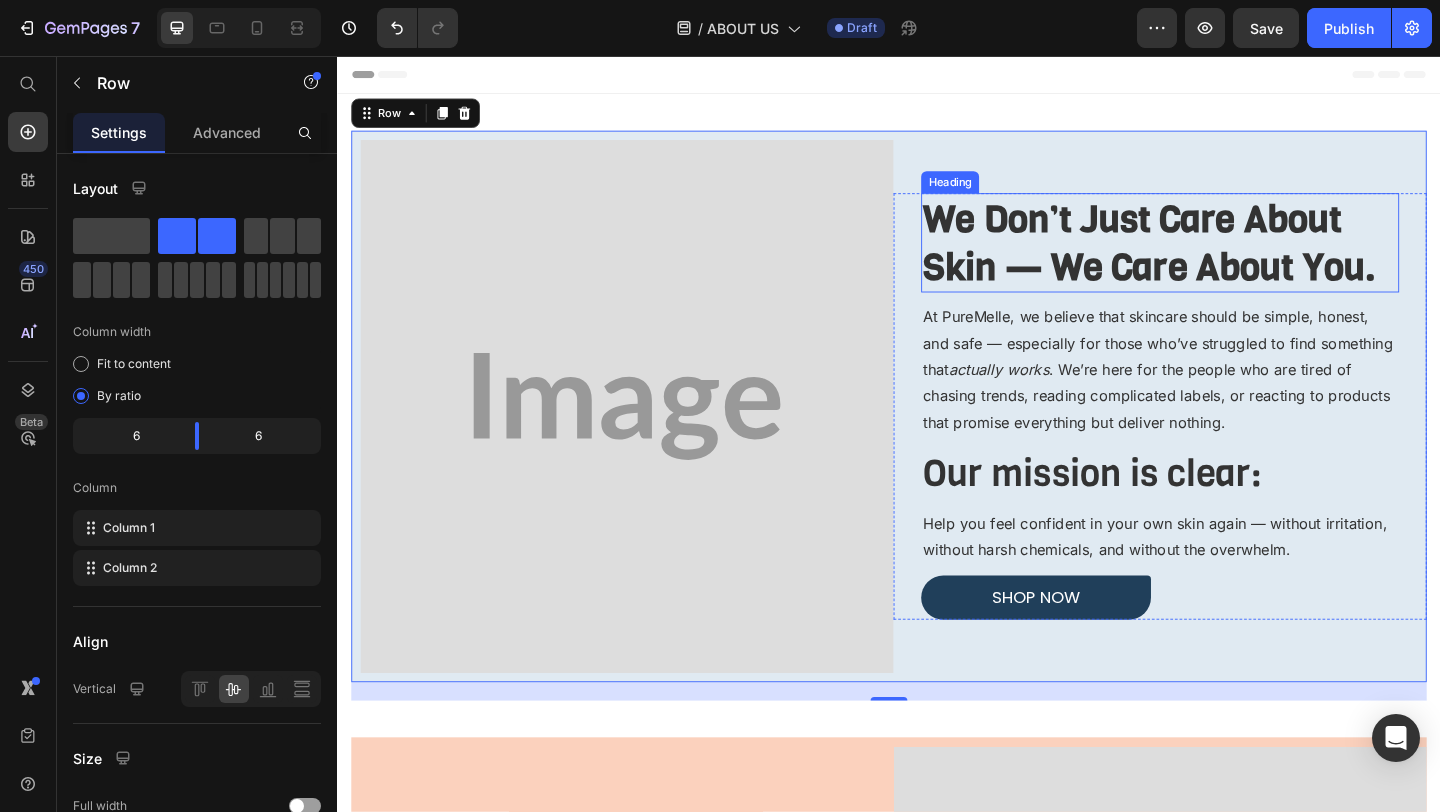 click on "We Don’t Just Care About Skin — We Care About You." at bounding box center (1220, 259) 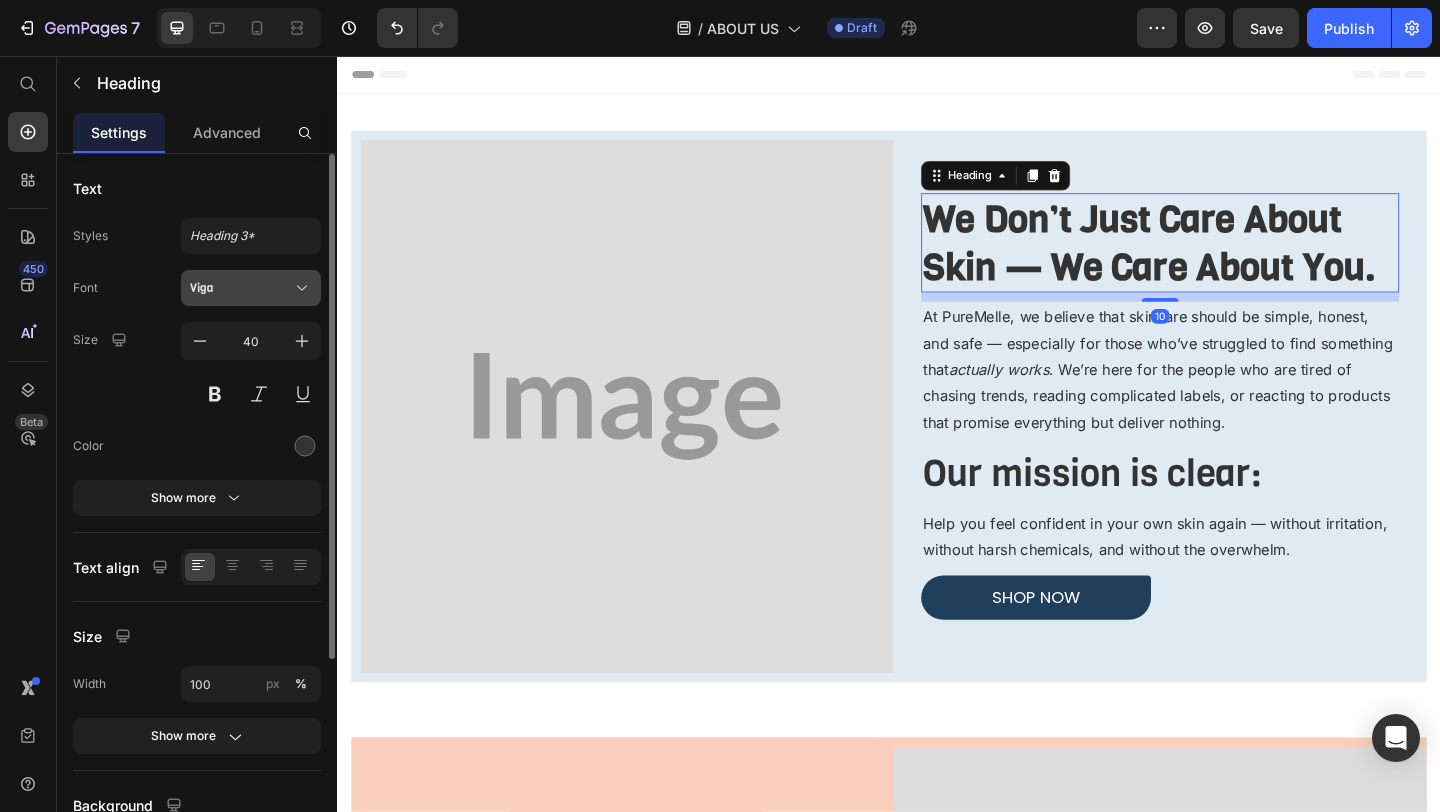 click on "Viga" at bounding box center (241, 288) 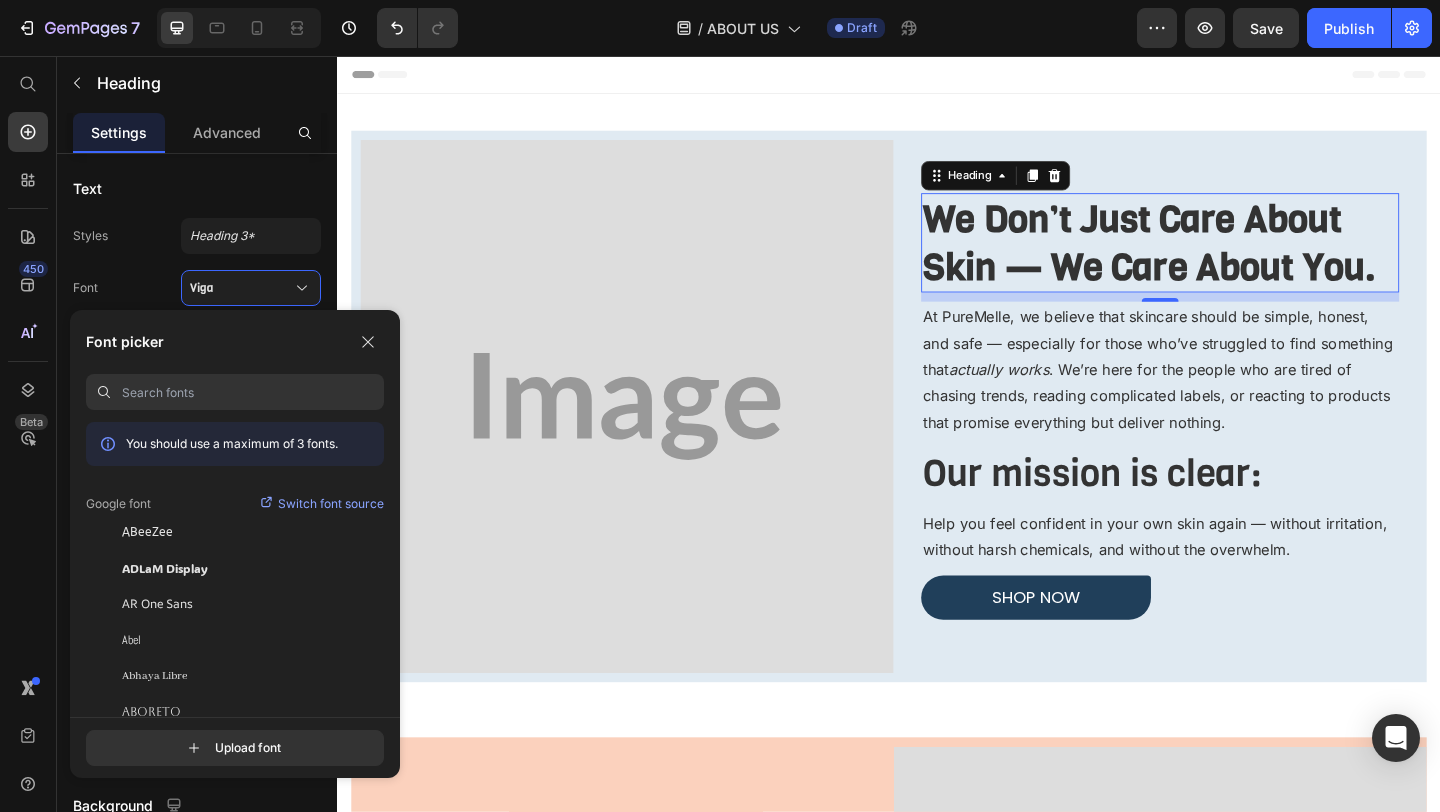 click at bounding box center (253, 392) 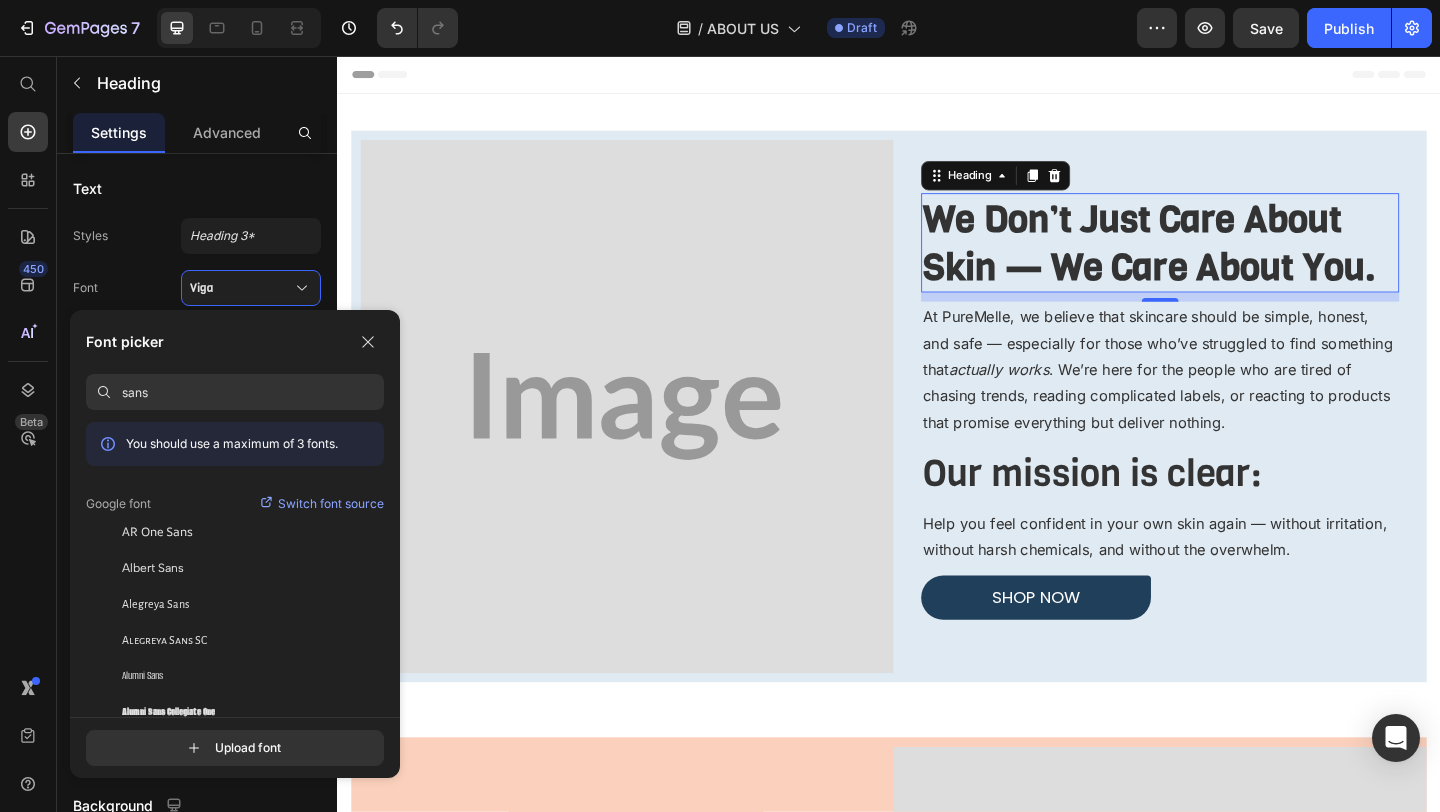 paste on "Copy element from Gempages!" 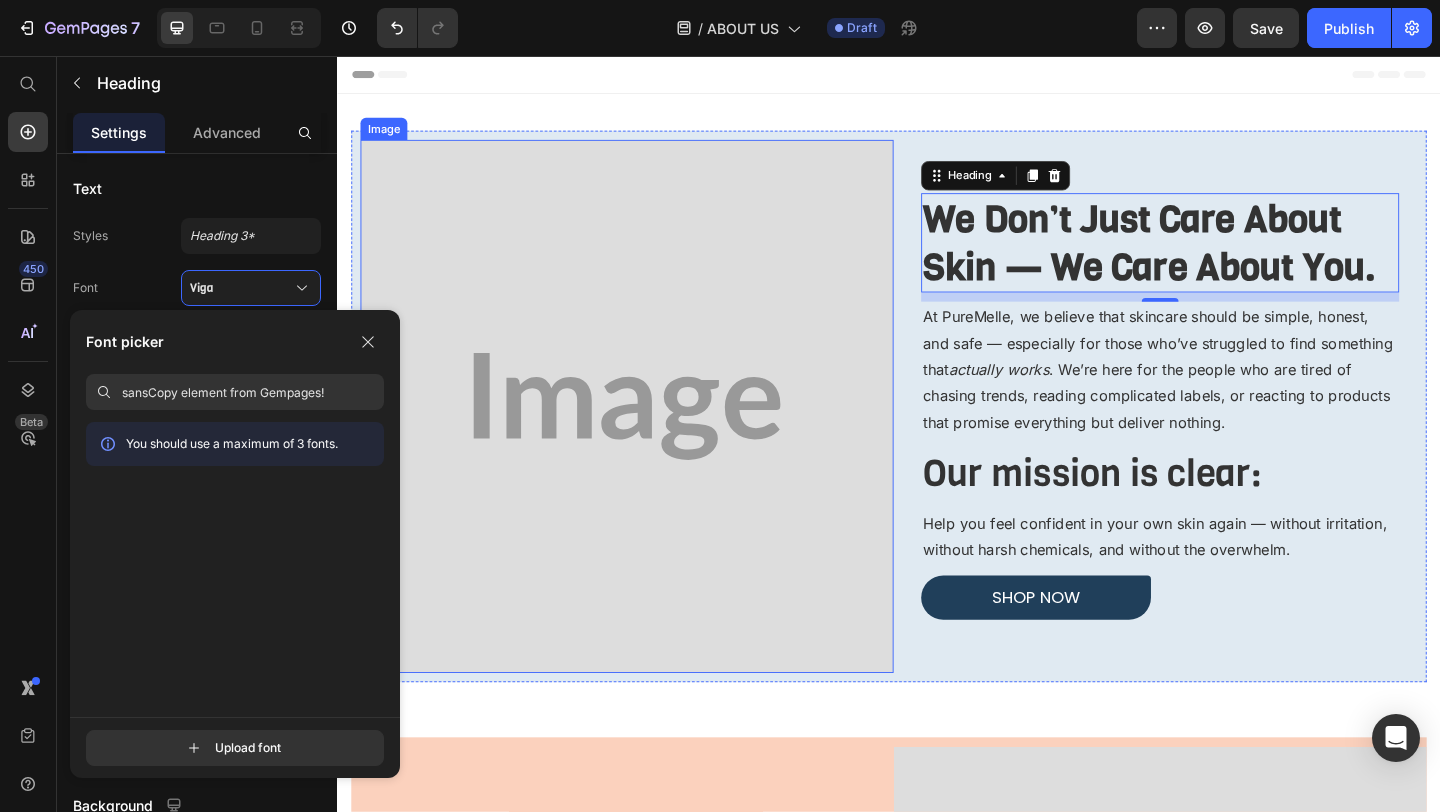 click at bounding box center (652, 437) 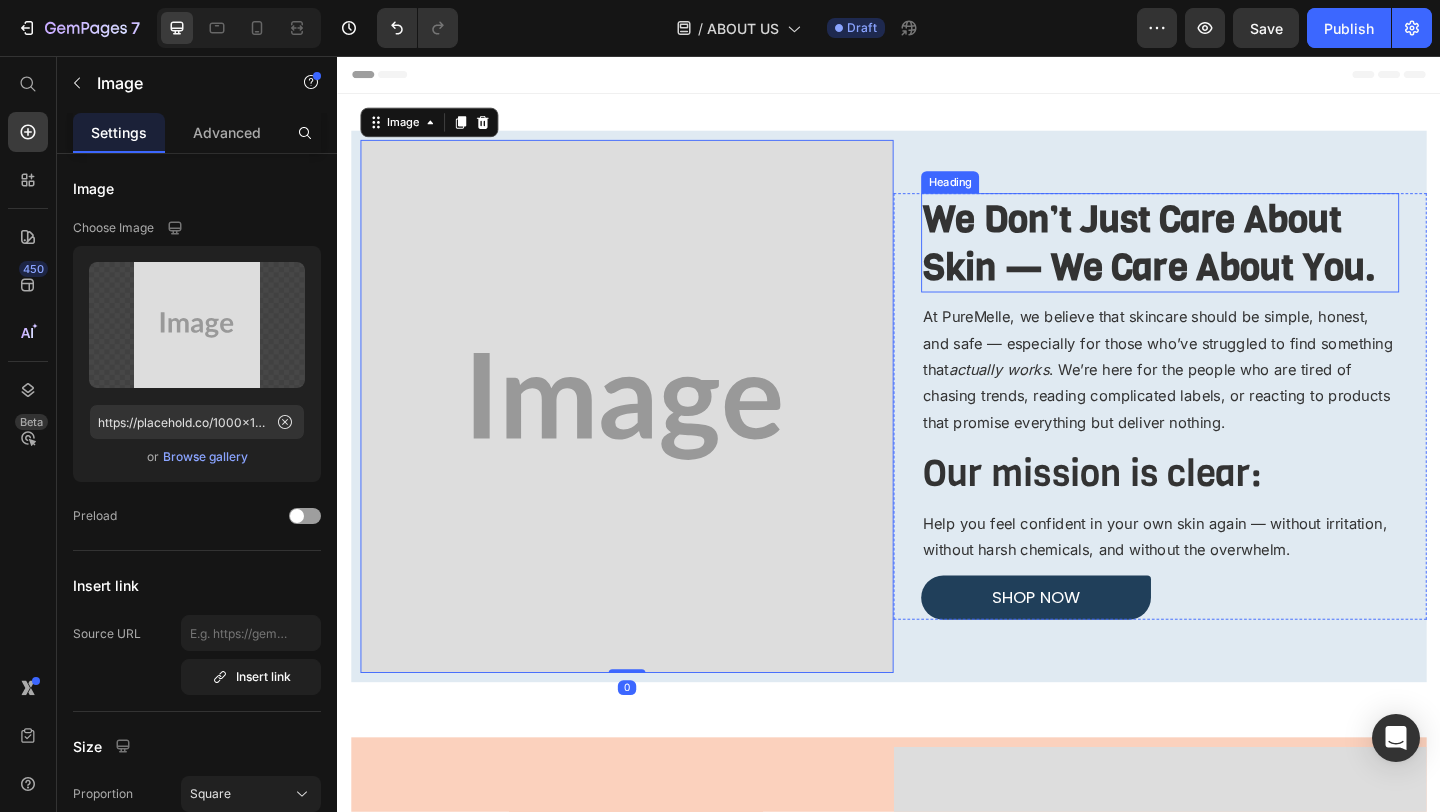 click on "We Don’t Just Care About Skin — We Care About You." at bounding box center [1220, 259] 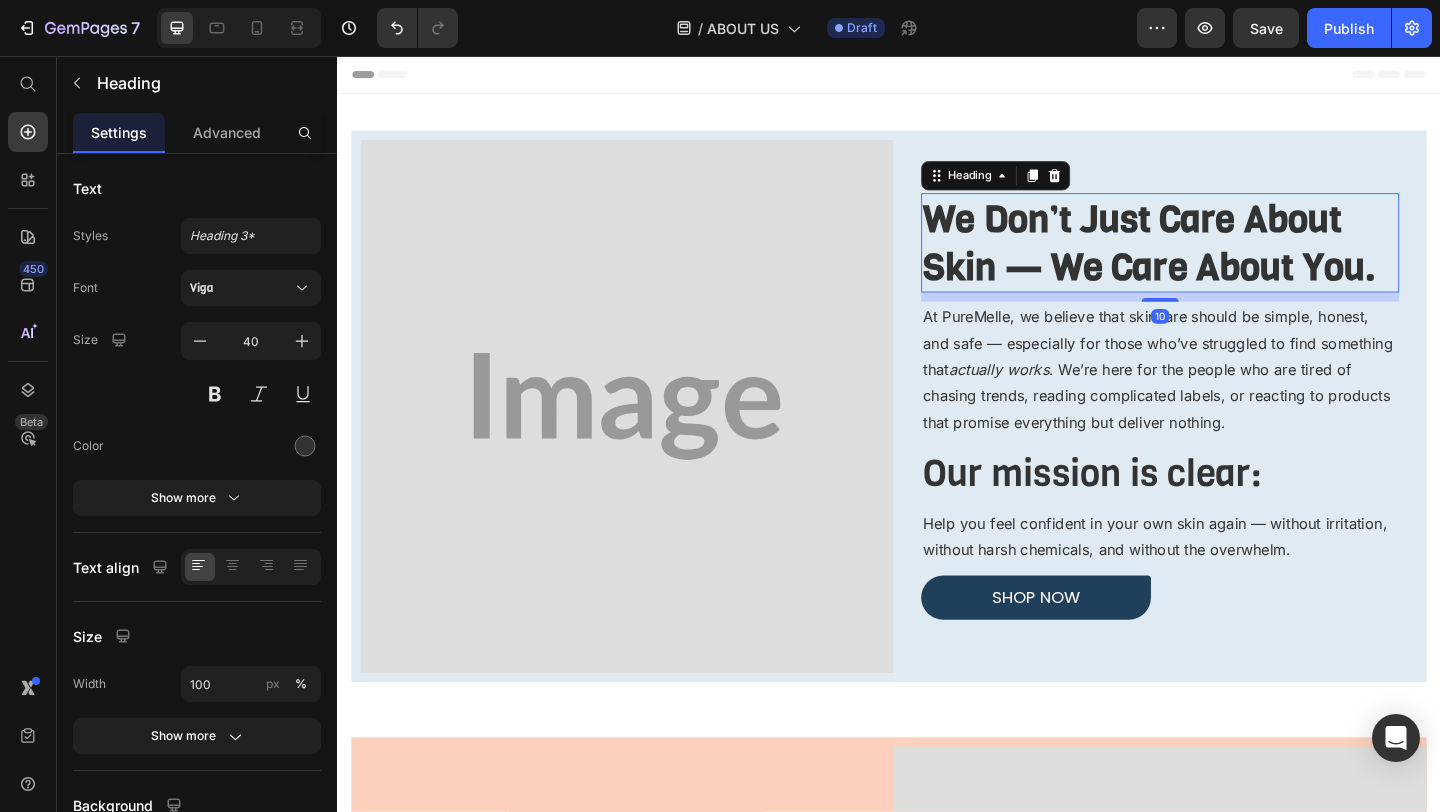 type on "46" 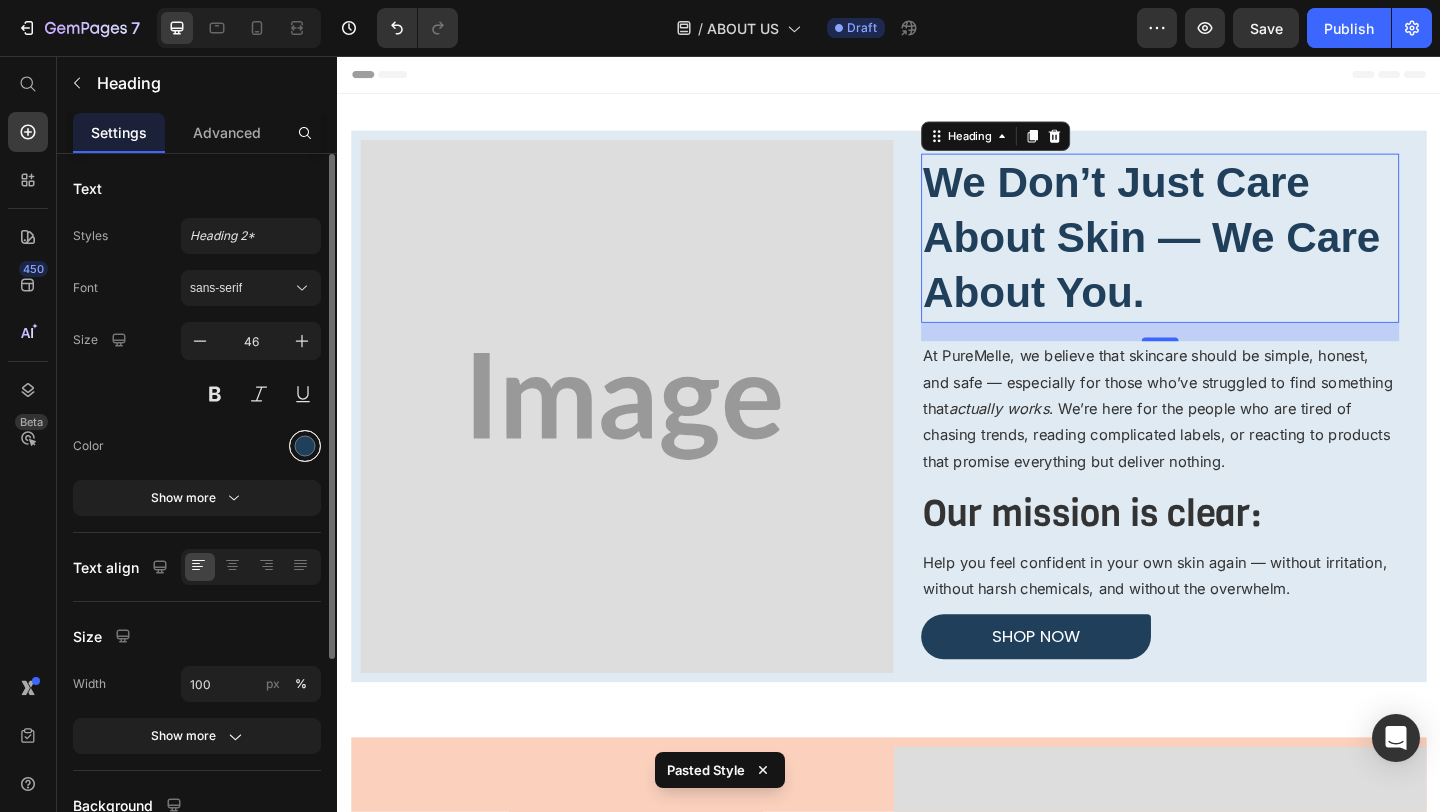 click at bounding box center (305, 446) 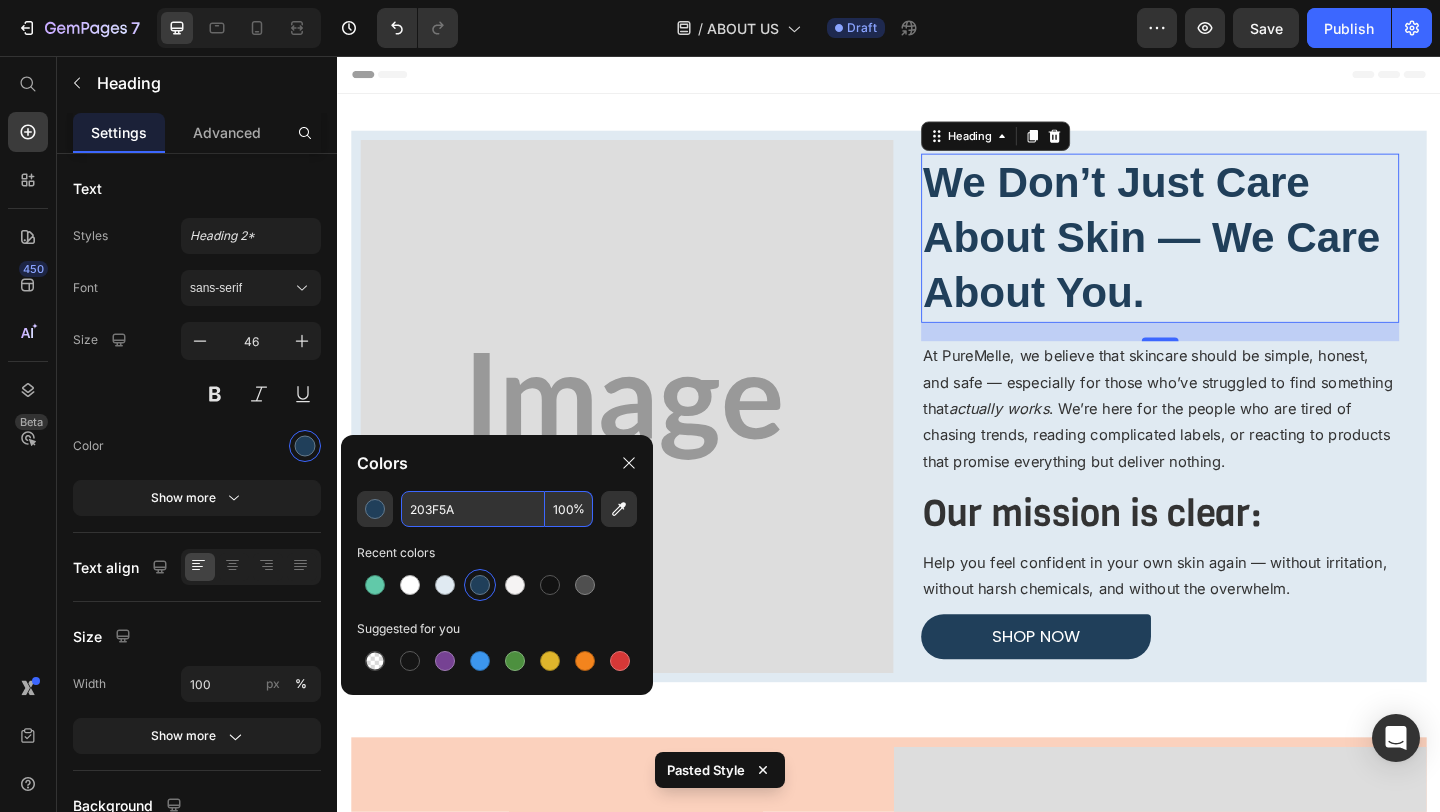 click on "203F5A" at bounding box center (473, 509) 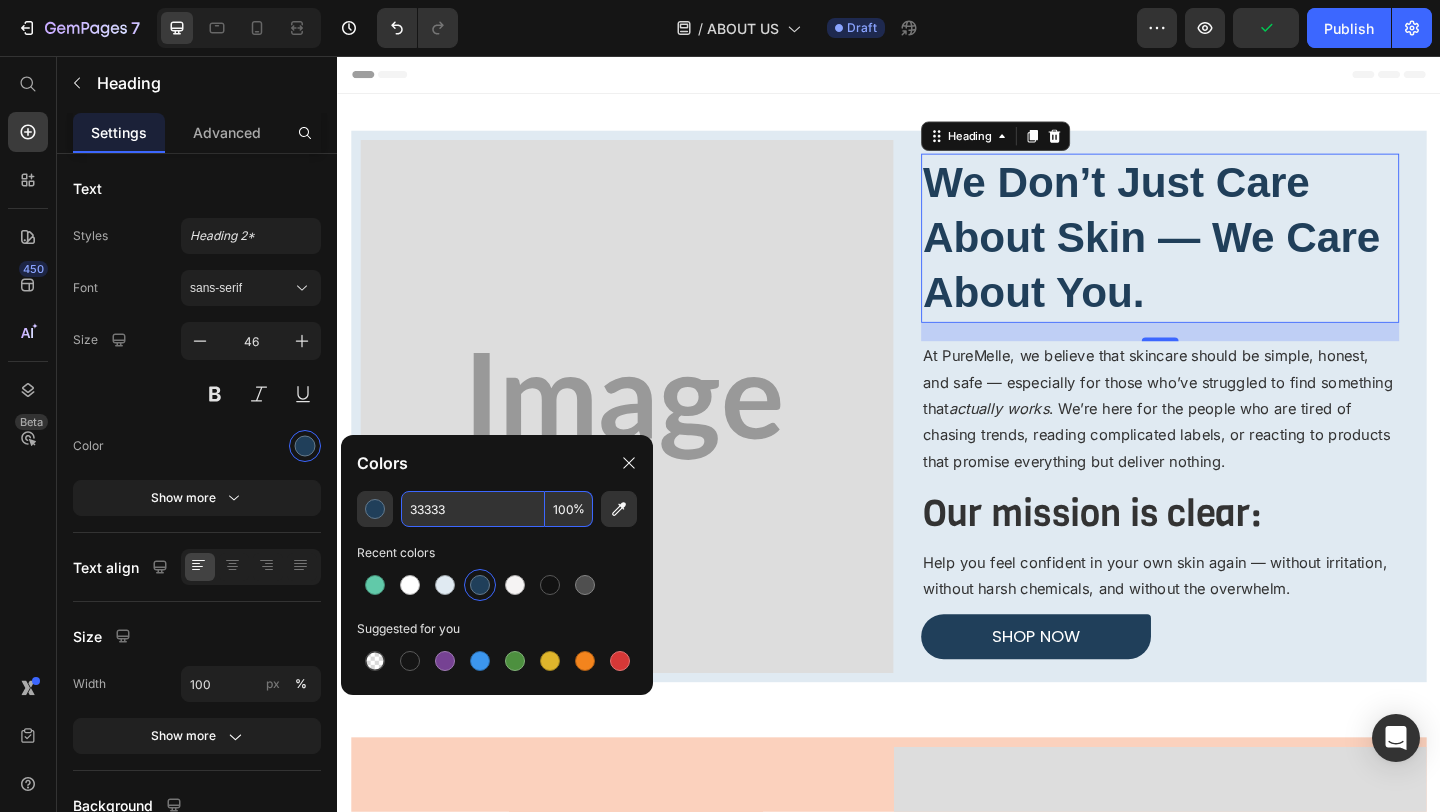type on "333333" 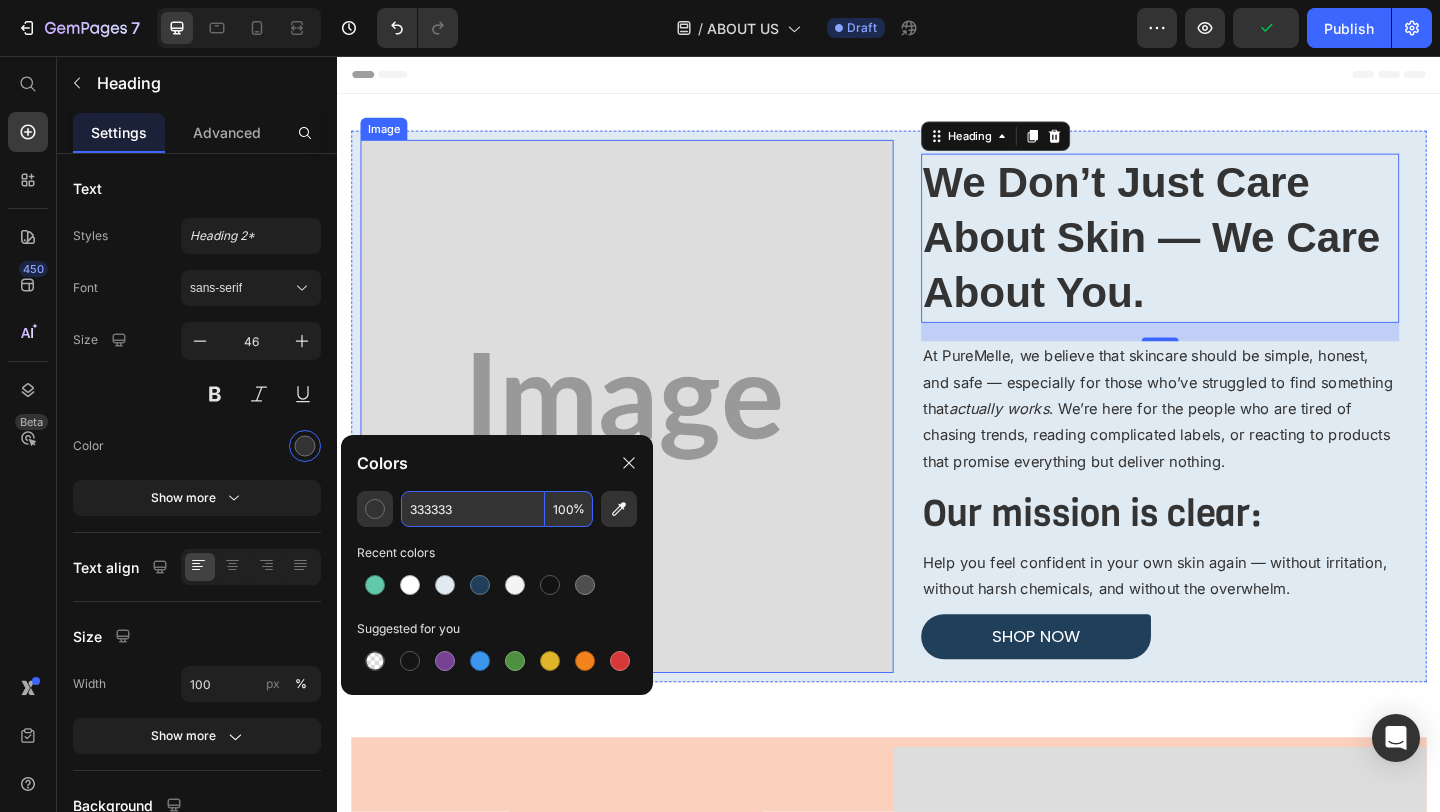 click at bounding box center [652, 437] 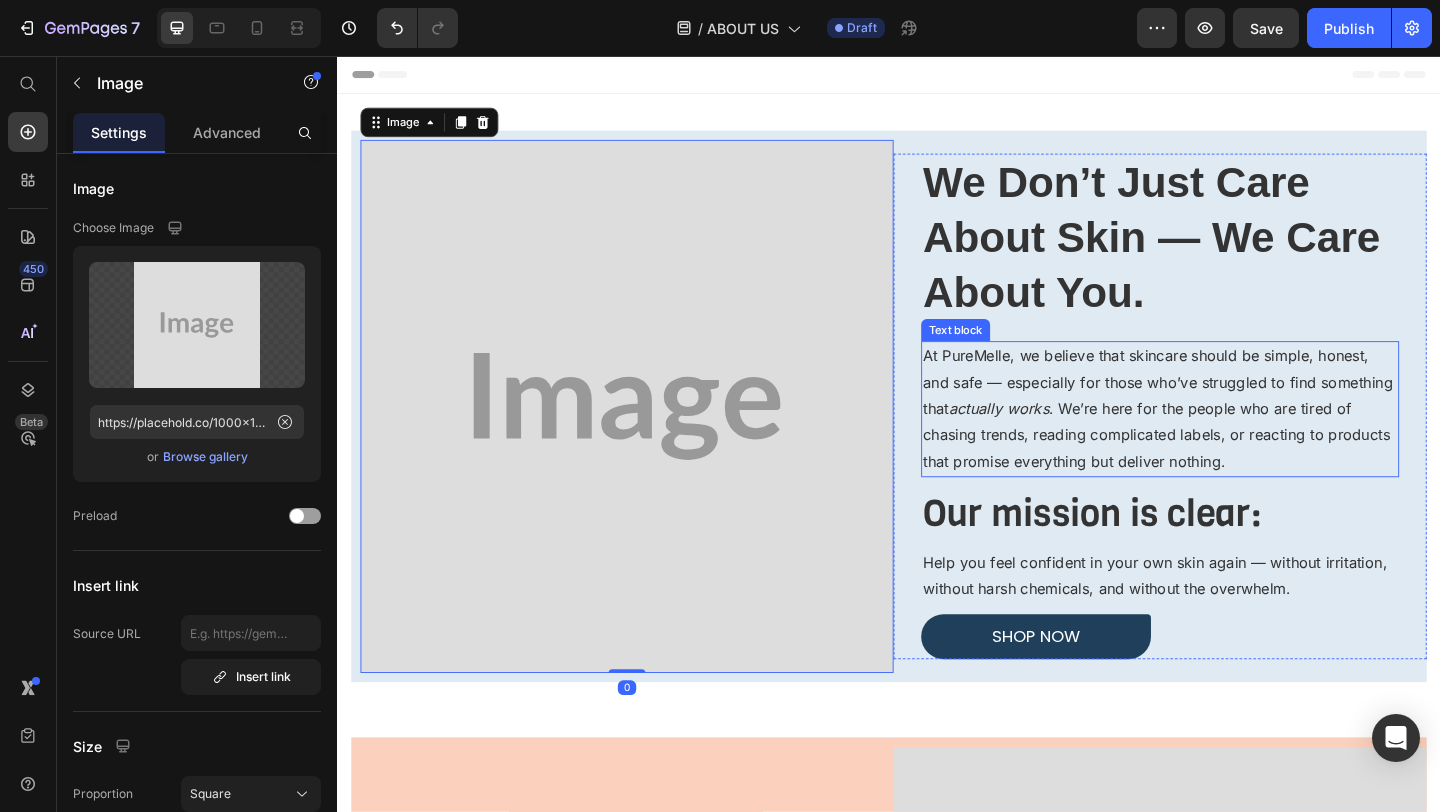 click on "At PureMelle, we believe that skincare should be simple, honest, and safe — especially for those who’ve struggled to find something that  actually works . We’re here for the people who are tired of chasing trends, reading complicated labels, or reacting to products that promise everything but deliver nothing." at bounding box center (1232, 440) 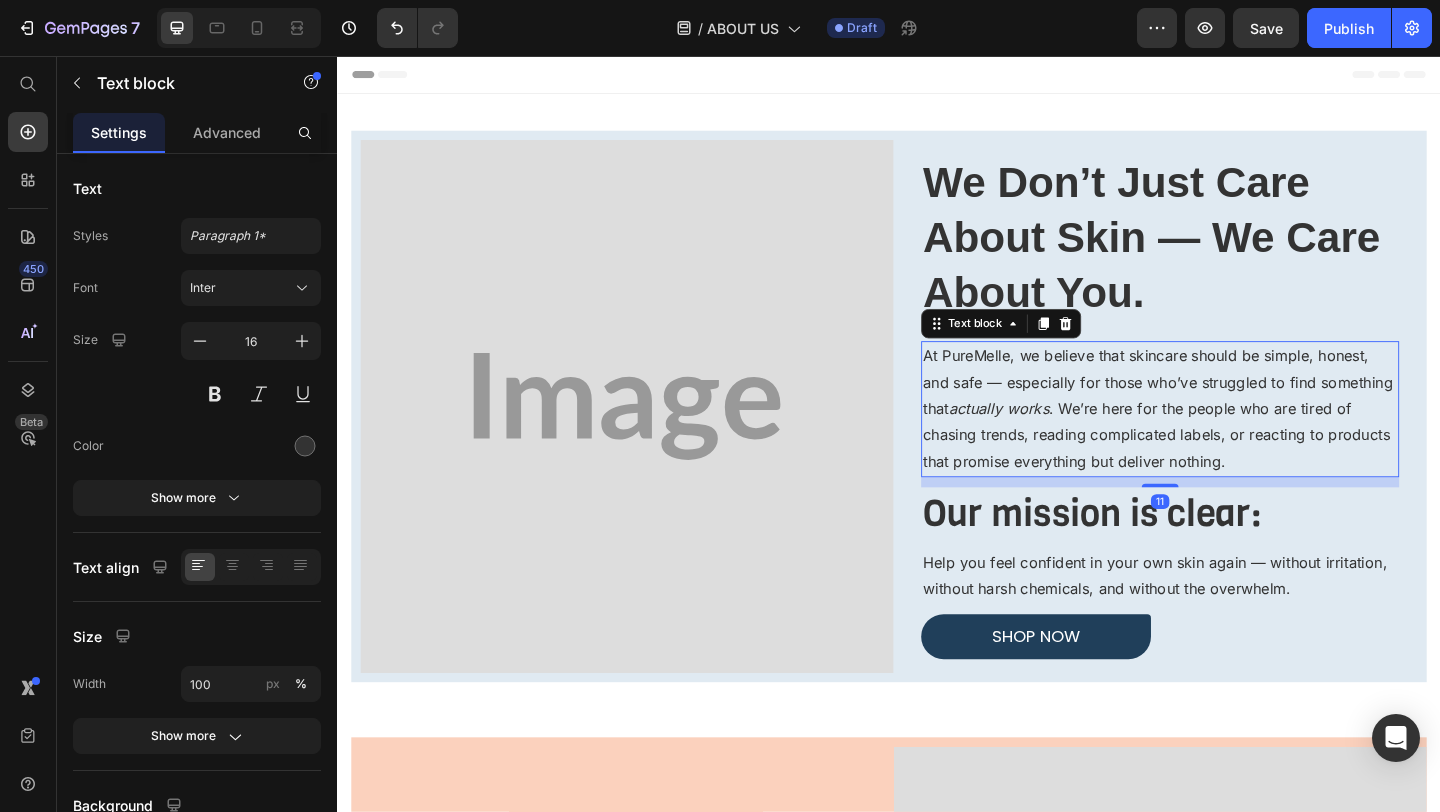 click on "At PureMelle, we believe that skincare should be simple, honest, and safe — especially for those who’ve struggled to find something that  actually works . We’re here for the people who are tired of chasing trends, reading complicated labels, or reacting to products that promise everything but deliver nothing." at bounding box center (1232, 440) 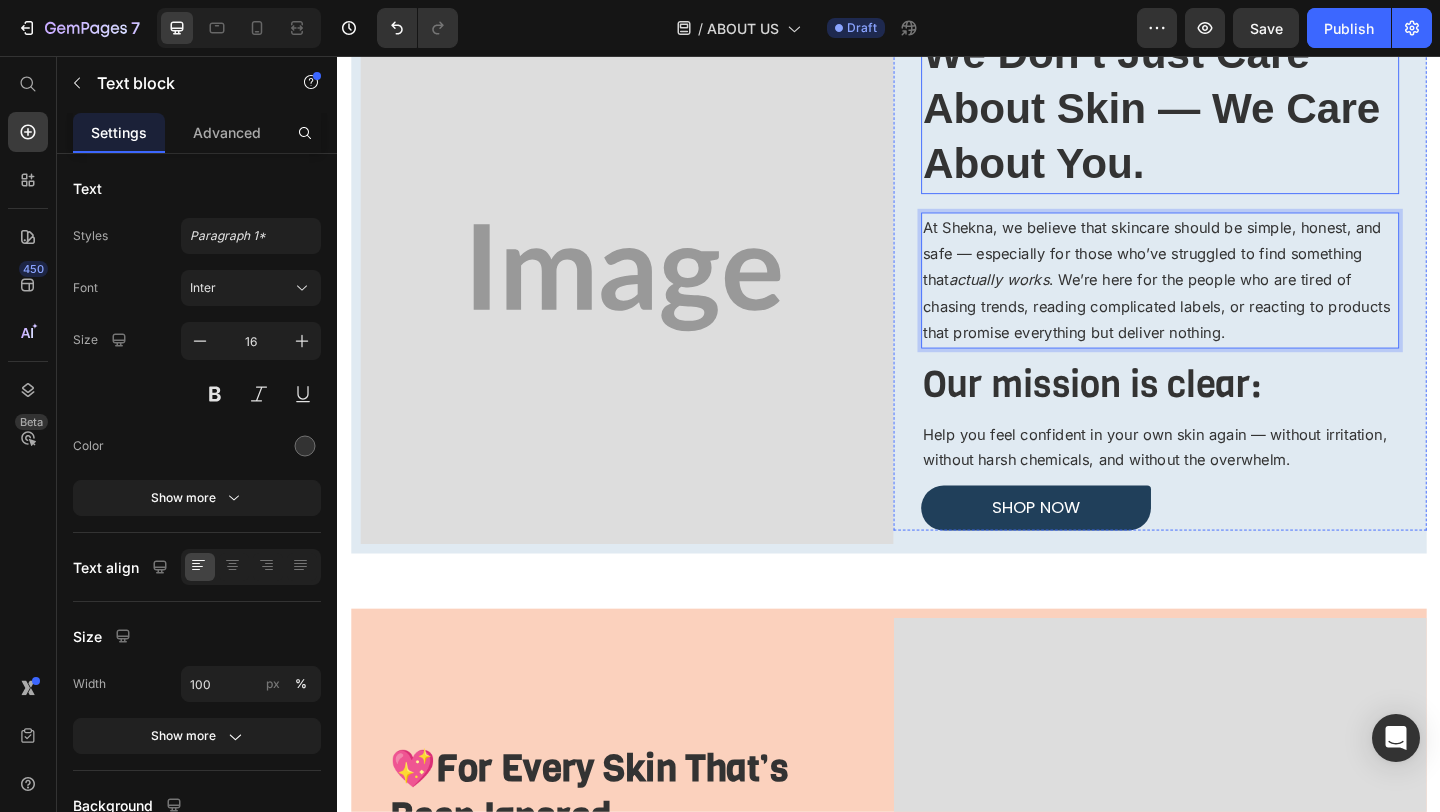 scroll, scrollTop: 144, scrollLeft: 0, axis: vertical 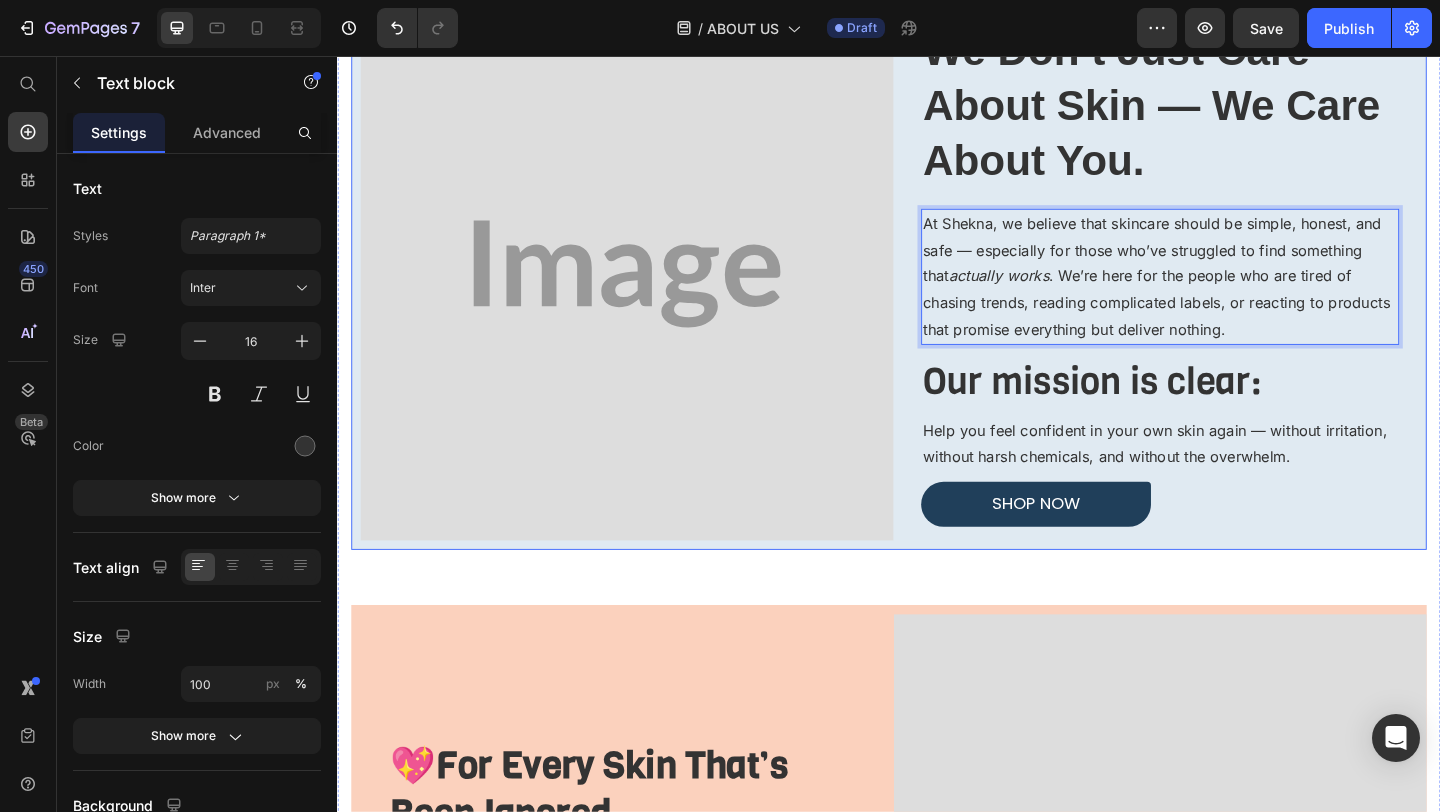 click on "Image We Don’t Just Care About Skin — We Care About You. Heading At Shekna, we believe that skincare should be simple, honest, and safe — especially for those who’ve struggled to find something that  actually works . We’re here for the people who are tired of chasing trends, reading complicated labels, or reacting to products that promise everything but deliver nothing. Text block   11 Our mission is clear: Heading Help you feel confident in your own skin again — without irritation, without harsh chemicals, and without the overwhelm. Text block Shop Now Button Row Row" at bounding box center [937, 293] 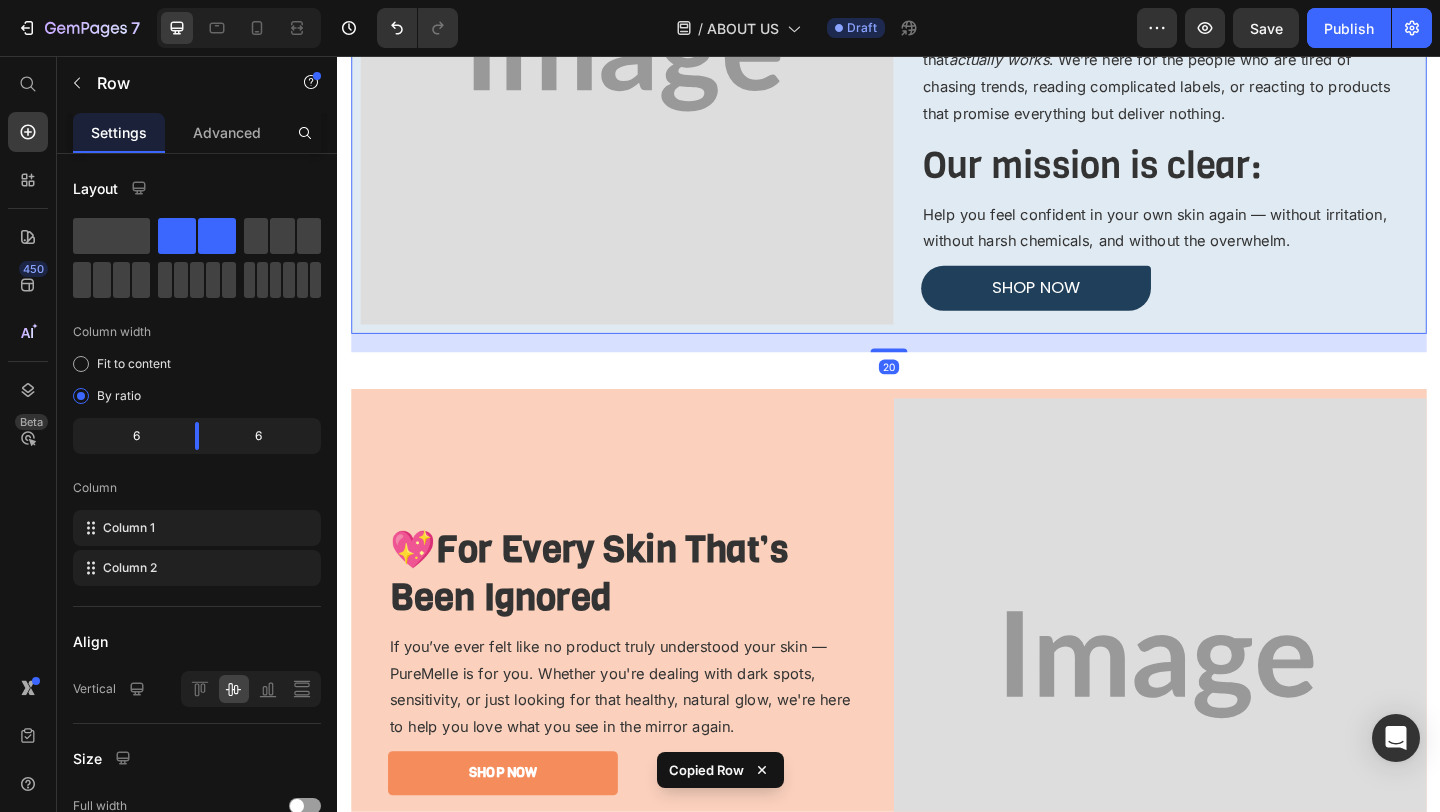 scroll, scrollTop: 489, scrollLeft: 0, axis: vertical 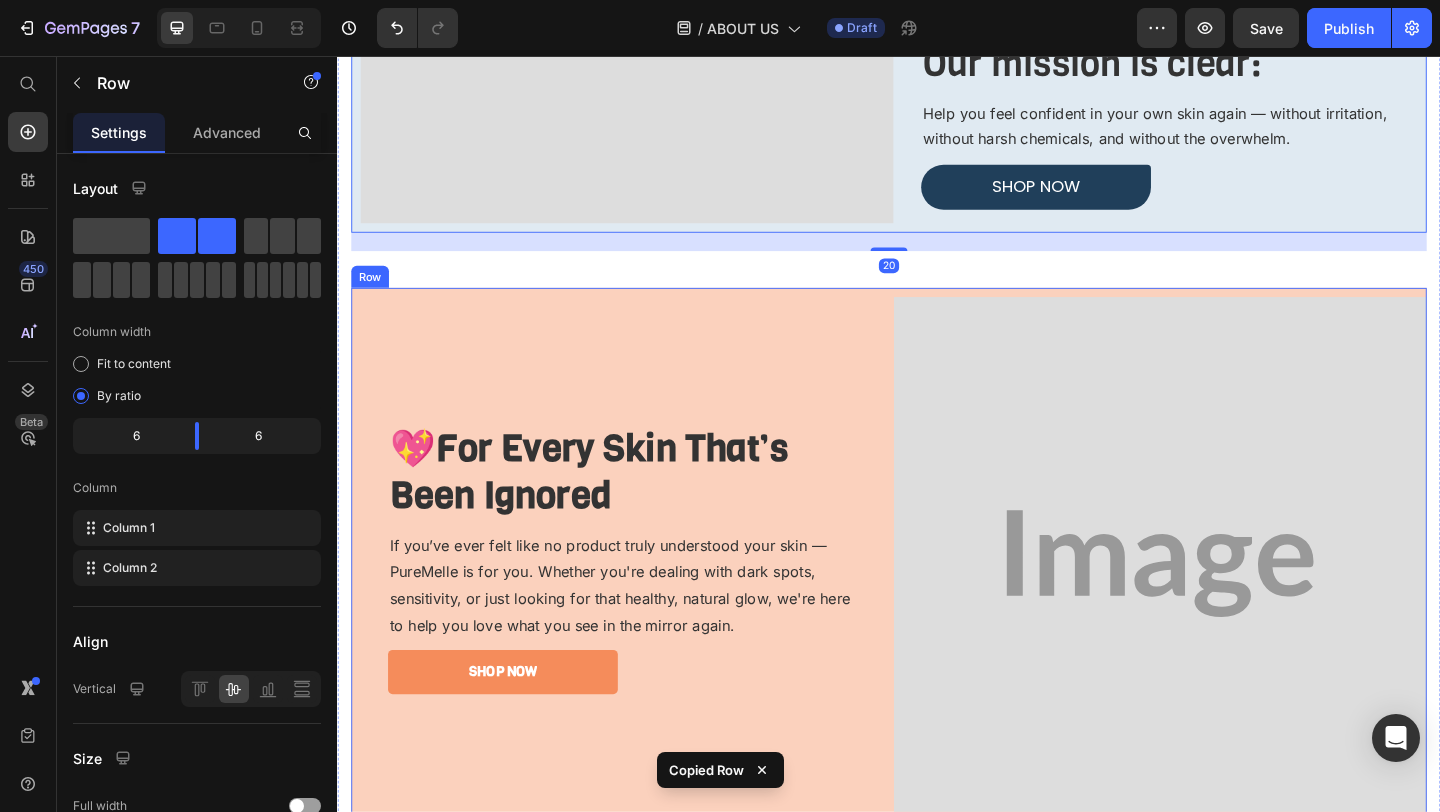 click on "Image 💖  For Every Skin That’s Been Ignored Heading If you’ve ever felt like no product truly understood your skin — PureMelle is for you. Whether you're dealing with dark spots, sensitivity, or just looking for that healthy, natural glow, we're here to help you love what you see in the mirror again. Text block Shop Now Button Row Row" at bounding box center [937, 608] 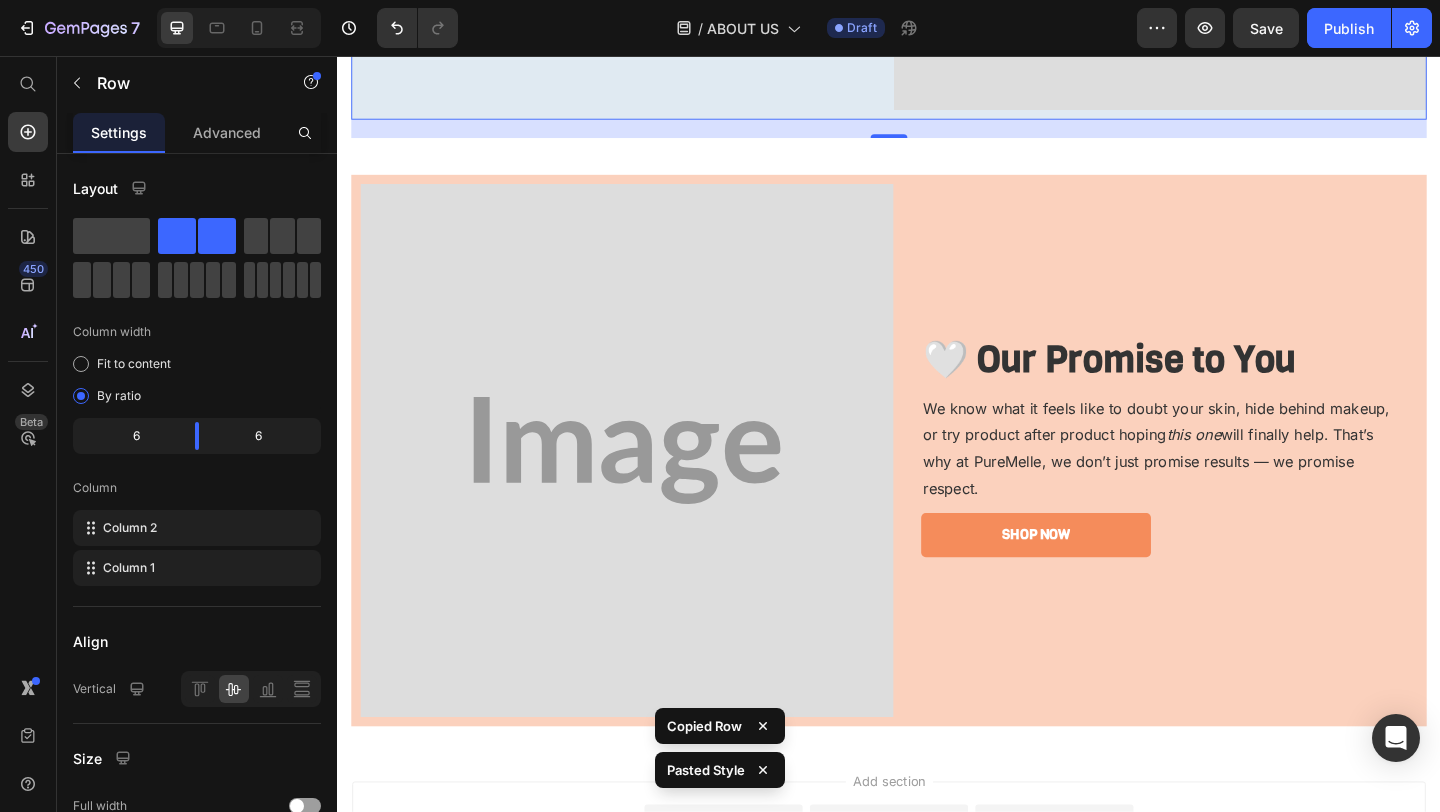 scroll, scrollTop: 1354, scrollLeft: 0, axis: vertical 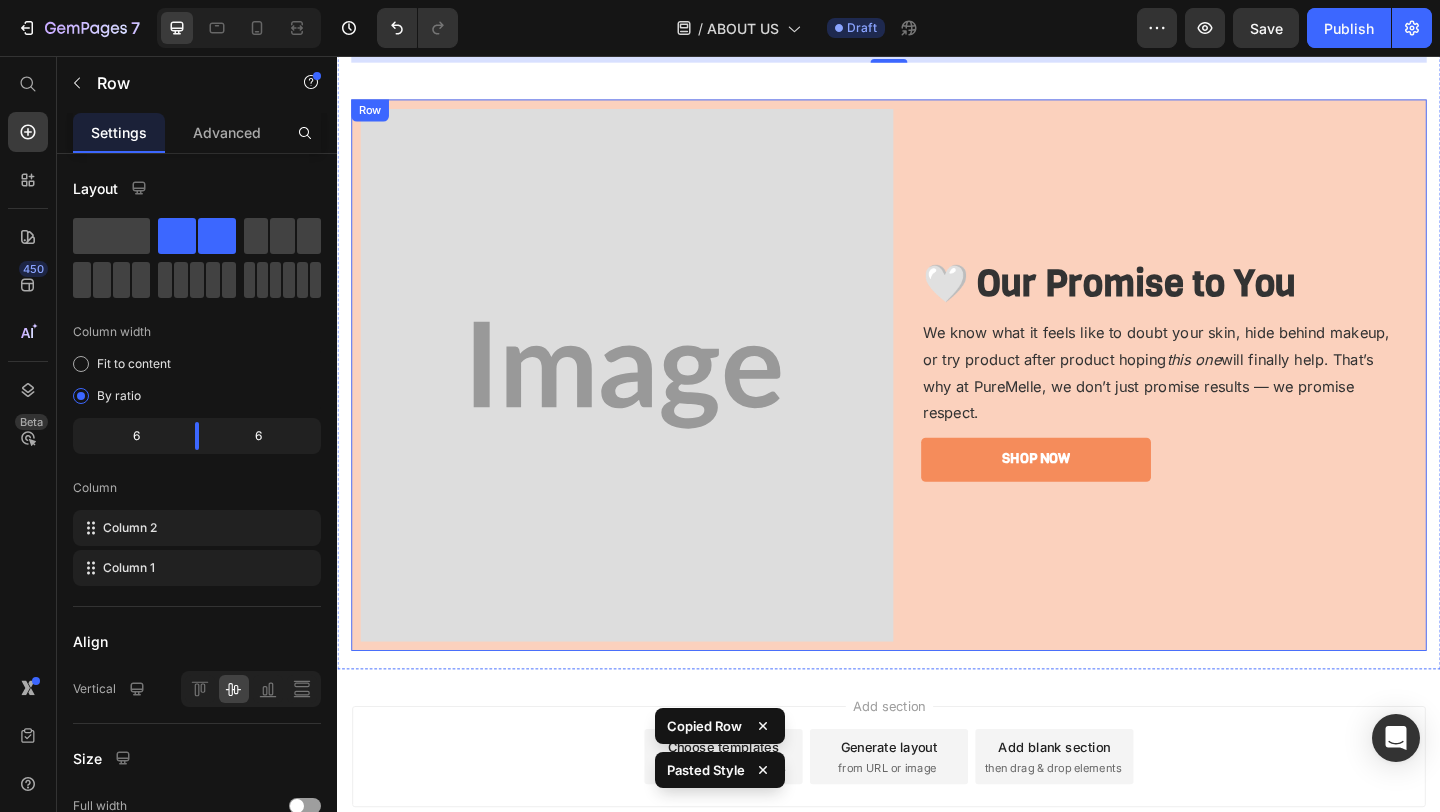 click on "🤍 Our Promise to You Heading We know what it feels like to doubt your skin, hide behind makeup, or try product after product hoping  this one  will finally help. That’s why at PureMelle, we don’t just promise results — we promise respect. Text block Shop Now Button Row" at bounding box center [1232, 403] 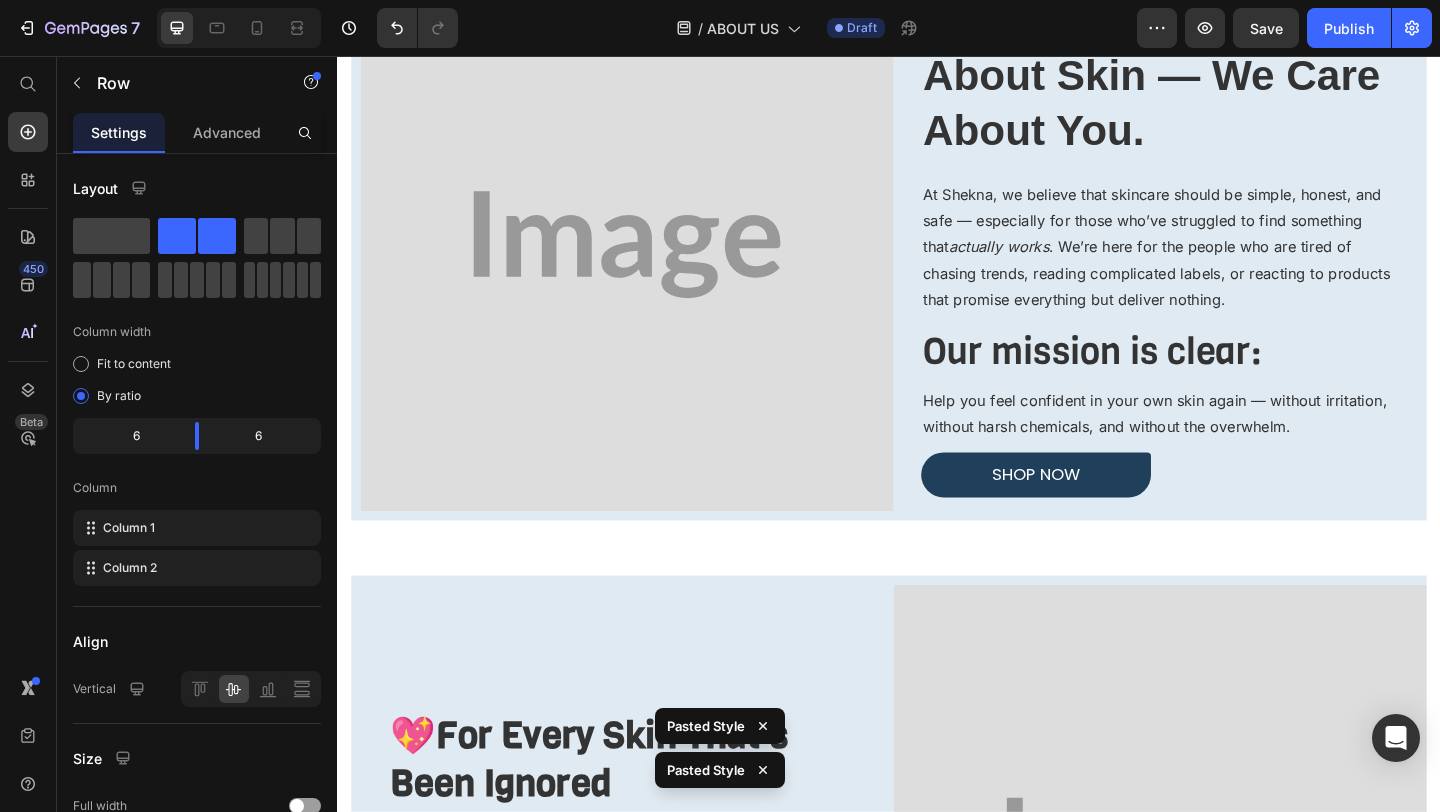 scroll, scrollTop: 160, scrollLeft: 0, axis: vertical 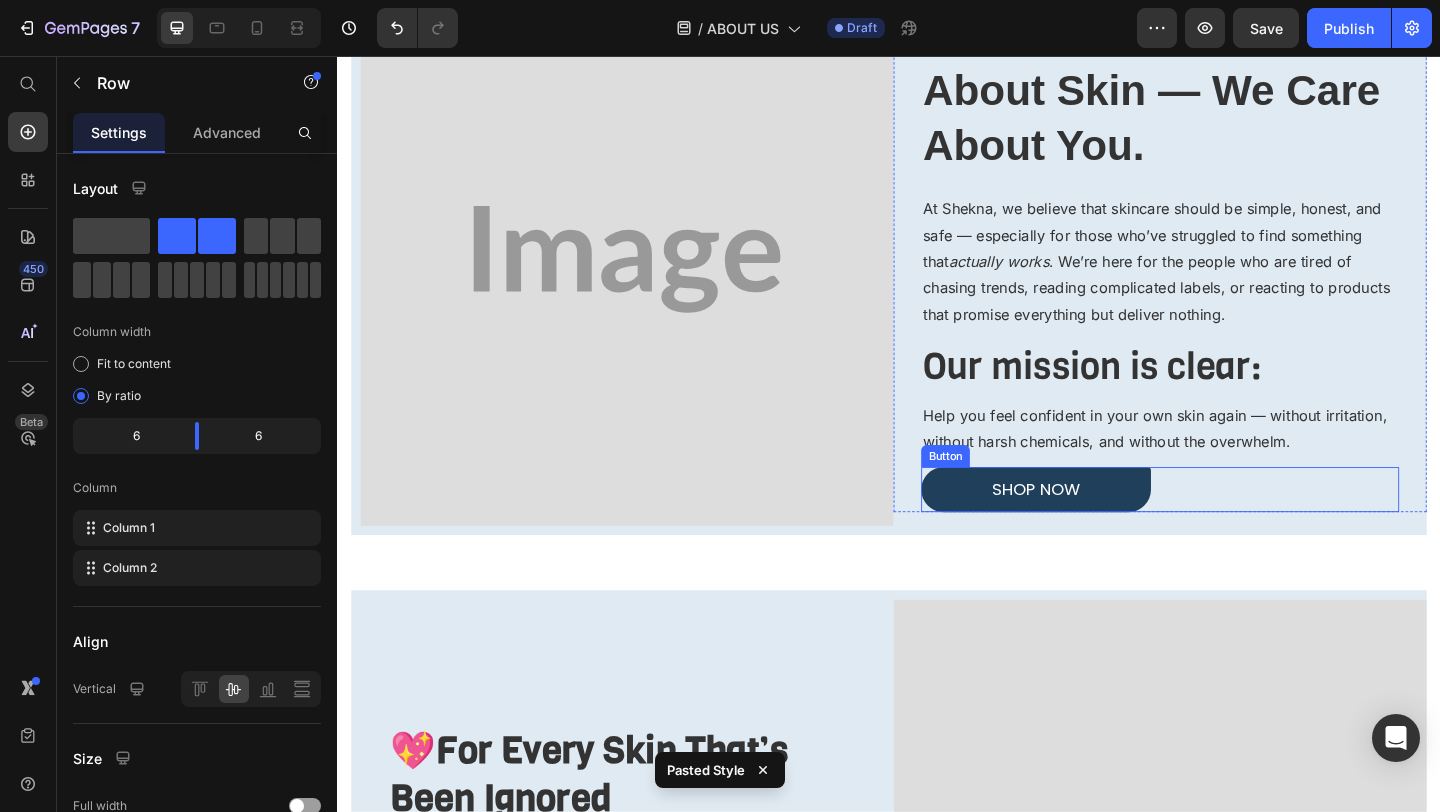 click on "Shop Now Button" at bounding box center (1232, 527) 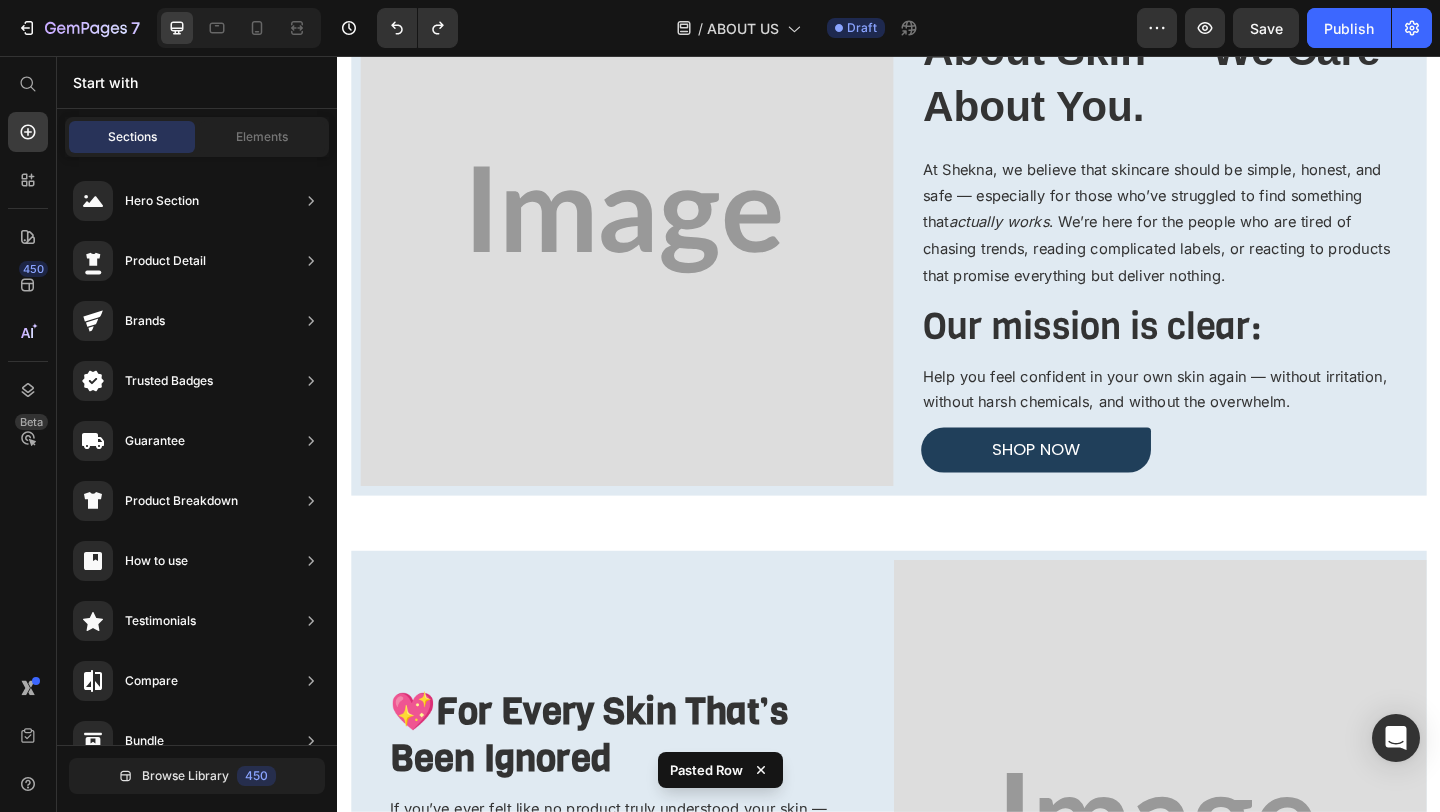 scroll, scrollTop: 207, scrollLeft: 0, axis: vertical 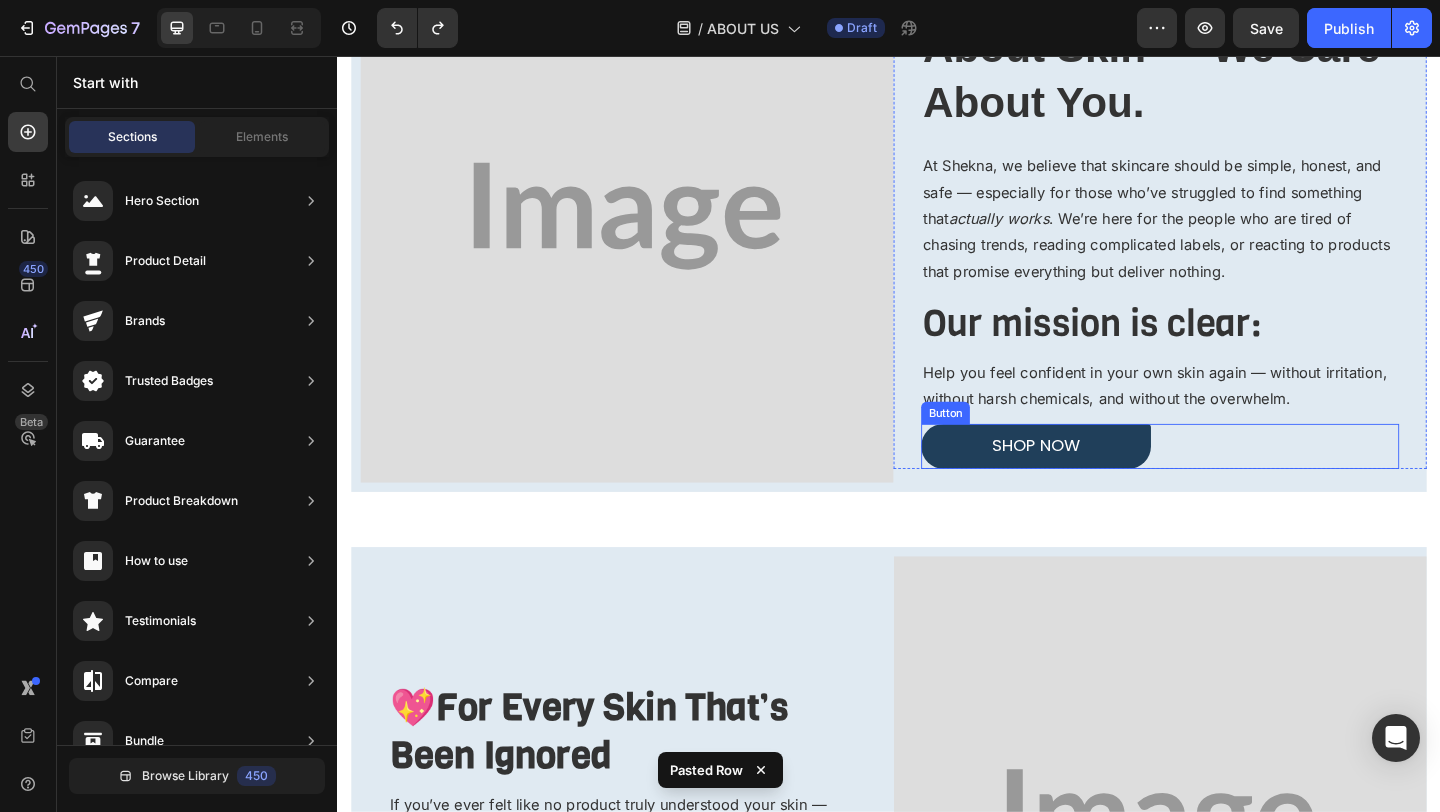 click on "Shop Now Button" at bounding box center [1232, 480] 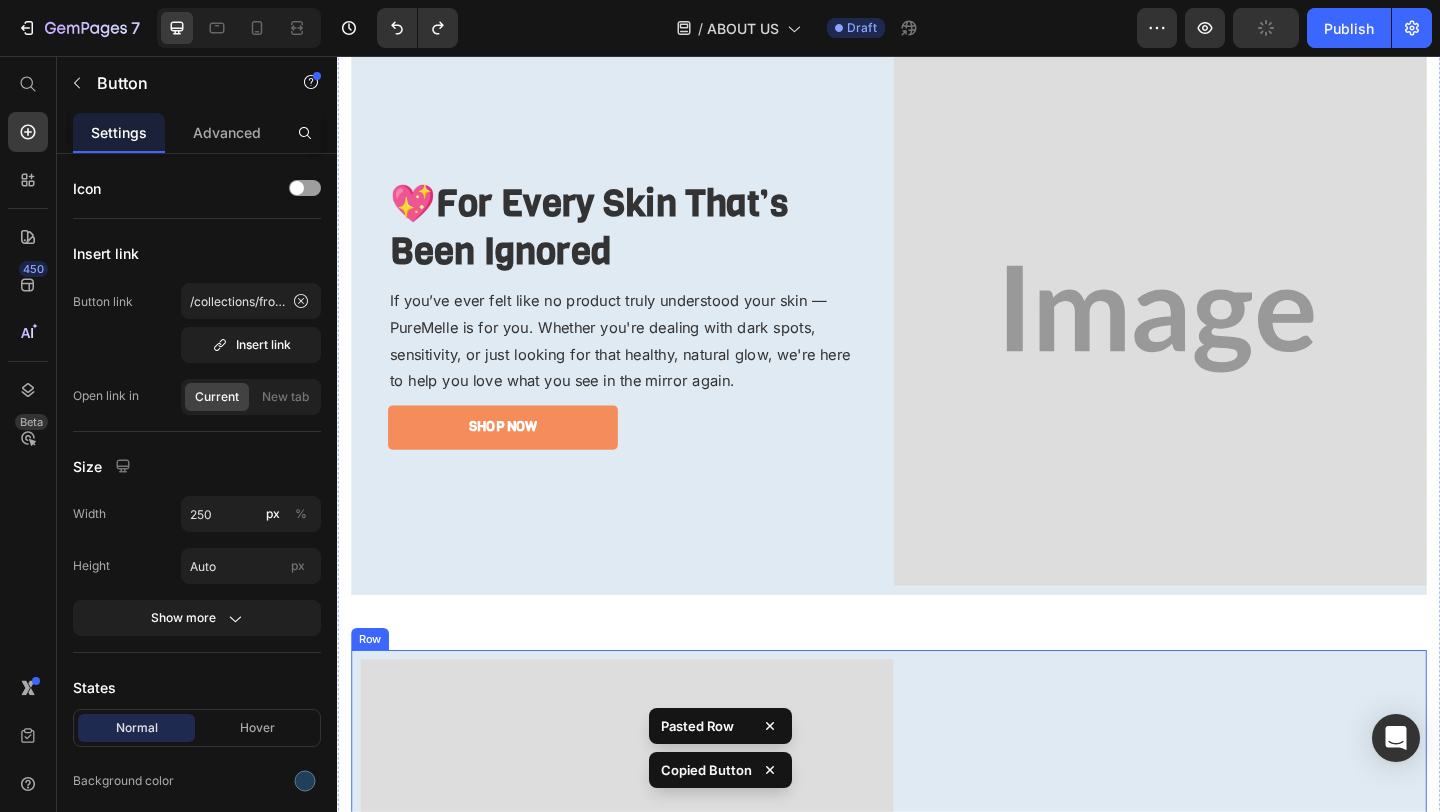scroll, scrollTop: 1060, scrollLeft: 0, axis: vertical 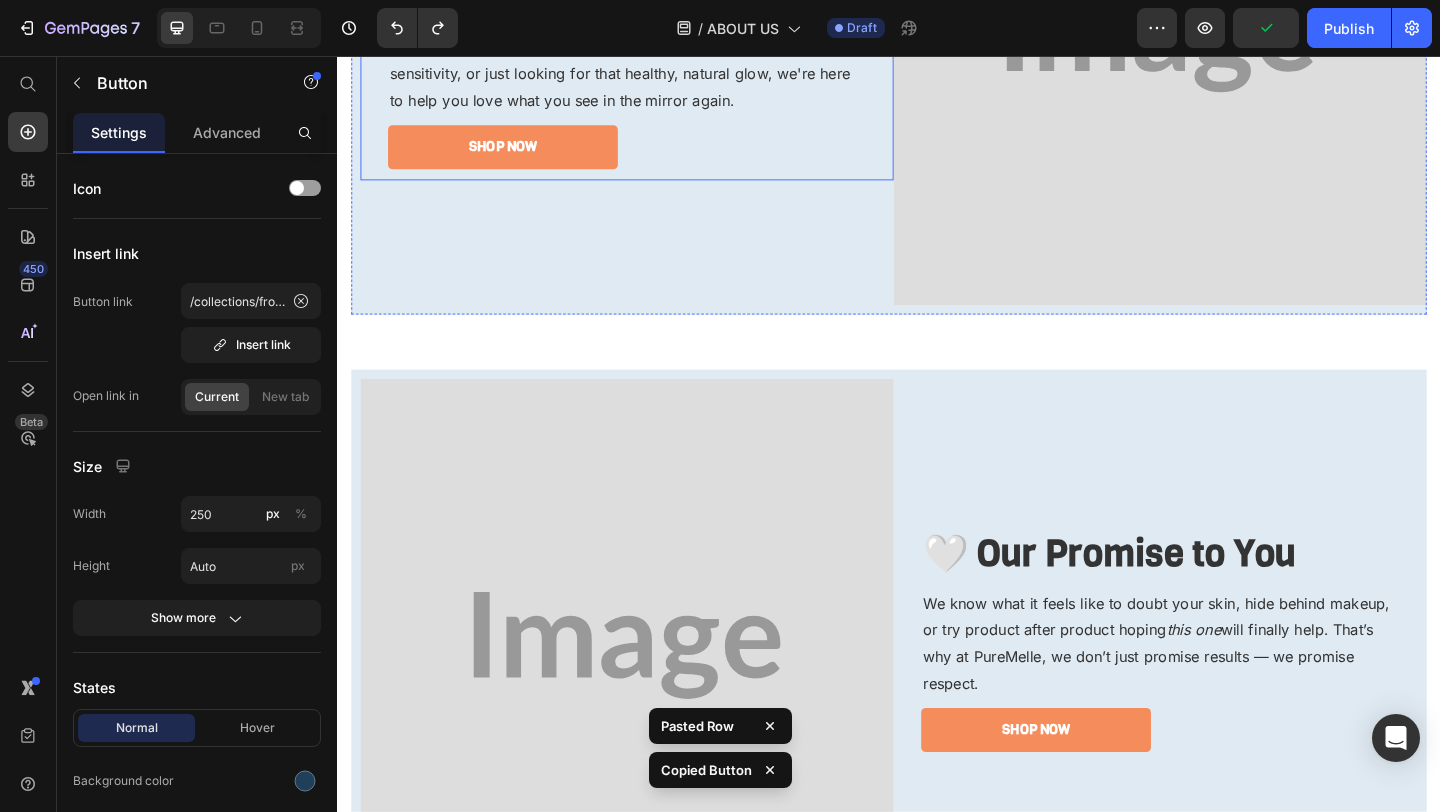 click on "Shop Now Button" at bounding box center [652, 155] 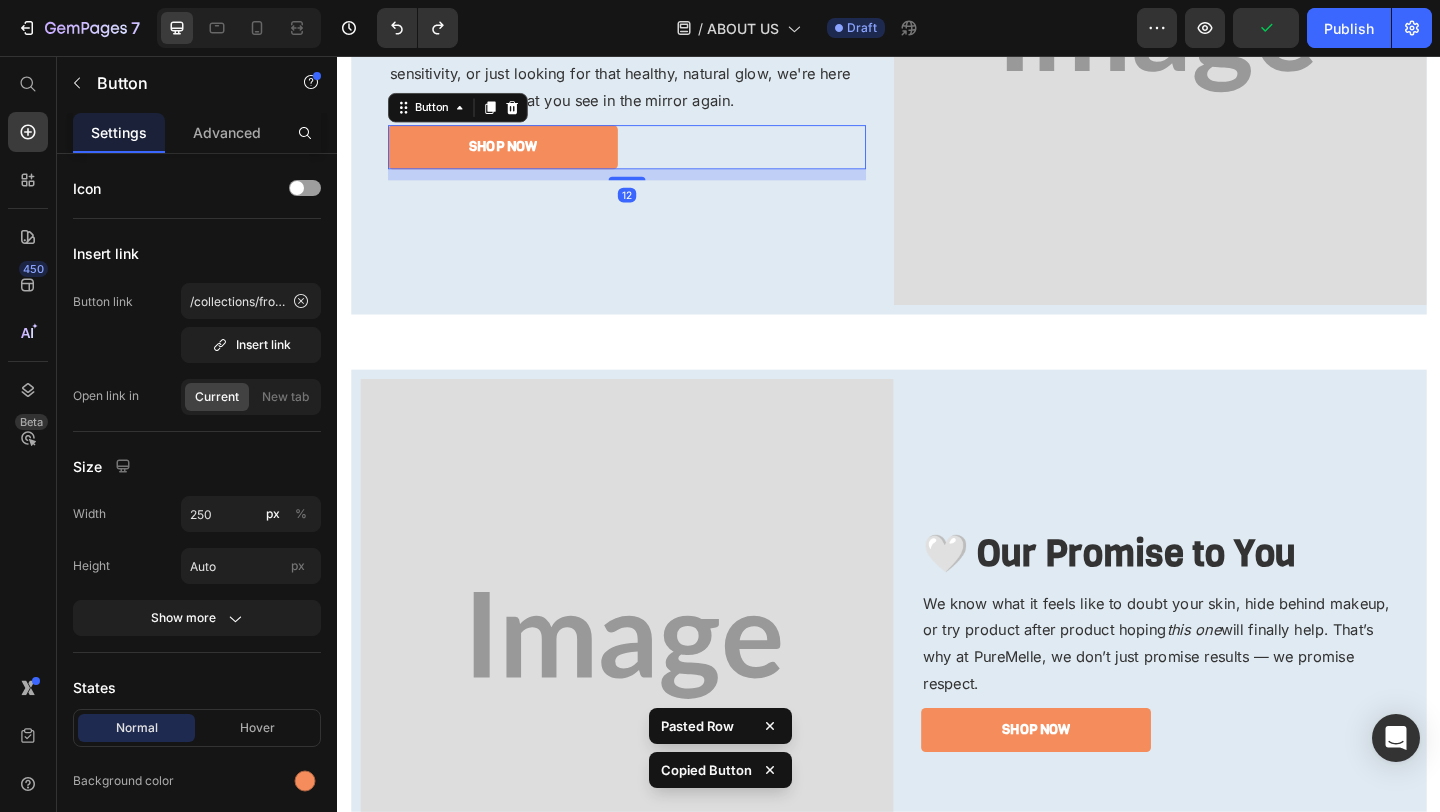 type on "60" 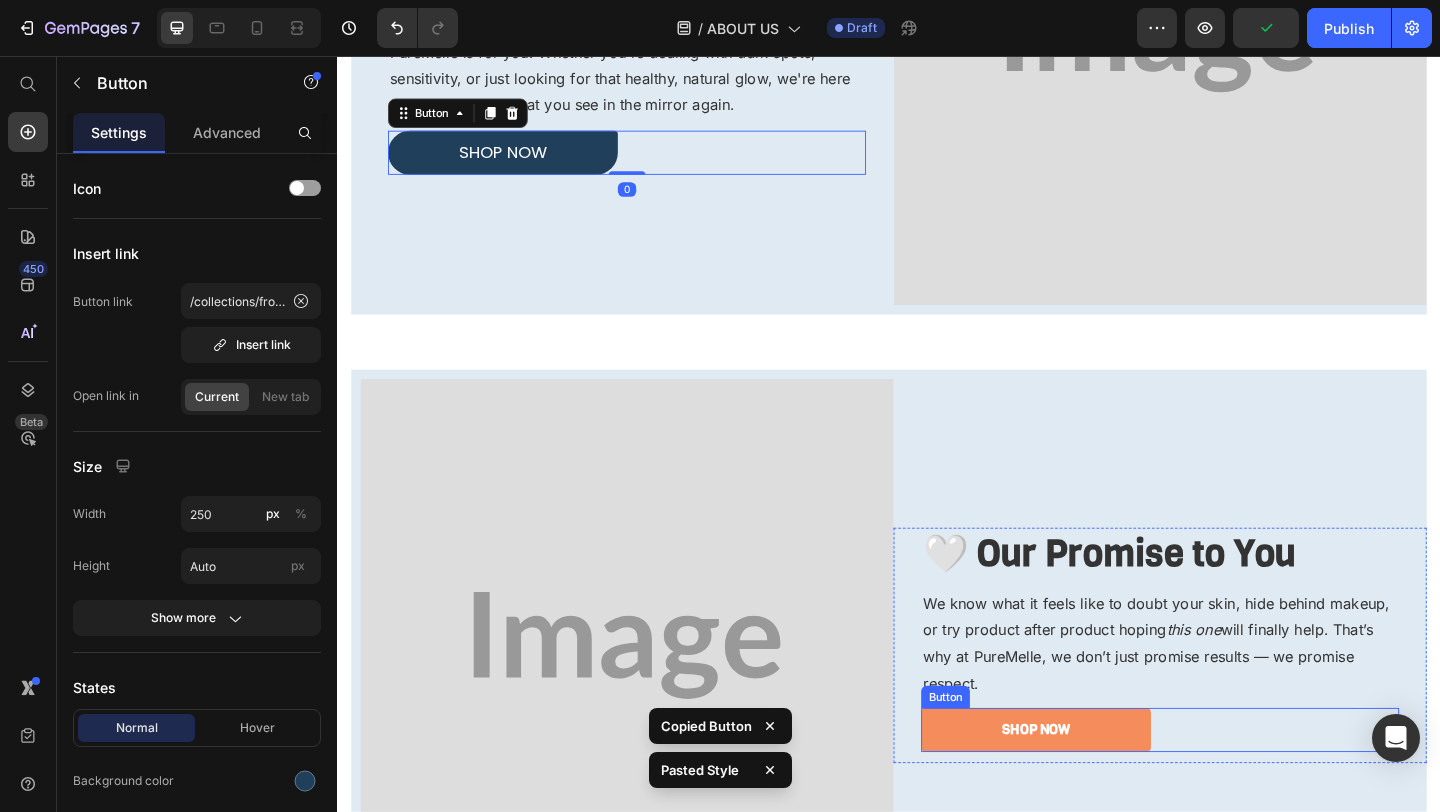 click on "Shop Now Button" at bounding box center [1232, 789] 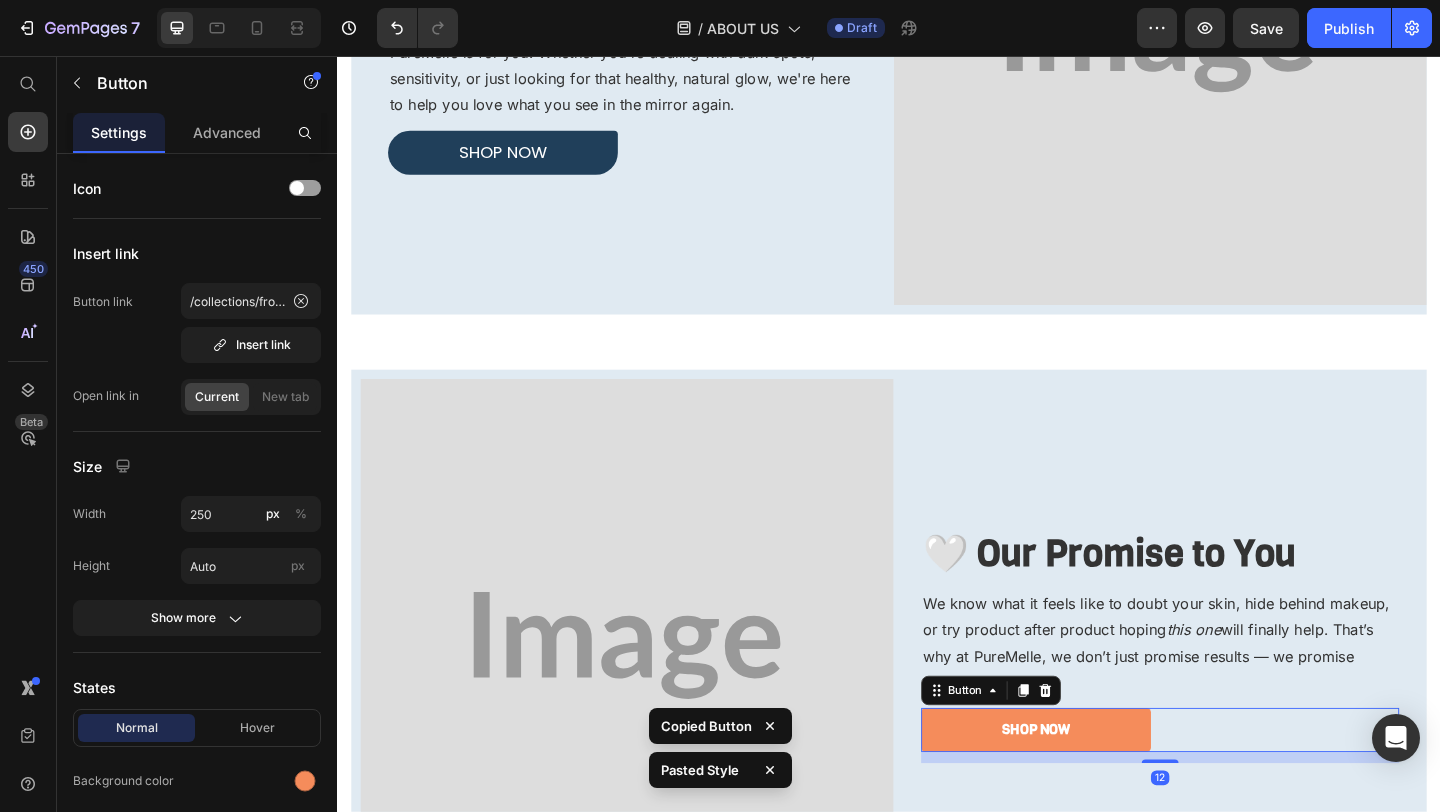 type on "60" 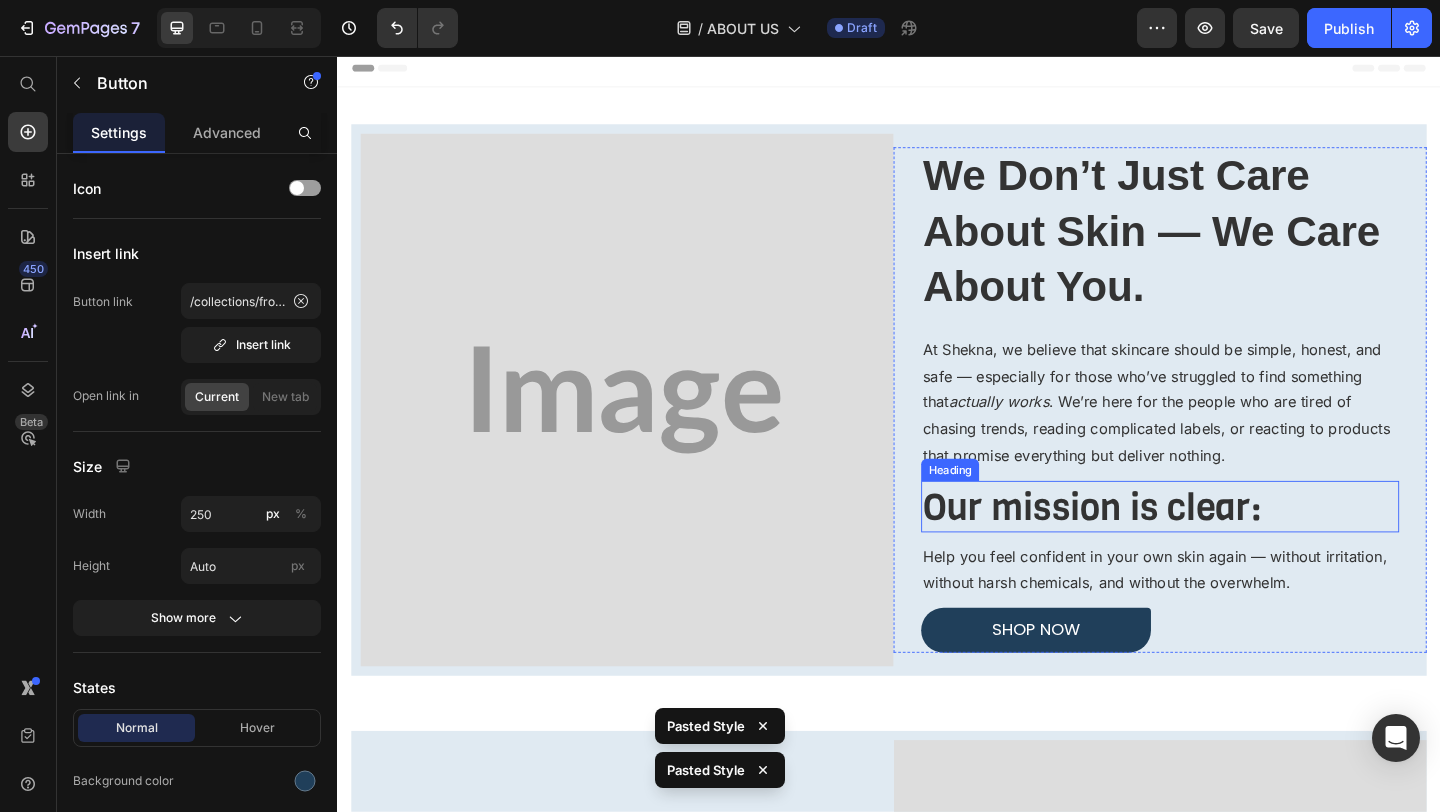 scroll, scrollTop: 0, scrollLeft: 0, axis: both 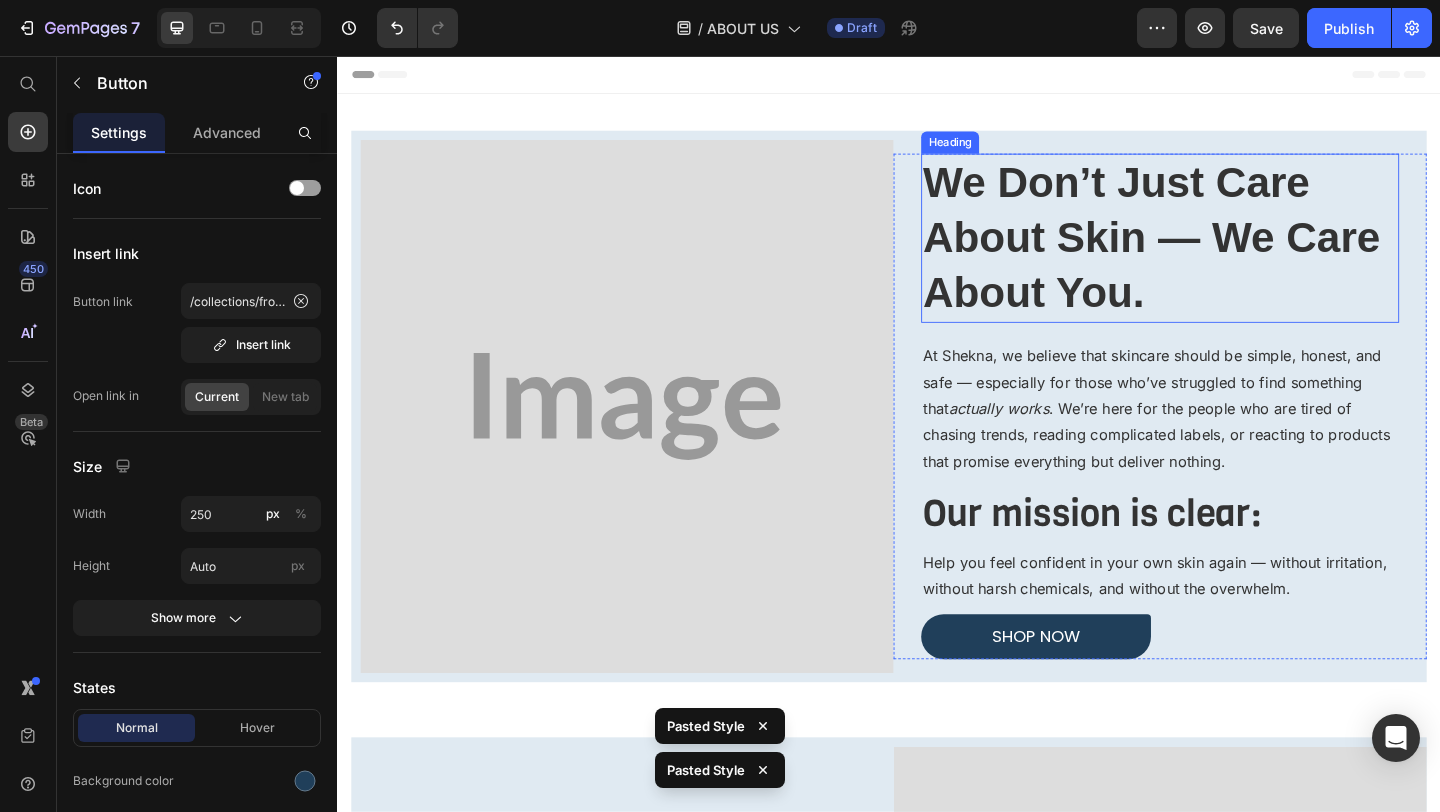 click on "We Don’t Just Care About Skin — We Care About You." at bounding box center [1223, 253] 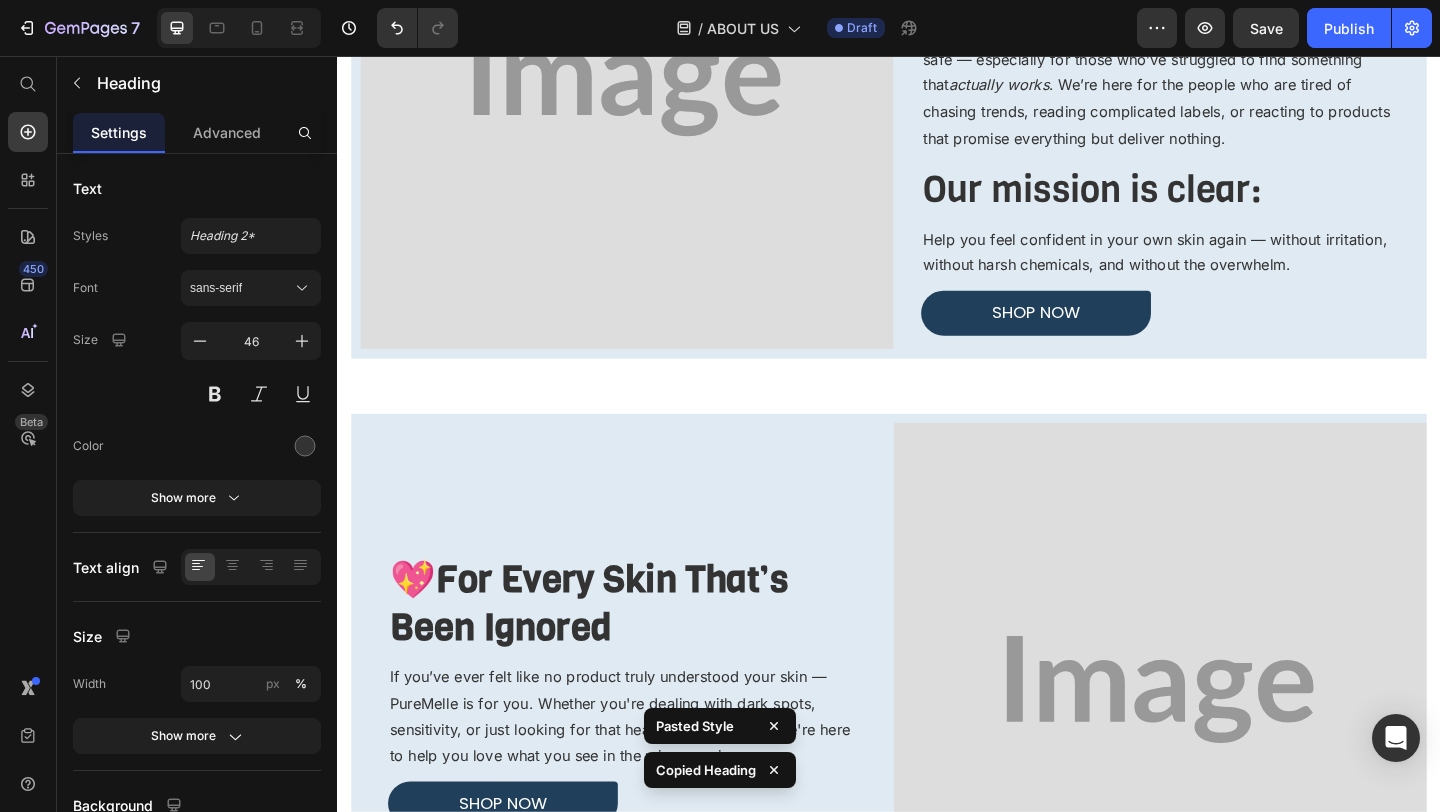 scroll, scrollTop: 732, scrollLeft: 0, axis: vertical 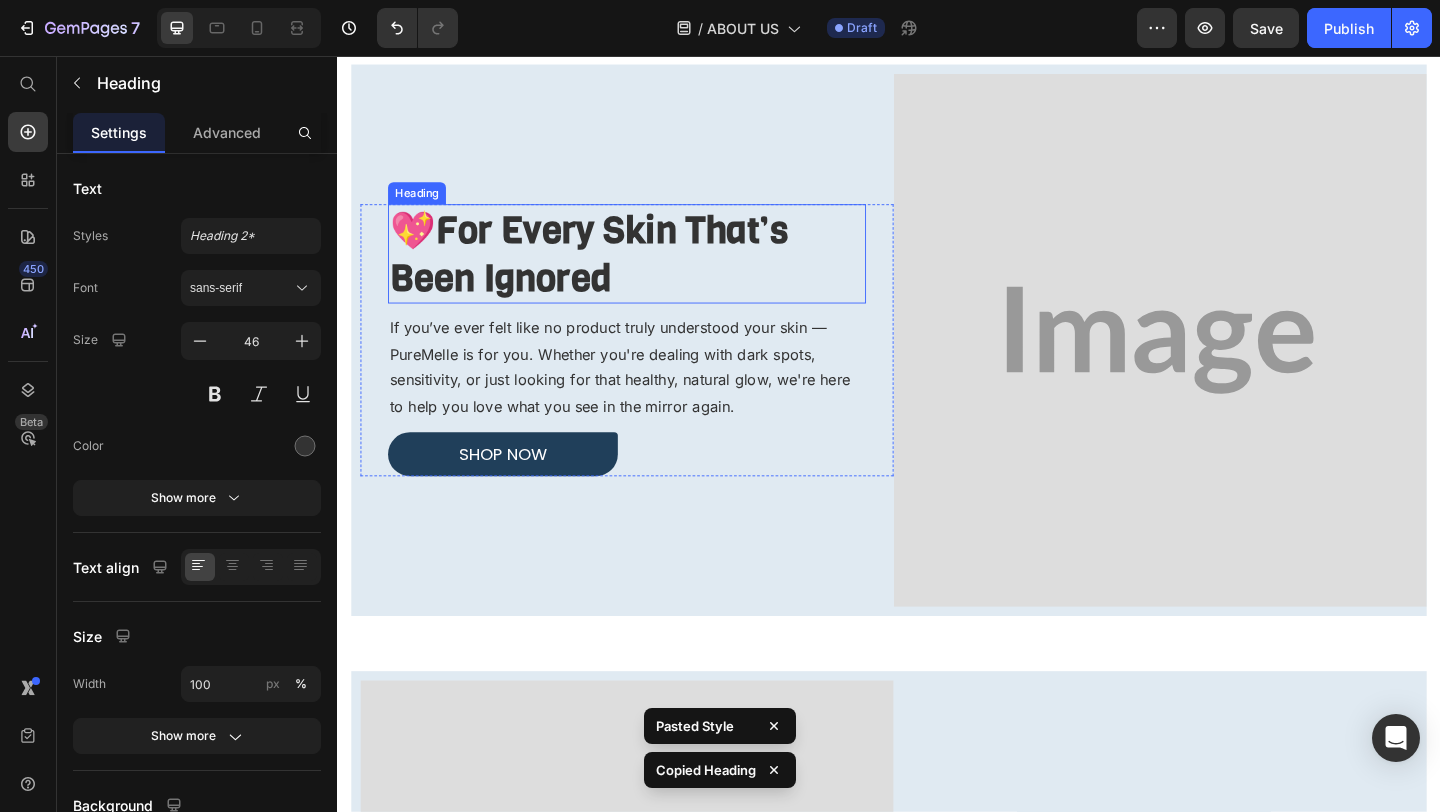 click on "💖  For Every Skin That’s Been Ignored" at bounding box center (652, 271) 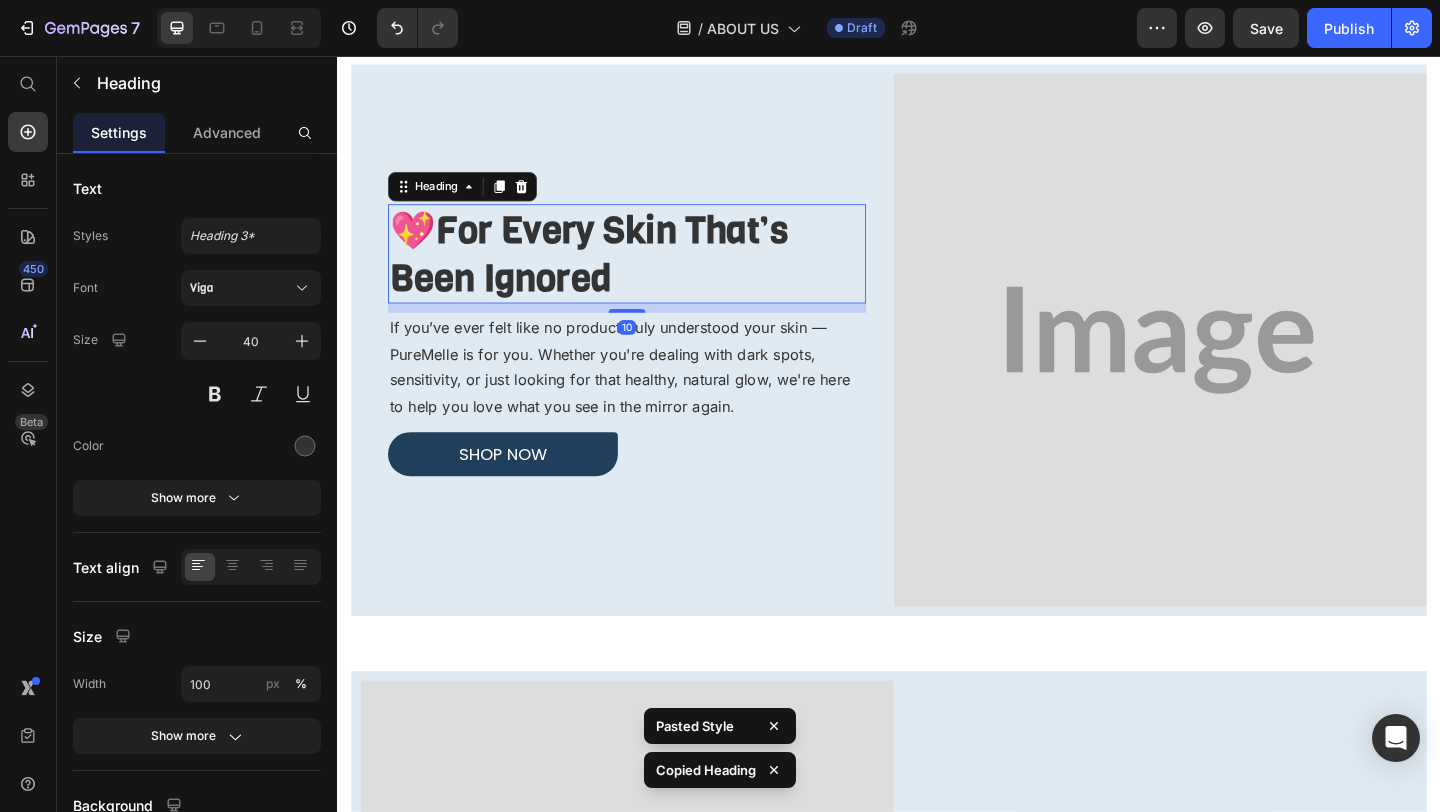 type on "46" 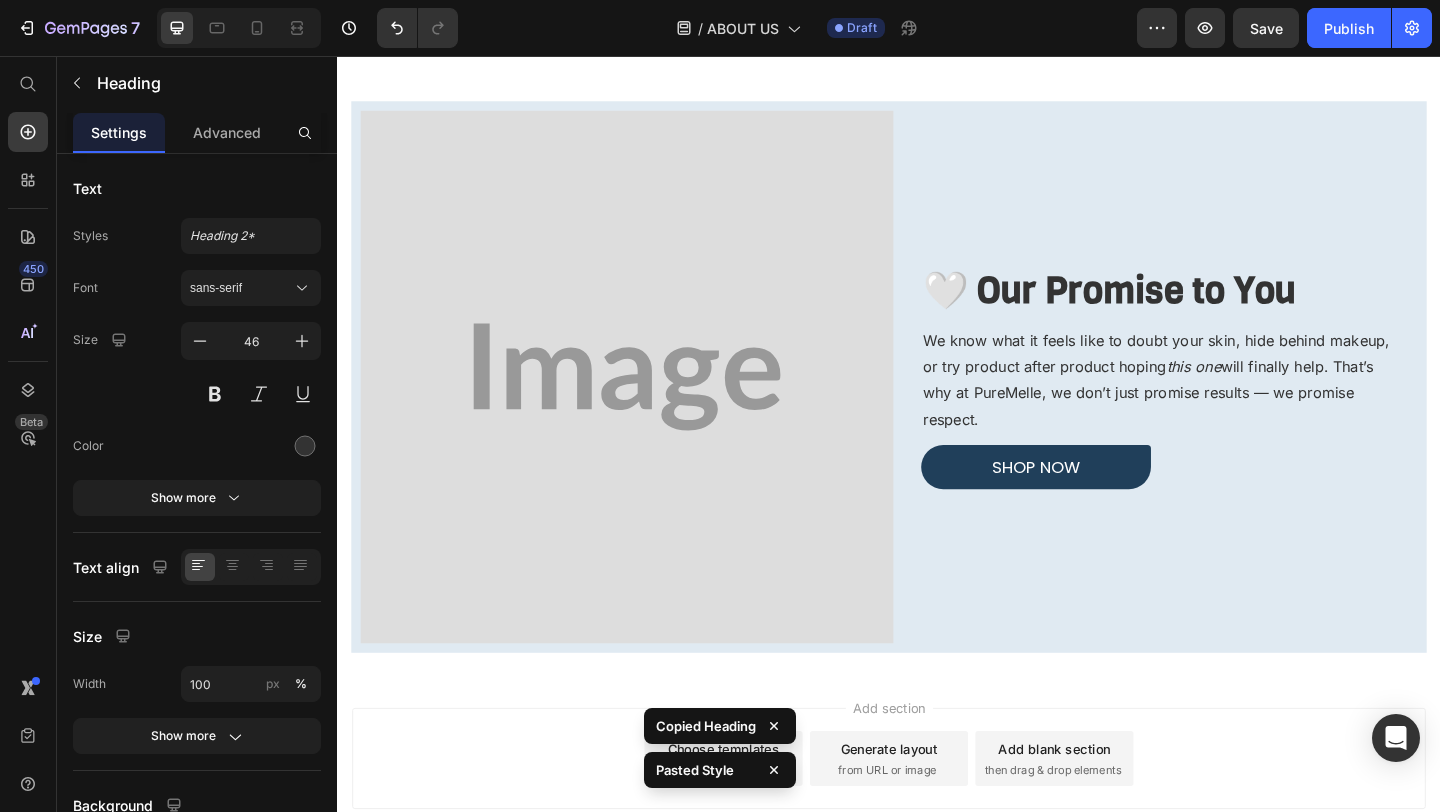 scroll, scrollTop: 1408, scrollLeft: 0, axis: vertical 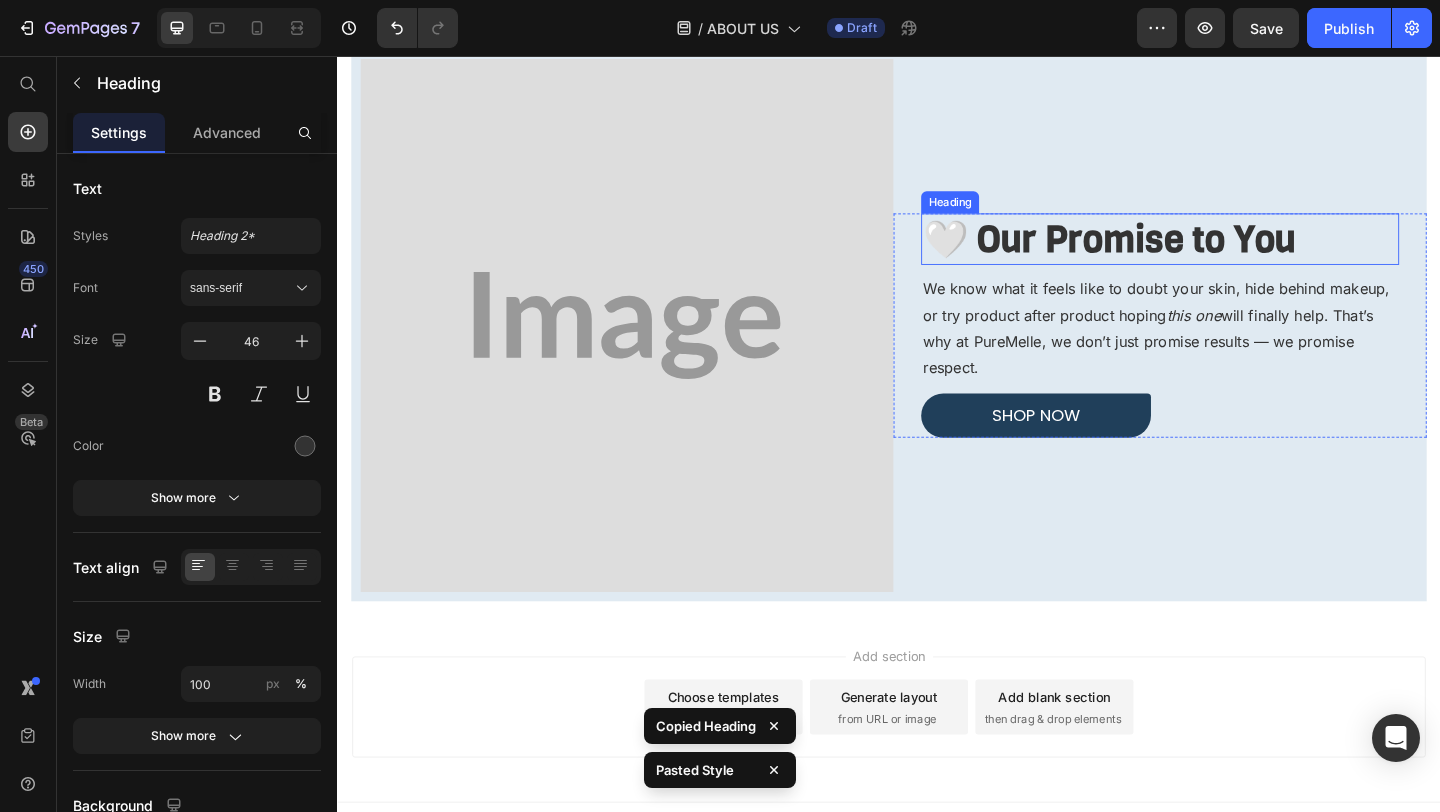click on "🤍 Our Promise to You" at bounding box center [1177, 255] 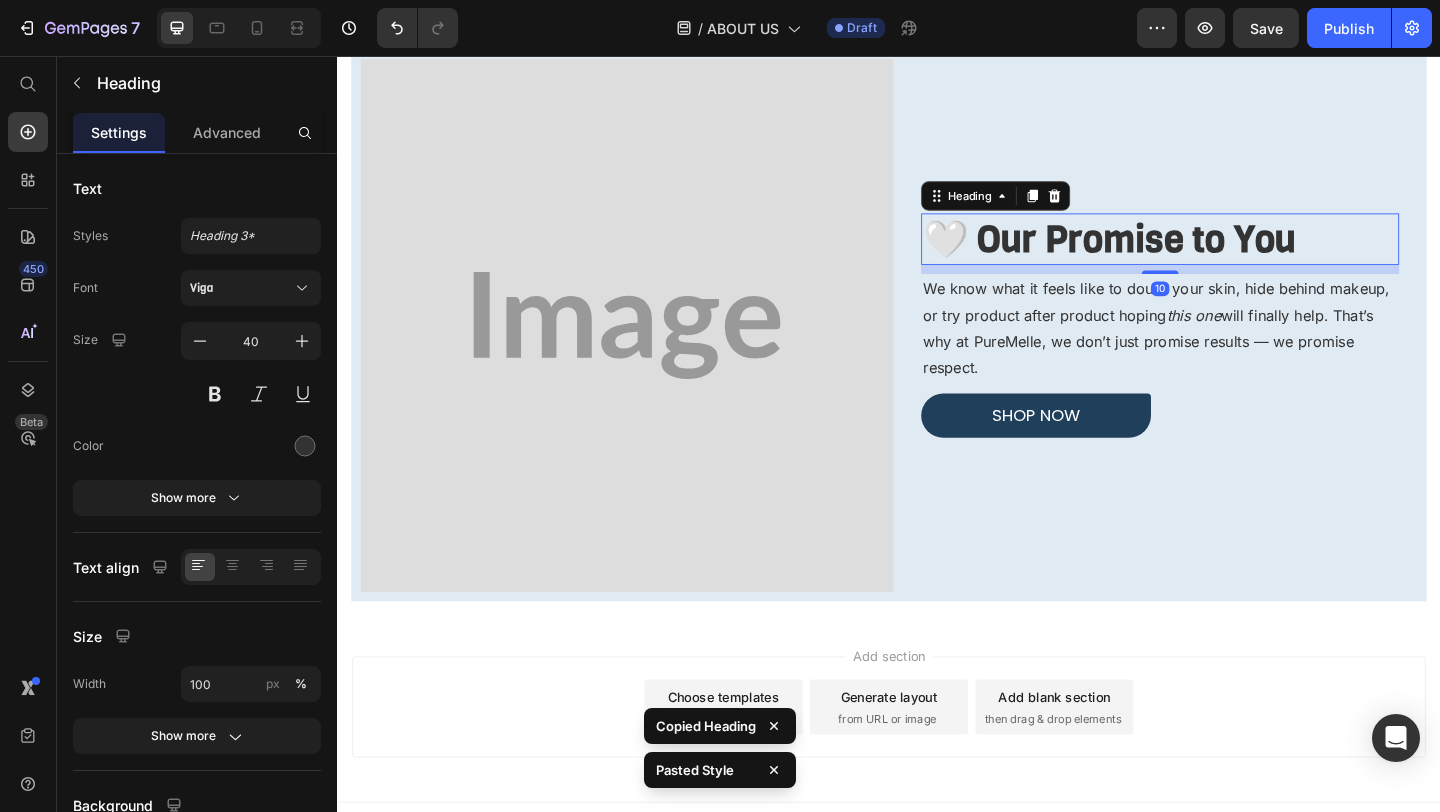 type on "46" 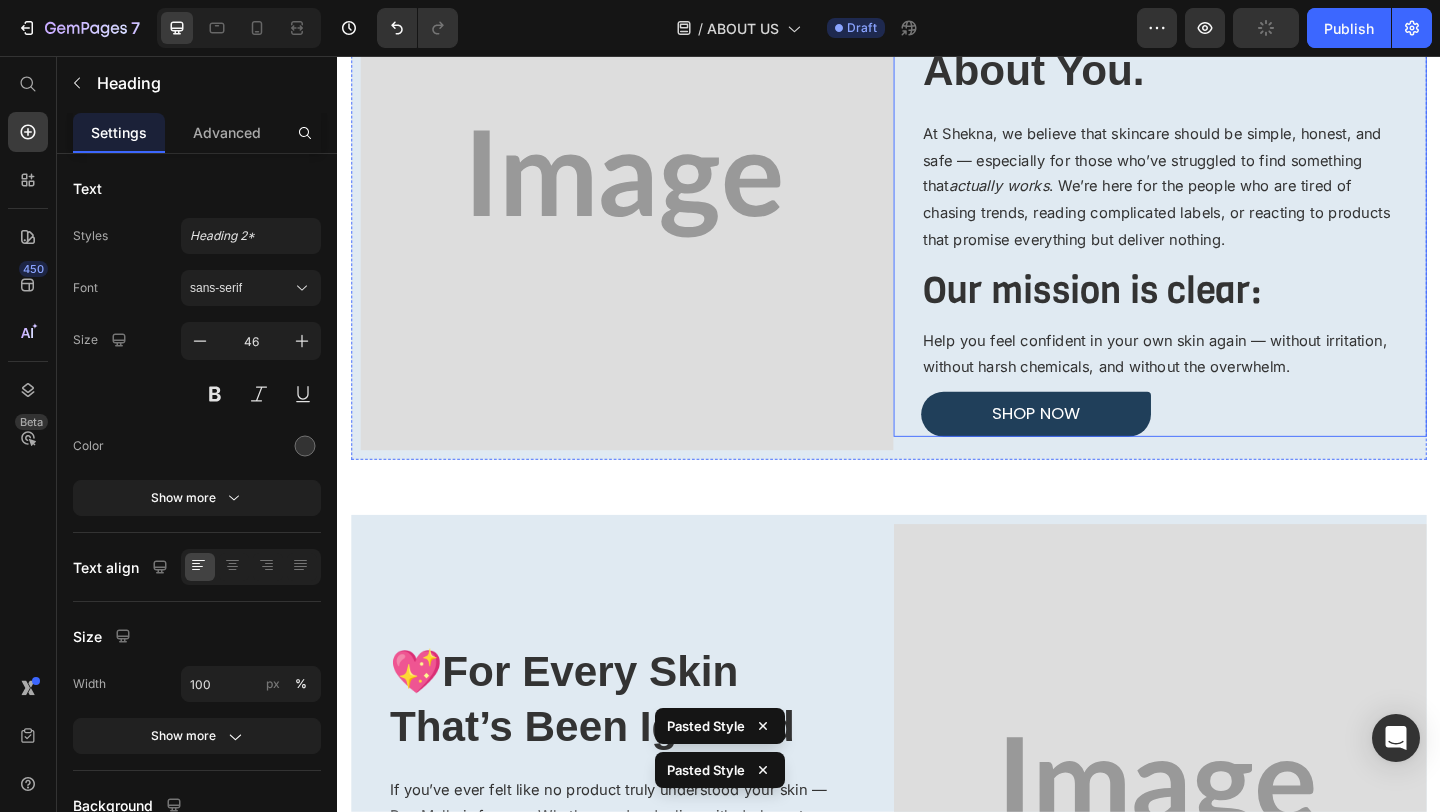 scroll, scrollTop: 248, scrollLeft: 0, axis: vertical 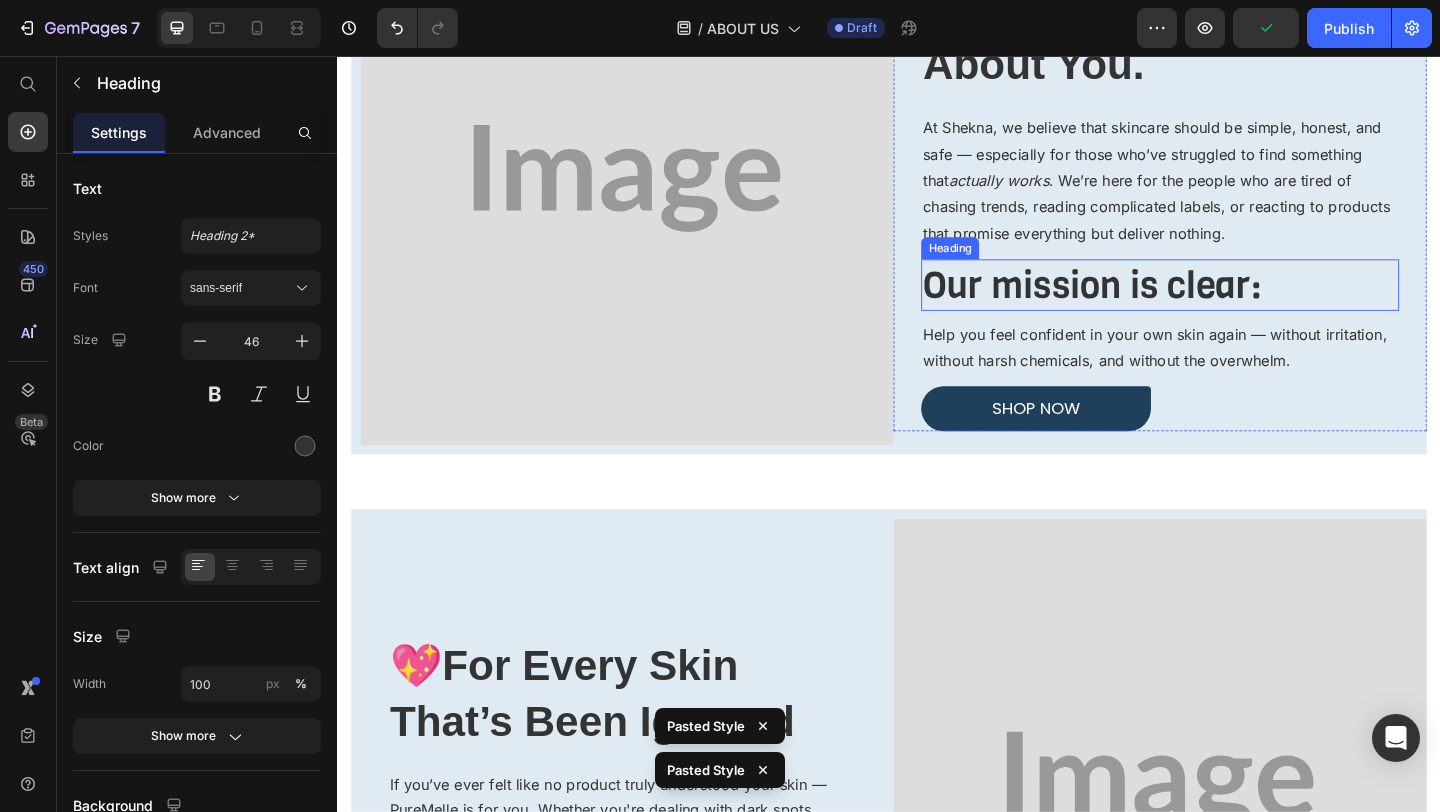 click on "Our mission is clear:" at bounding box center [1232, 305] 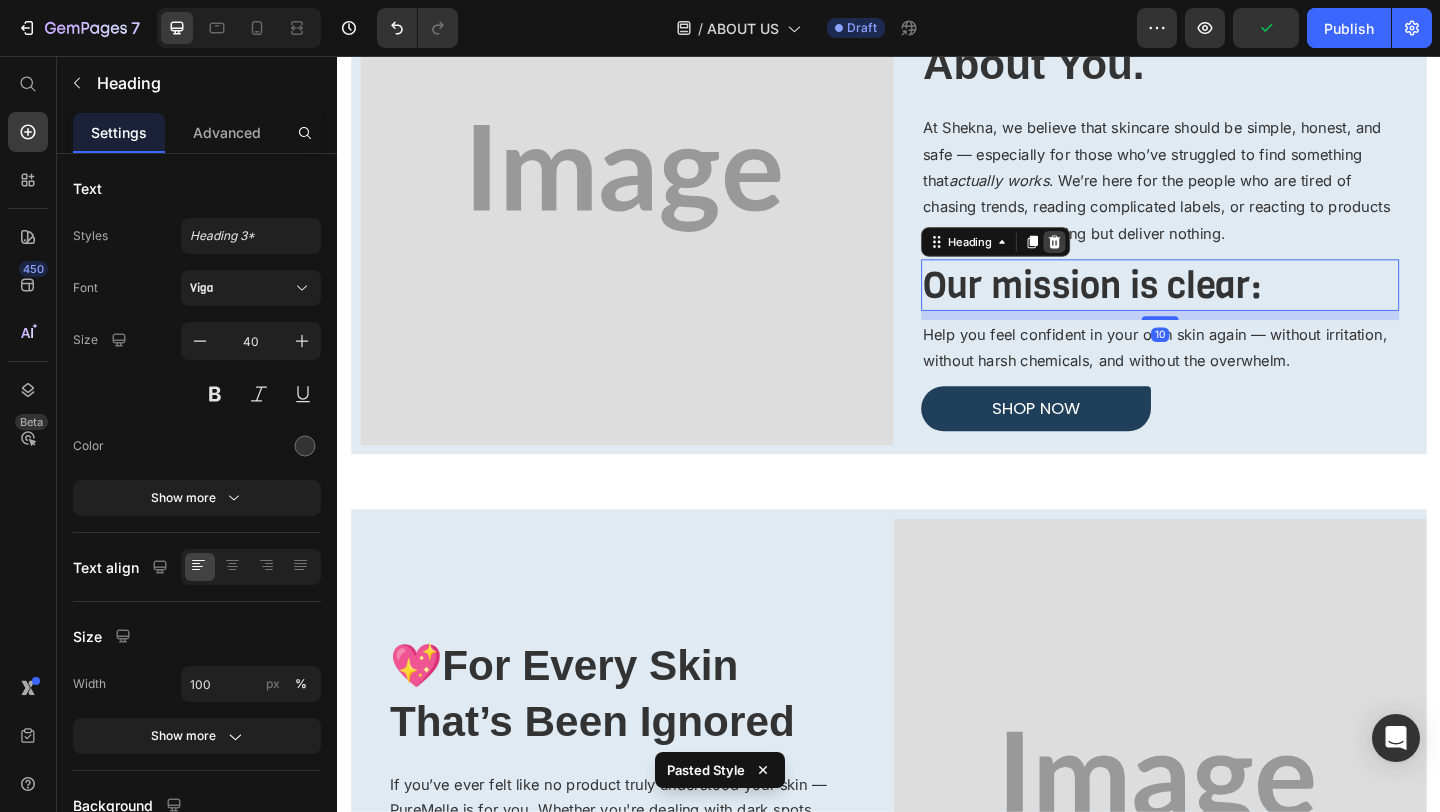 click 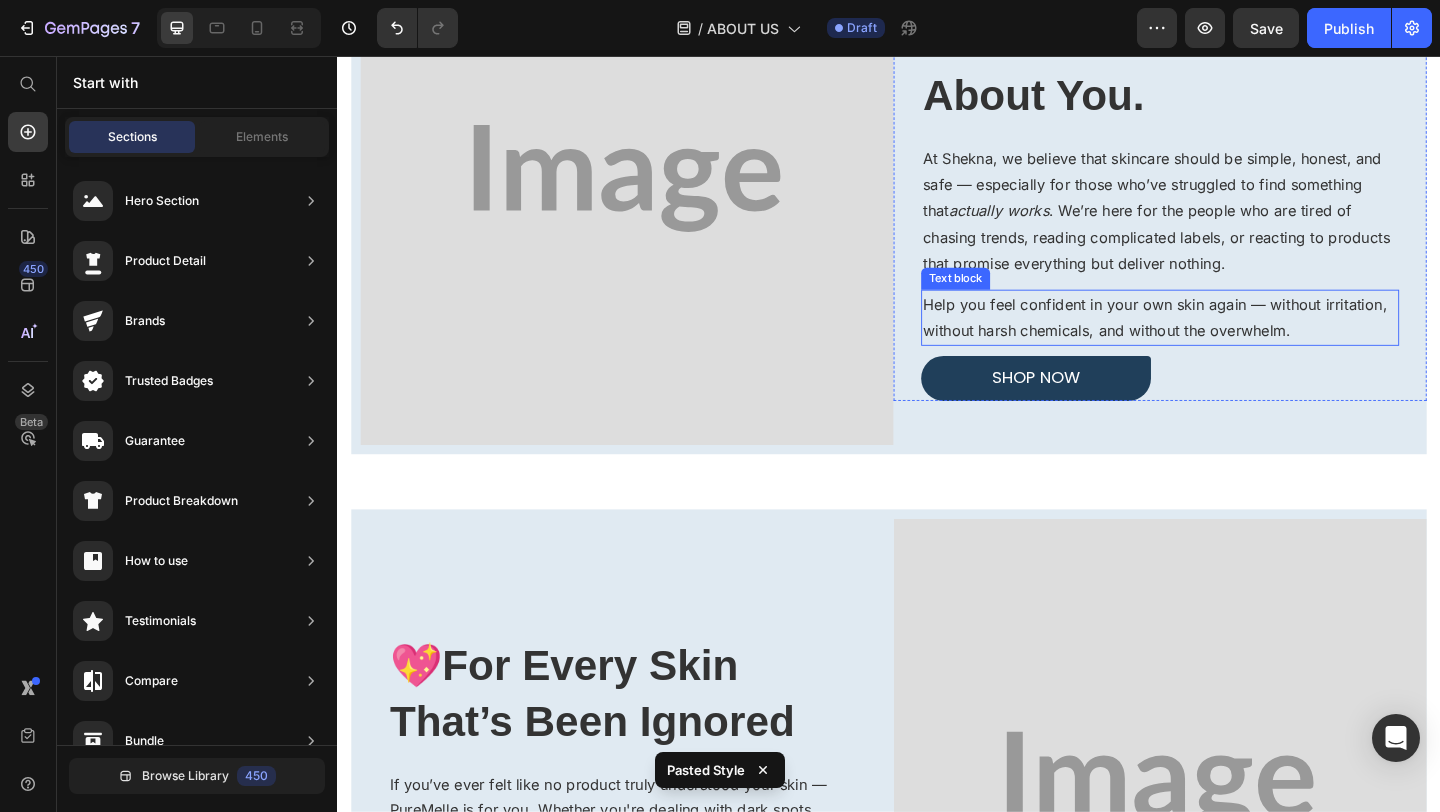 click on "Help you feel confident in your own skin again — without irritation, without harsh chemicals, and without the overwhelm." at bounding box center [1232, 341] 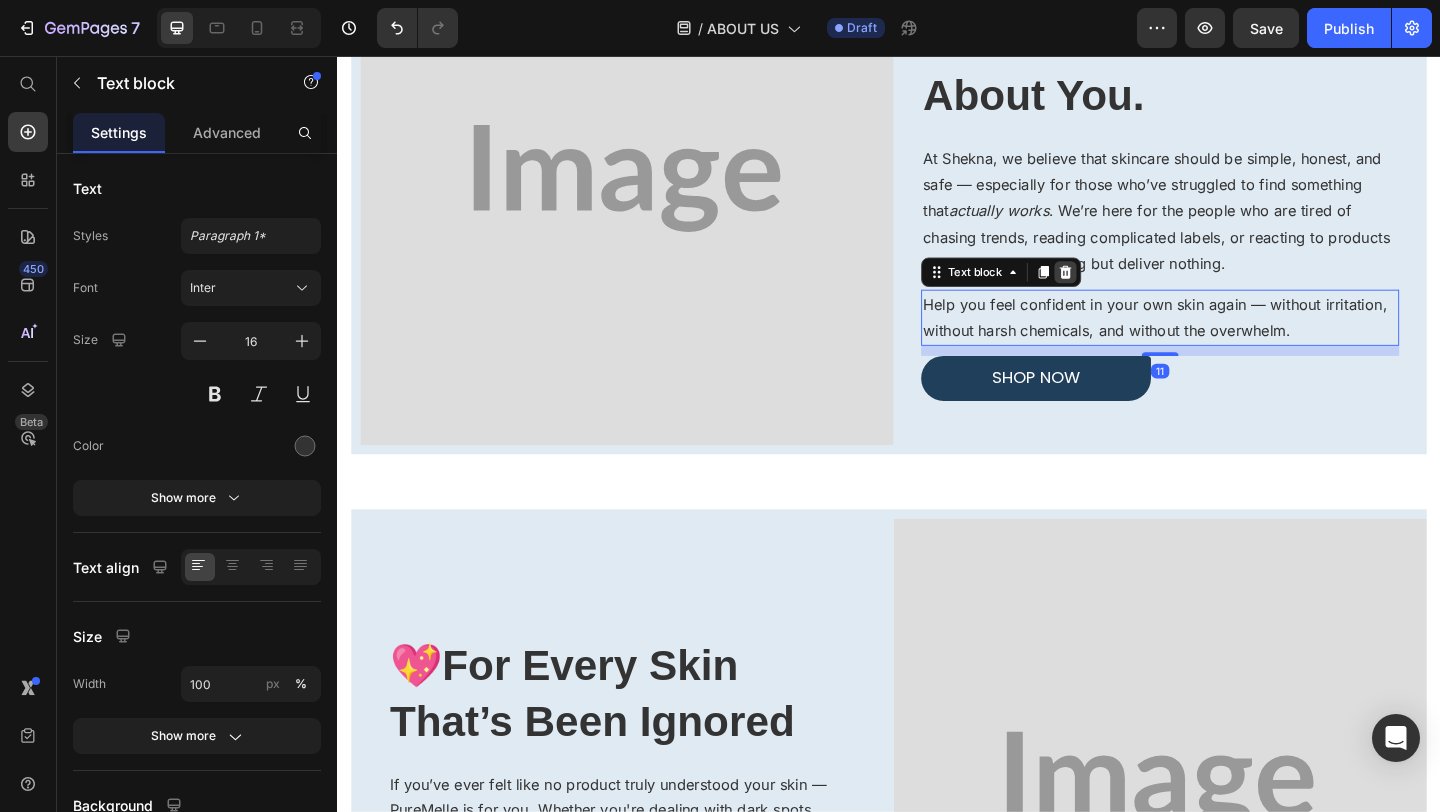 click 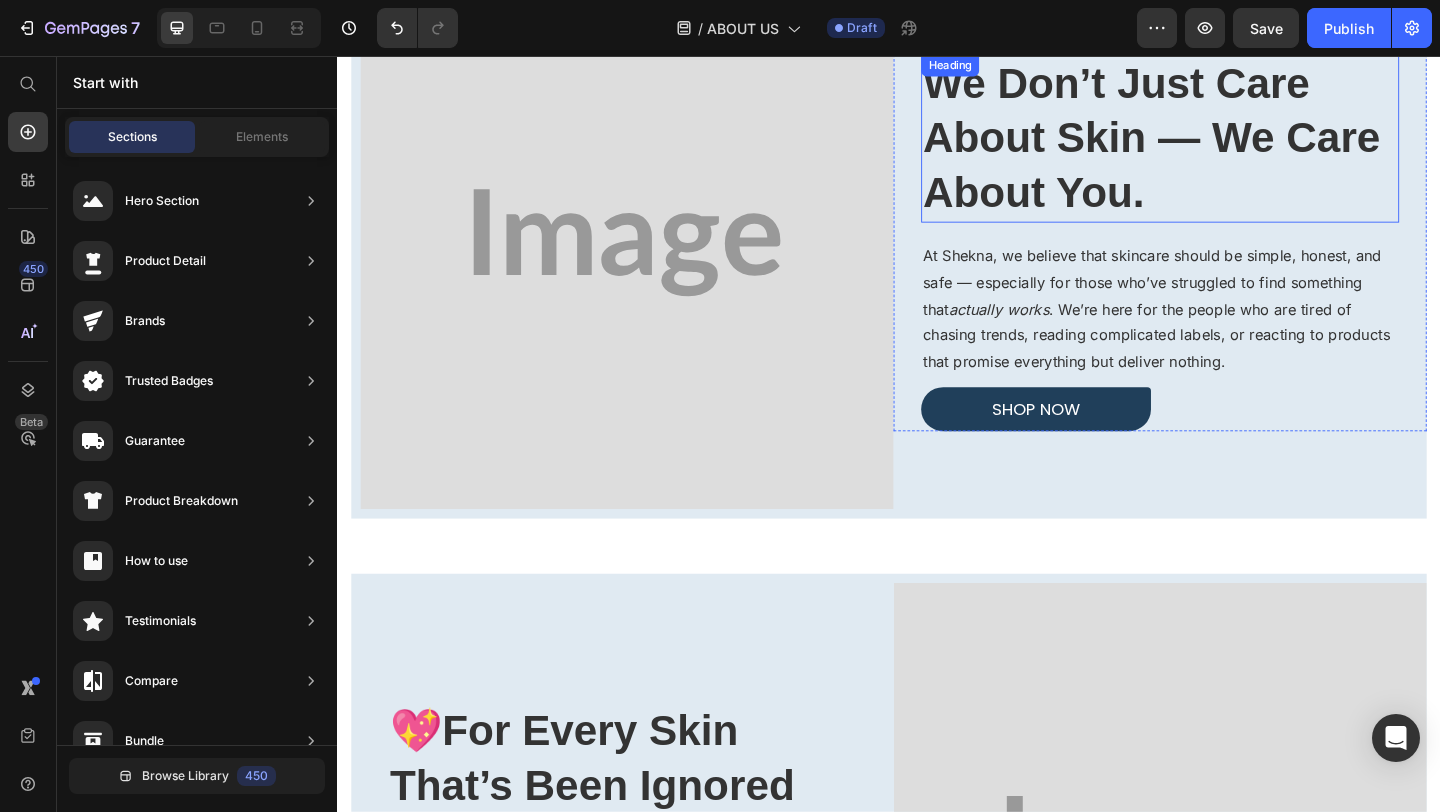 scroll, scrollTop: 75, scrollLeft: 0, axis: vertical 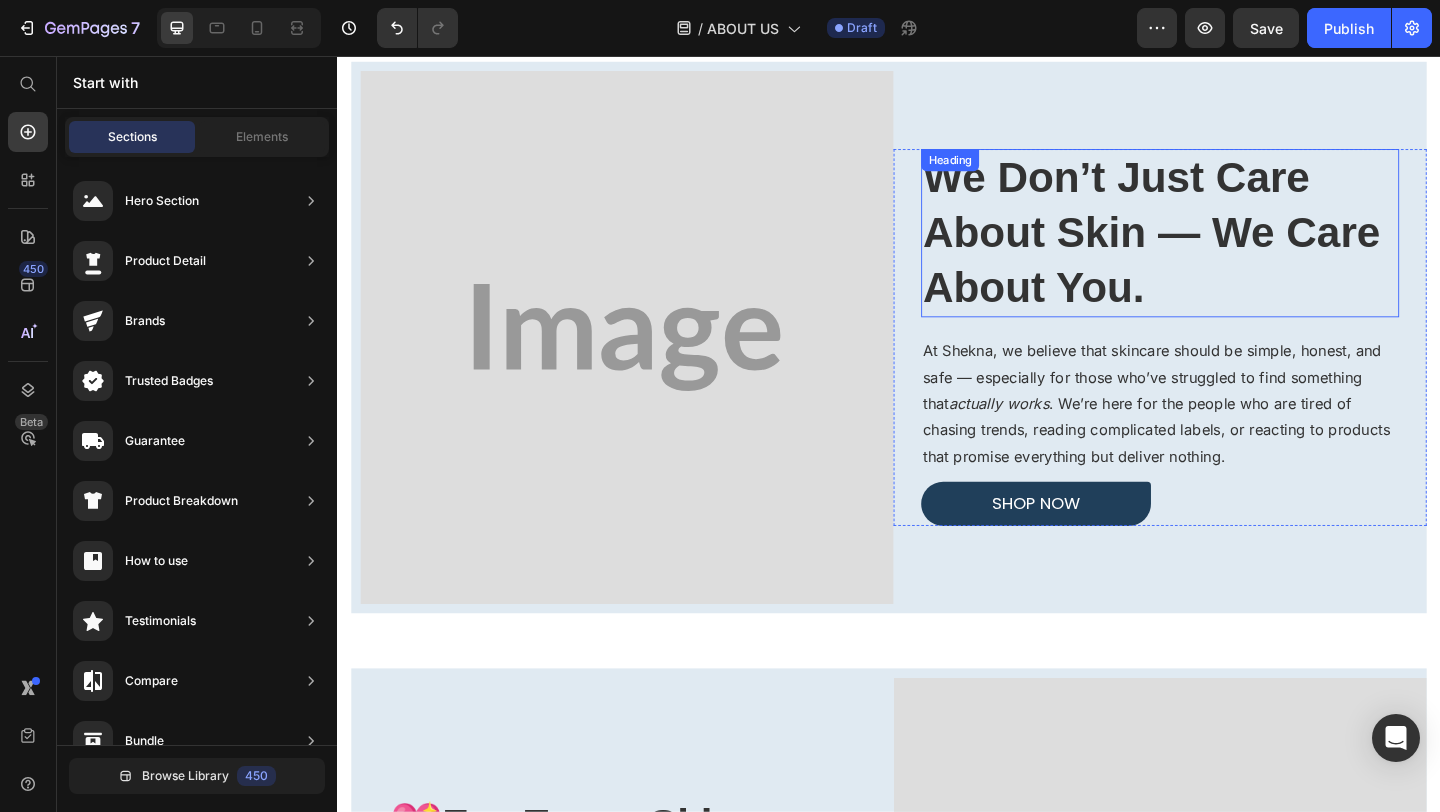 click on "We Don’t Just Care About Skin — We Care About You." at bounding box center (1223, 248) 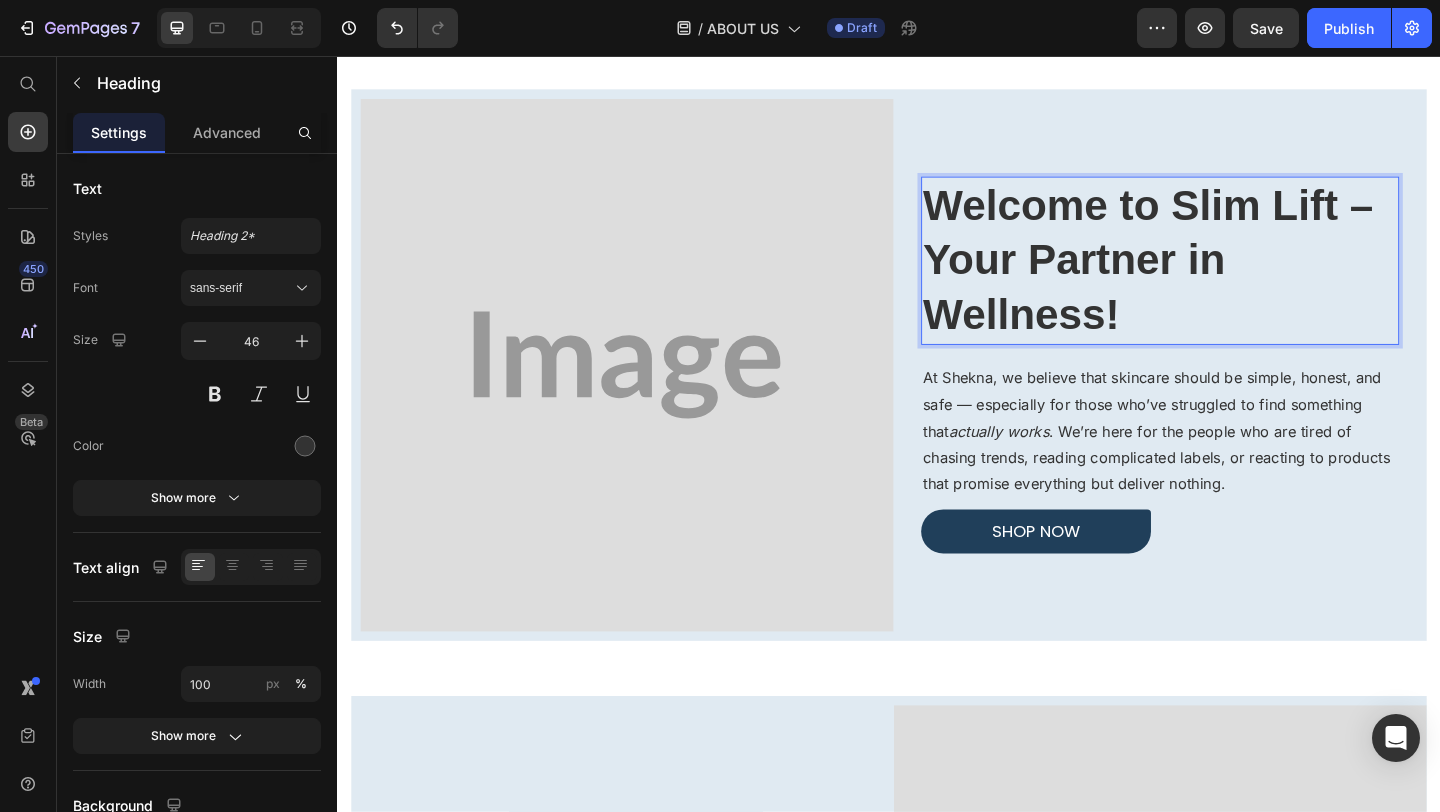 scroll, scrollTop: 75, scrollLeft: 0, axis: vertical 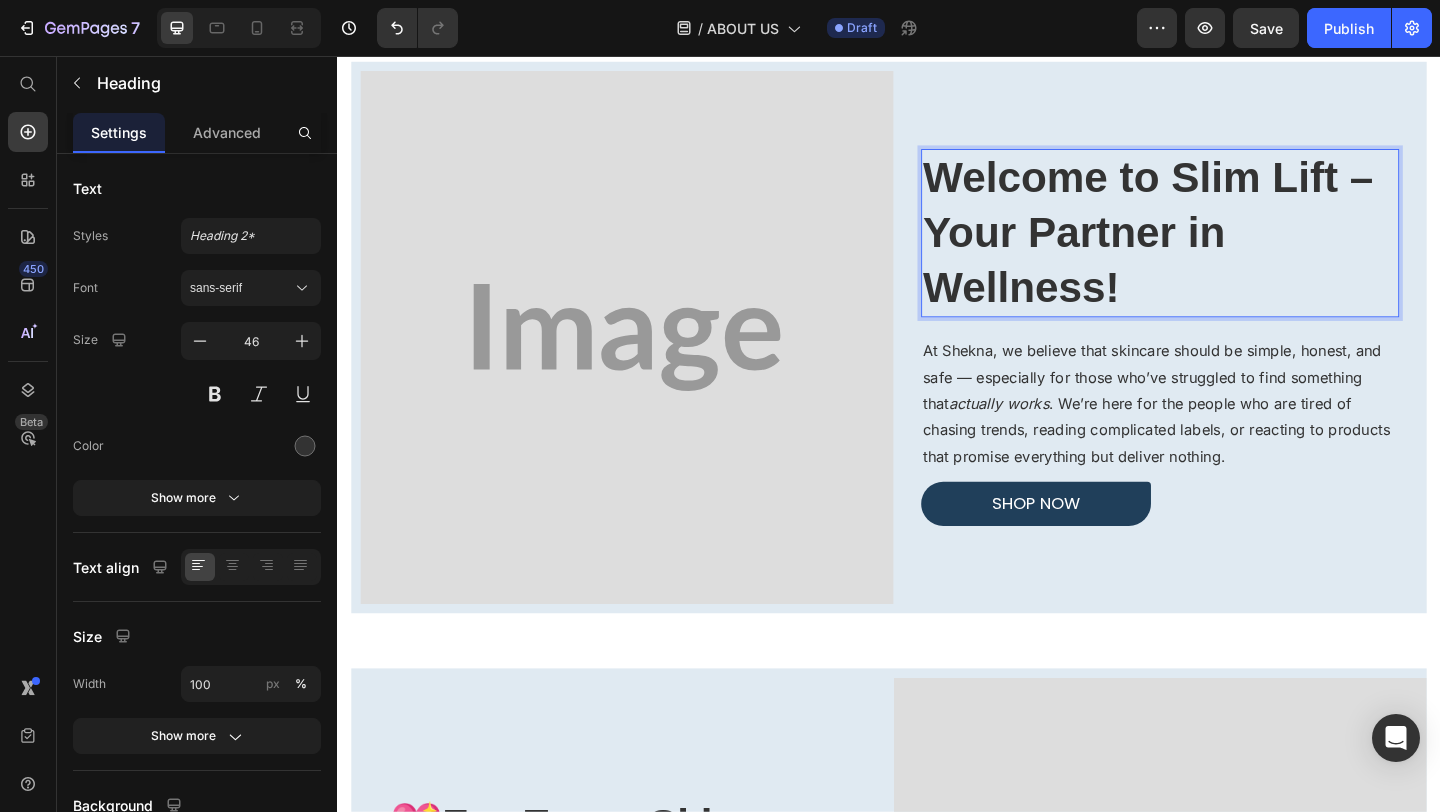 click on "Welcome to Slim Lift – Your Partner in Wellness!" at bounding box center (1219, 248) 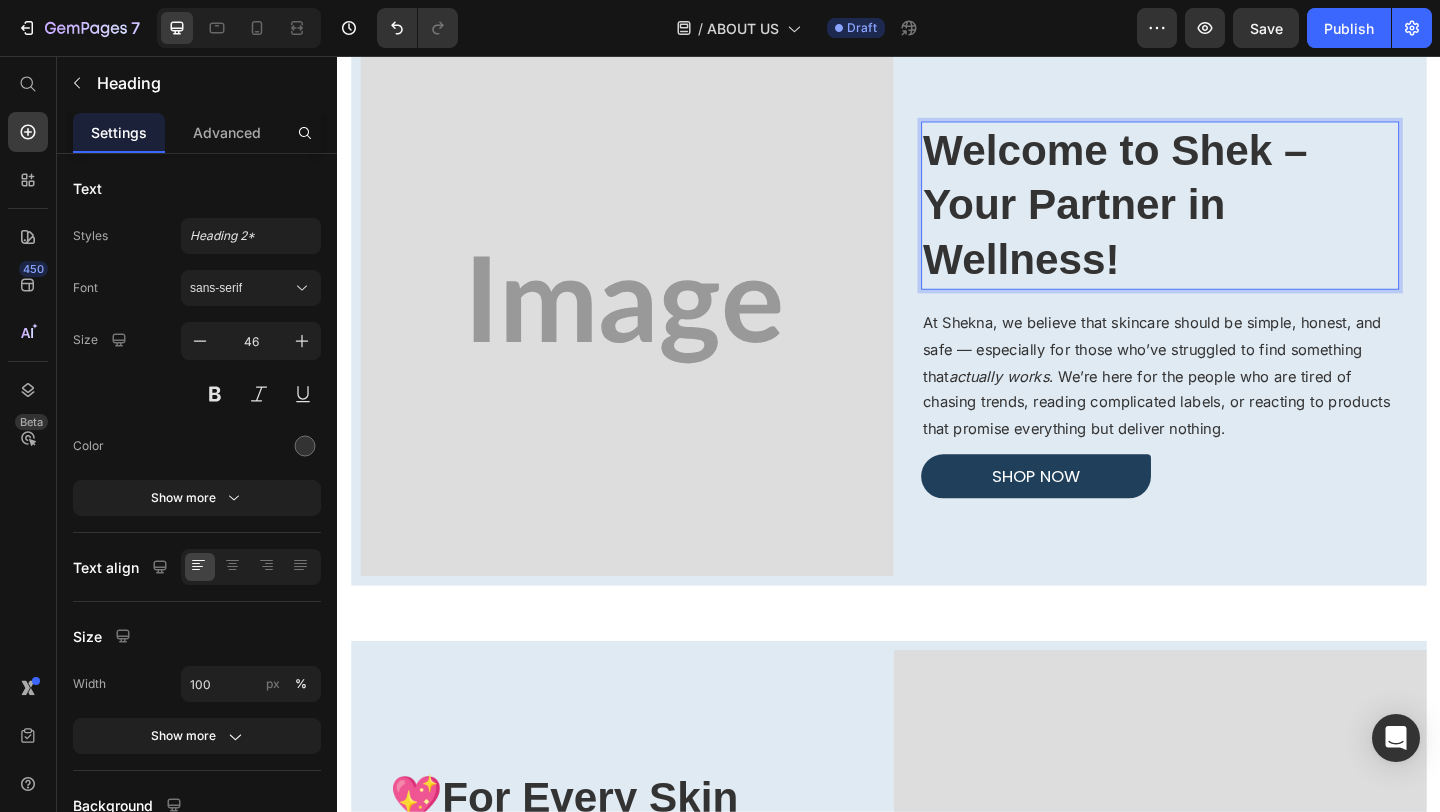 scroll, scrollTop: 75, scrollLeft: 0, axis: vertical 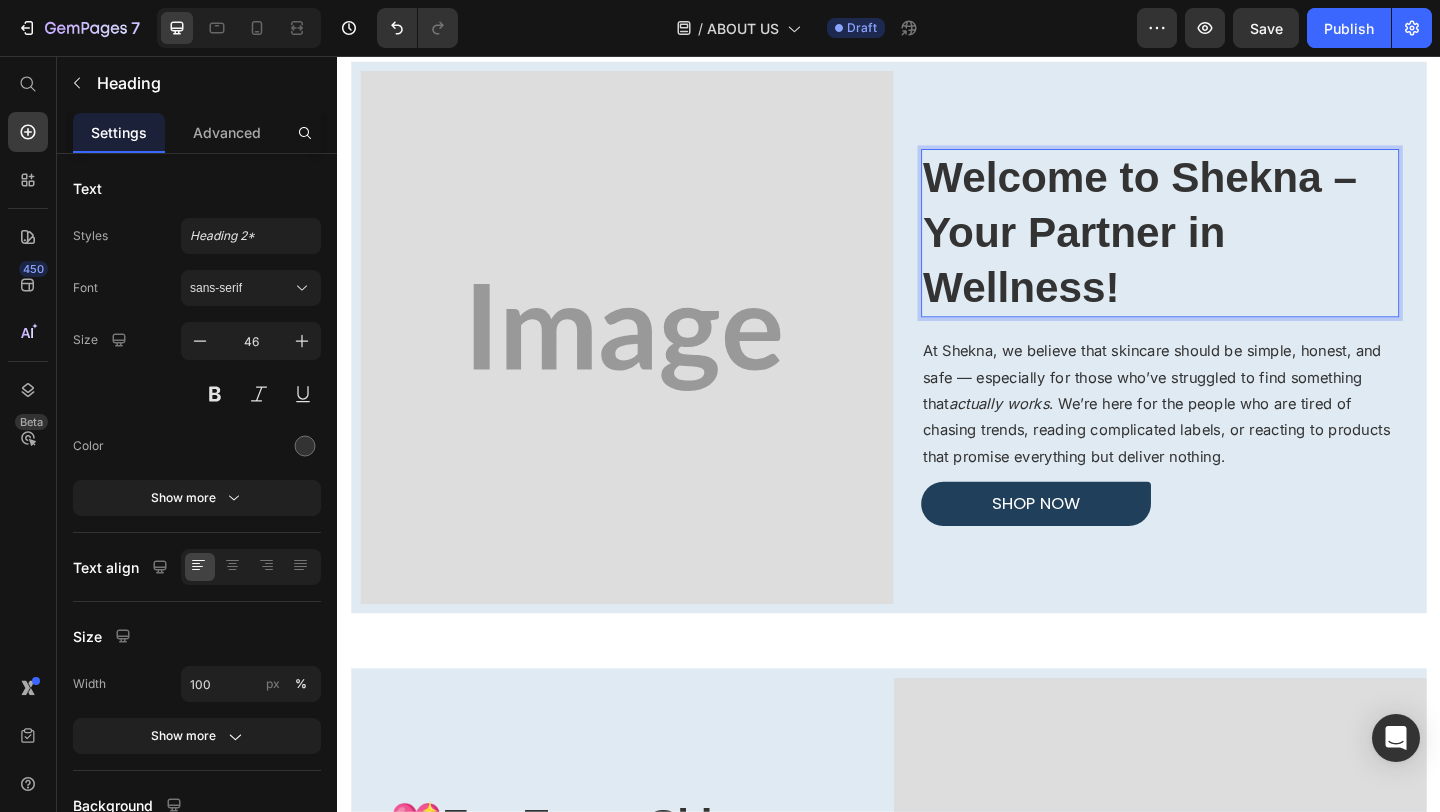 click on "Welcome to Shekna – Your Partner in Wellness!" at bounding box center [1232, 248] 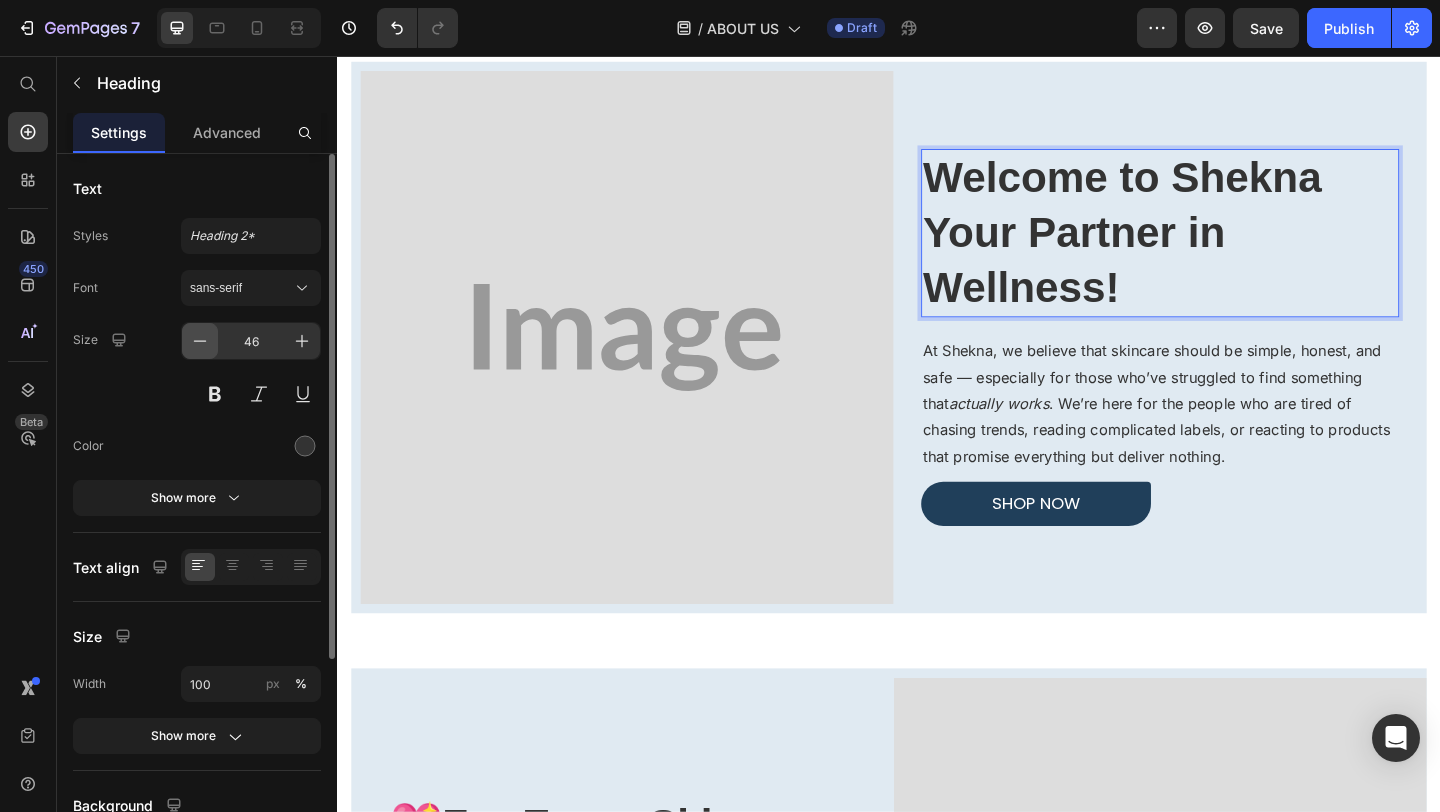 click at bounding box center [200, 341] 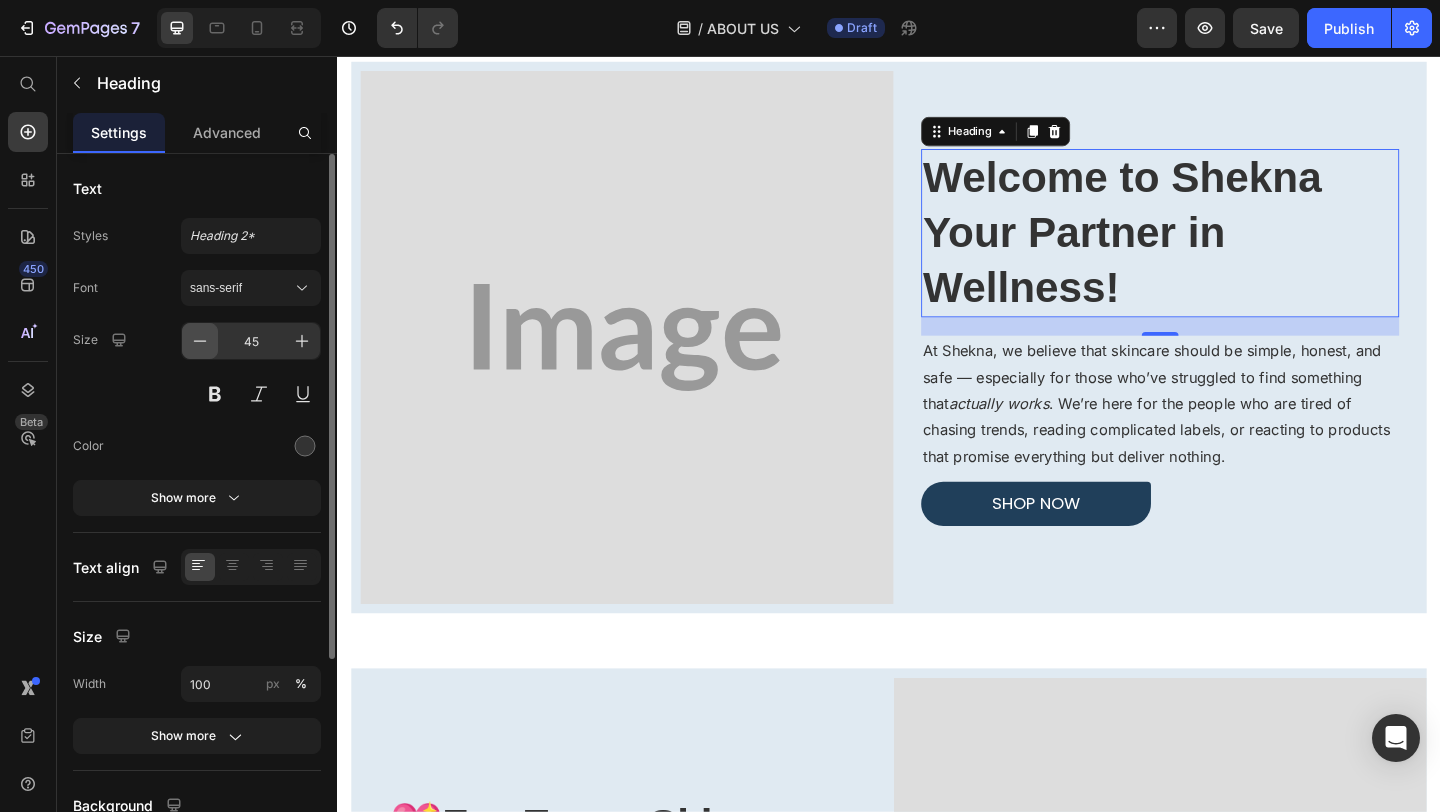 click at bounding box center [200, 341] 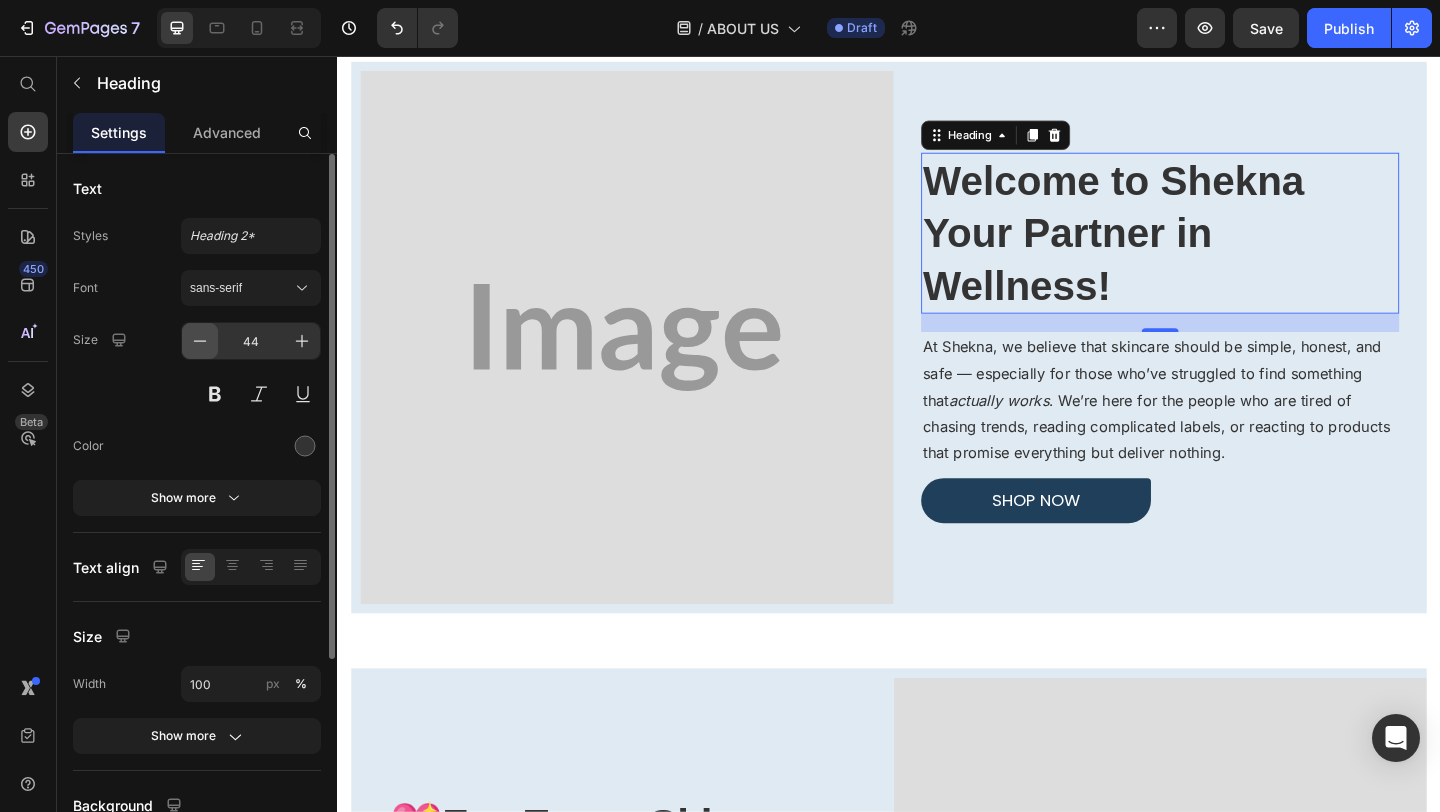 click at bounding box center (200, 341) 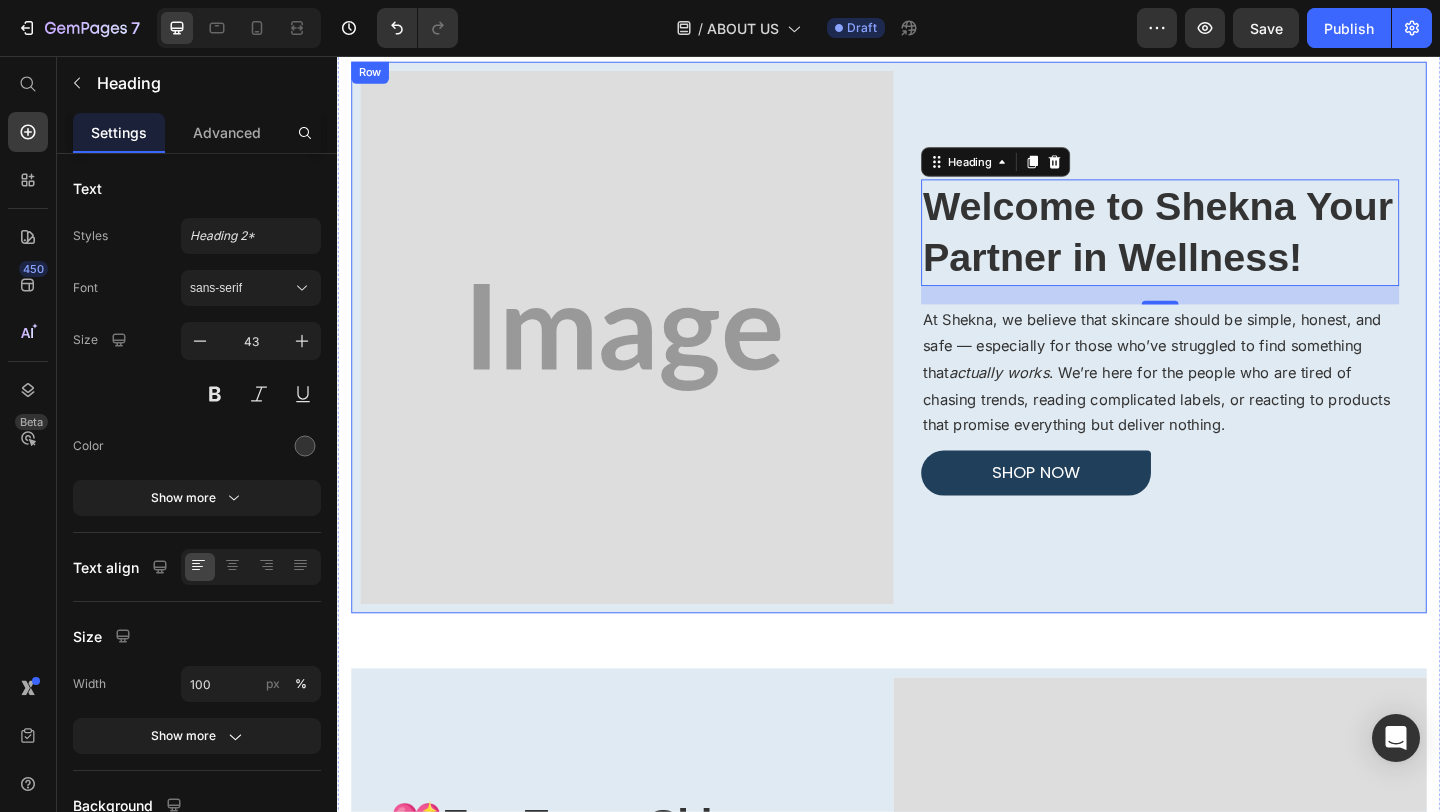 click on "Welcome to Shekna Your Partner in Wellness! Heading   20 At Shekna, we believe that skincare should be simple, honest, and safe — especially for those who’ve struggled to find something that  actually works . We’re here for the people who are tired of chasing trends, reading complicated labels, or reacting to products that promise everything but deliver nothing. Text block Shop Now Button Row" at bounding box center [1232, 362] 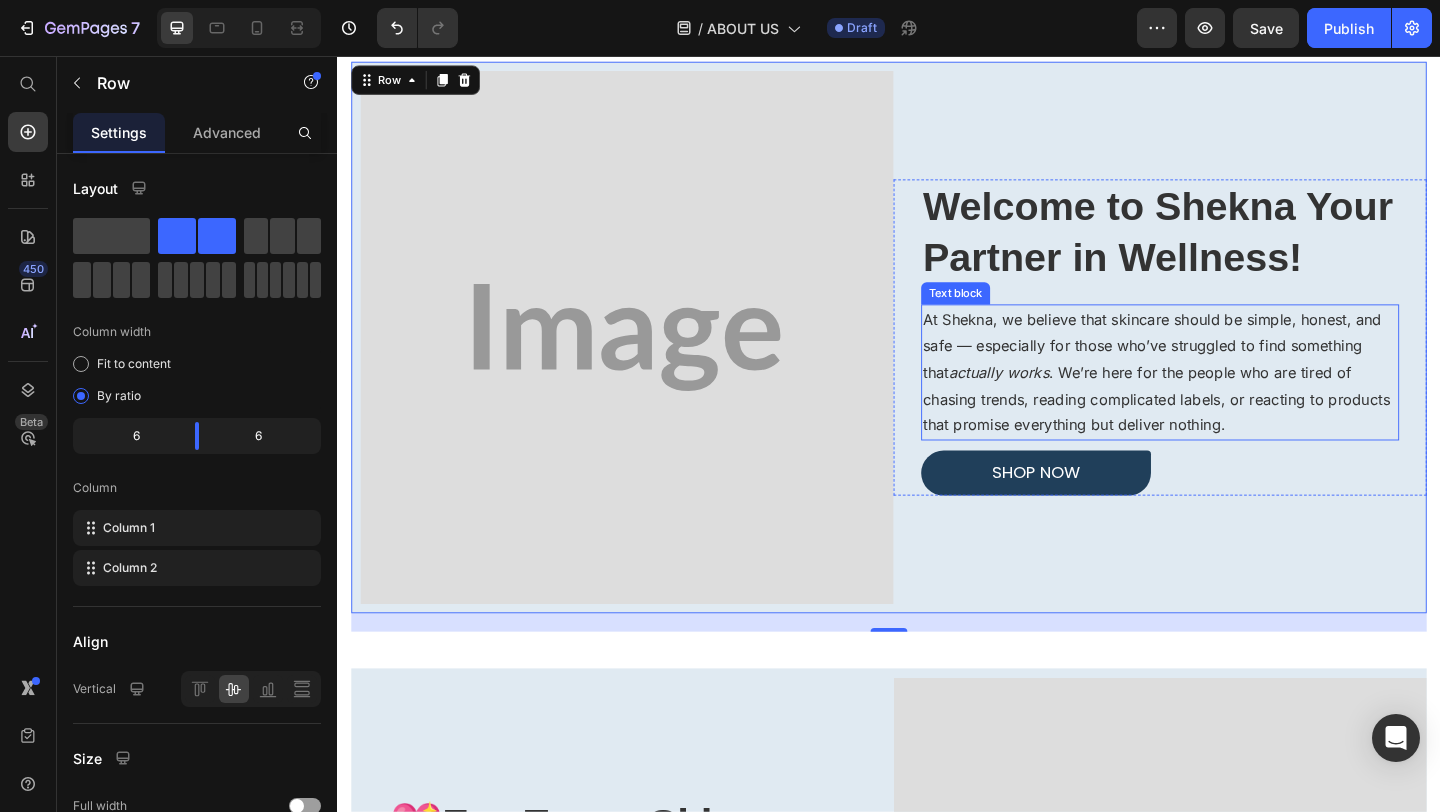 click on "At Shekna, we believe that skincare should be simple, honest, and safe — especially for those who’ve struggled to find something that  actually works . We’re here for the people who are tired of chasing trends, reading complicated labels, or reacting to products that promise everything but deliver nothing." at bounding box center (1232, 400) 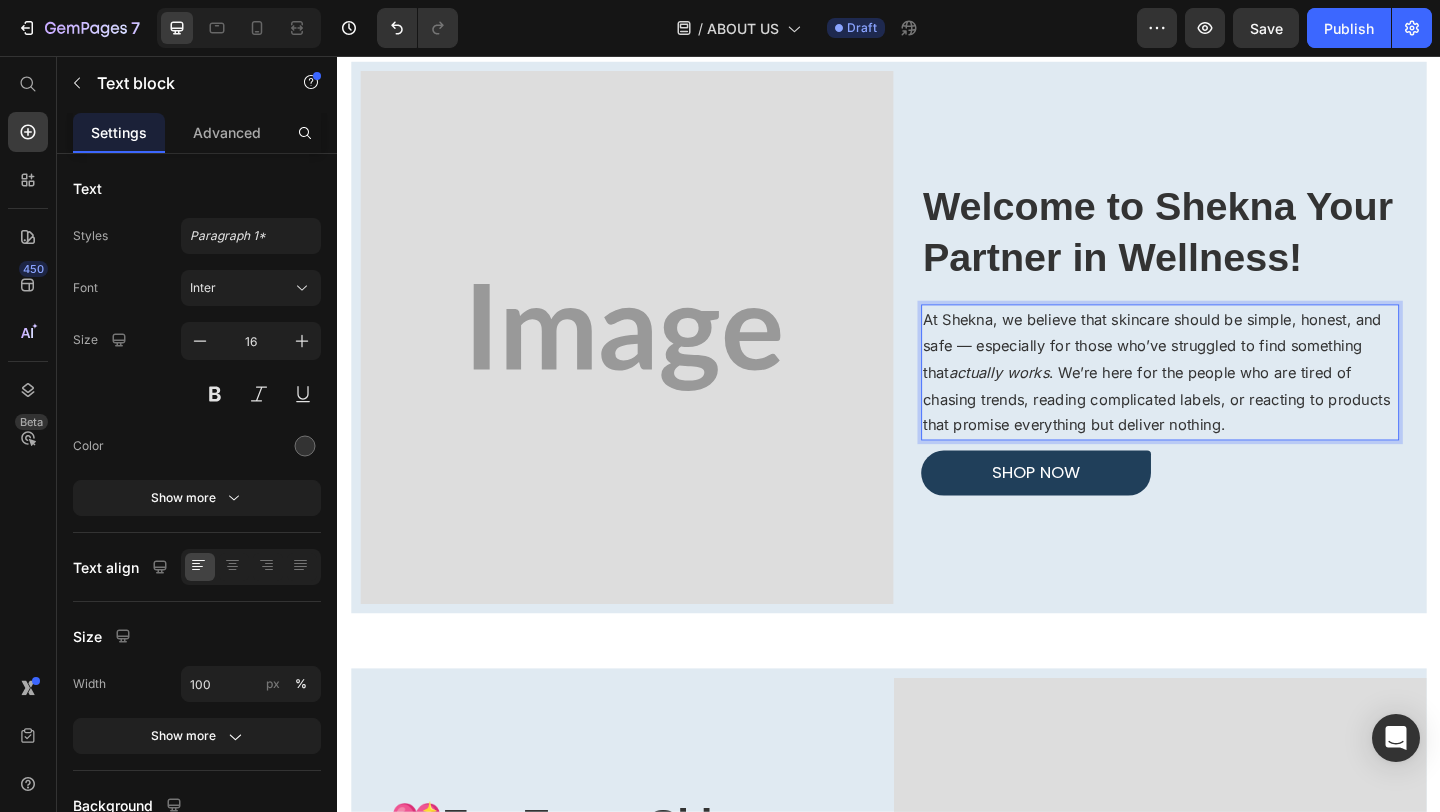 click on "At Shekna, we believe that skincare should be simple, honest, and safe — especially for those who’ve struggled to find something that  actually works . We’re here for the people who are tired of chasing trends, reading complicated labels, or reacting to products that promise everything but deliver nothing." at bounding box center (1232, 400) 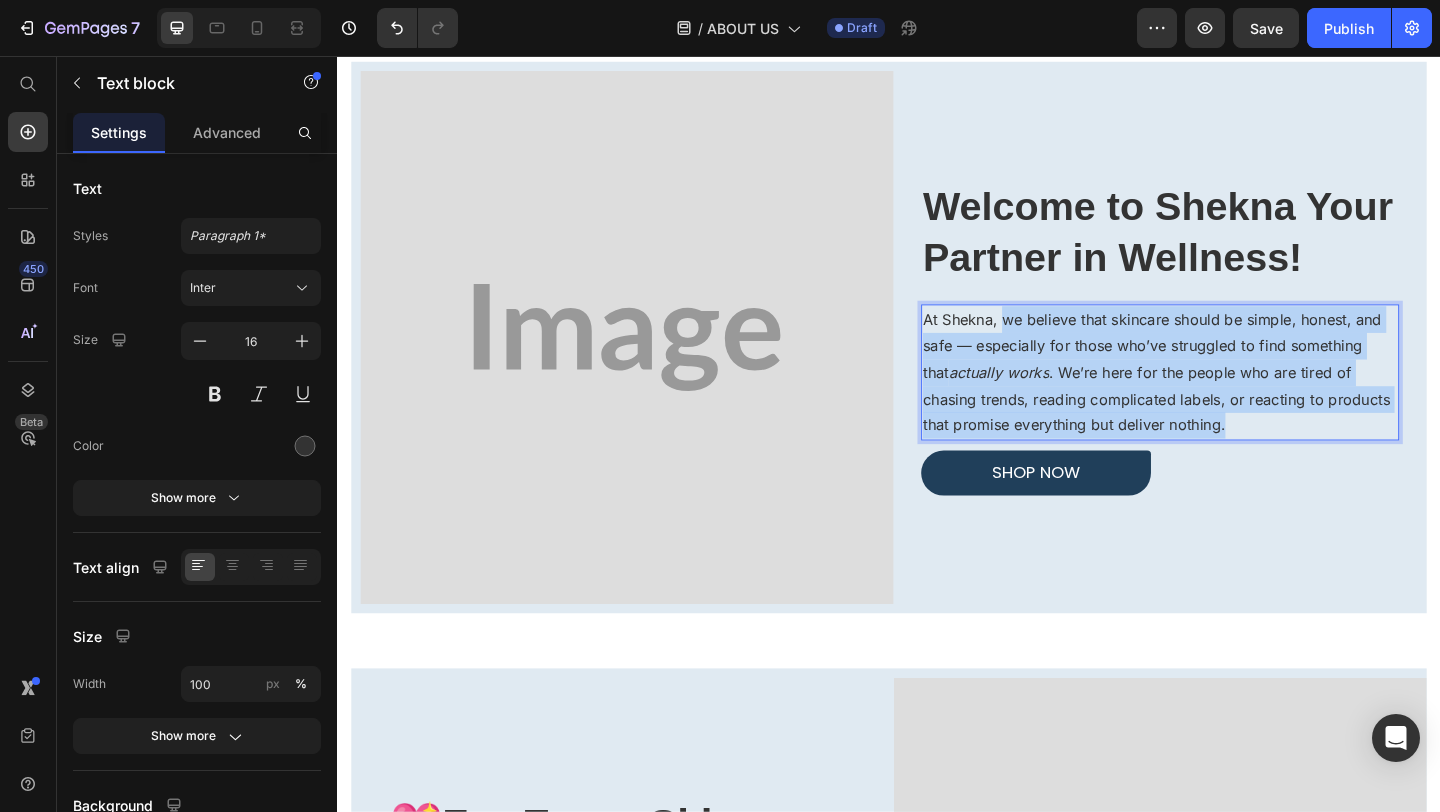 drag, startPoint x: 1062, startPoint y: 339, endPoint x: 1327, endPoint y: 465, distance: 293.42972 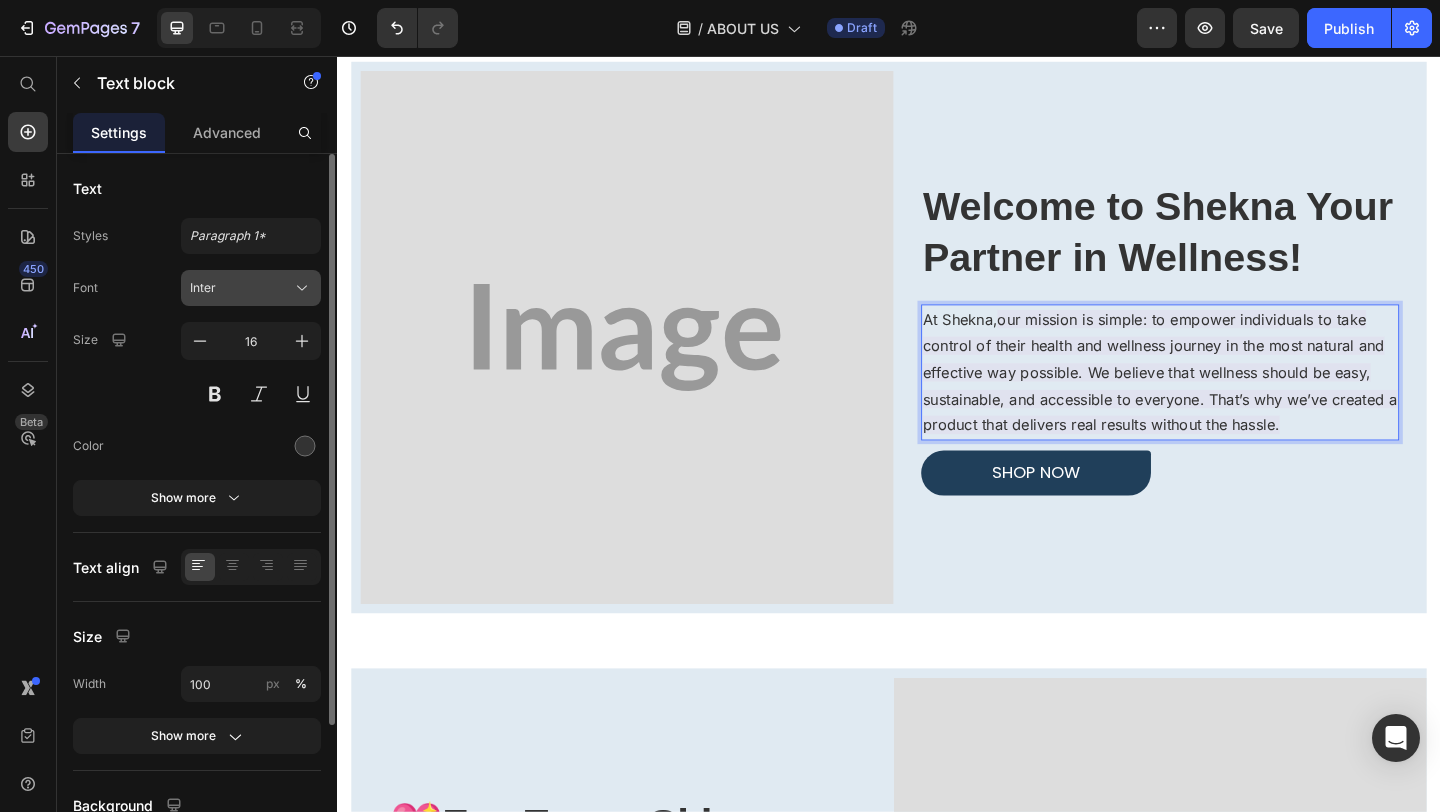 click on "Inter" at bounding box center [251, 288] 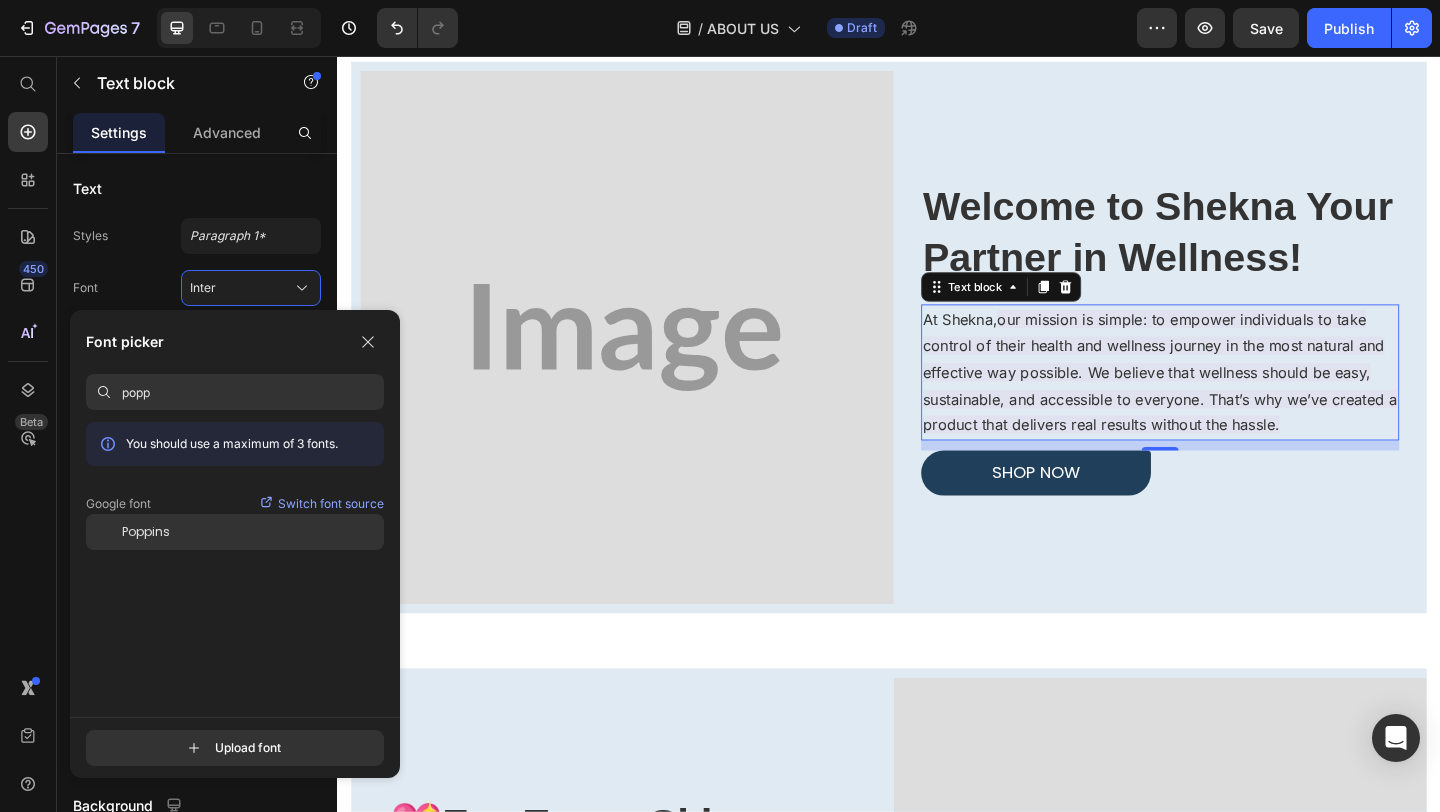 type on "popp" 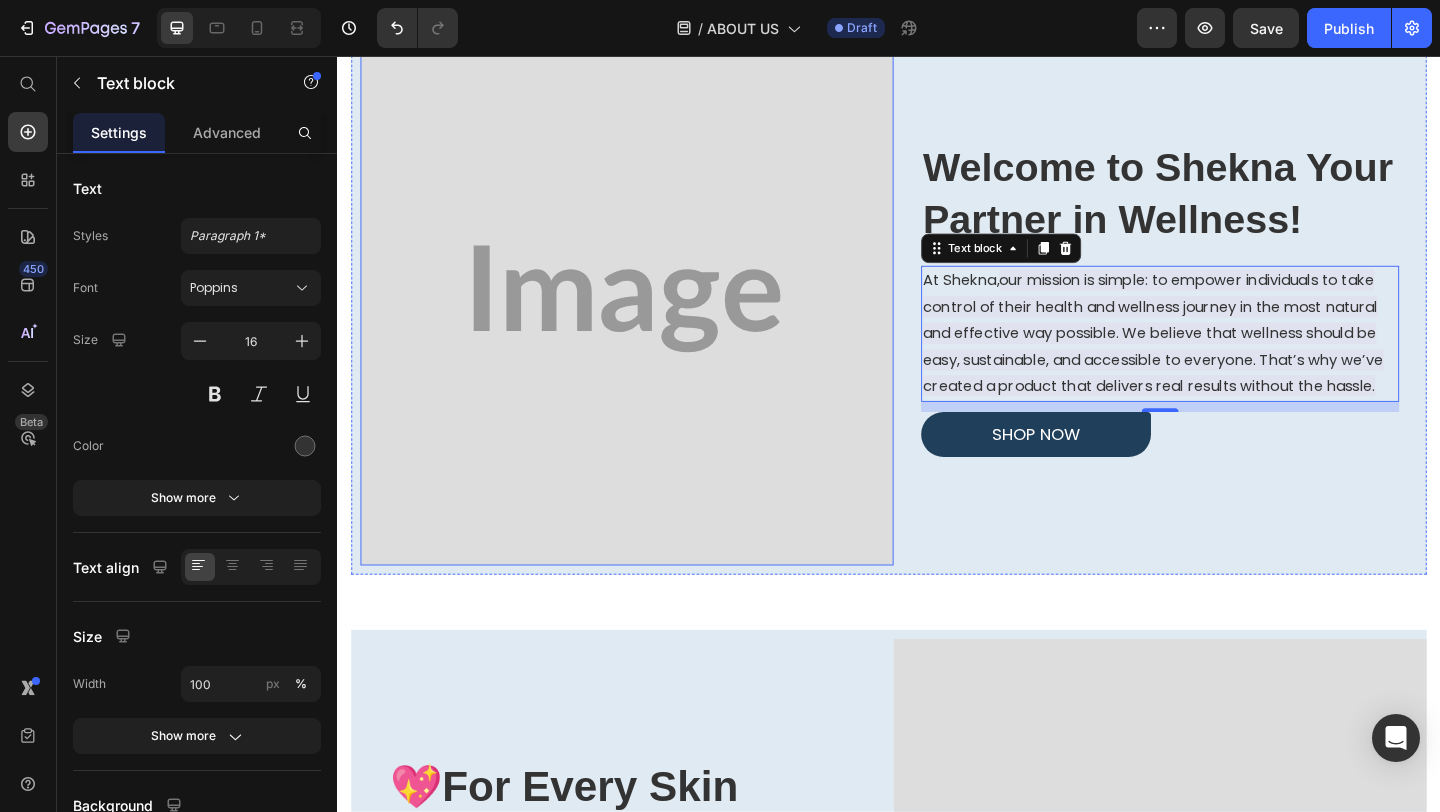 scroll, scrollTop: 118, scrollLeft: 0, axis: vertical 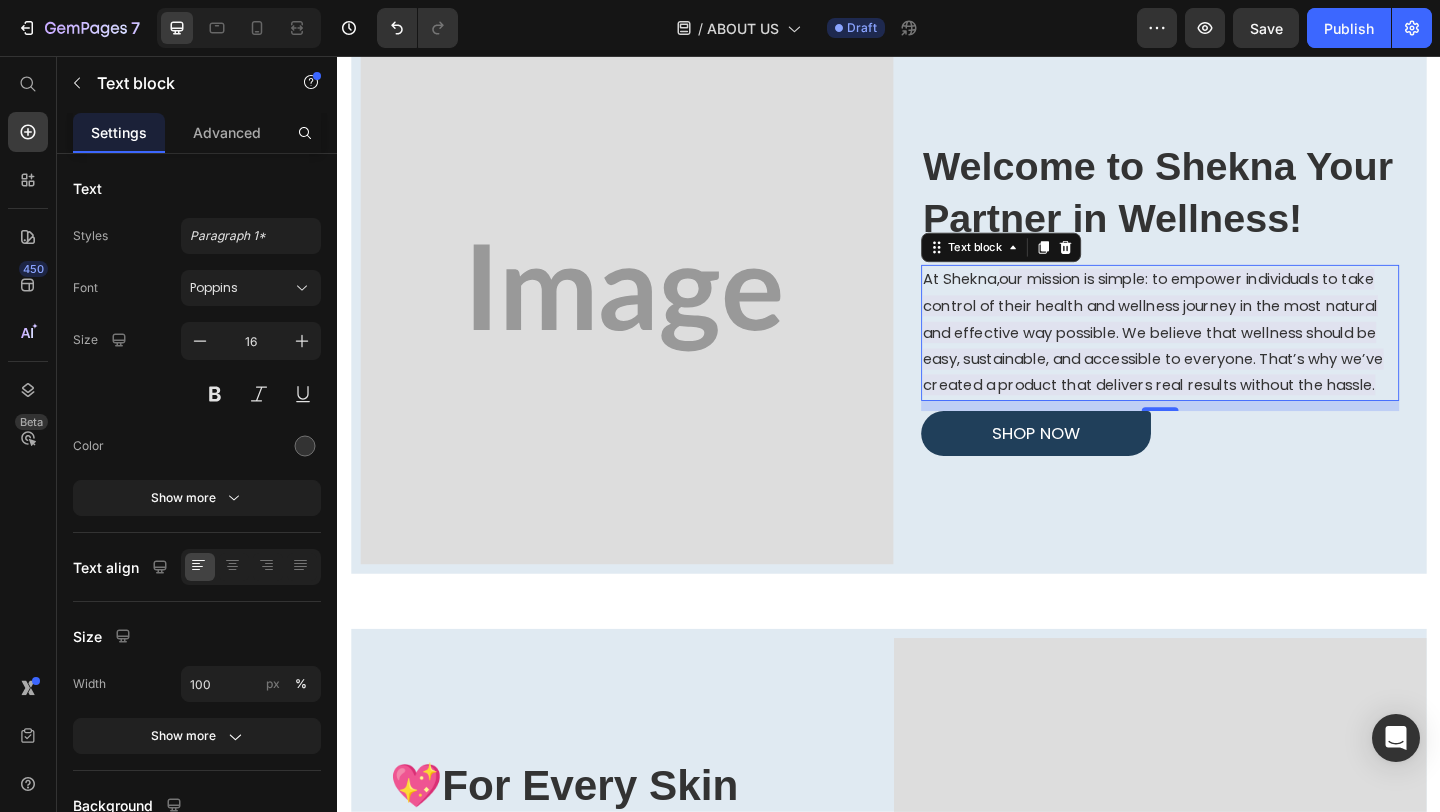 click on "our mission is simple: to empower individuals to take control of their health and wellness journey in the most natural and effective way possible. We believe that wellness should be easy, sustainable, and accessible to everyone. That’s why we’ve created a product that delivers real results without the hassle." at bounding box center (1224, 356) 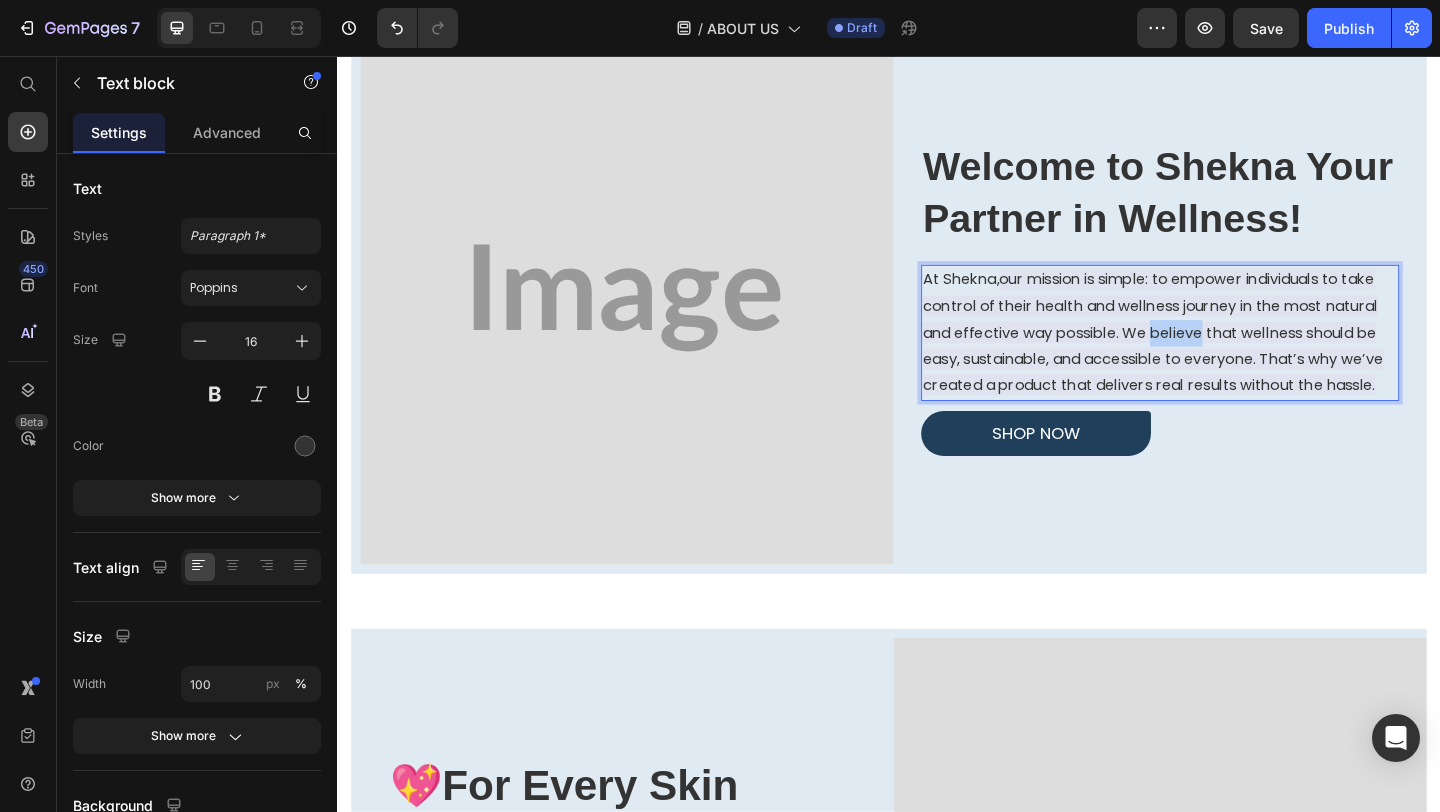 click on "our mission is simple: to empower individuals to take control of their health and wellness journey in the most natural and effective way possible. We believe that wellness should be easy, sustainable, and accessible to everyone. That’s why we’ve created a product that delivers real results without the hassle." at bounding box center (1224, 356) 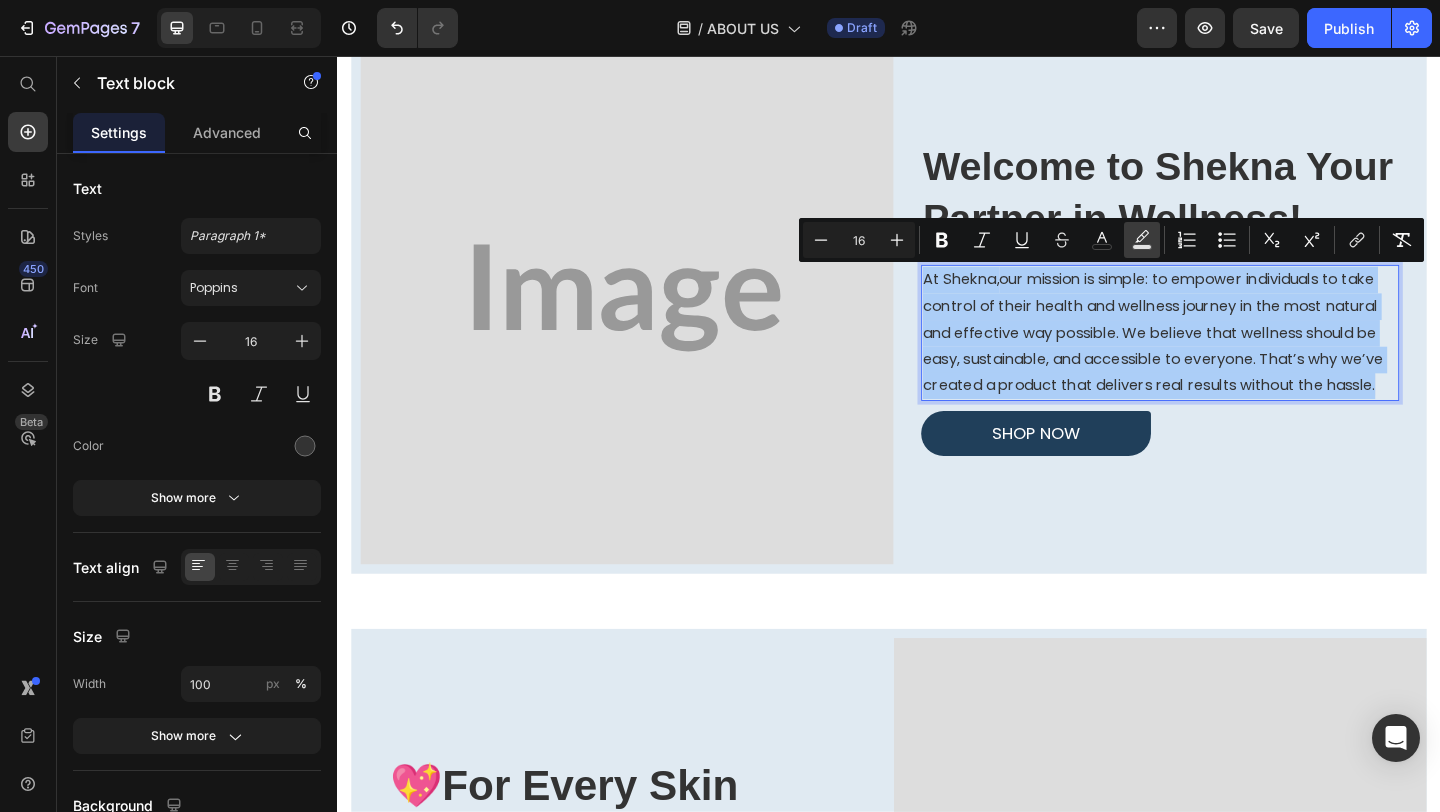 click 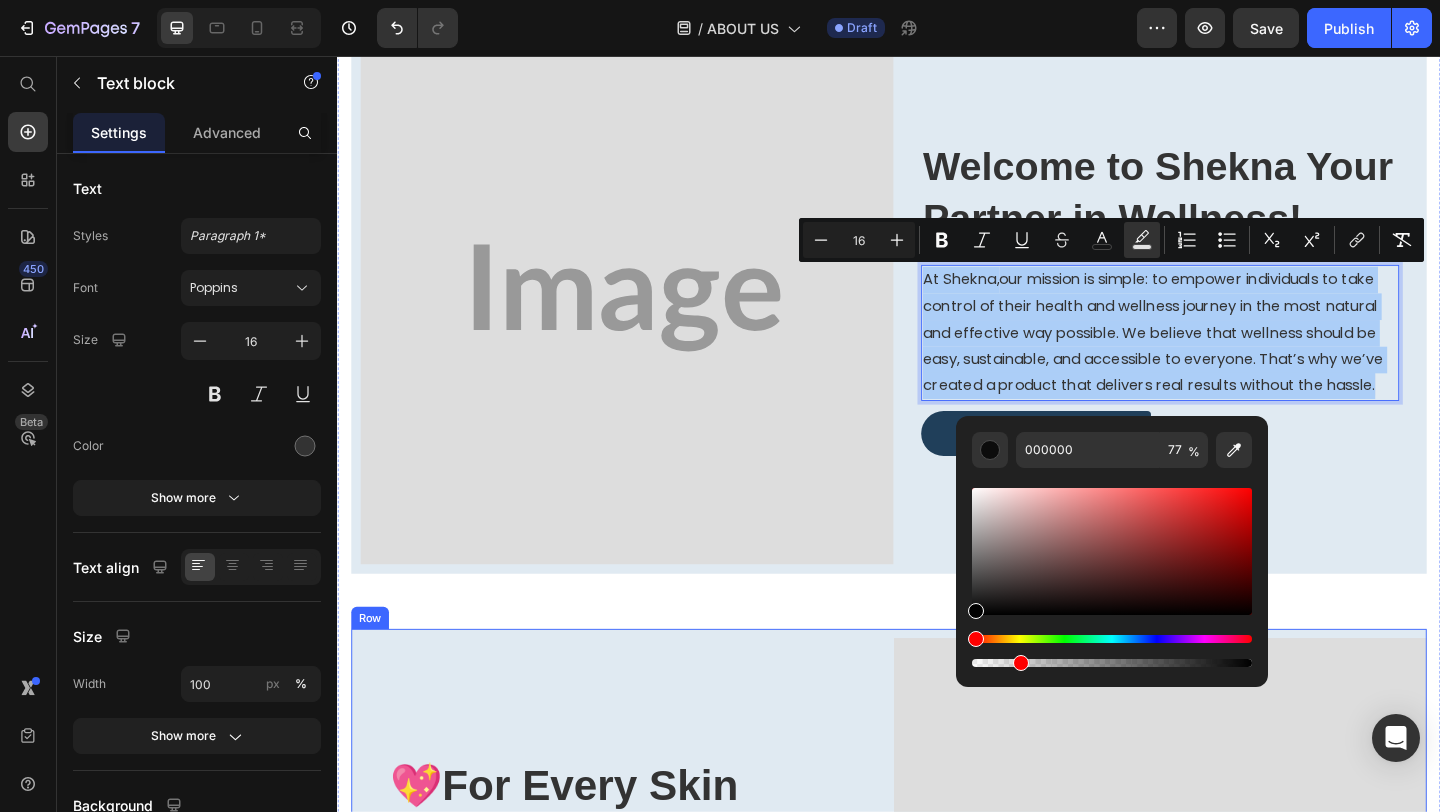 drag, startPoint x: 1526, startPoint y: 718, endPoint x: 896, endPoint y: 733, distance: 630.1785 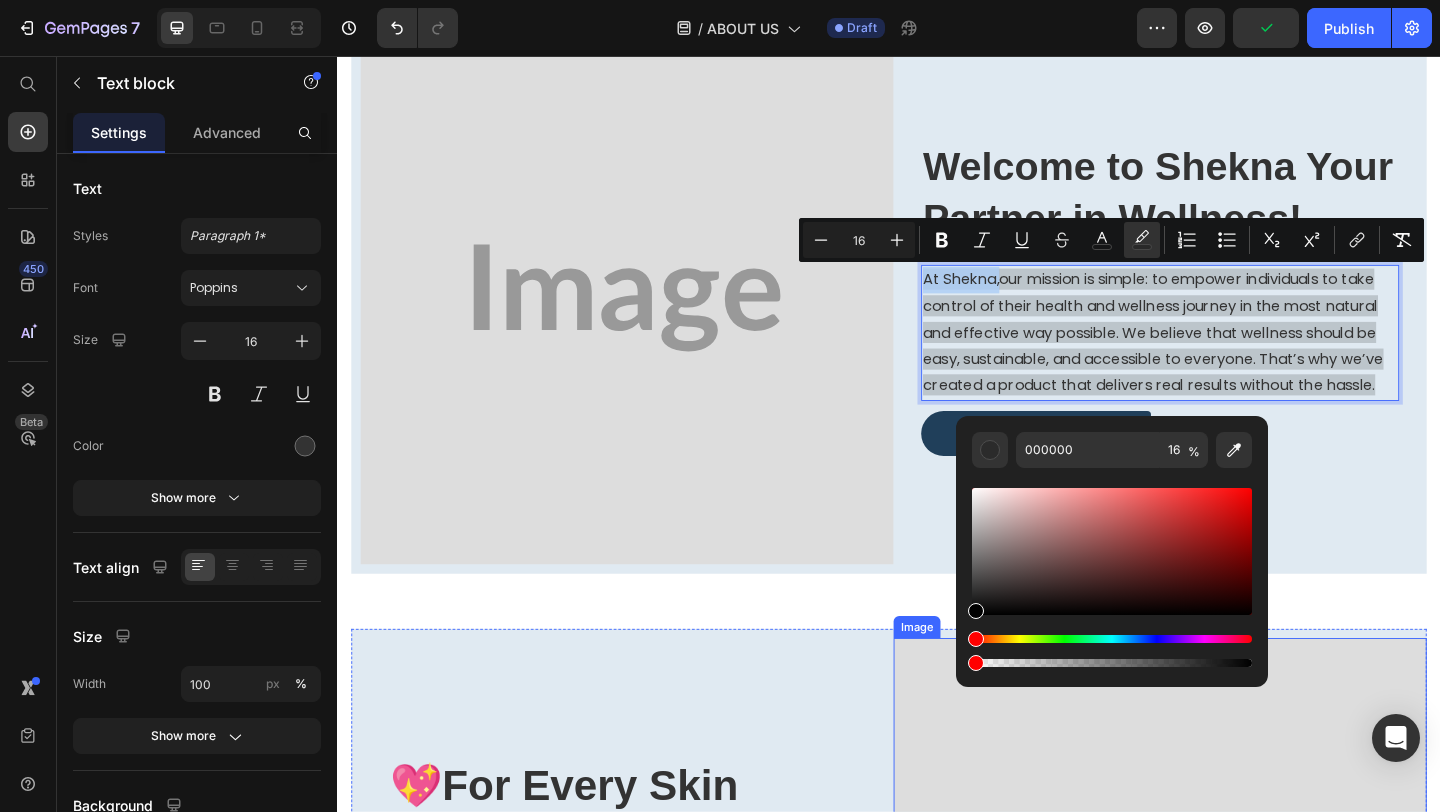 type on "0" 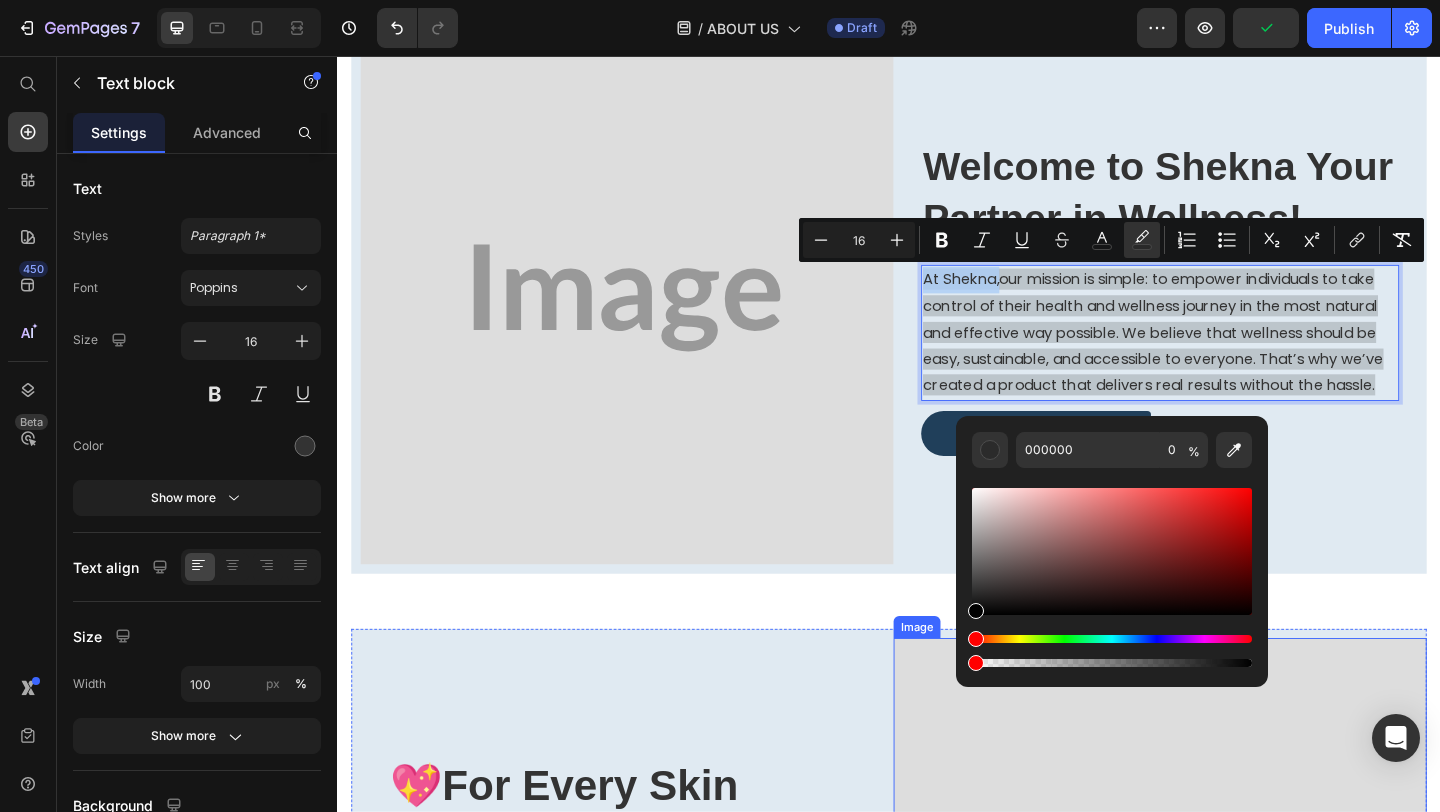 drag, startPoint x: 1355, startPoint y: 715, endPoint x: 1001, endPoint y: 712, distance: 354.01273 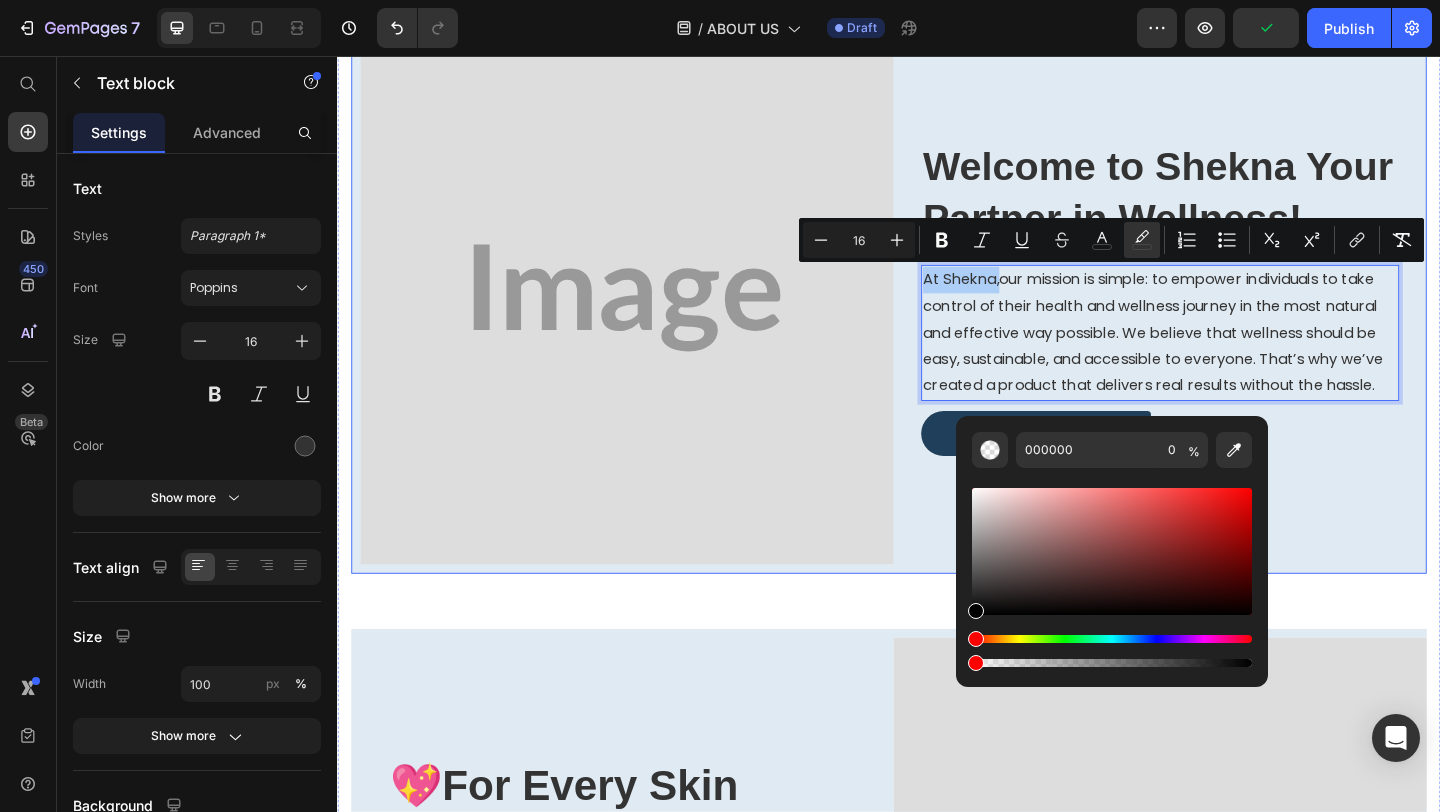 click on "⁠⁠⁠⁠⁠⁠⁠ Welcome to Shekna Your Partner in Wellness! Heading At Shekna,  our mission is simple: to empower individuals to take control of their health and wellness journey in the most natural and effective way possible. We believe that wellness should be easy, sustainable, and accessible to everyone. That’s why we’ve created a product that delivers real results without the hassle. Text block   11 Shop Now Button Row" at bounding box center [1232, 319] 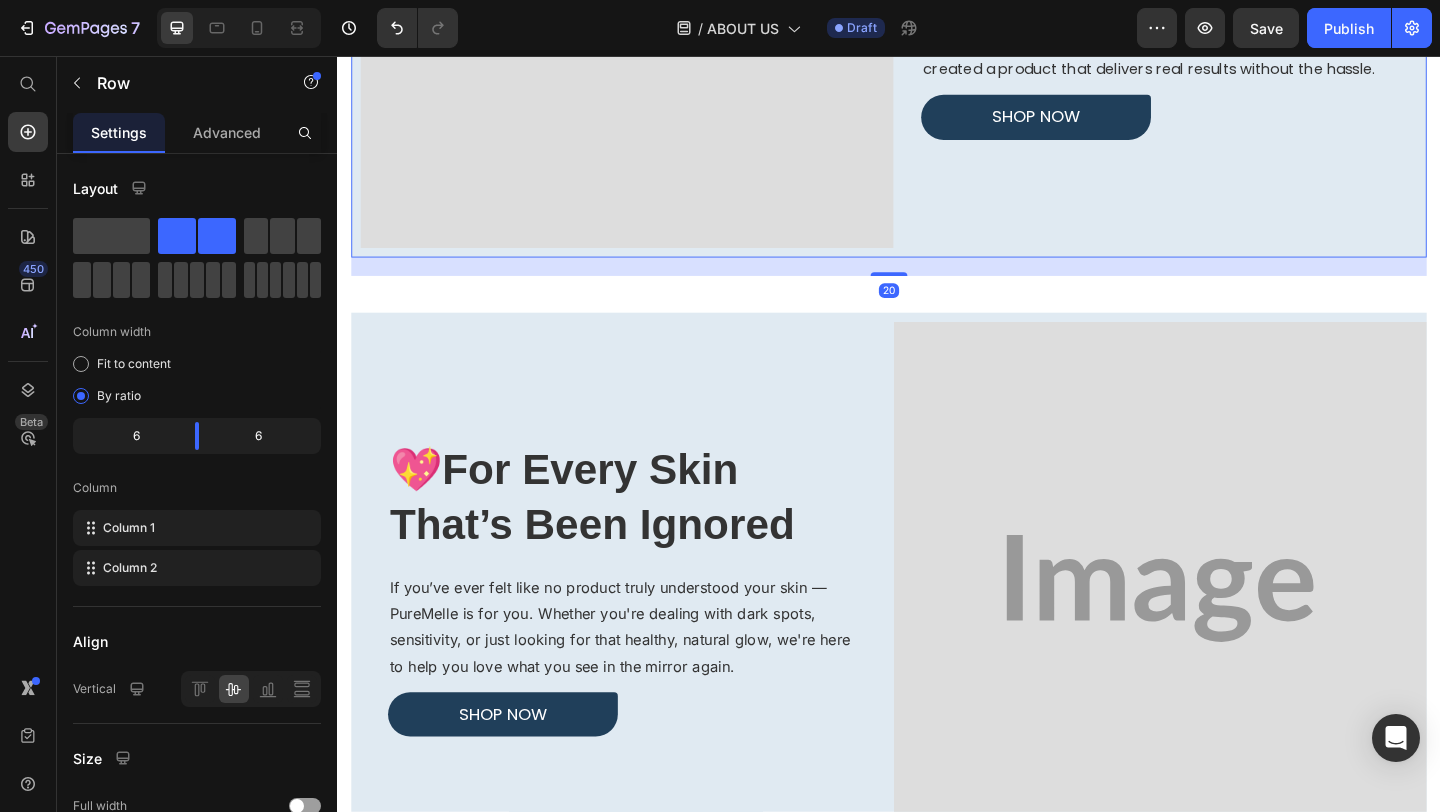 scroll, scrollTop: 503, scrollLeft: 0, axis: vertical 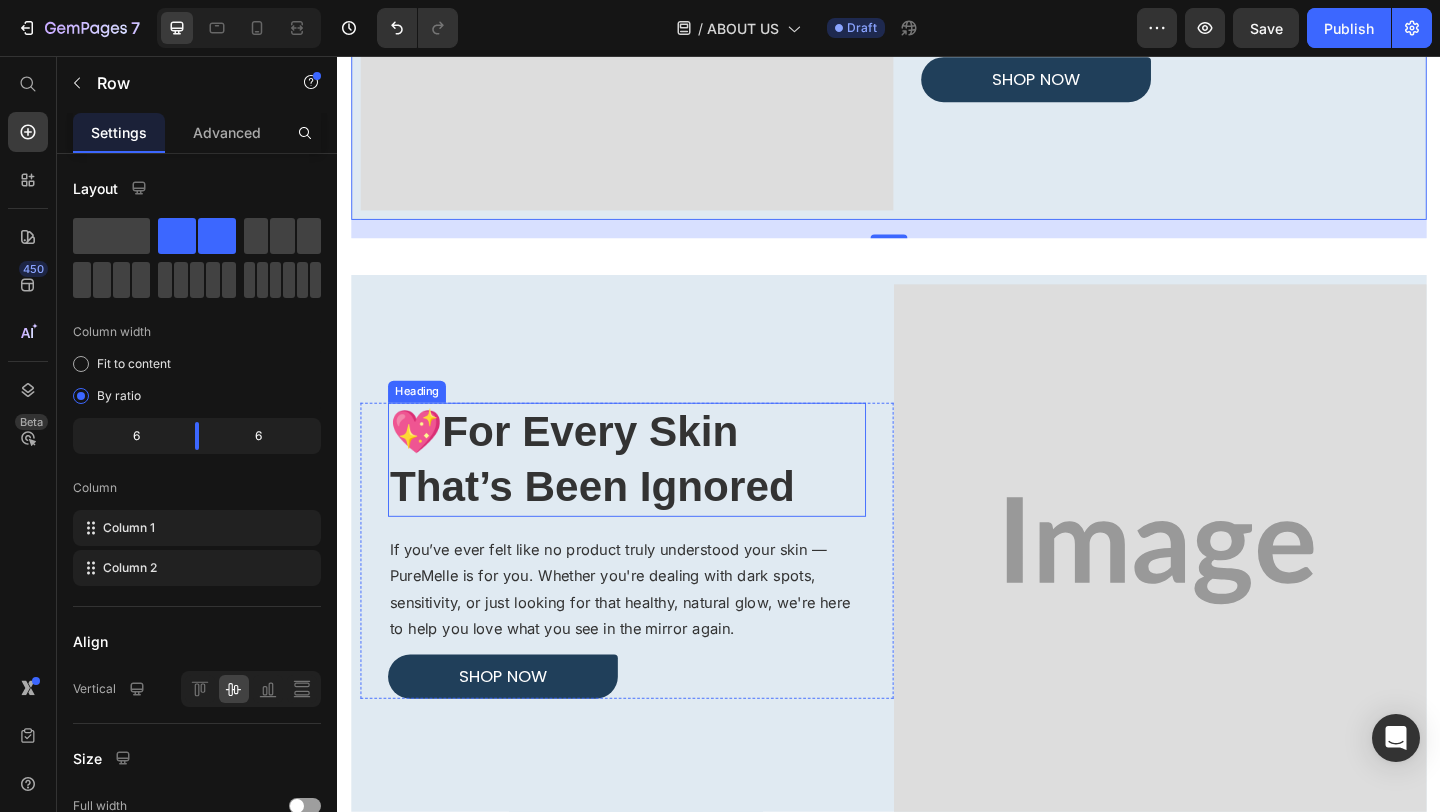 click on "For Every Skin That’s Been Ignored" at bounding box center [614, 494] 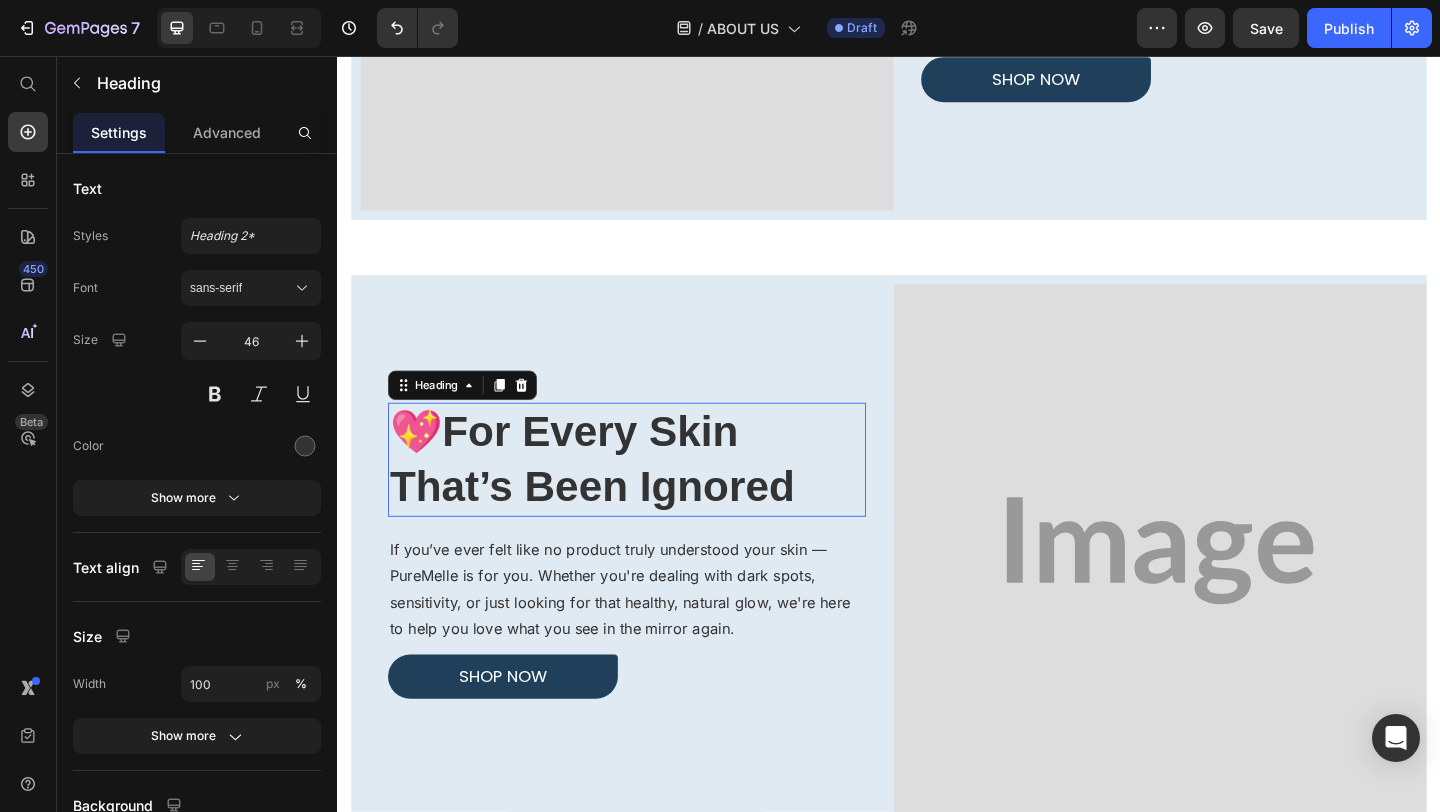 click on "For Every Skin That’s Been Ignored" at bounding box center (614, 494) 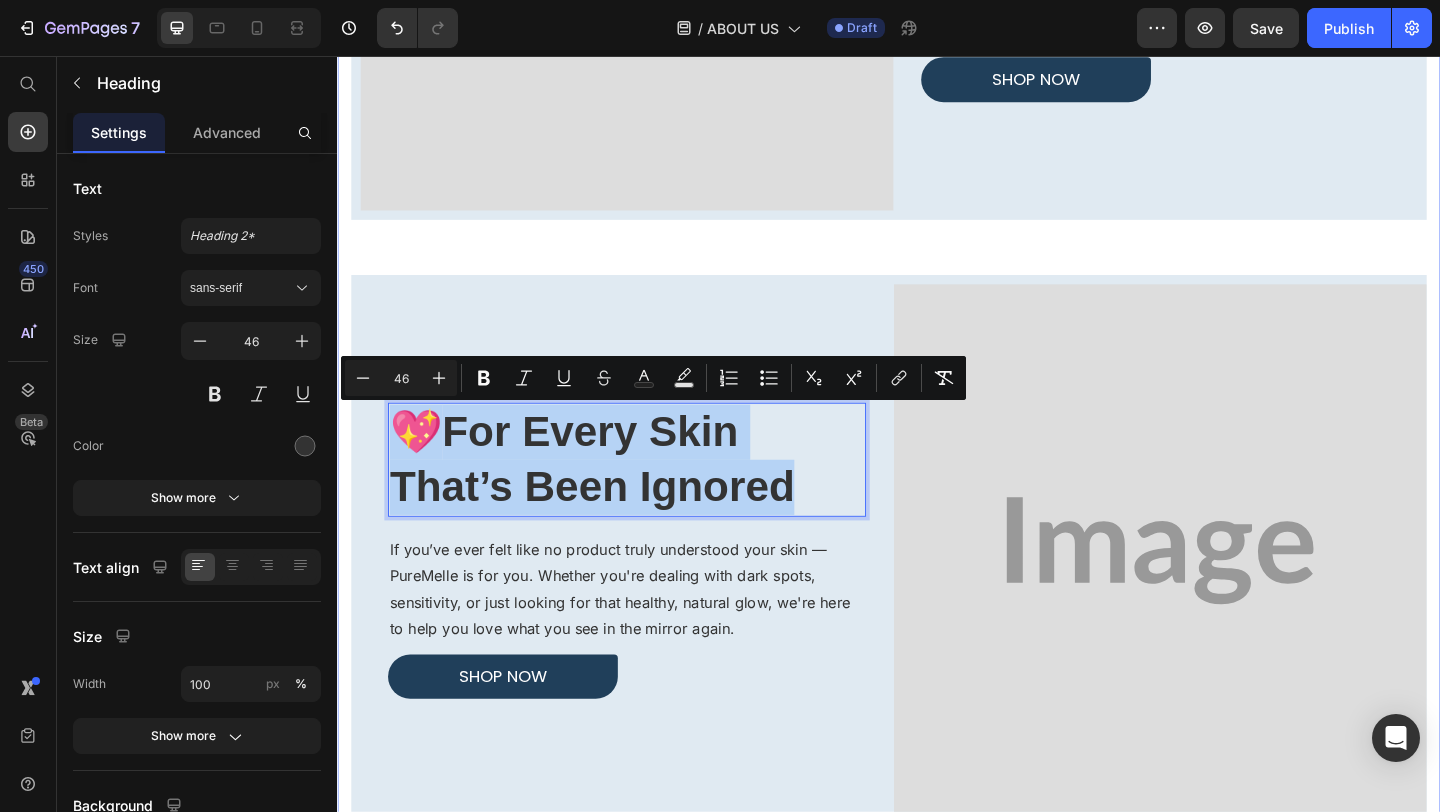 click on "Image ⁠⁠⁠⁠⁠⁠⁠ Welcome to Shekna Your Partner in Wellness! Heading At Shekna,  our mission is simple: to empower individuals to take control of their health and wellness journey in the most natural and effective way possible. We believe that wellness should be easy, sustainable, and accessible to everyone. That’s why we’ve created a product that delivers real results without the hassle. Text block Shop Now Button Row Row Image 💖  For Every Skin That’s Been Ignored Heading   20 If you’ve ever felt like no product truly understood your skin — PureMelle is for you. Whether you're dealing with dark spots, sensitivity, or just looking for that healthy, natural glow, we're here to help you love what you see in the mirror again. Text block Shop Now Button Row Row Image 🤍 Our Promise to You Heading We know what it feels like to doubt your skin, hide behind makeup, or try product after product hoping  this one Text block Shop Now Button Row Row" at bounding box center (937, 584) 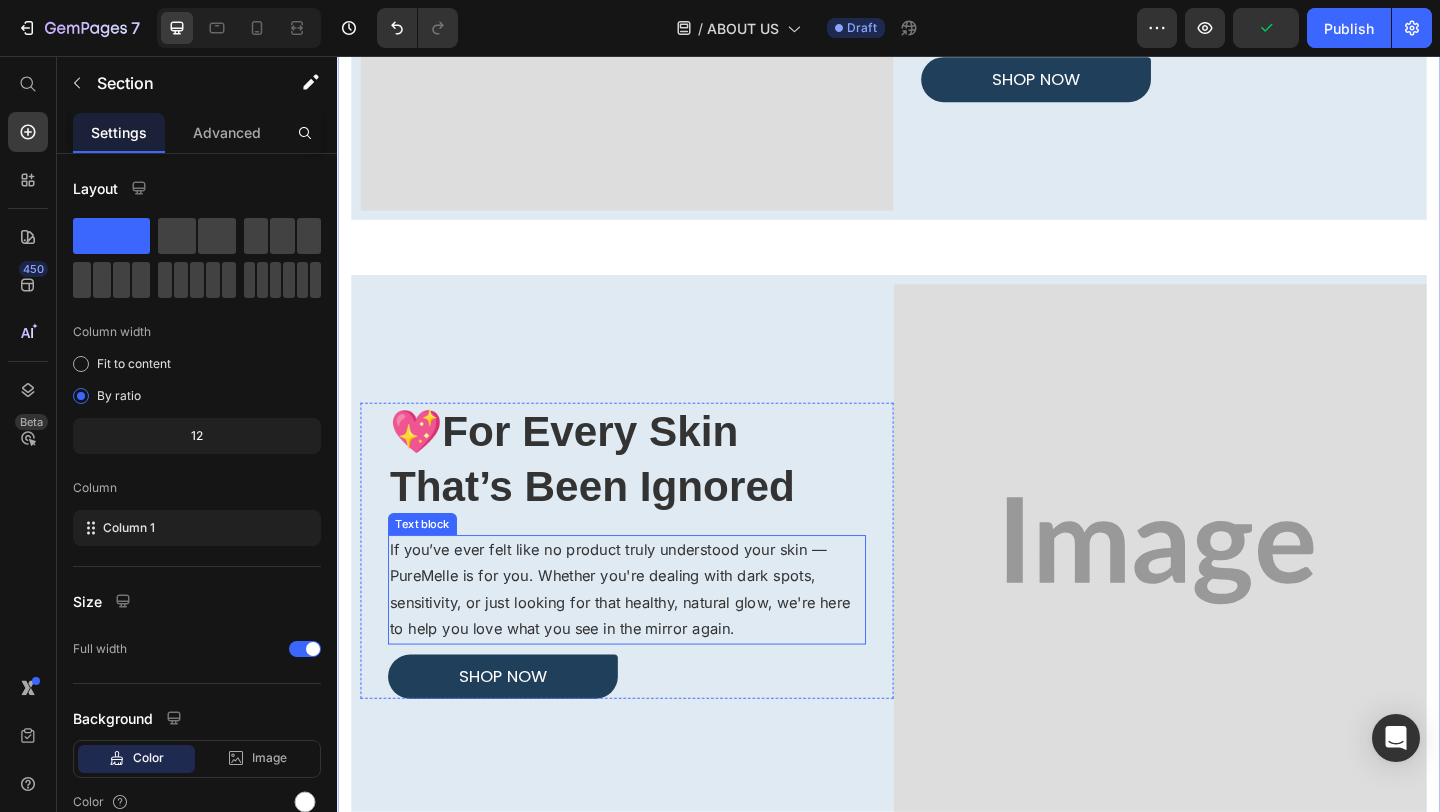 click on "If you’ve ever felt like no product truly understood your skin — PureMelle is for you. Whether you're dealing with dark spots, sensitivity, or just looking for that healthy, natural glow, we're here to help you love what you see in the mirror again." at bounding box center (652, 636) 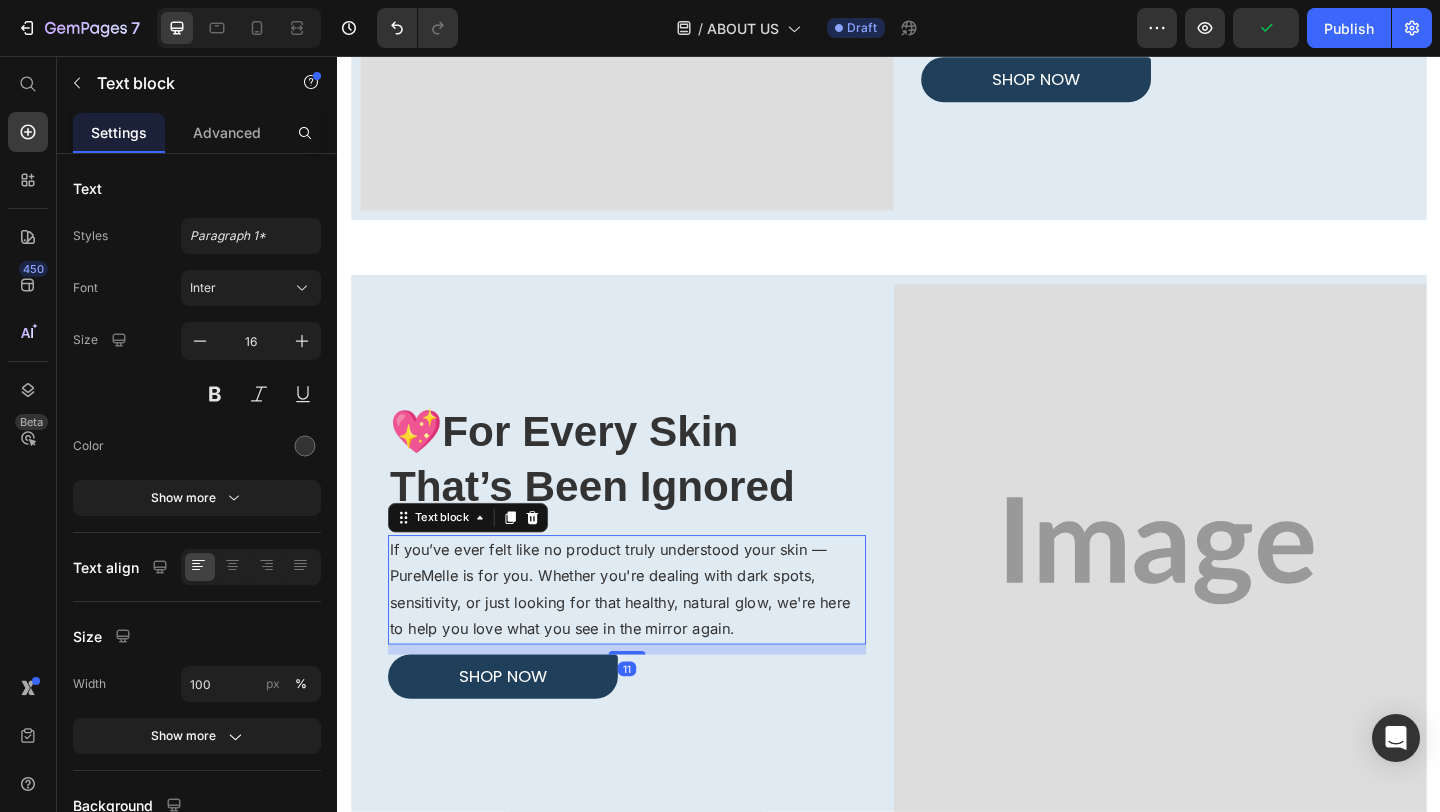click on "If you’ve ever felt like no product truly understood your skin — PureMelle is for you. Whether you're dealing with dark spots, sensitivity, or just looking for that healthy, natural glow, we're here to help you love what you see in the mirror again." at bounding box center [652, 636] 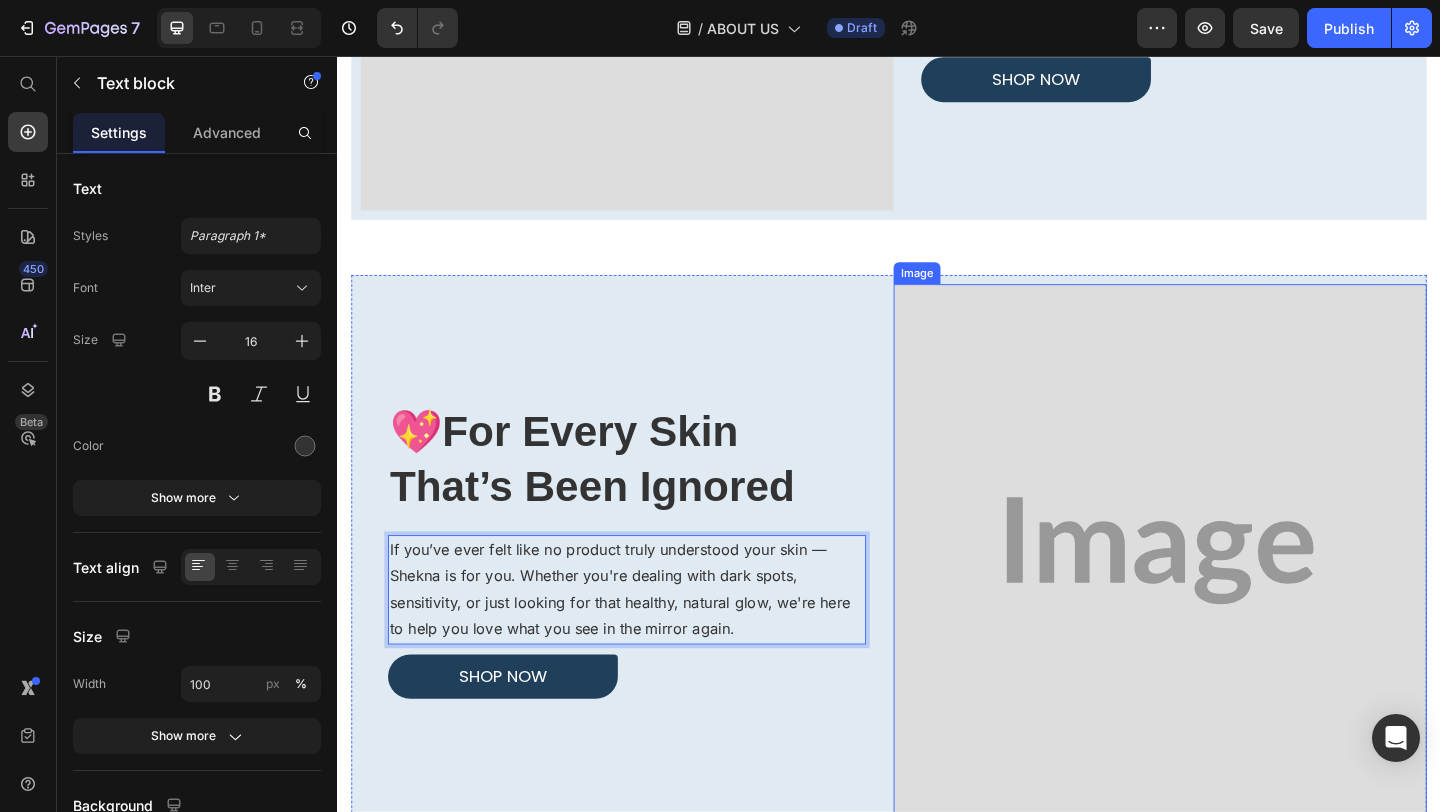 click at bounding box center (1232, 594) 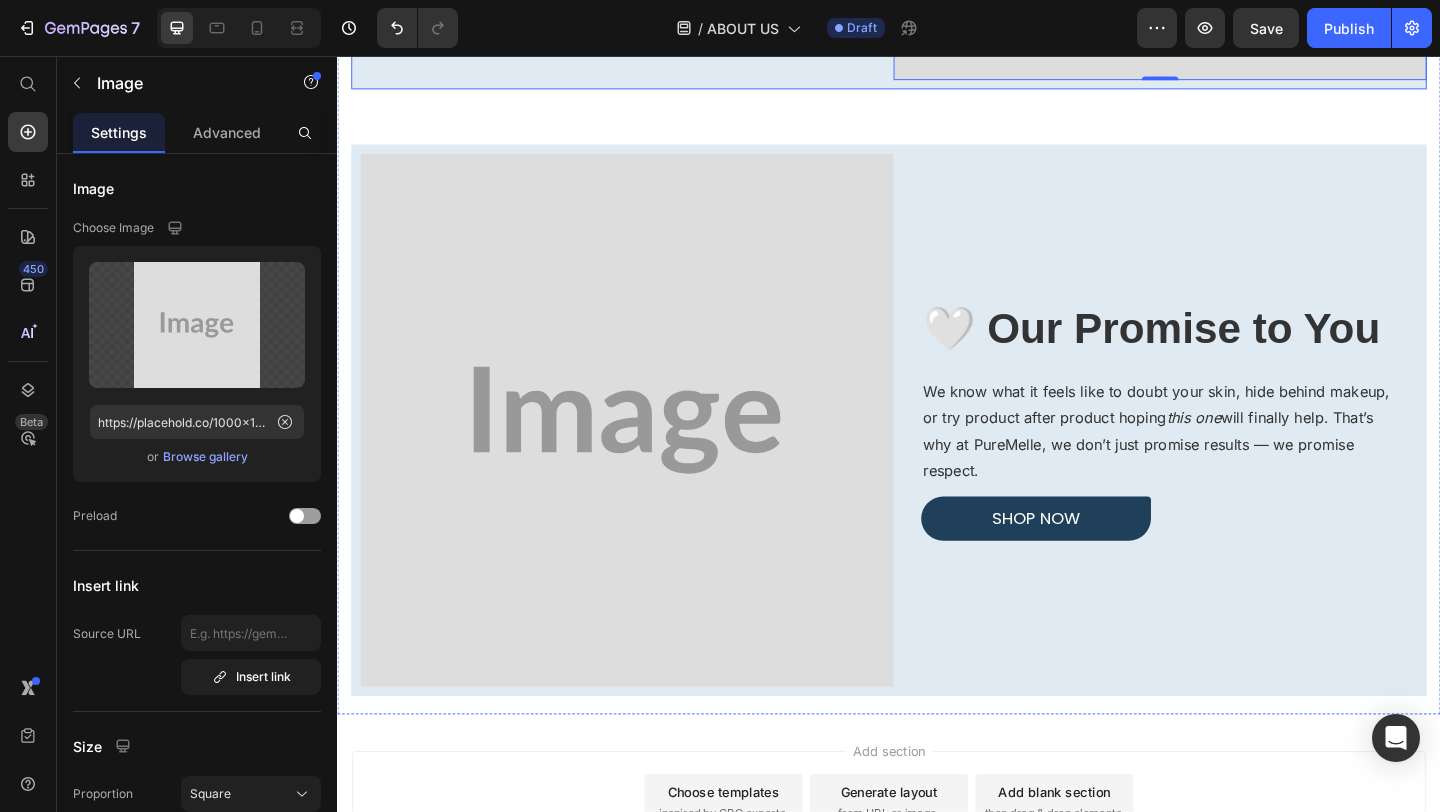 scroll, scrollTop: 1391, scrollLeft: 0, axis: vertical 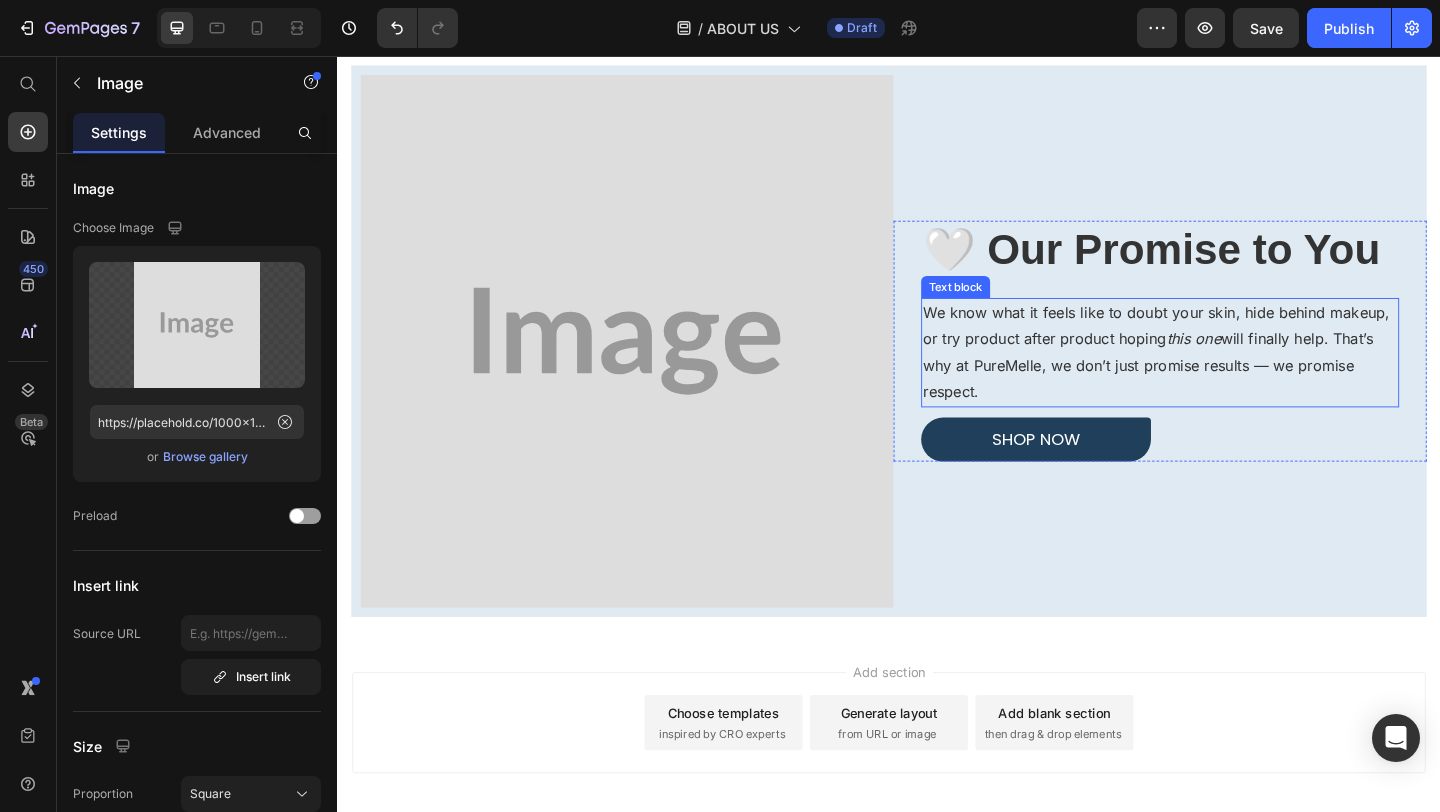 click on "We know what it feels like to doubt your skin, hide behind makeup, or try product after product hoping  this one  will finally help. That’s why at PureMelle, we don’t just promise results — we promise respect." at bounding box center (1232, 378) 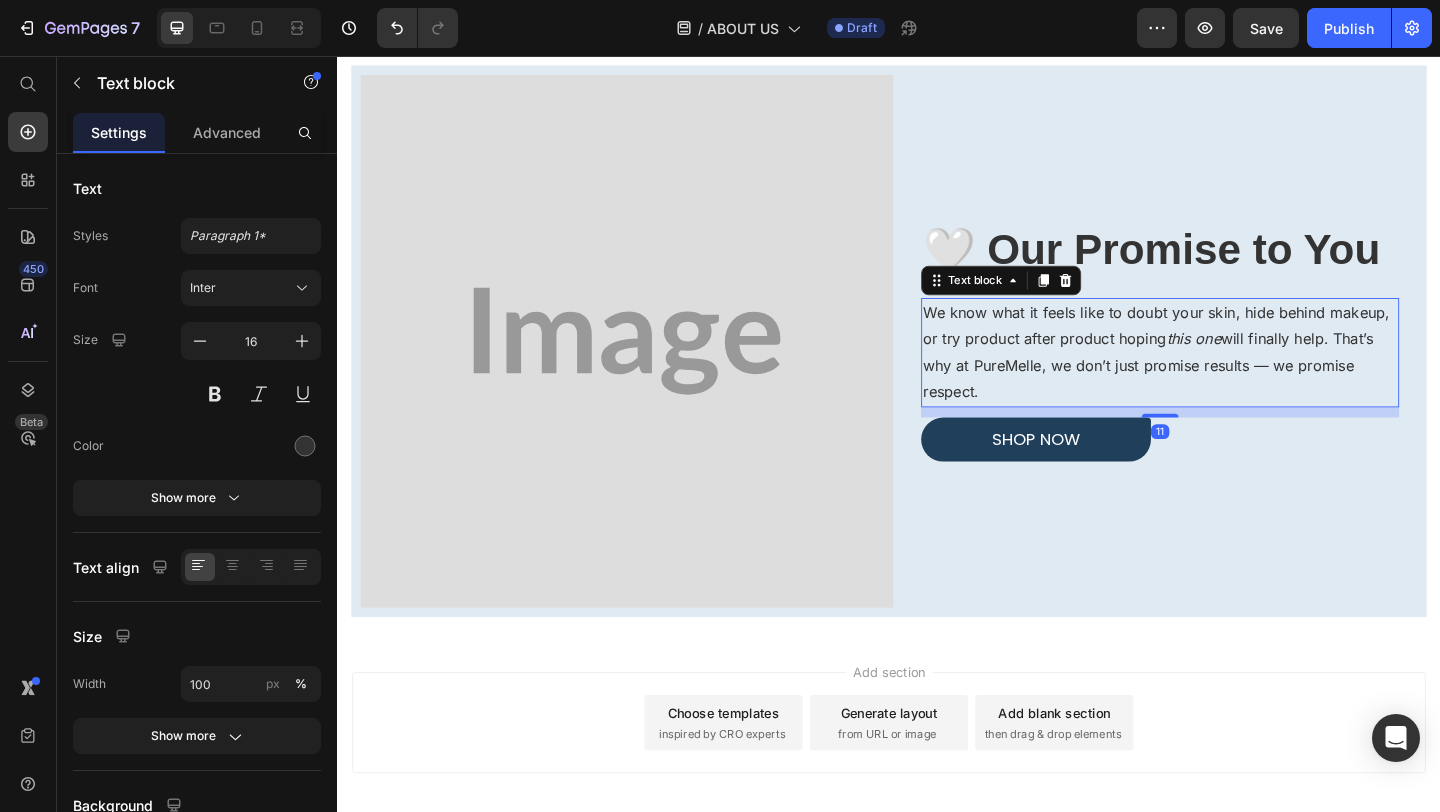 click on "We know what it feels like to doubt your skin, hide behind makeup, or try product after product hoping  this one  will finally help. That’s why at PureMelle, we don’t just promise results — we promise respect." at bounding box center [1232, 378] 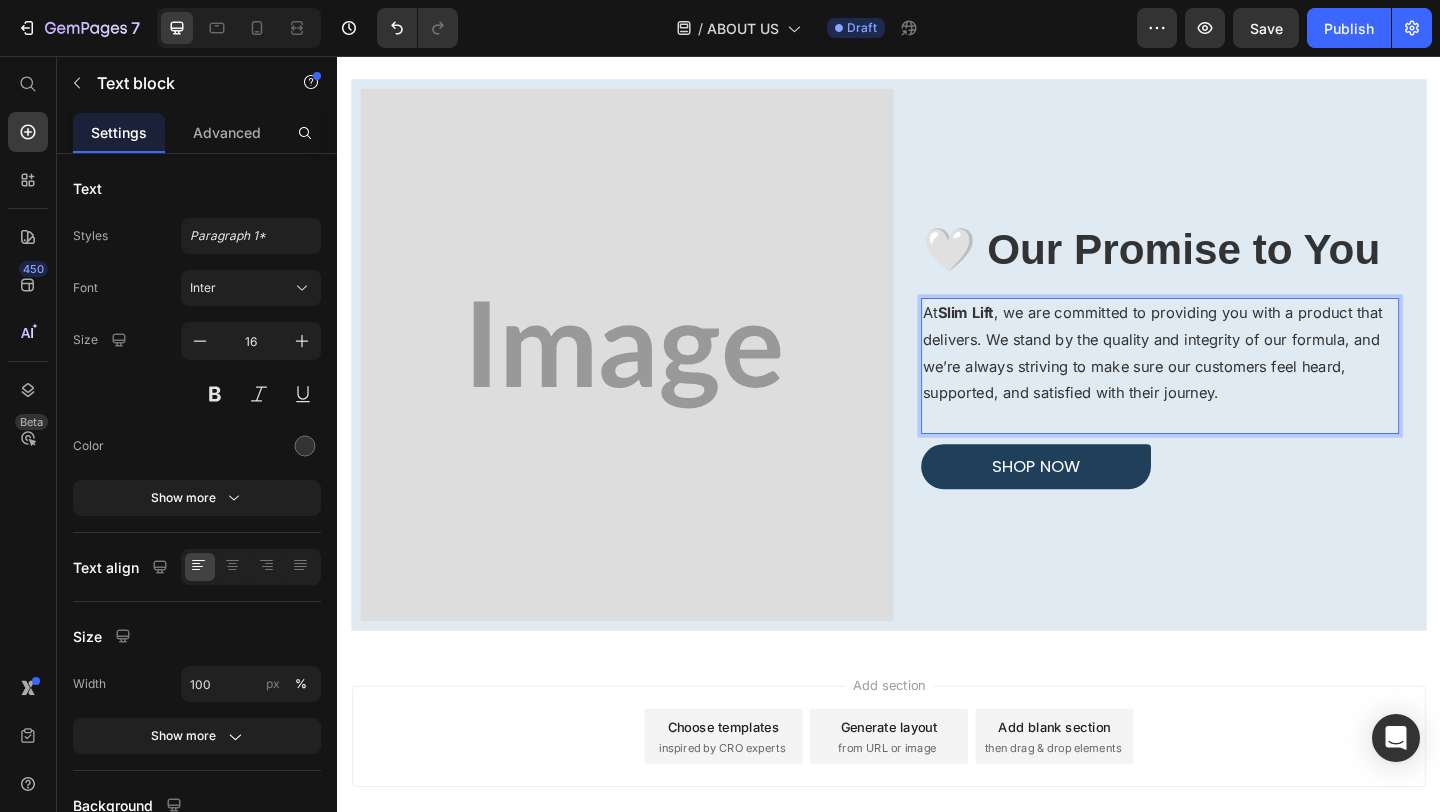 scroll, scrollTop: 1391, scrollLeft: 0, axis: vertical 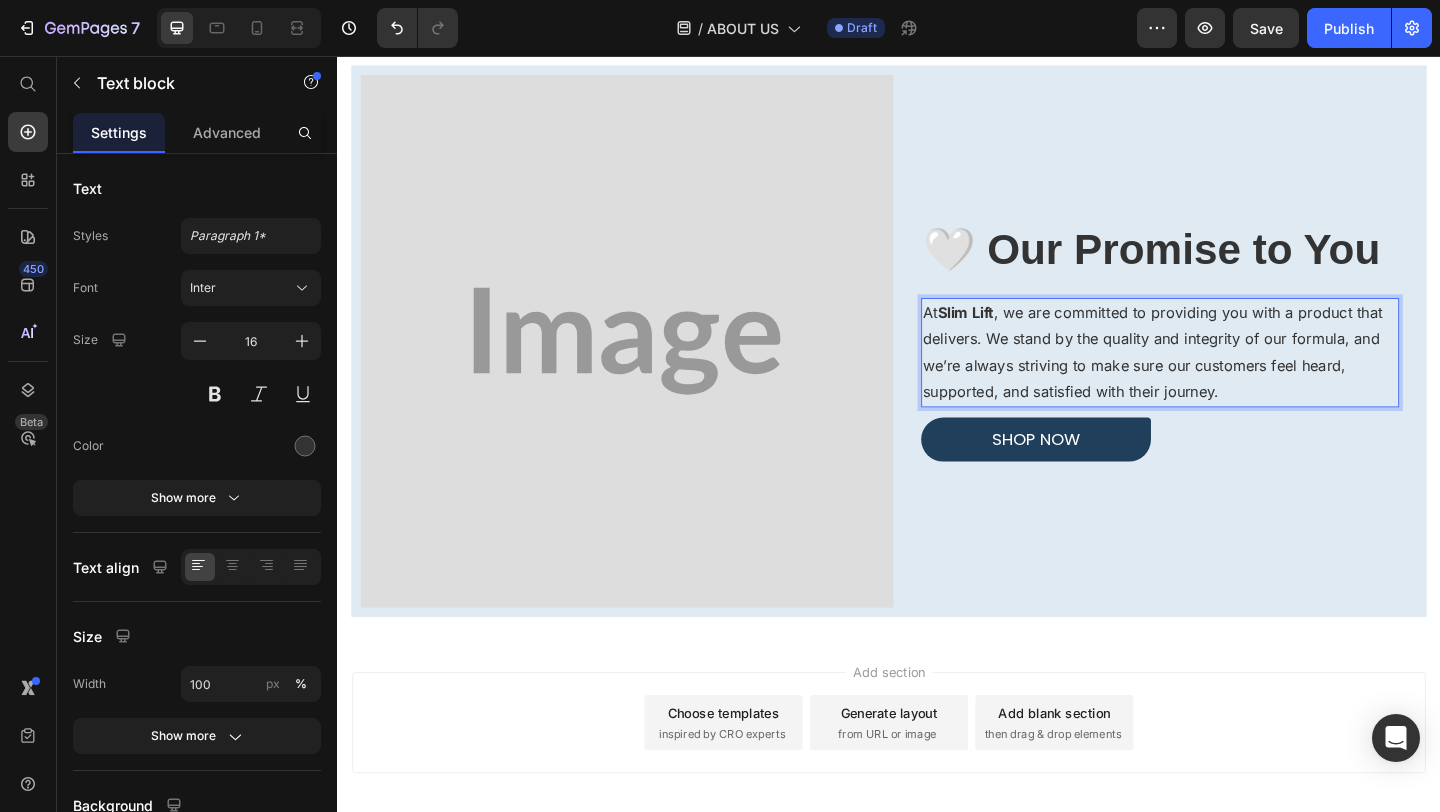 click on "At  Slim Lift , we are committed to providing you with a product that delivers. We stand by the quality and integrity of our formula, and we’re always striving to make sure our customers feel heard, supported, and satisfied with their journey." at bounding box center (1232, 378) 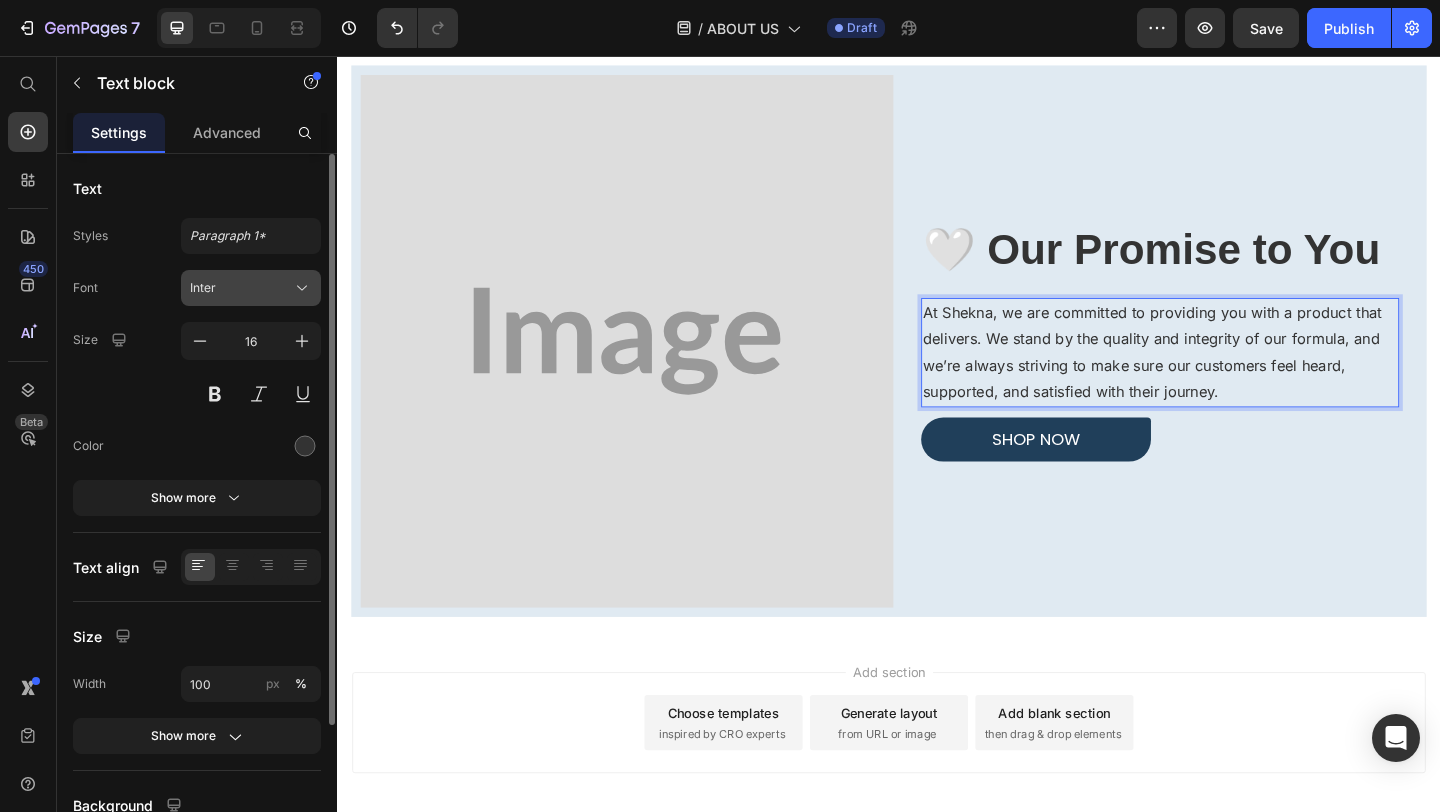 click on "Inter" at bounding box center (251, 288) 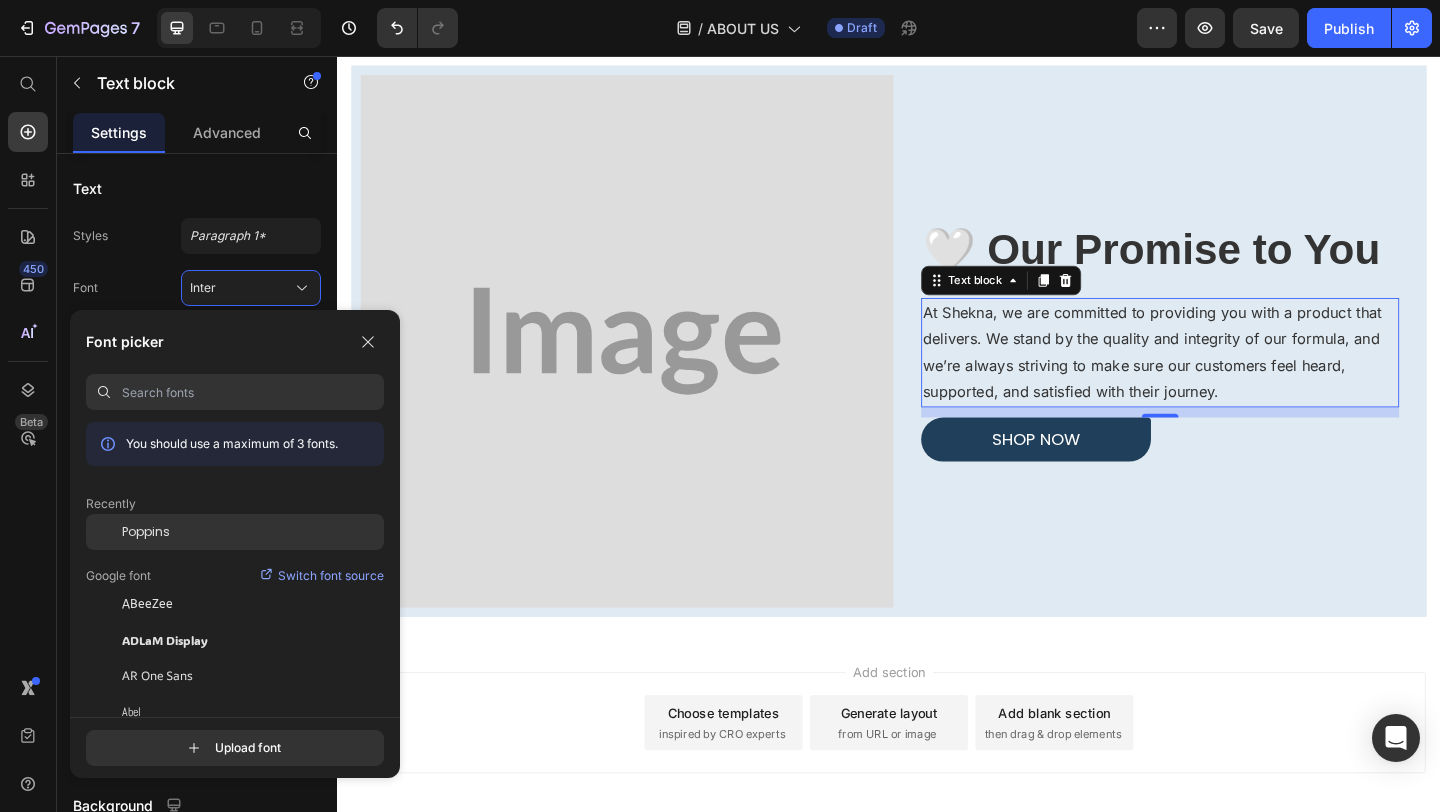 click on "Poppins" 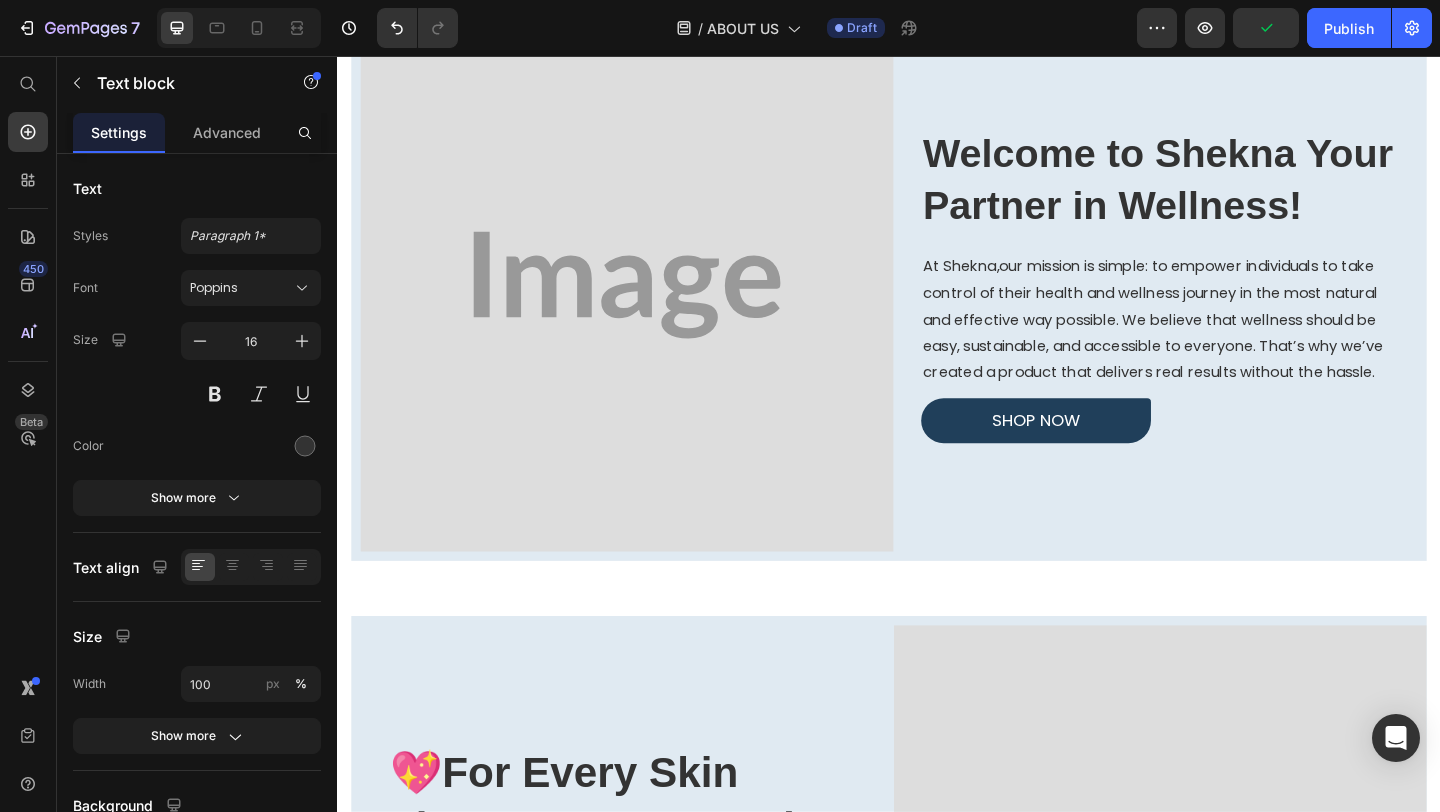 scroll, scrollTop: 26, scrollLeft: 0, axis: vertical 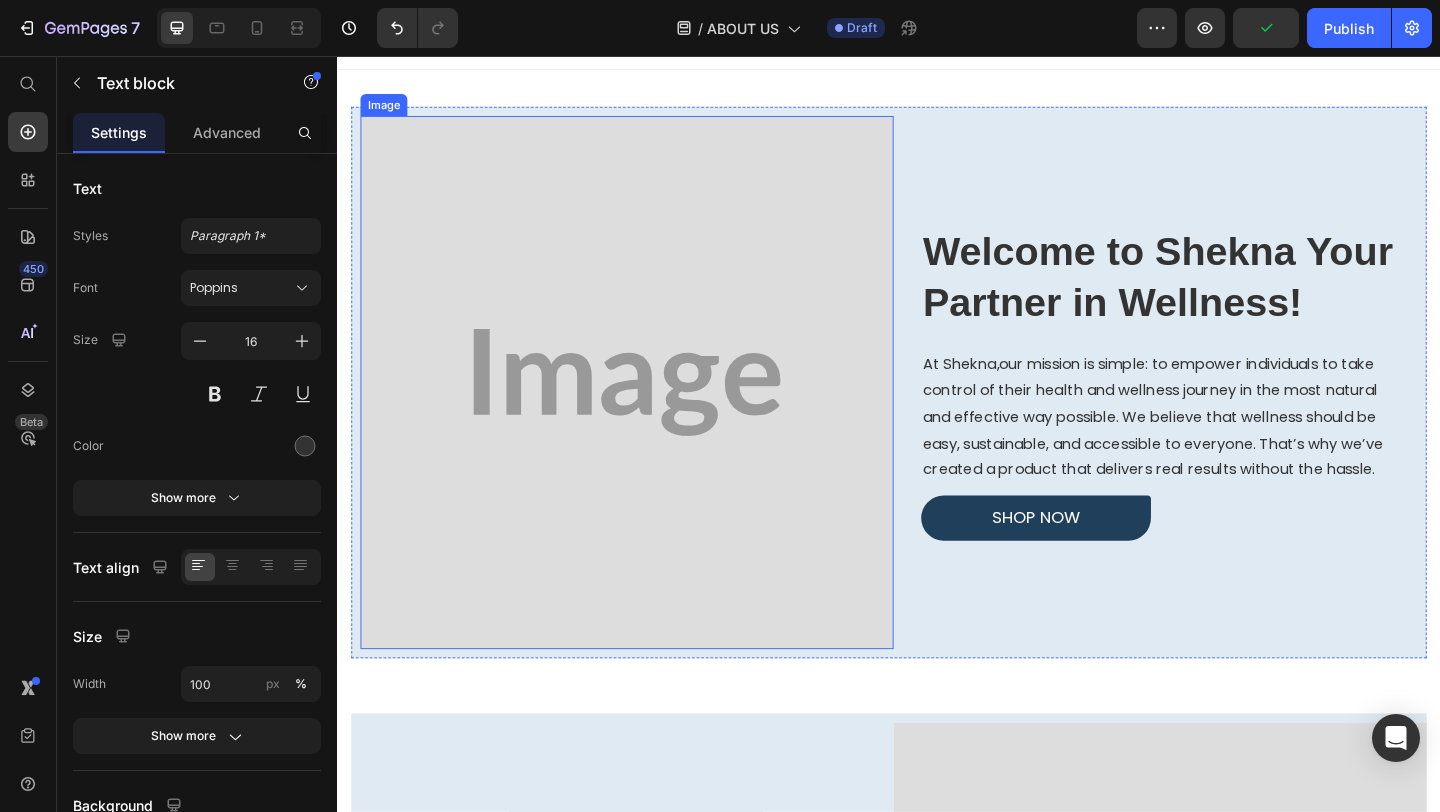 click at bounding box center [652, 411] 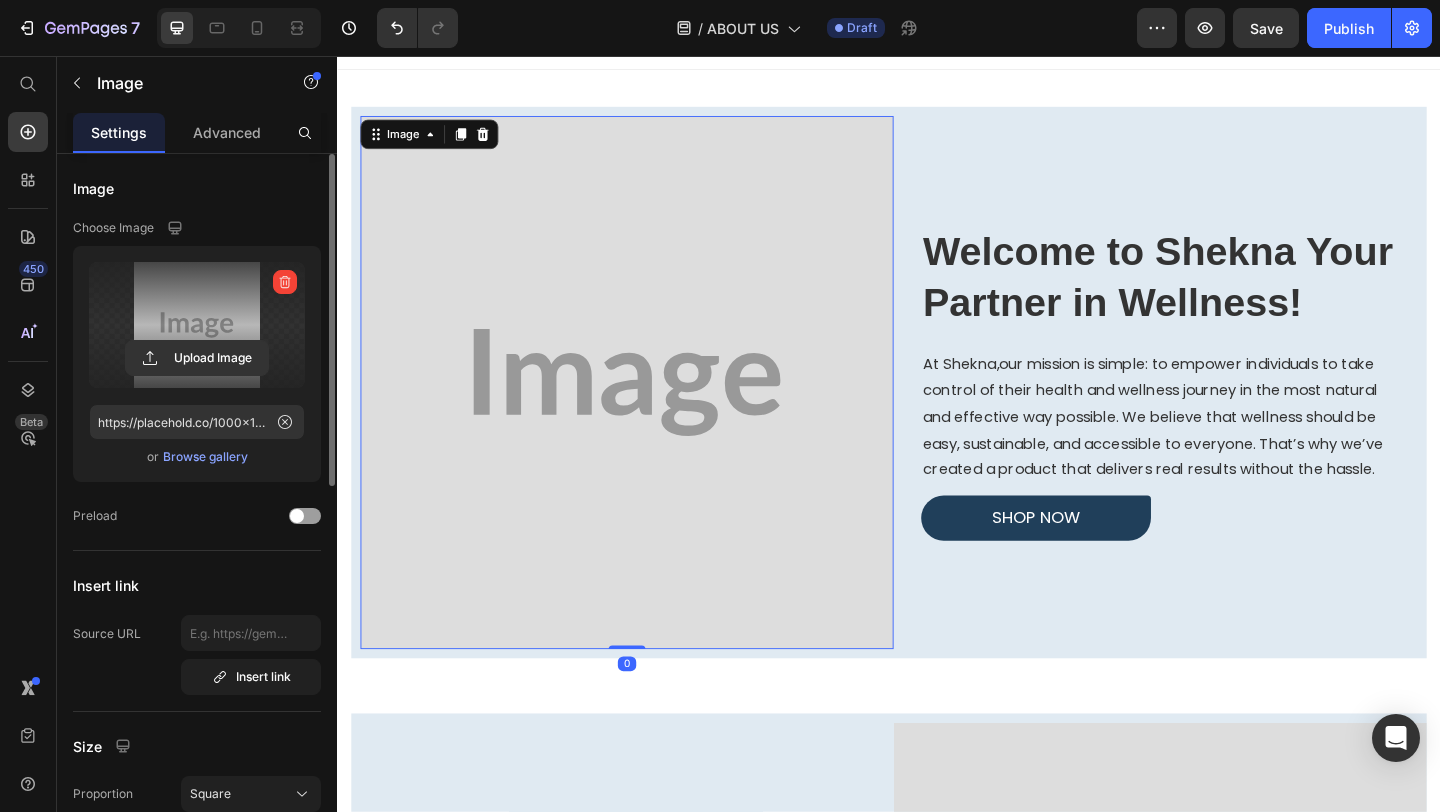 click at bounding box center (197, 325) 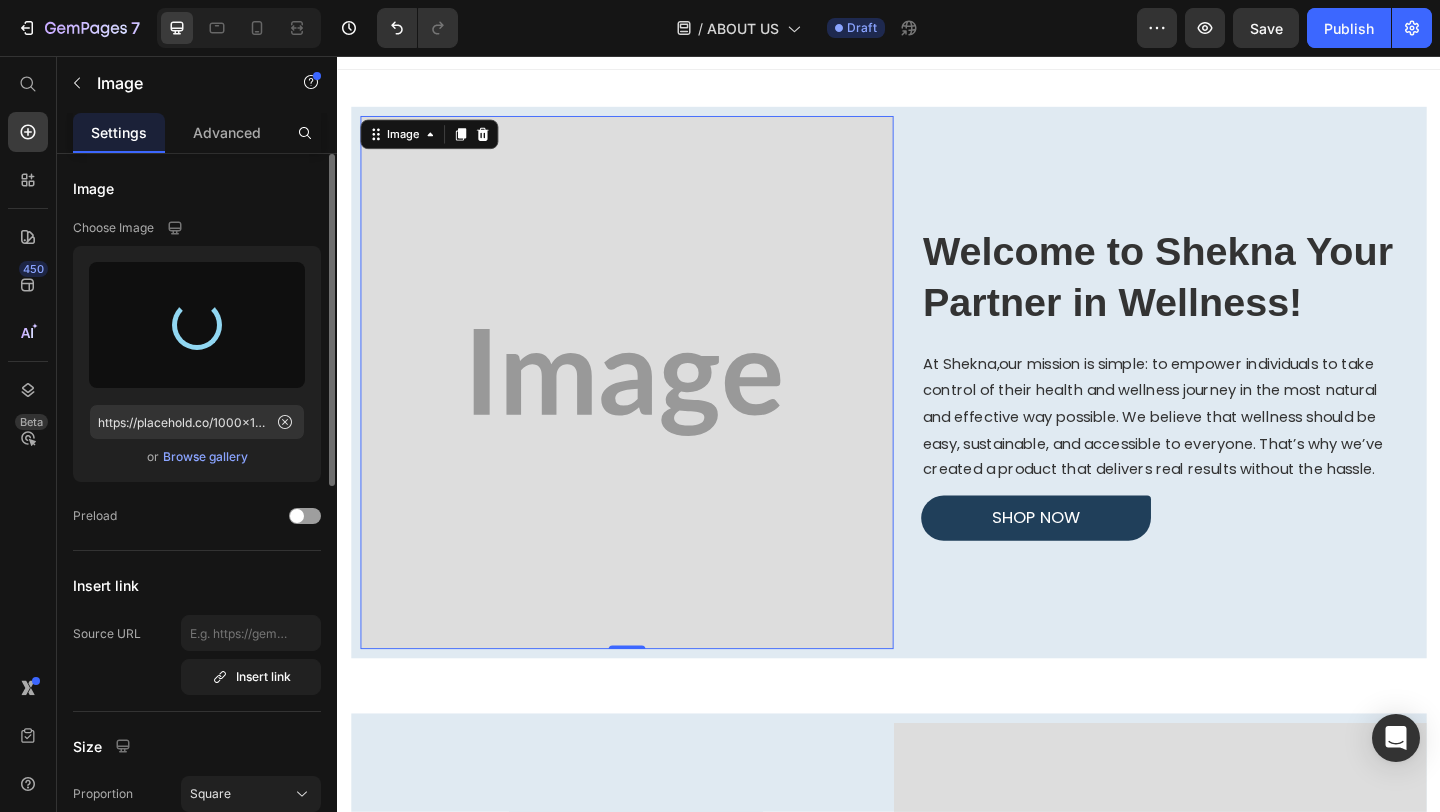 type on "https://cdn.shopify.com/s/files/1/0680/2685/9656/files/gempages_564408370014978867-d7c4d455-4189-4d15-87f0-1ce799fbb5f5.jpg" 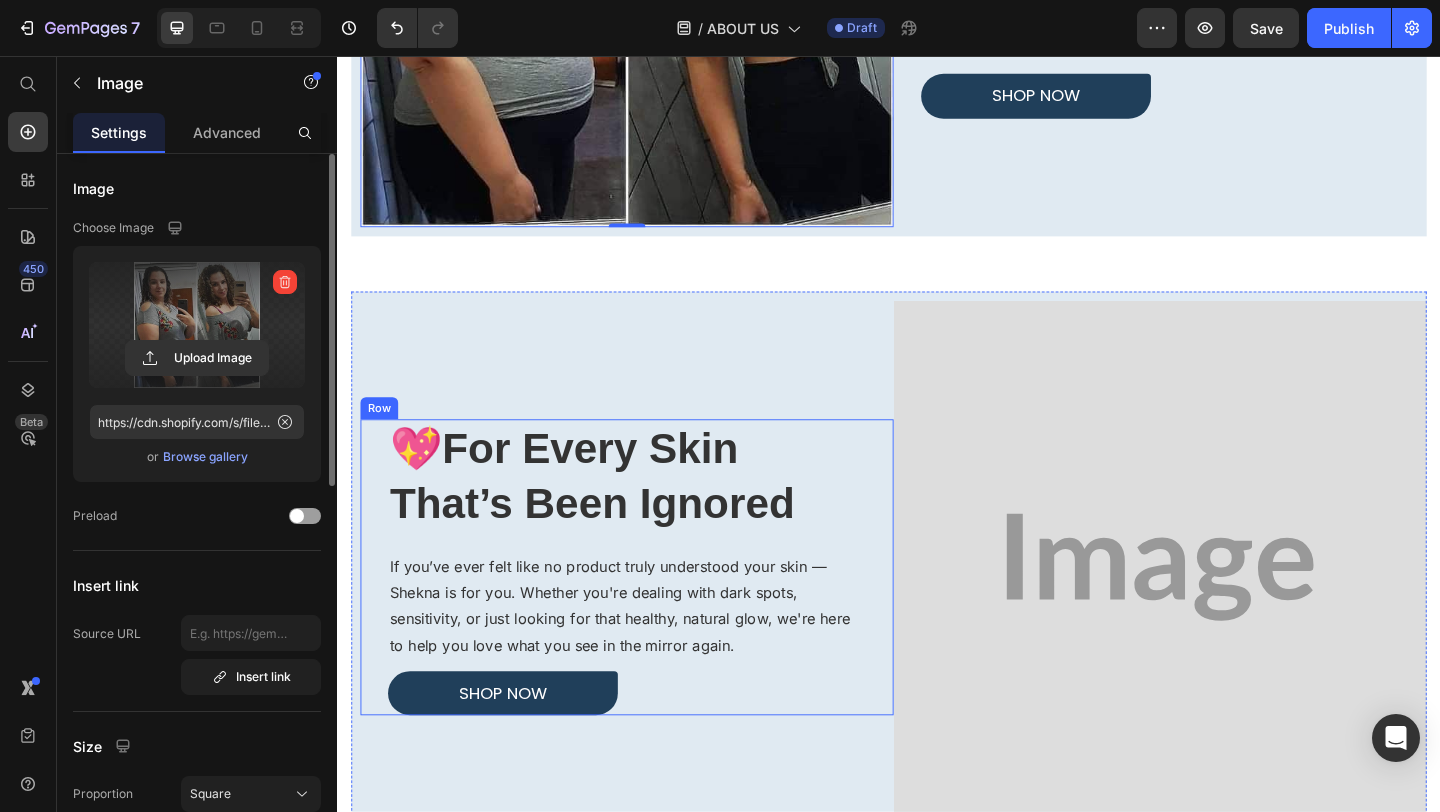 scroll, scrollTop: 517, scrollLeft: 0, axis: vertical 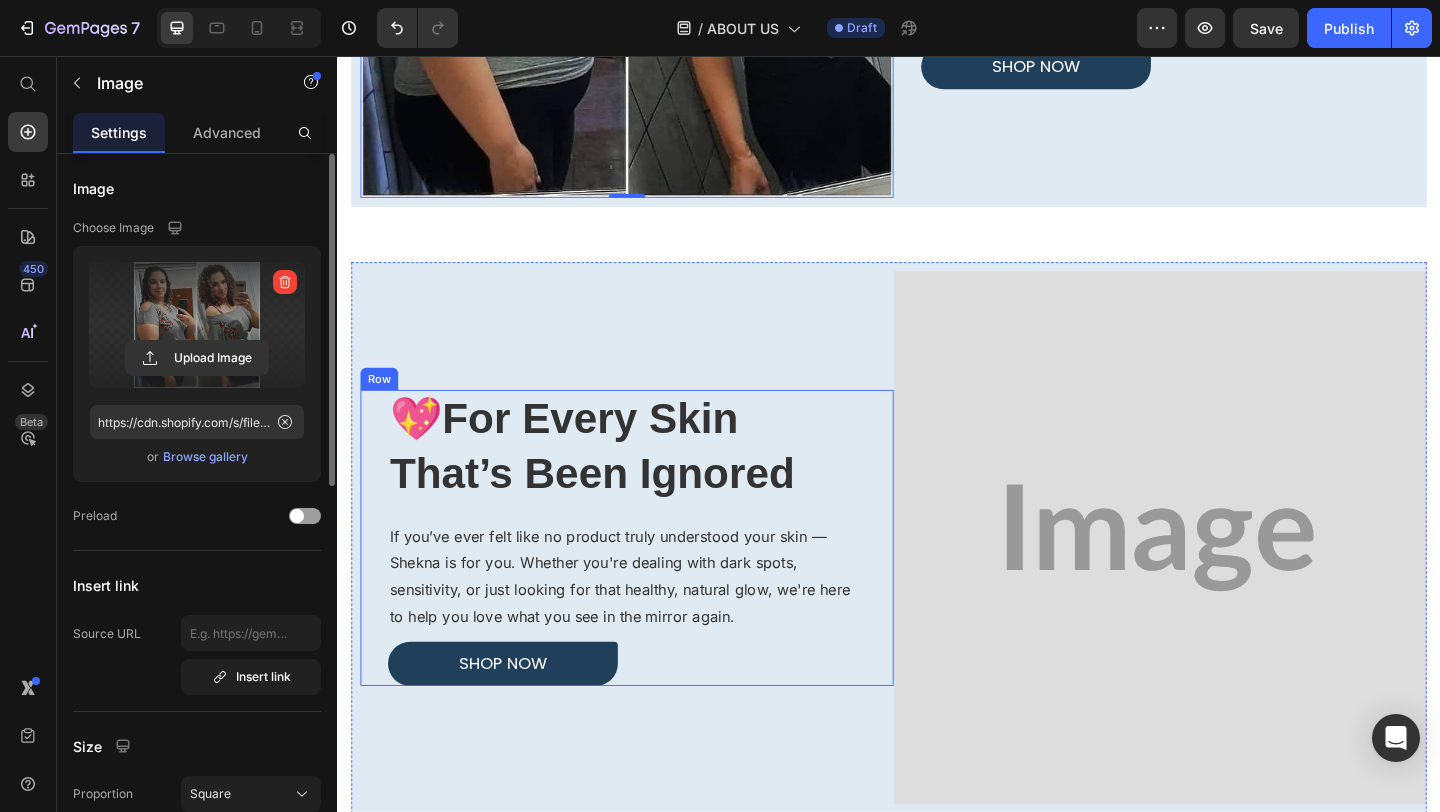click at bounding box center (1232, 580) 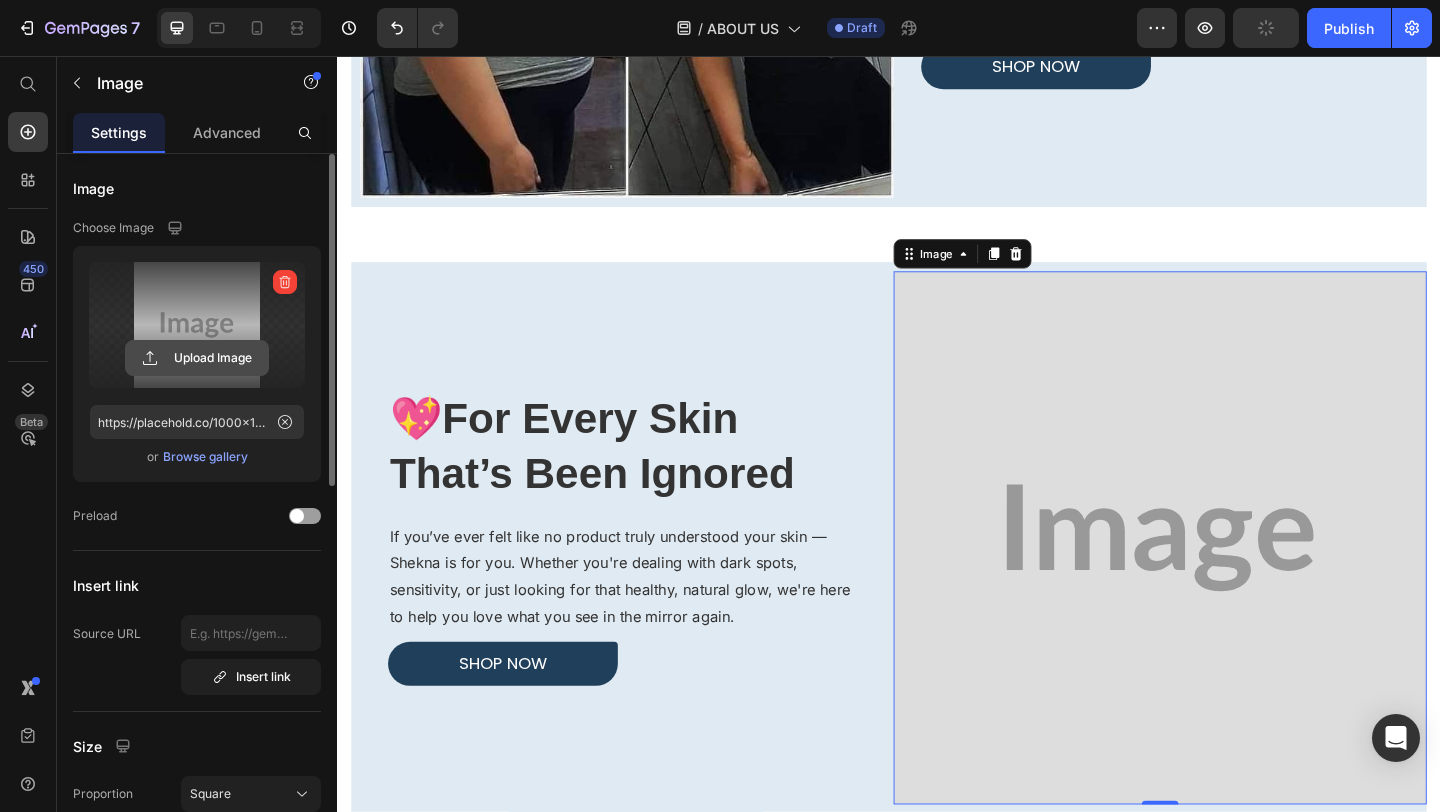 click 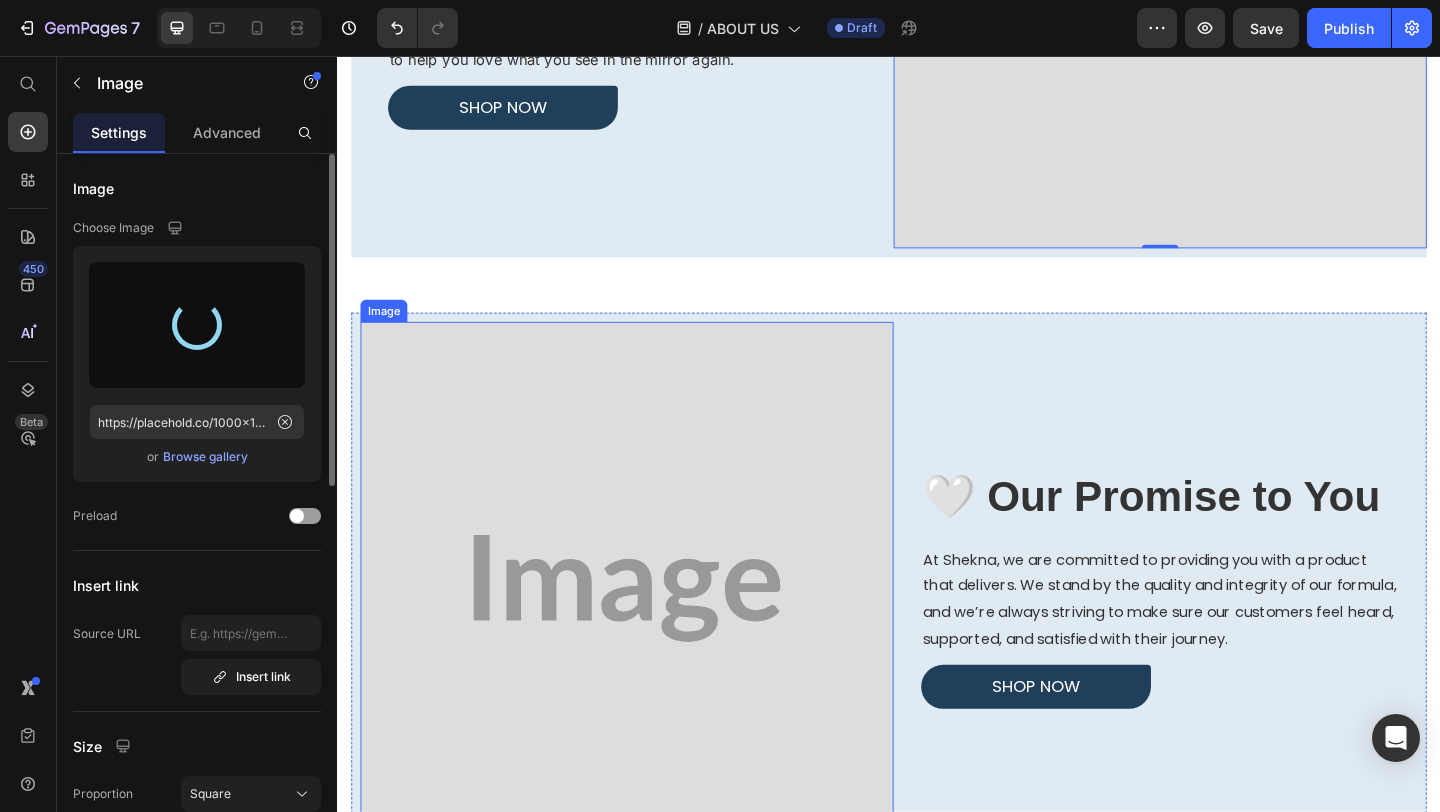 type on "https://cdn.shopify.com/s/files/1/0680/2685/9656/files/gempages_564408370014978867-941af73e-f483-4142-96ed-d220a51db141.jpg" 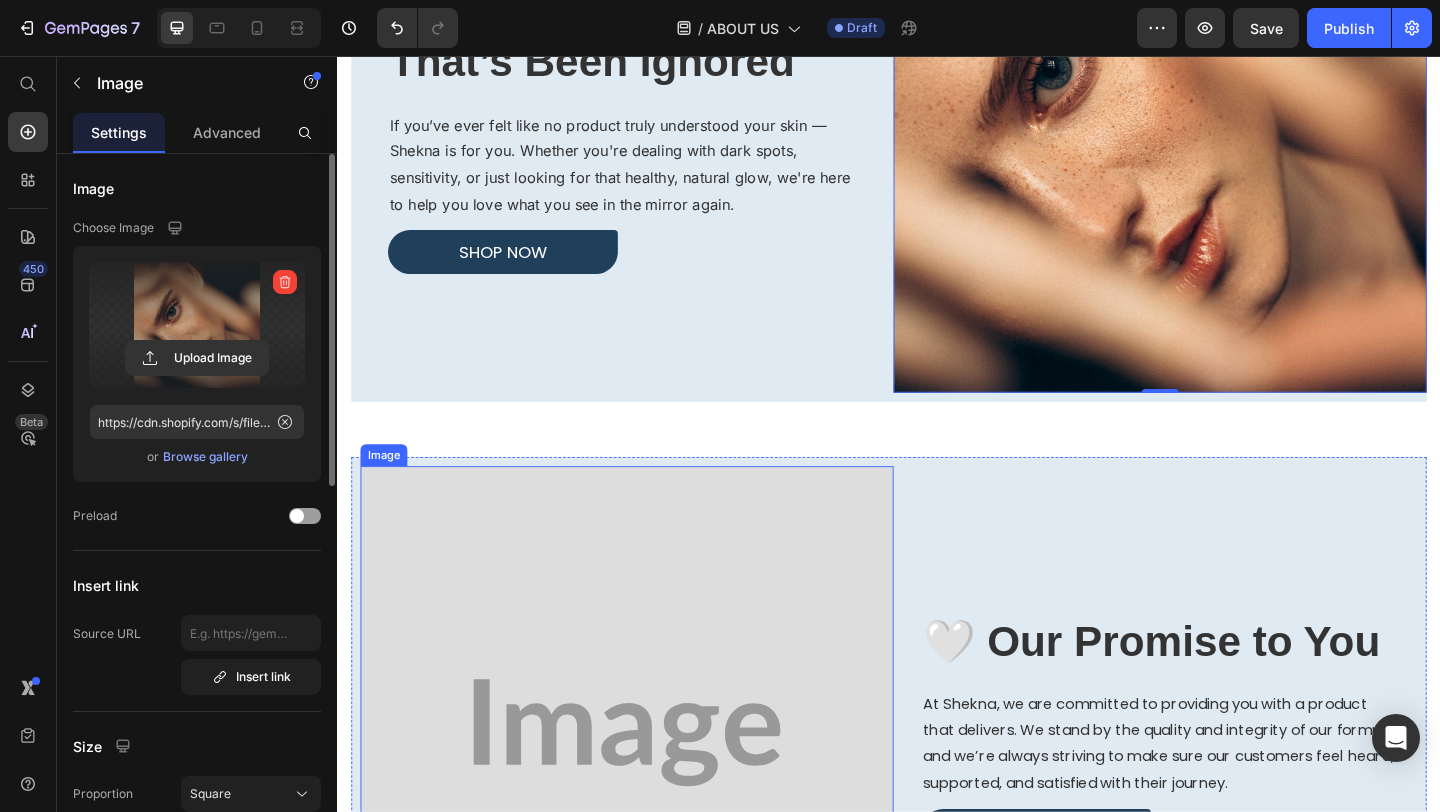 scroll, scrollTop: 990, scrollLeft: 0, axis: vertical 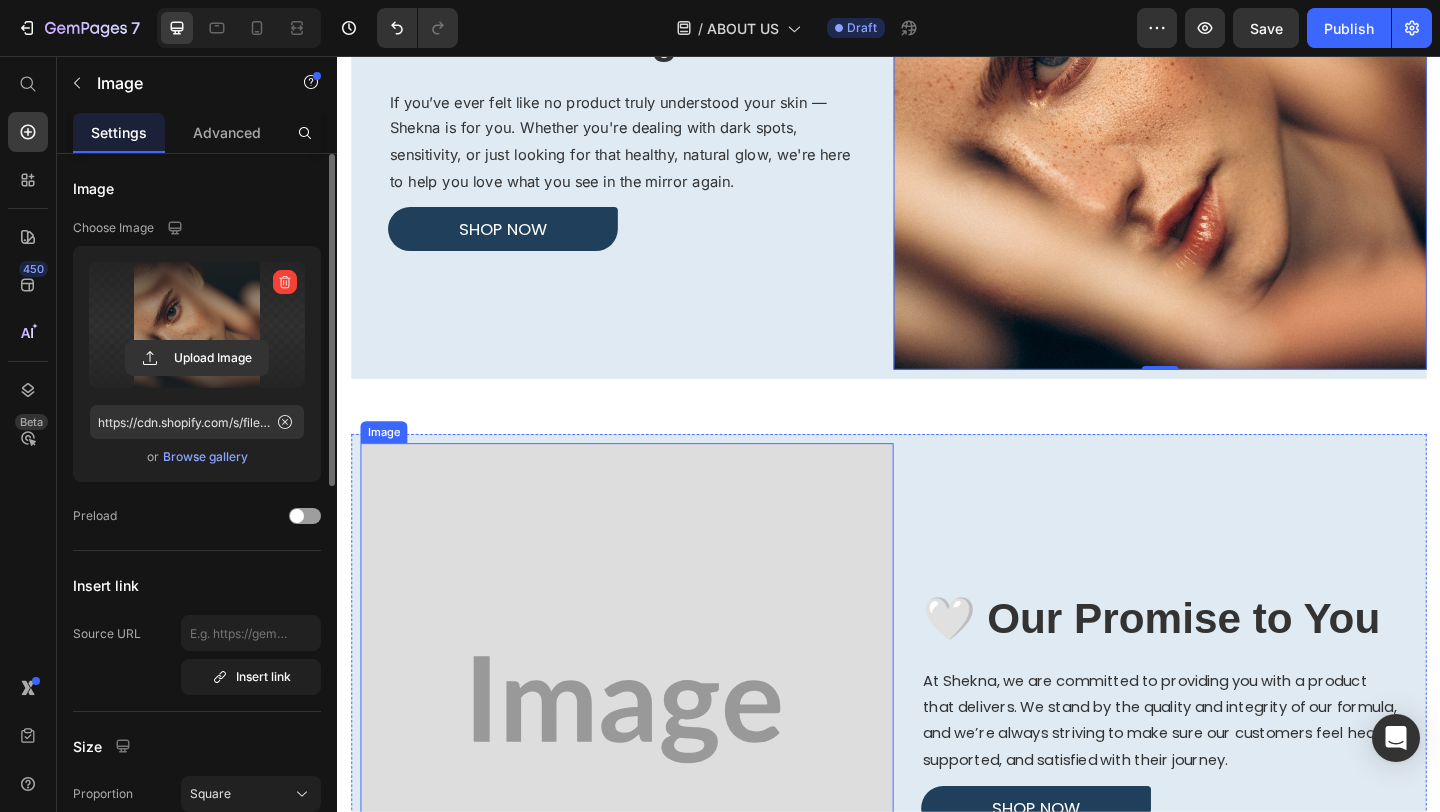 click at bounding box center (652, 767) 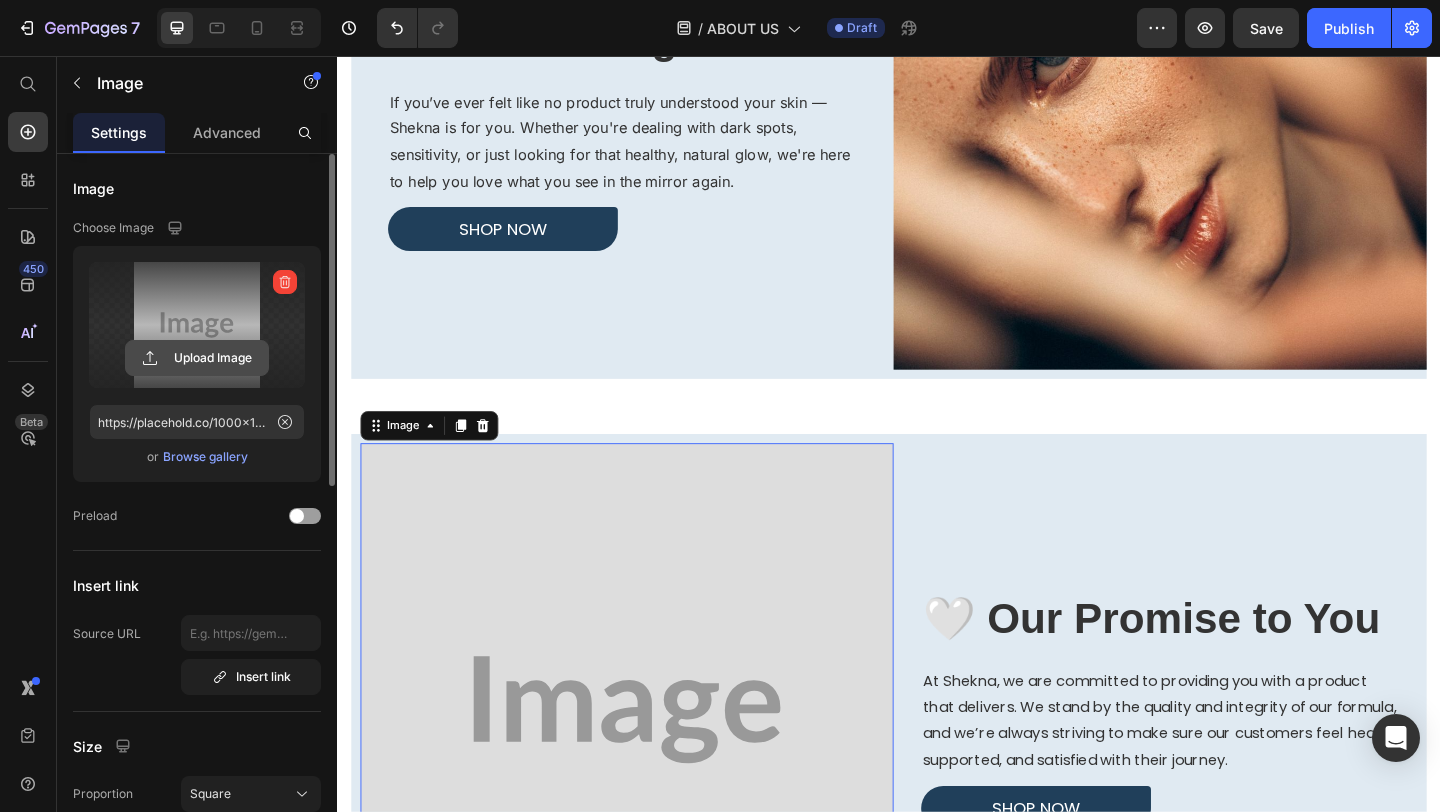 click 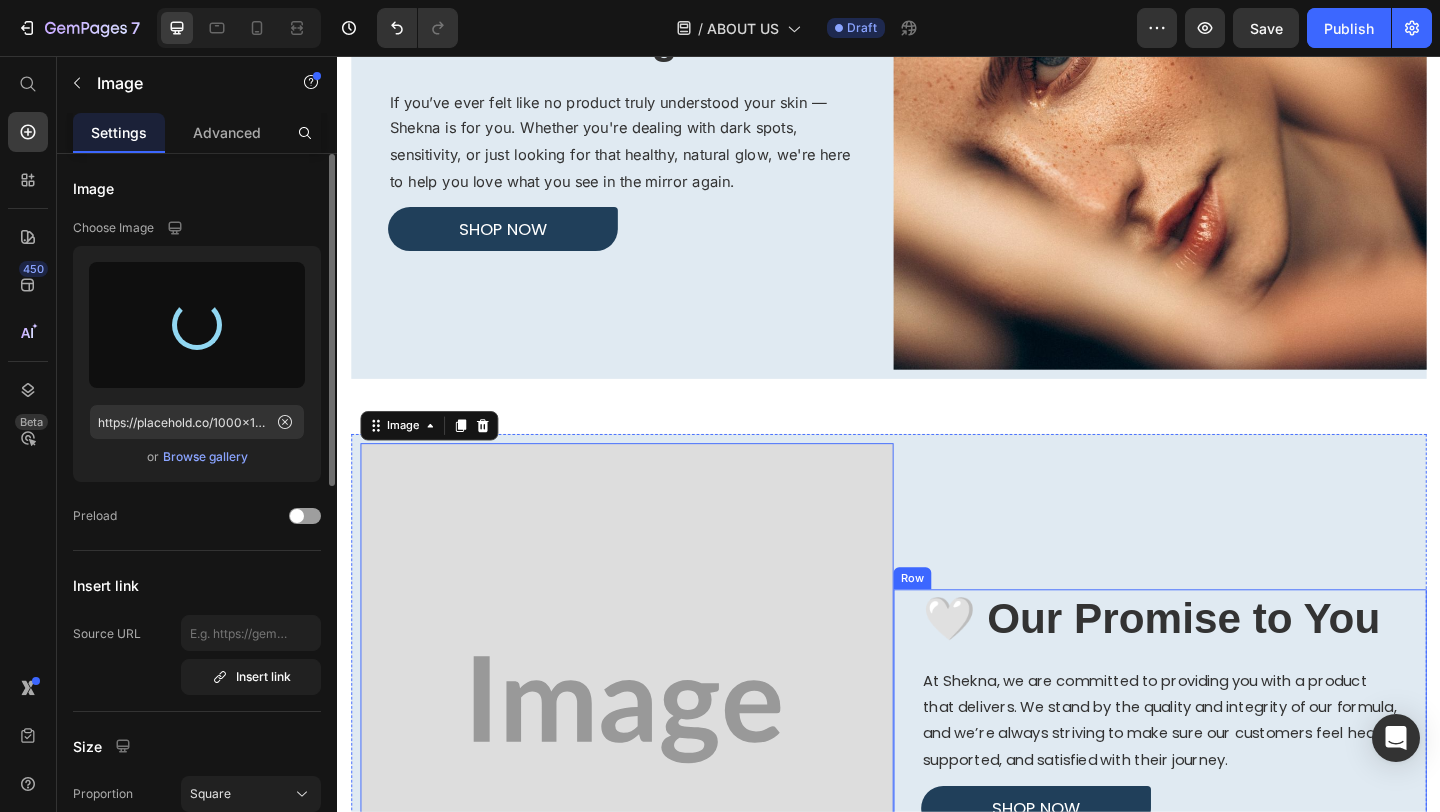 type on "https://cdn.shopify.com/s/files/1/0680/2685/9656/files/gempages_564408370014978867-8fb726f7-4909-4459-8dd7-c397bfaa45ce.jpg" 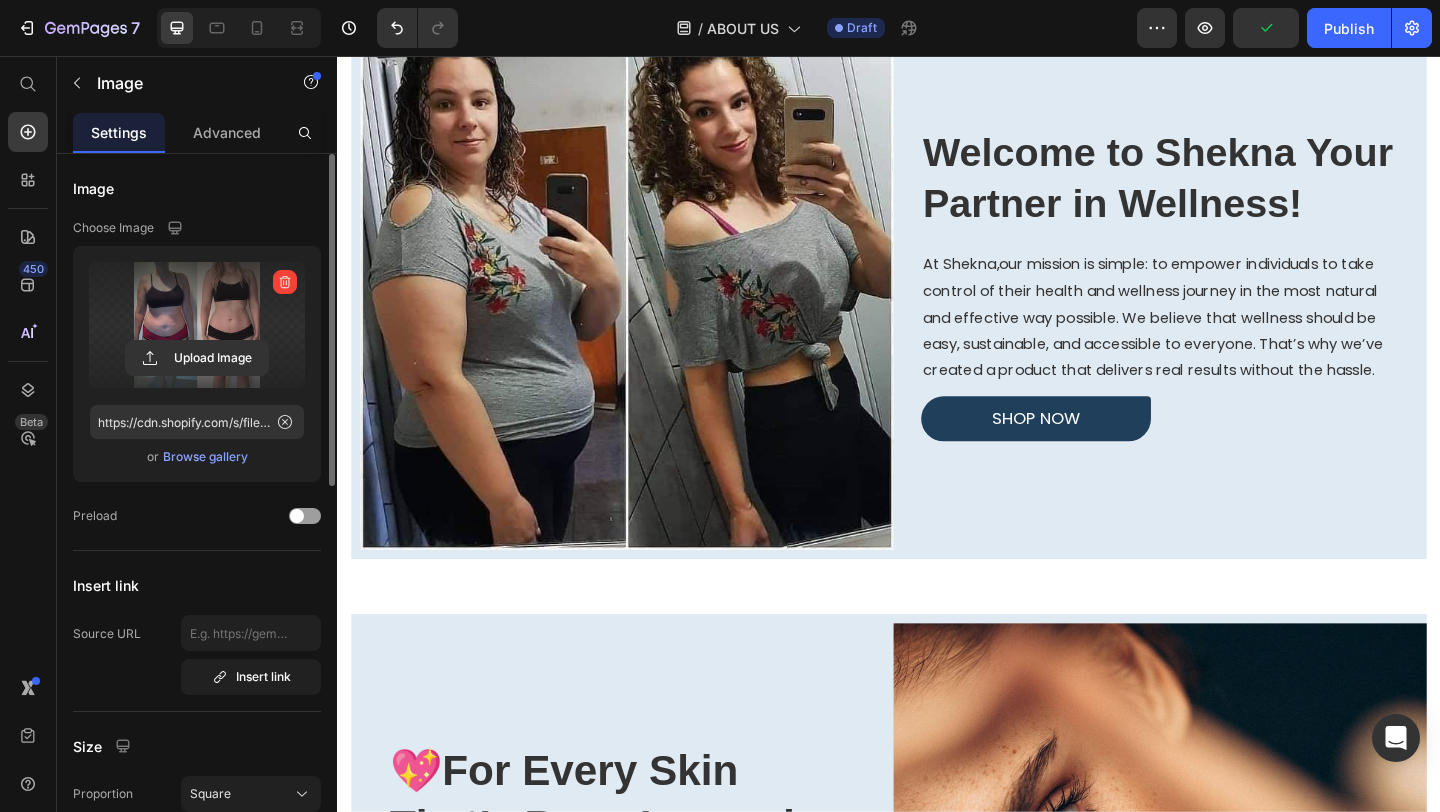 scroll, scrollTop: 0, scrollLeft: 0, axis: both 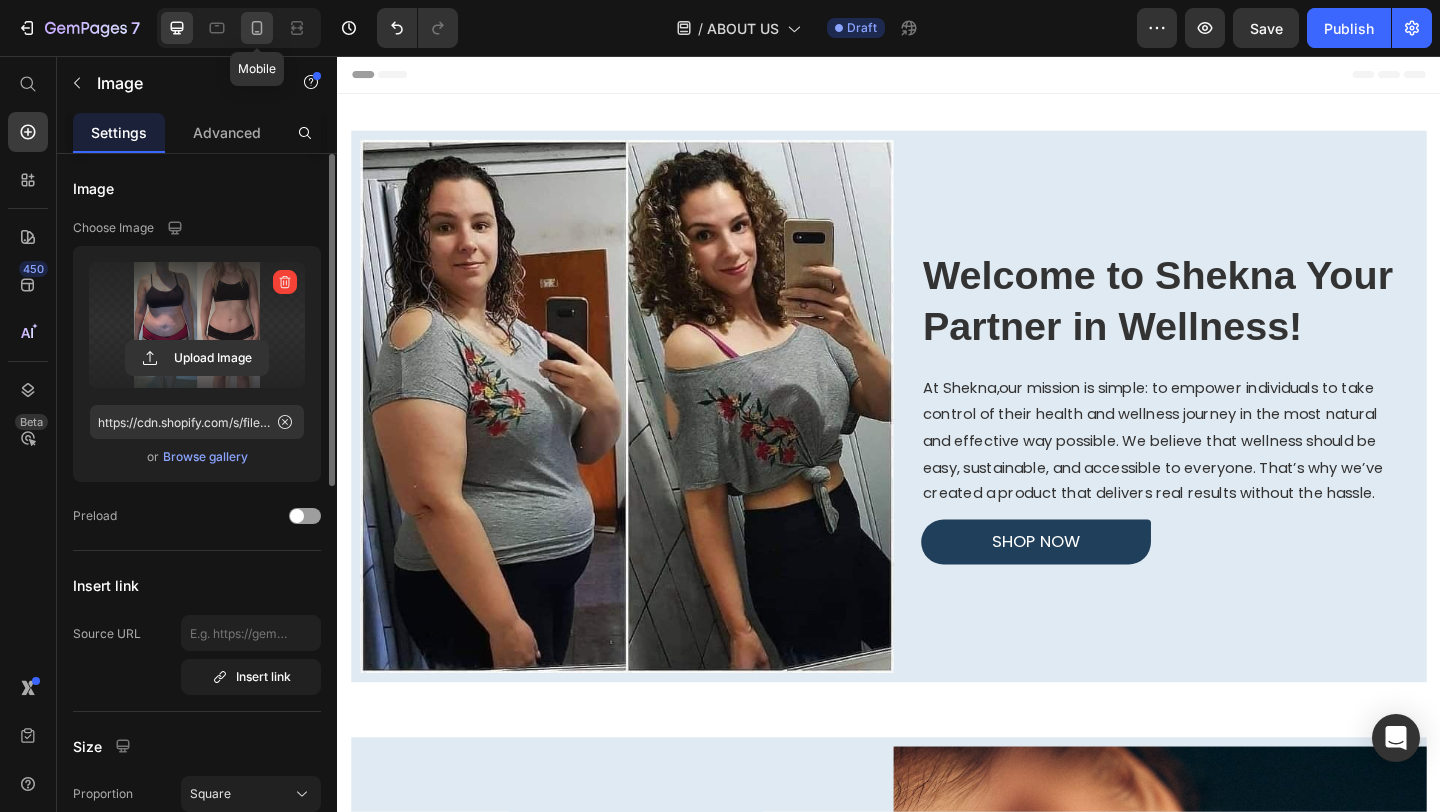 click 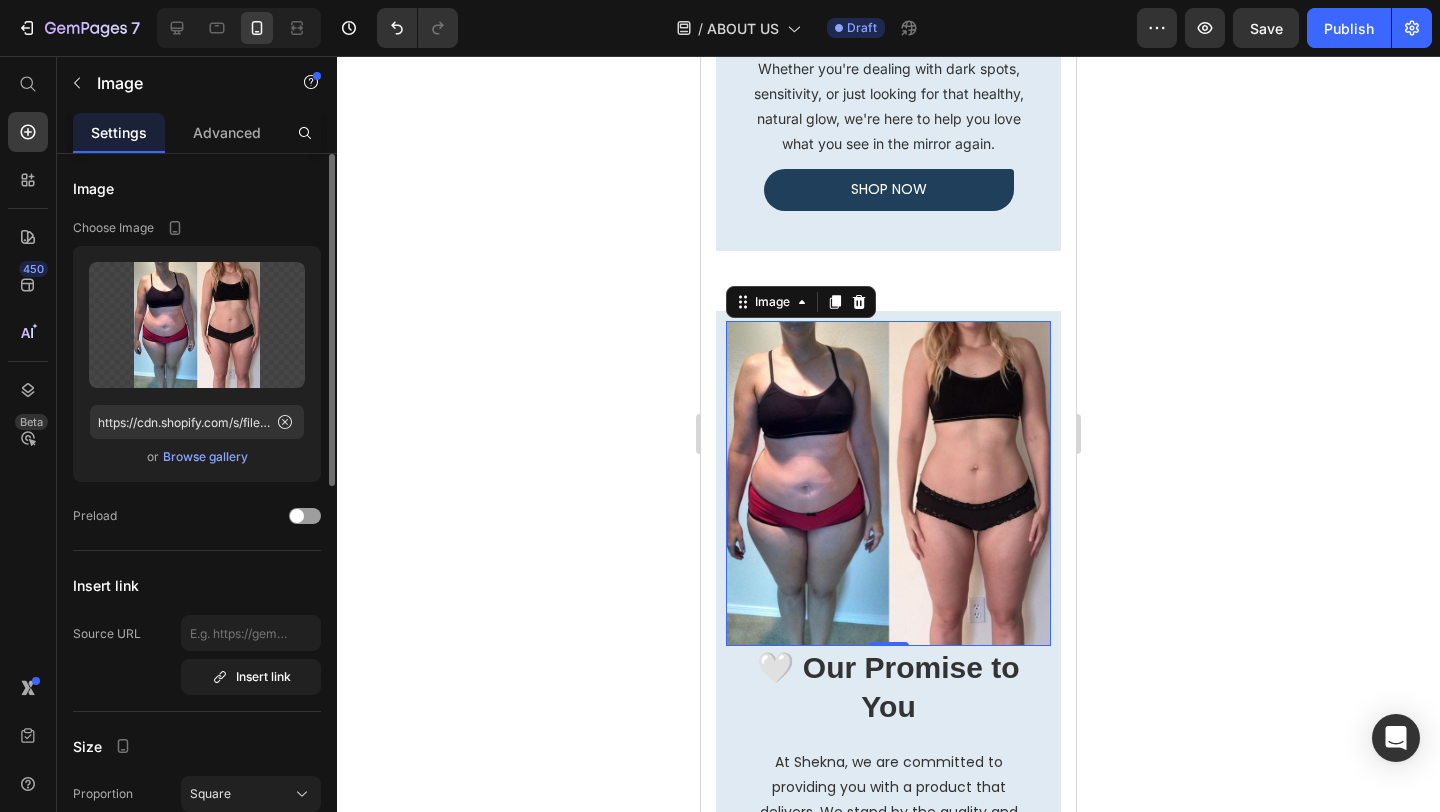 scroll, scrollTop: 1659, scrollLeft: 0, axis: vertical 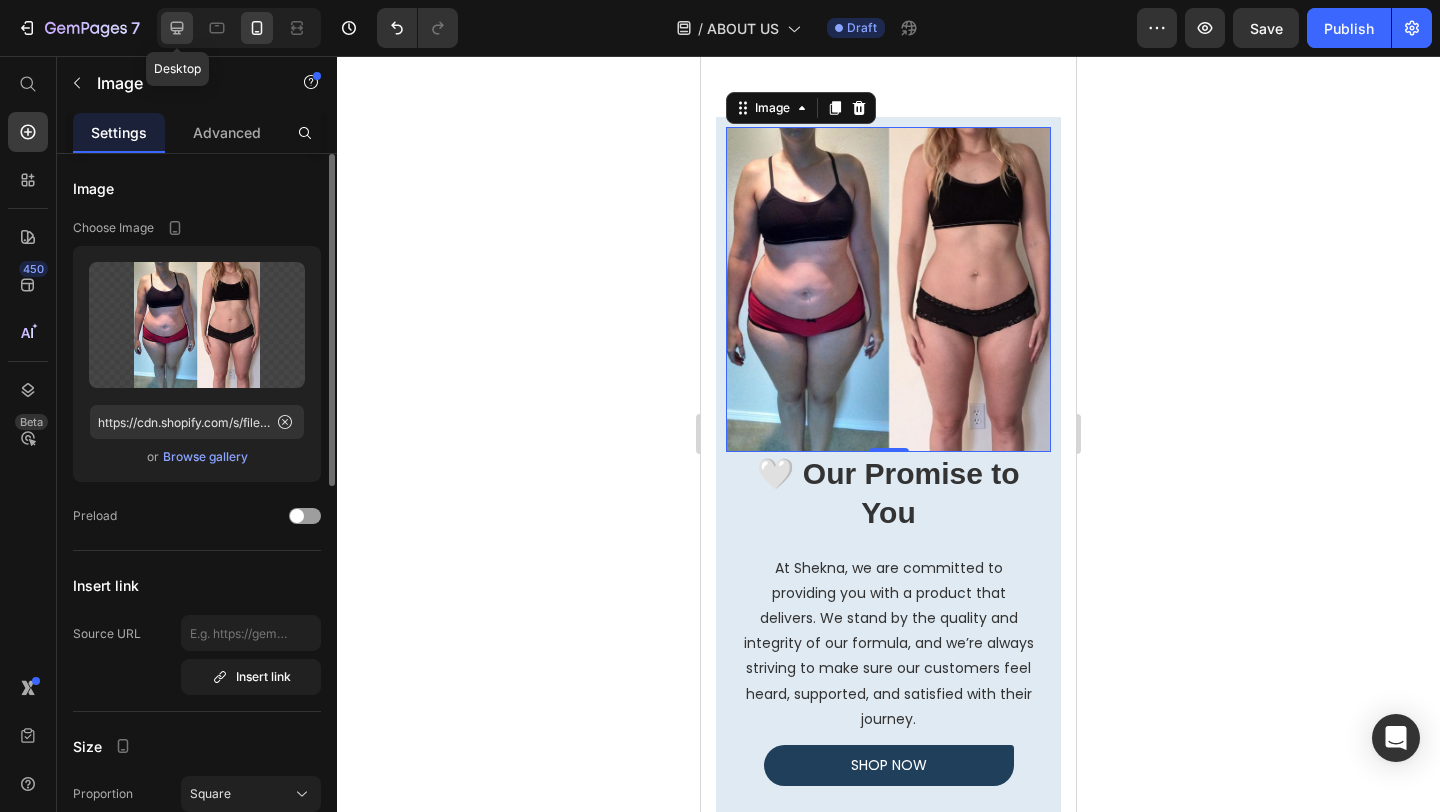 click 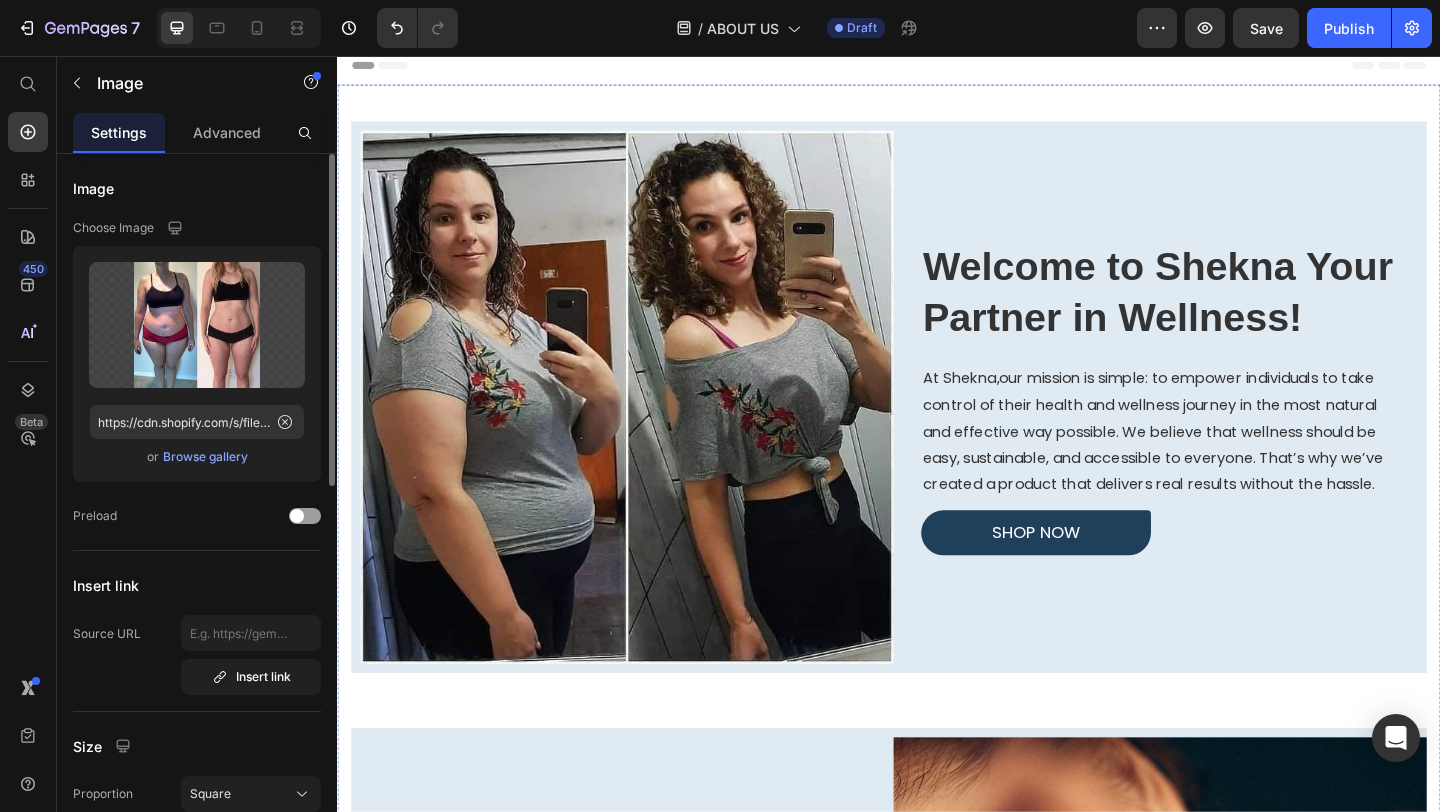 scroll, scrollTop: 0, scrollLeft: 0, axis: both 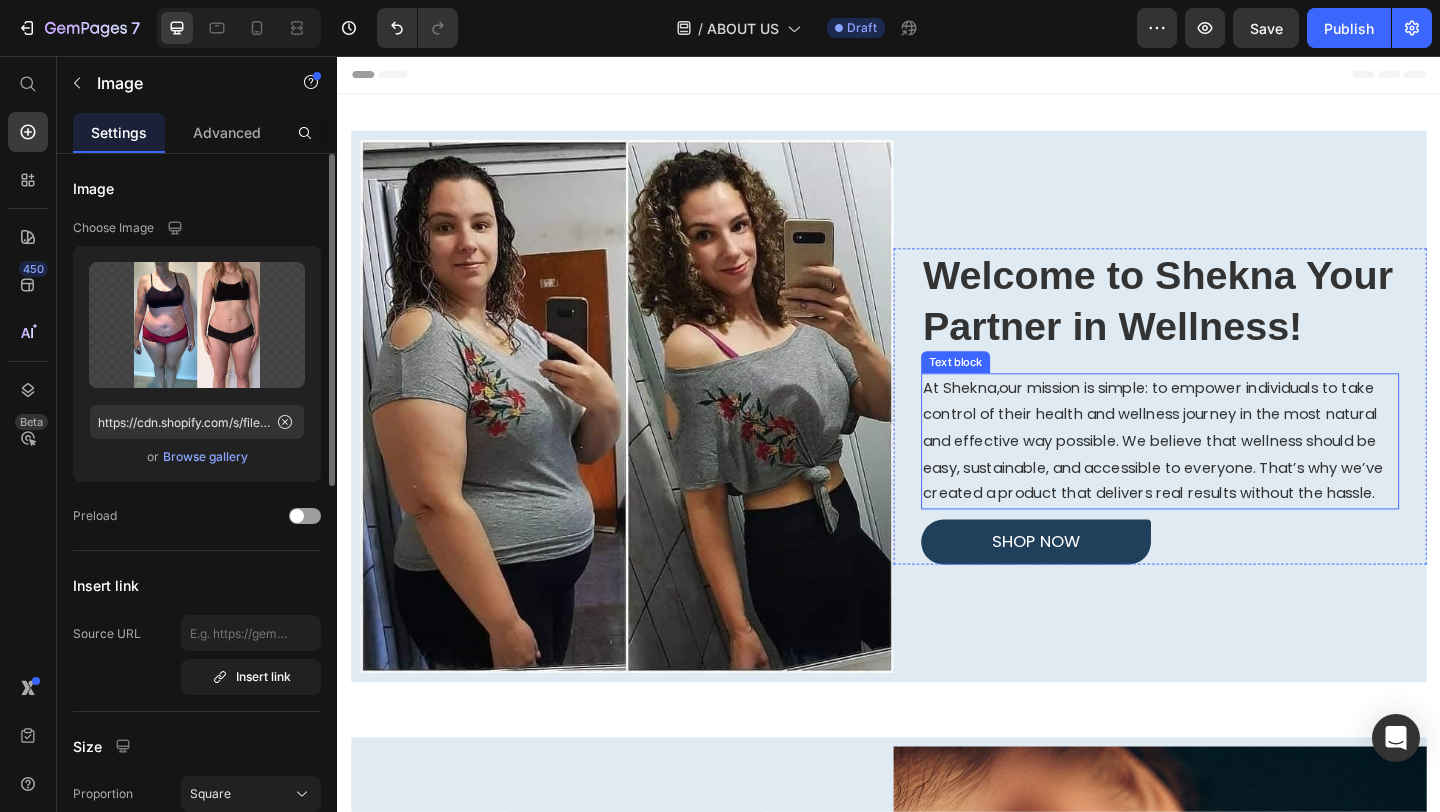 click on "our mission is simple: to empower individuals to take control of their health and wellness journey in the most natural and effective way possible. We believe that wellness should be easy, sustainable, and accessible to everyone. That’s why we’ve created a product that delivers real results without the hassle." at bounding box center [1224, 474] 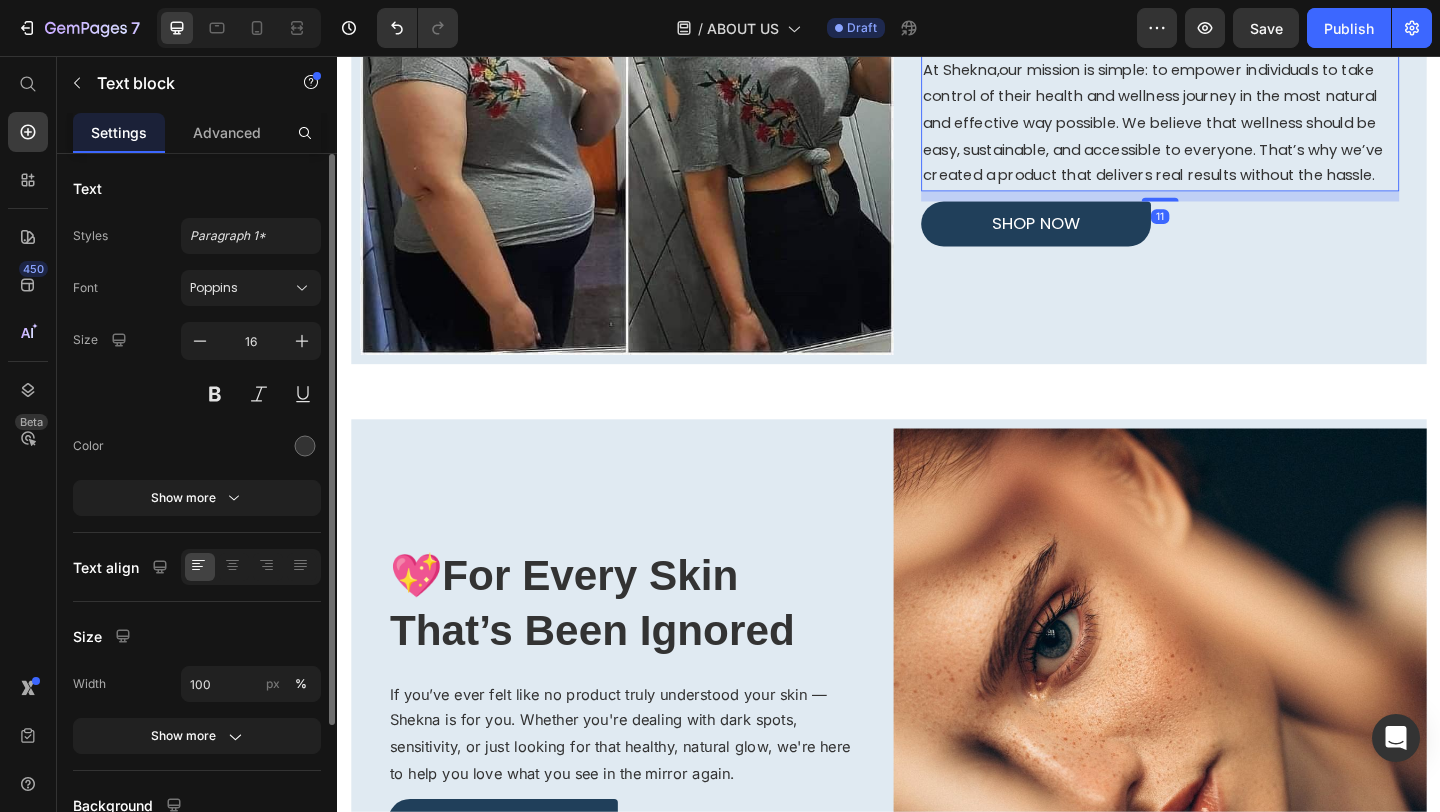 scroll, scrollTop: 592, scrollLeft: 0, axis: vertical 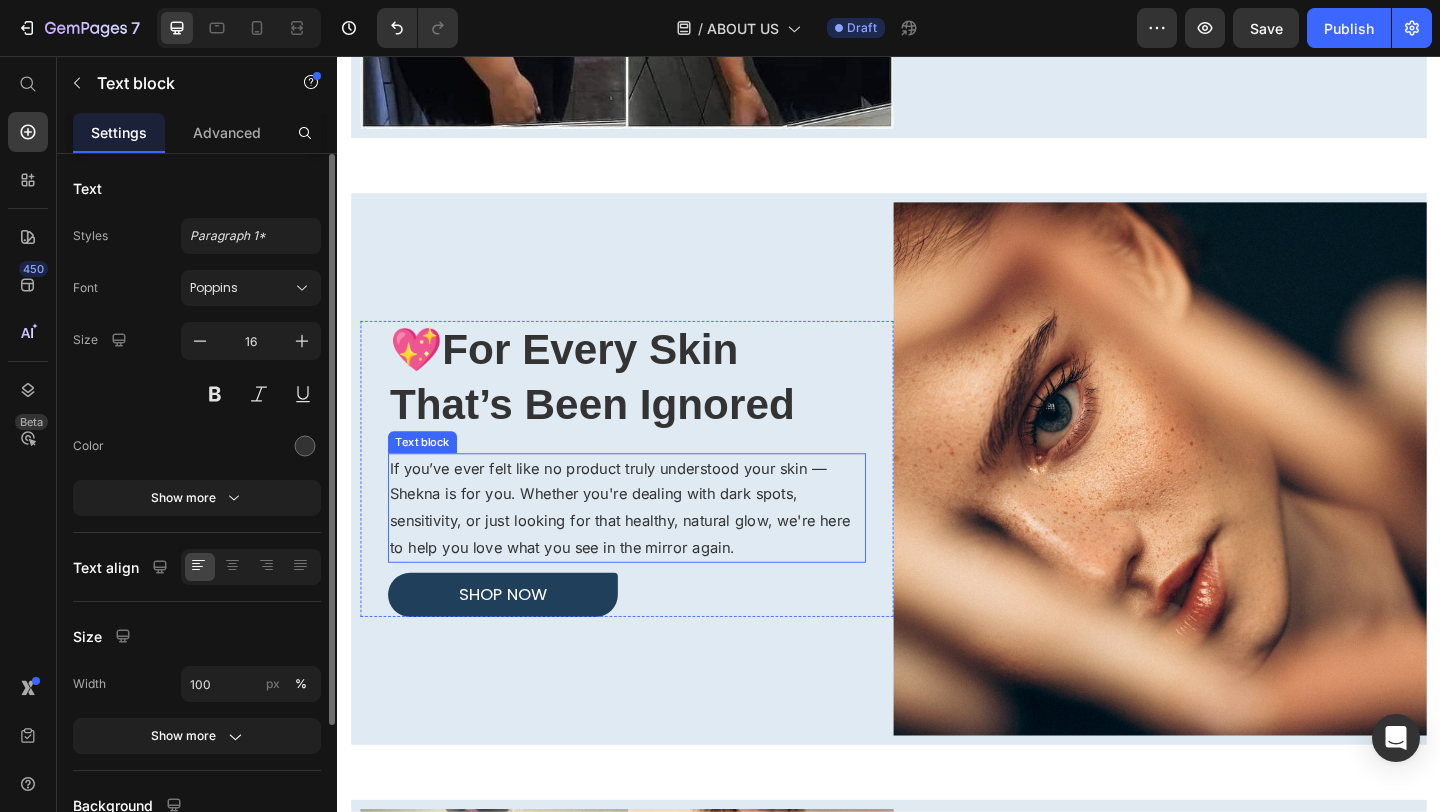 click on "If you’ve ever felt like no product truly understood your skin — Shekna is for you. Whether you're dealing with dark spots, sensitivity, or just looking for that healthy, natural glow, we're here to help you love what you see in the mirror again." at bounding box center [652, 547] 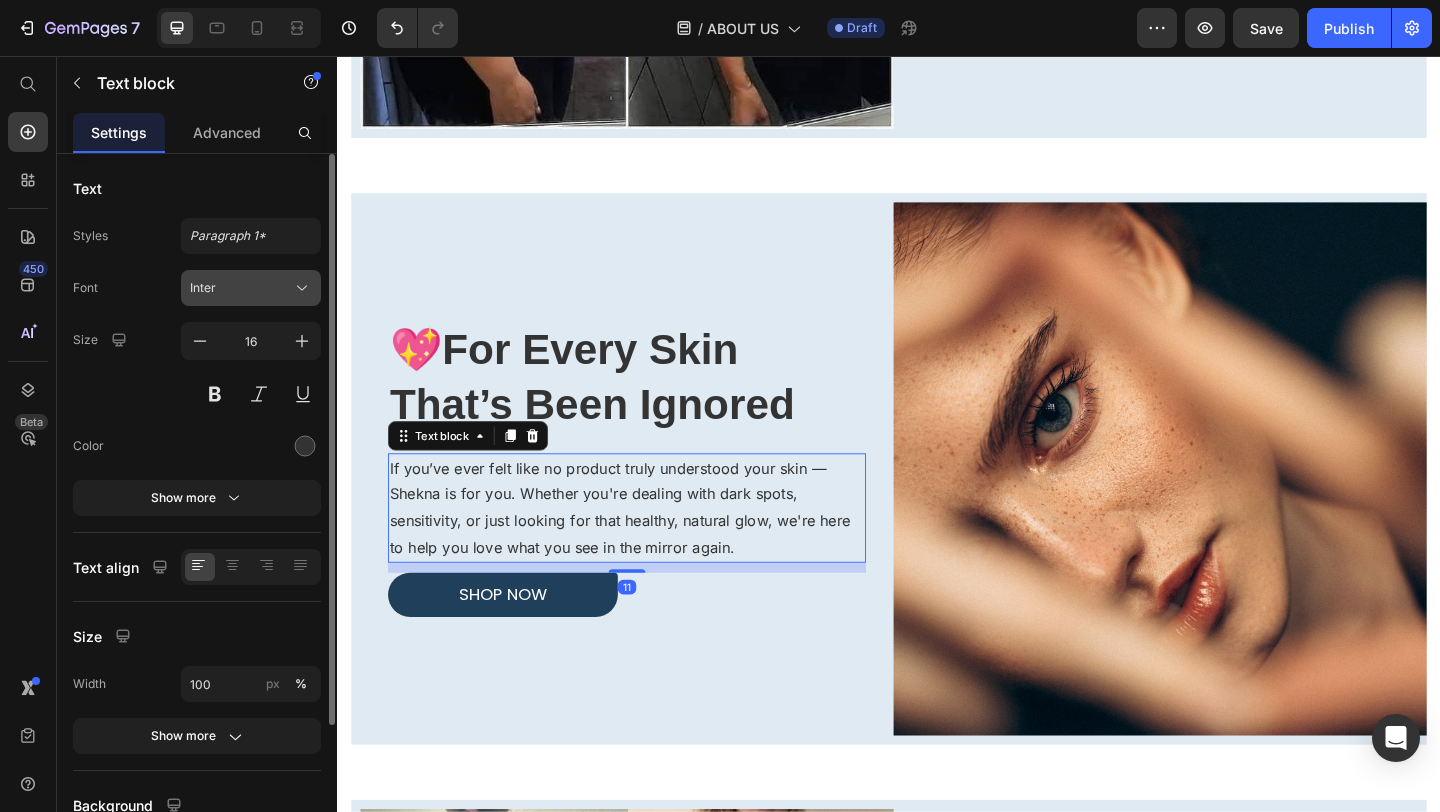 click on "Inter" at bounding box center (251, 288) 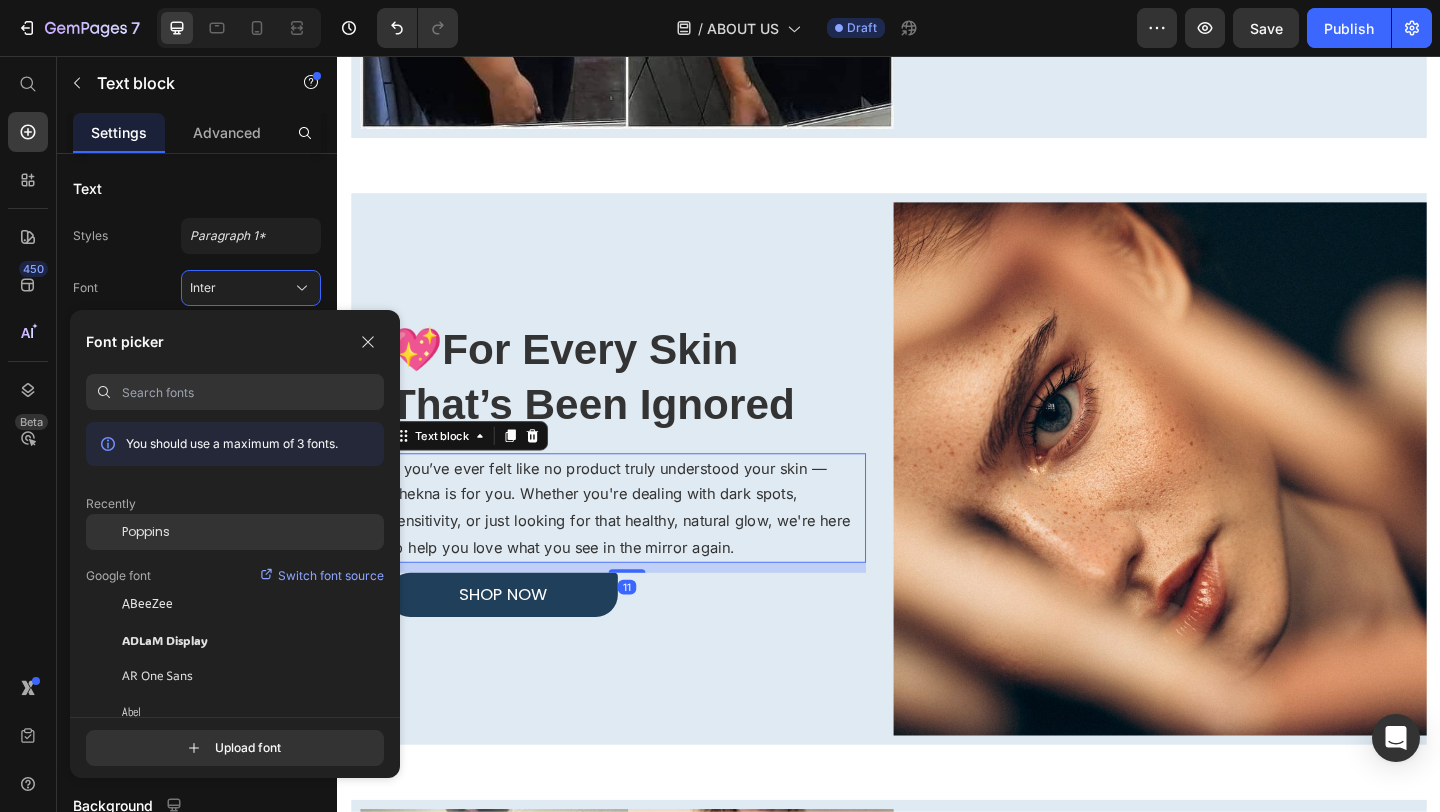 click on "Poppins" at bounding box center (146, 532) 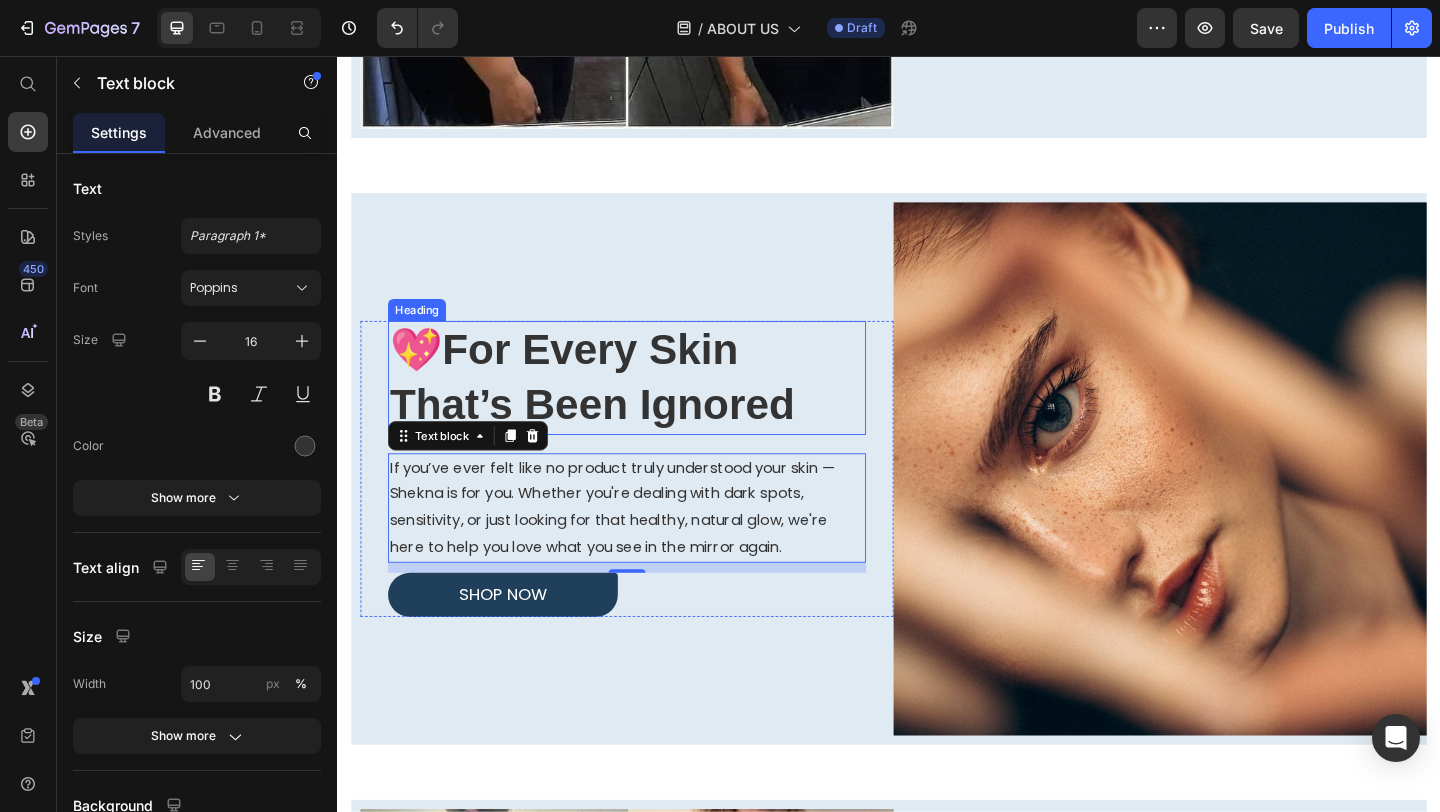 click on "For Every Skin That’s Been Ignored" at bounding box center [614, 405] 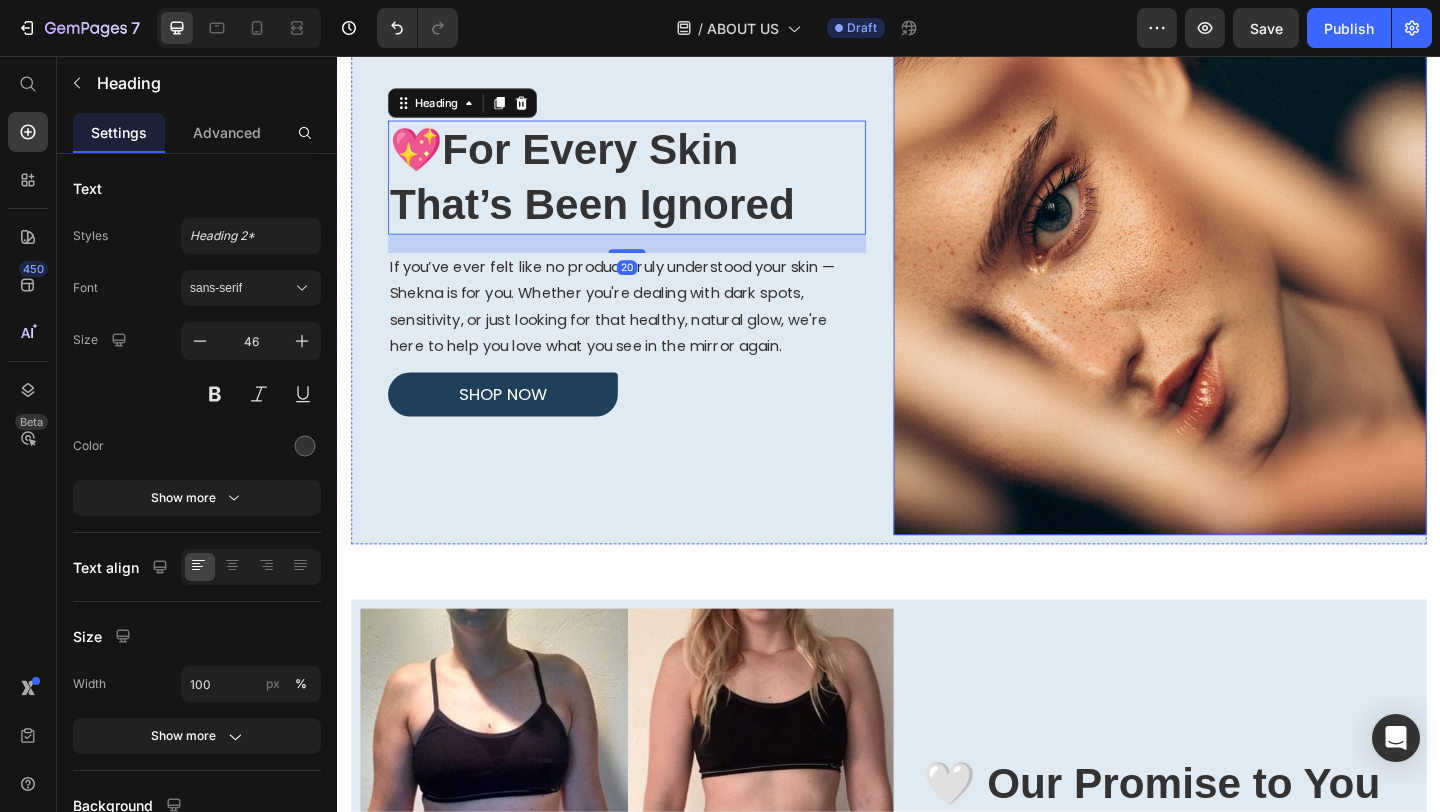 scroll, scrollTop: 0, scrollLeft: 0, axis: both 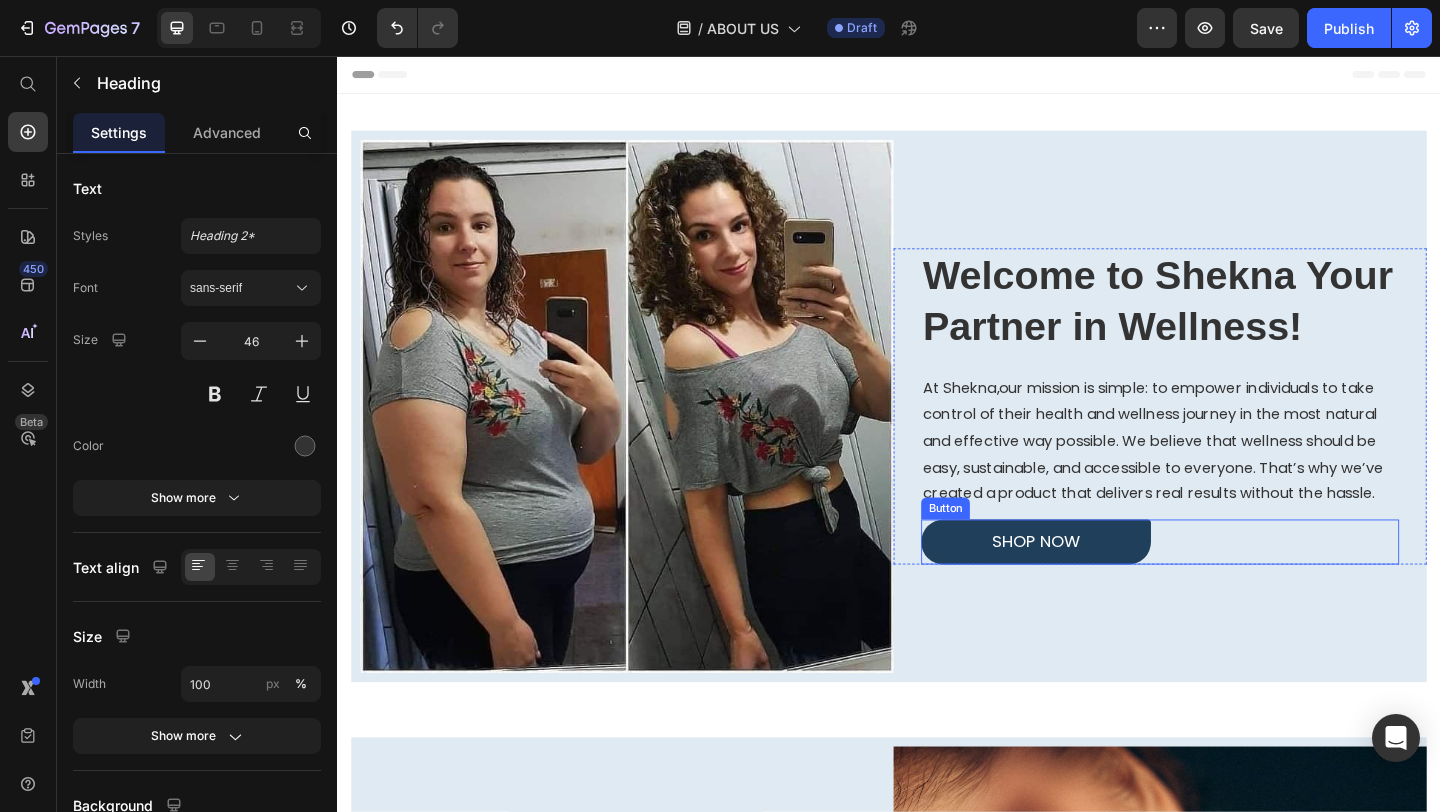 click on "Shop Now Button" at bounding box center (1232, 584) 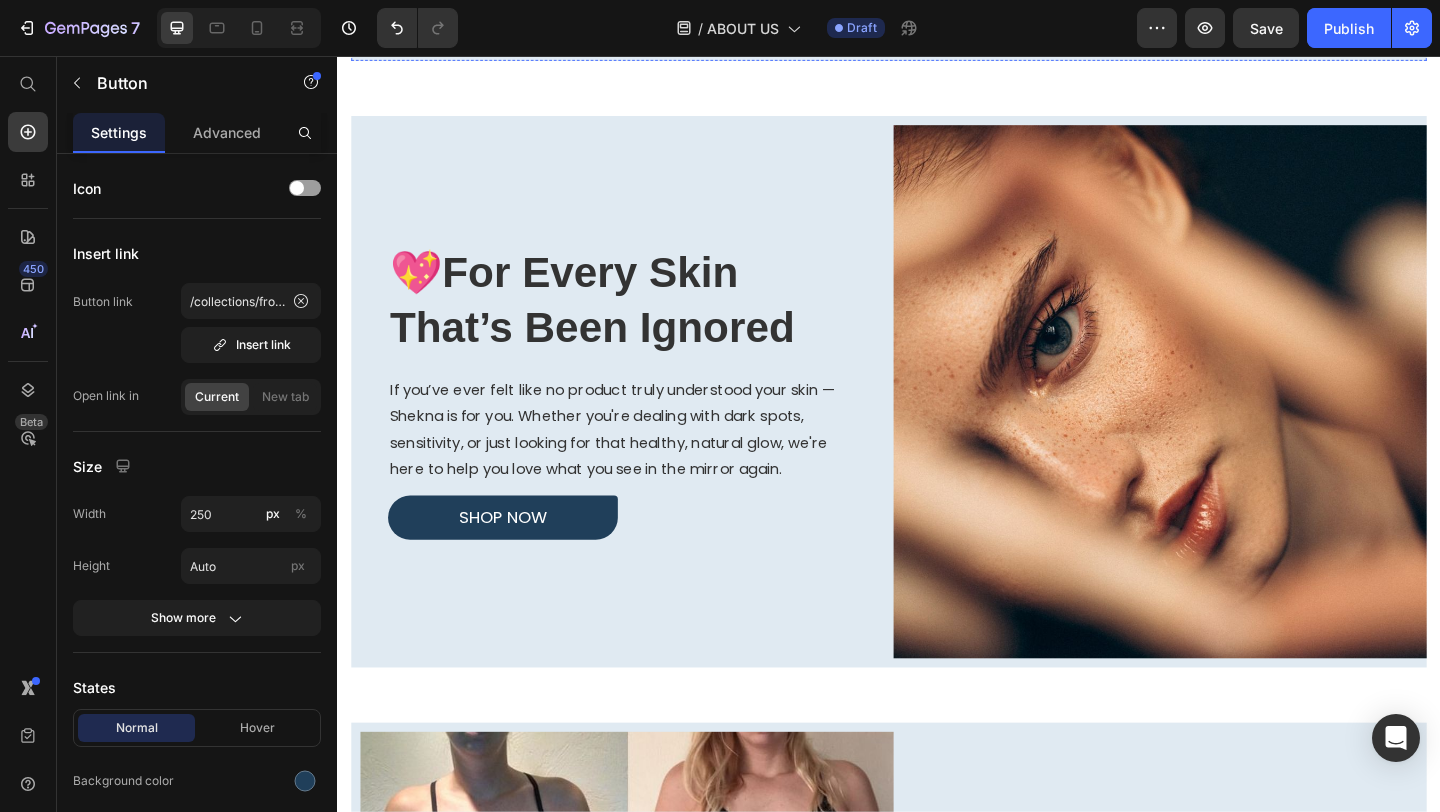 scroll, scrollTop: 1438, scrollLeft: 0, axis: vertical 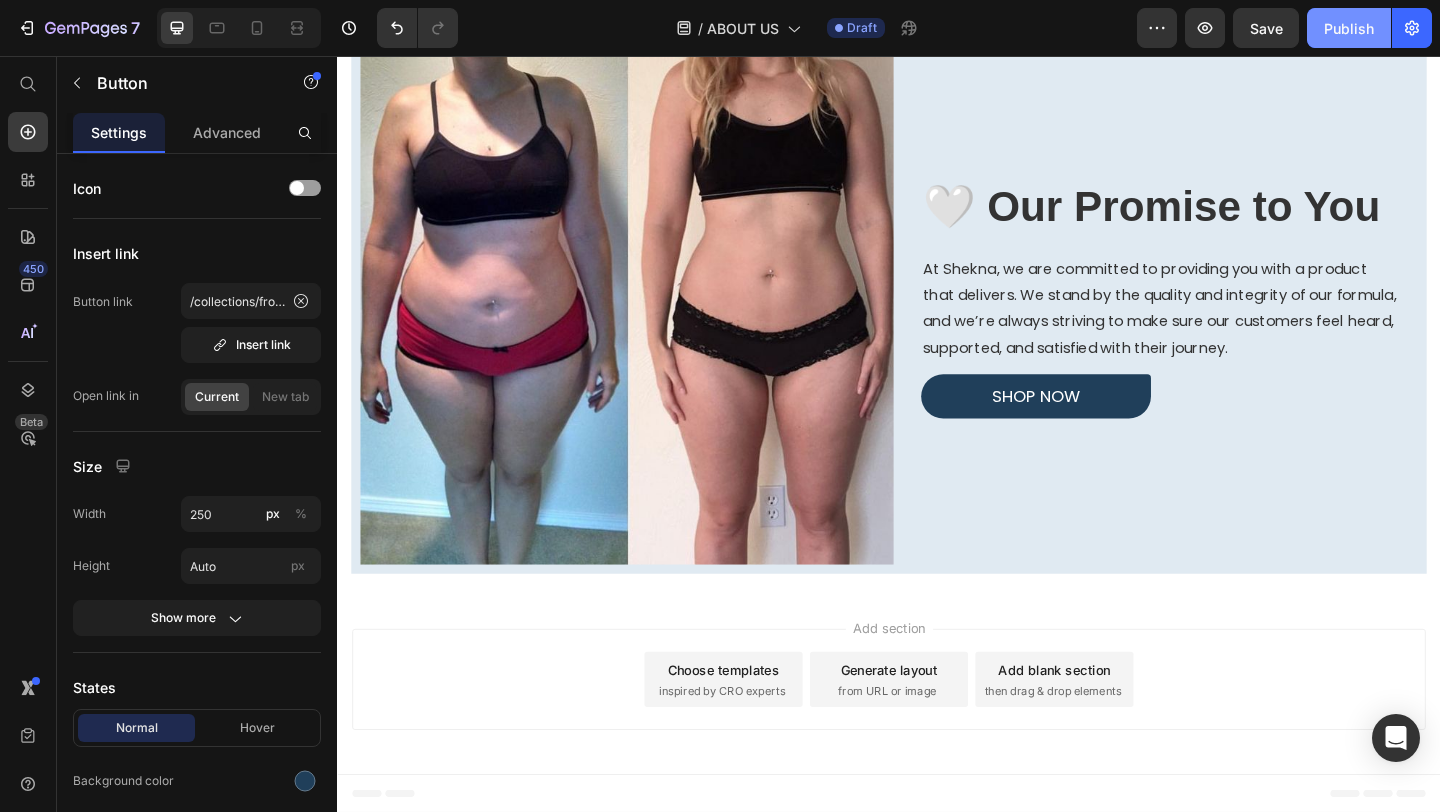 click on "Publish" at bounding box center (1349, 28) 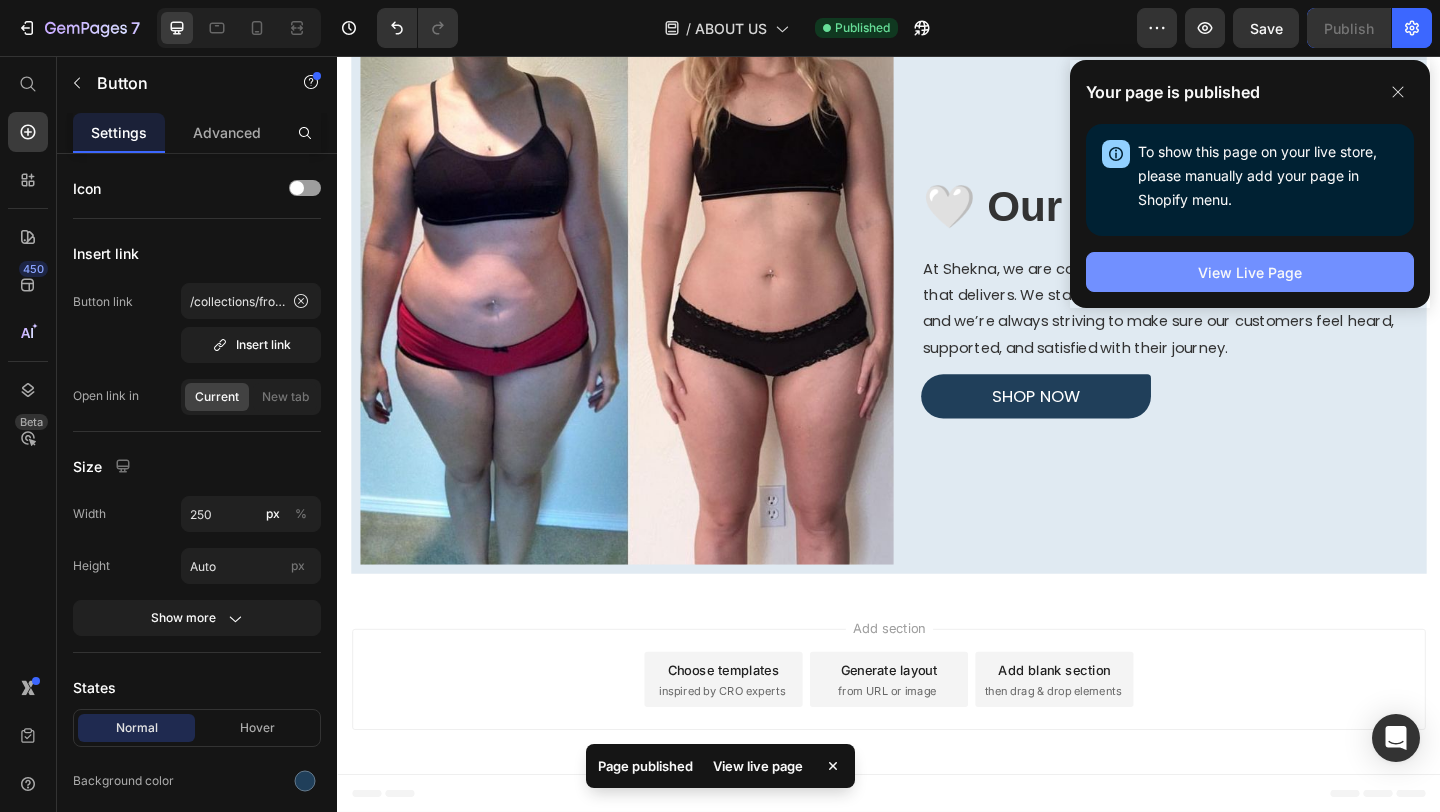 click on "View Live Page" at bounding box center (1250, 272) 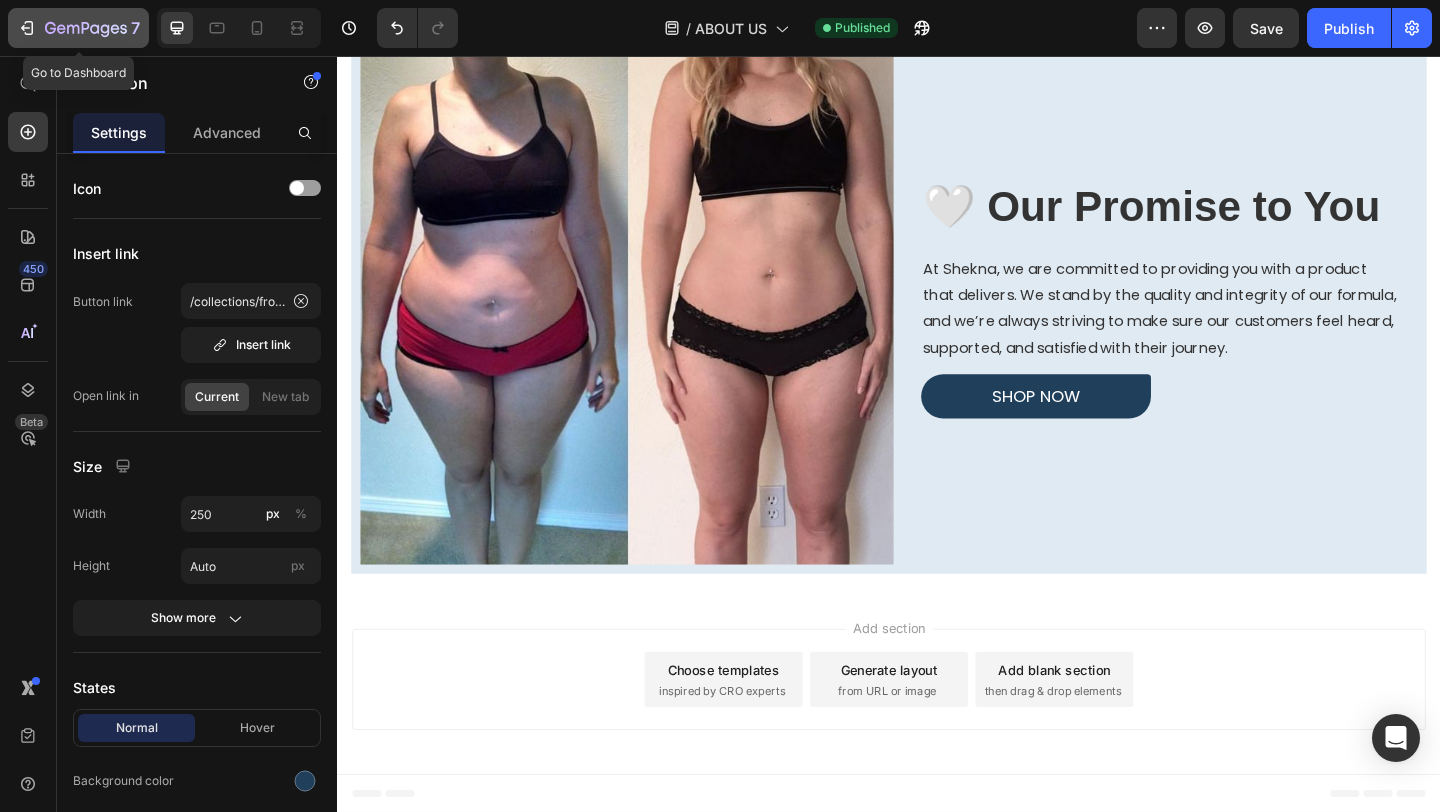 click 